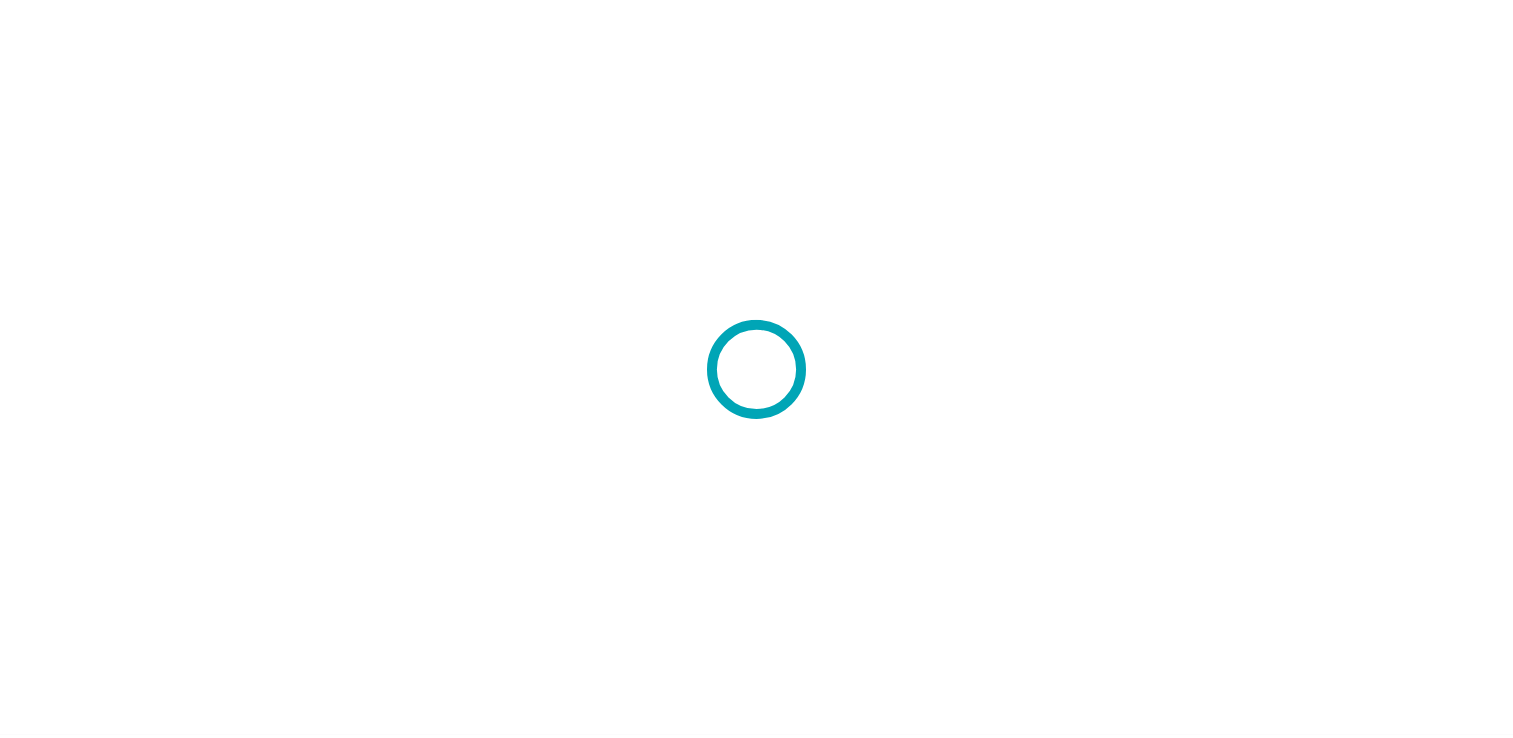 scroll, scrollTop: 0, scrollLeft: 0, axis: both 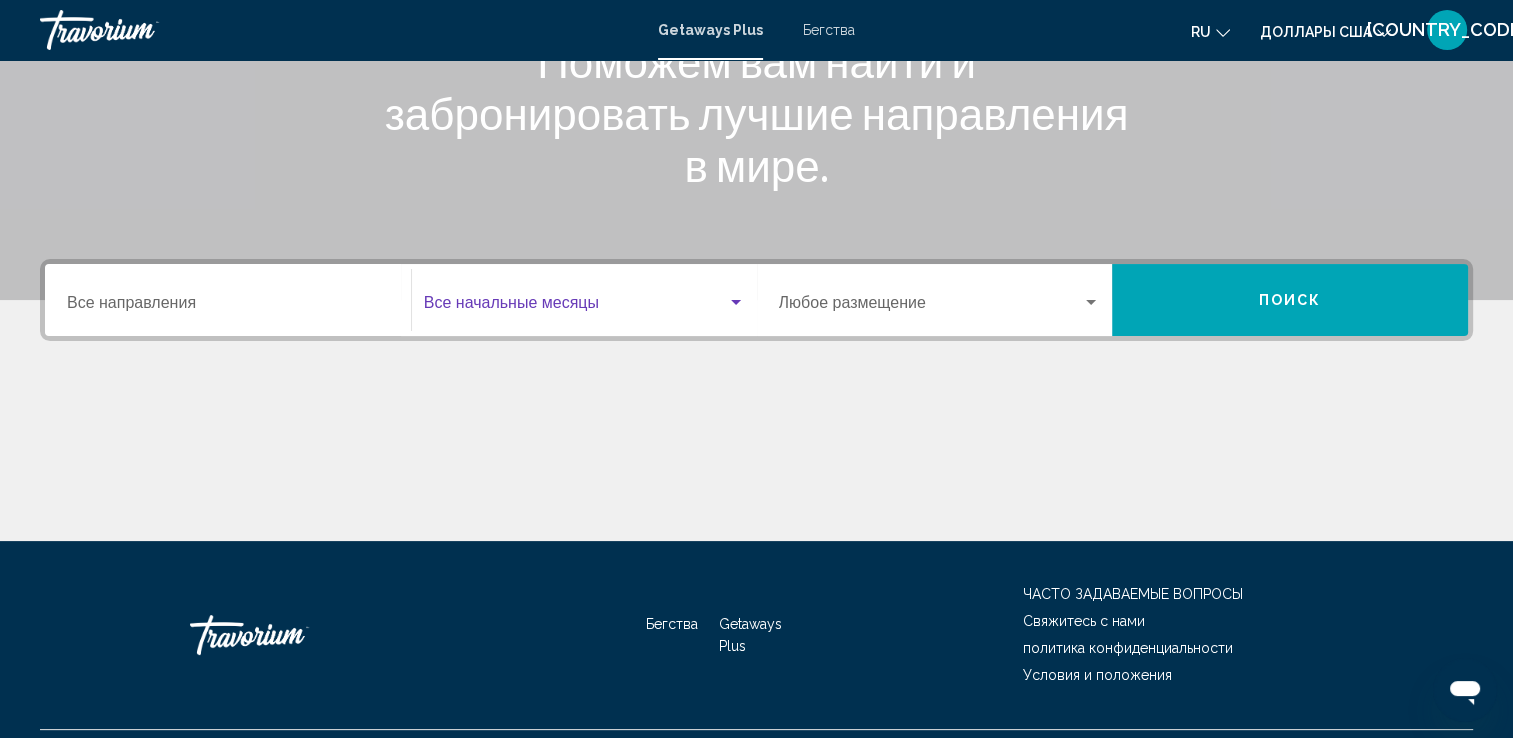 click at bounding box center (736, 302) 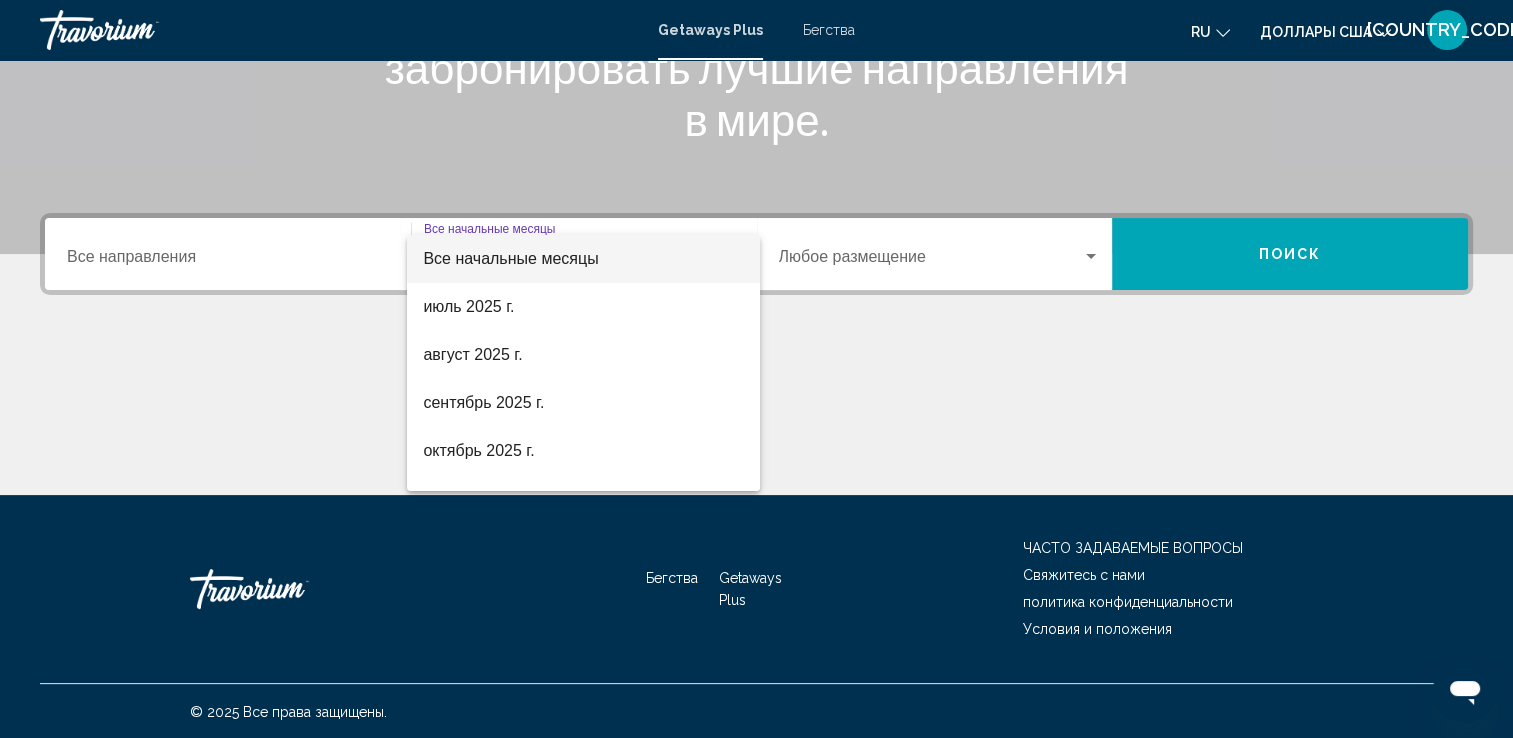 scroll, scrollTop: 347, scrollLeft: 0, axis: vertical 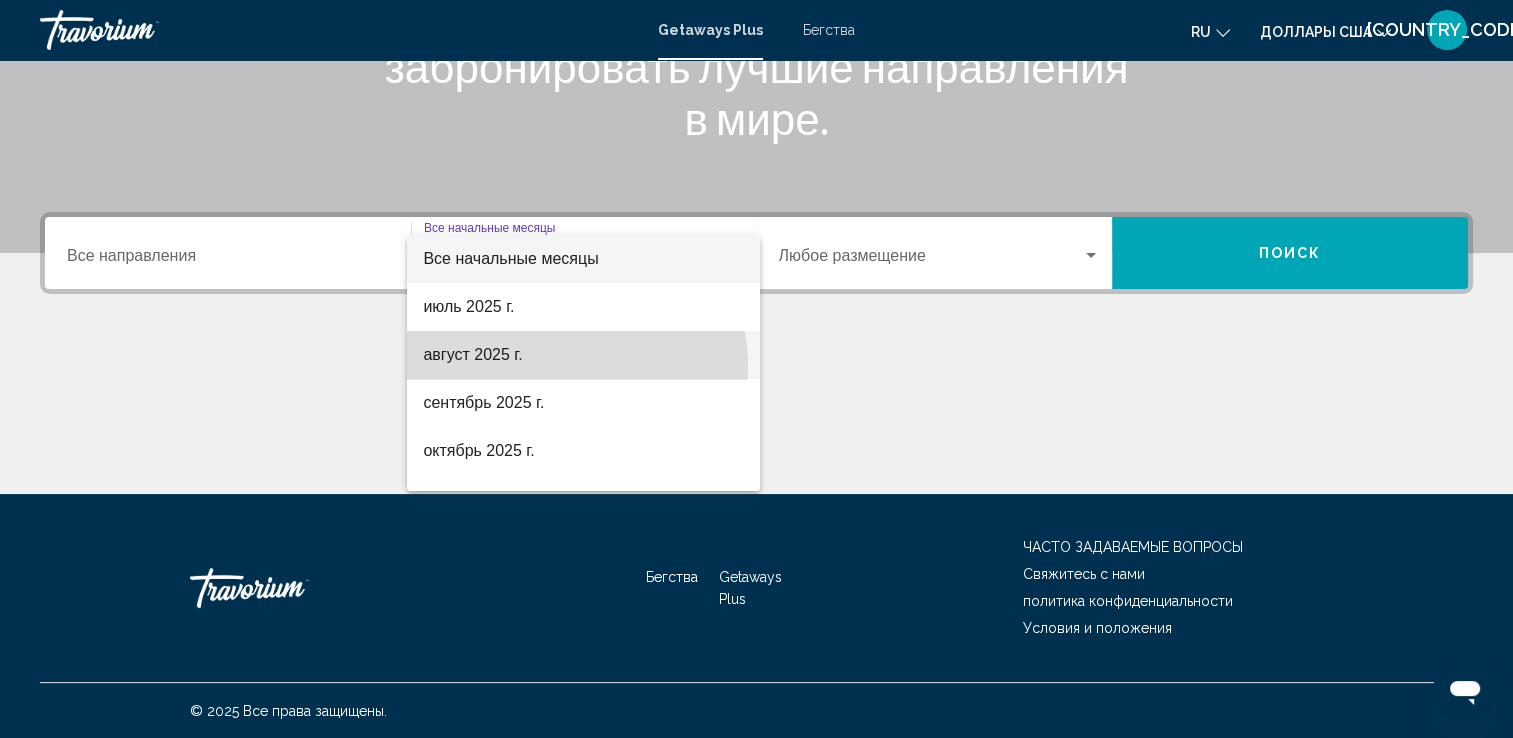 click on "август 2025 г." at bounding box center (583, 355) 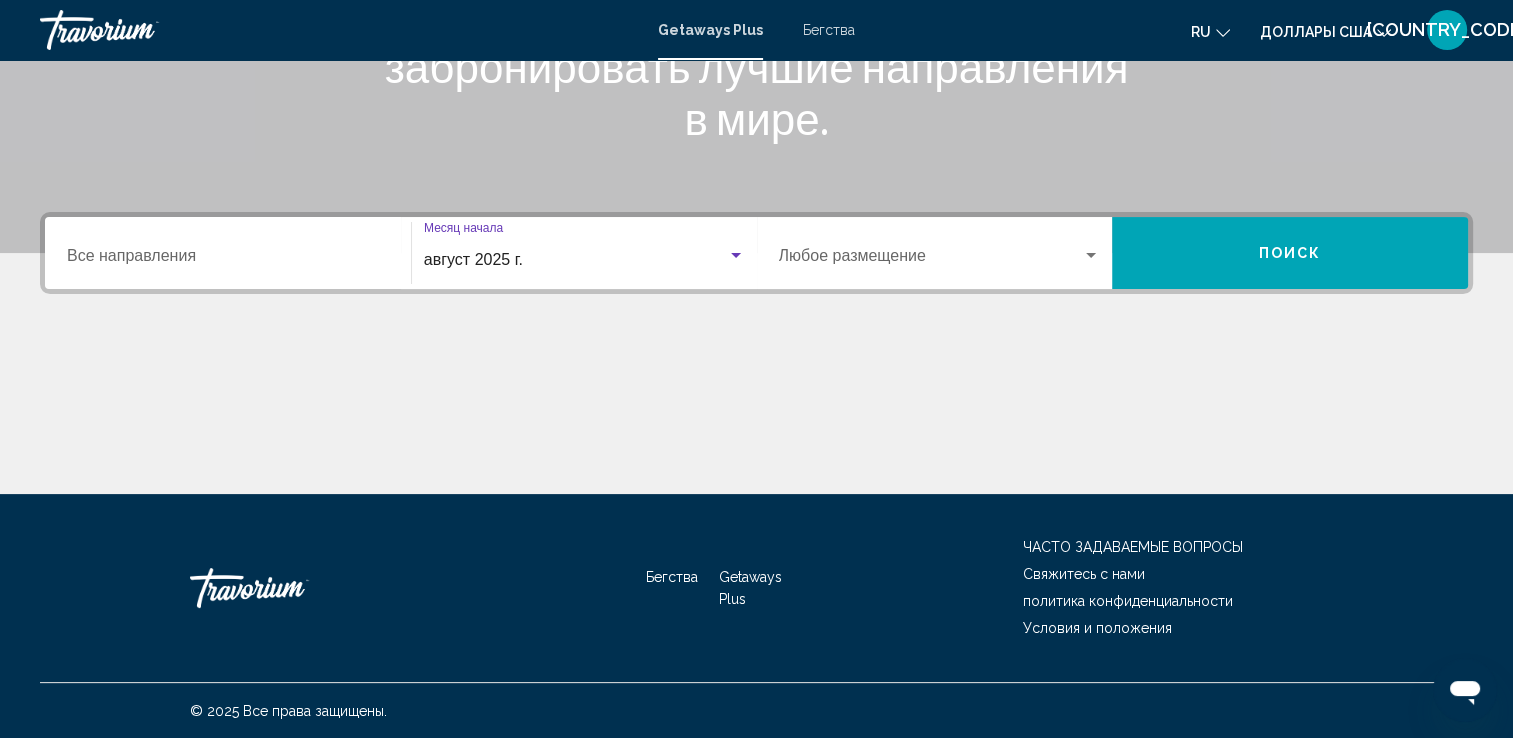 click at bounding box center [931, 260] 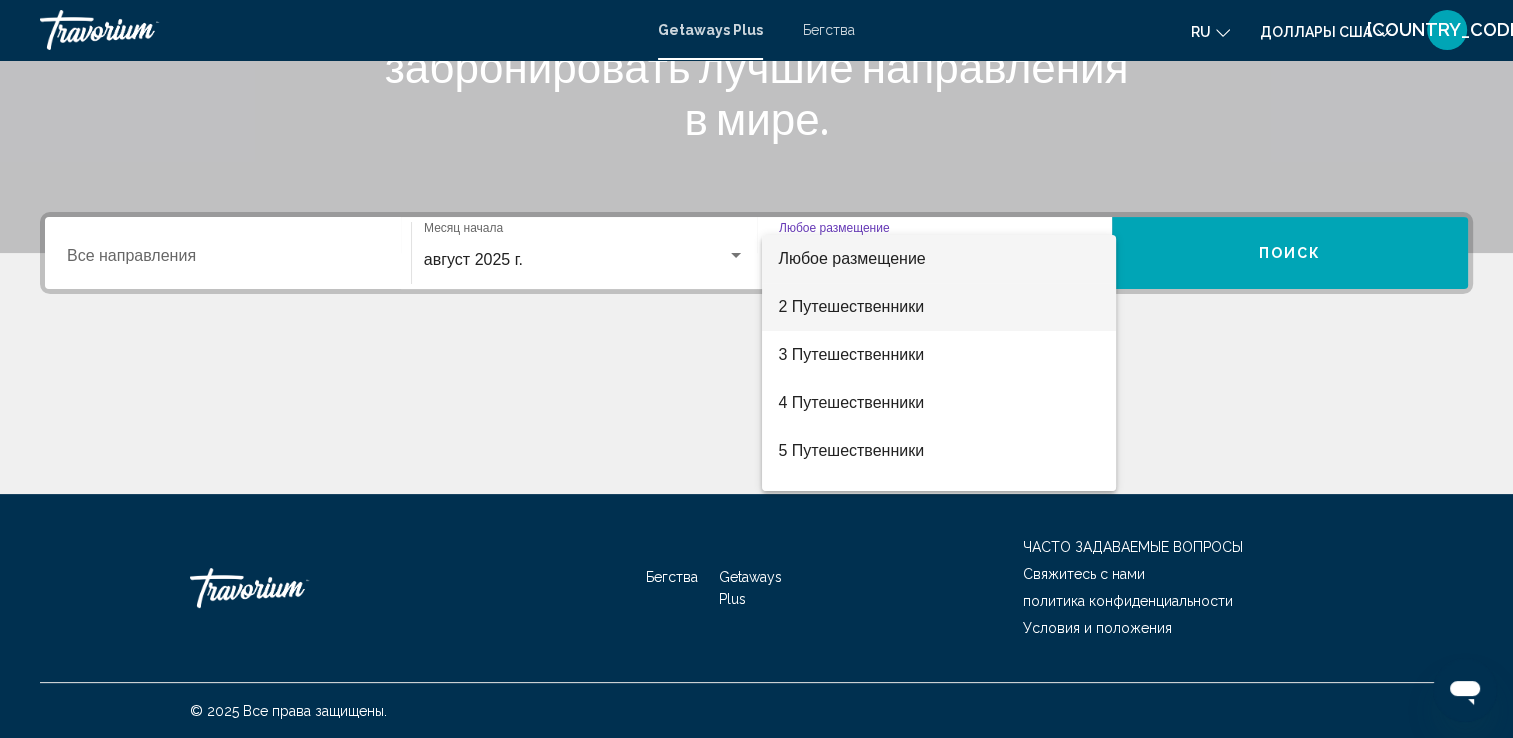 click on "2 Путешественники" at bounding box center [939, 307] 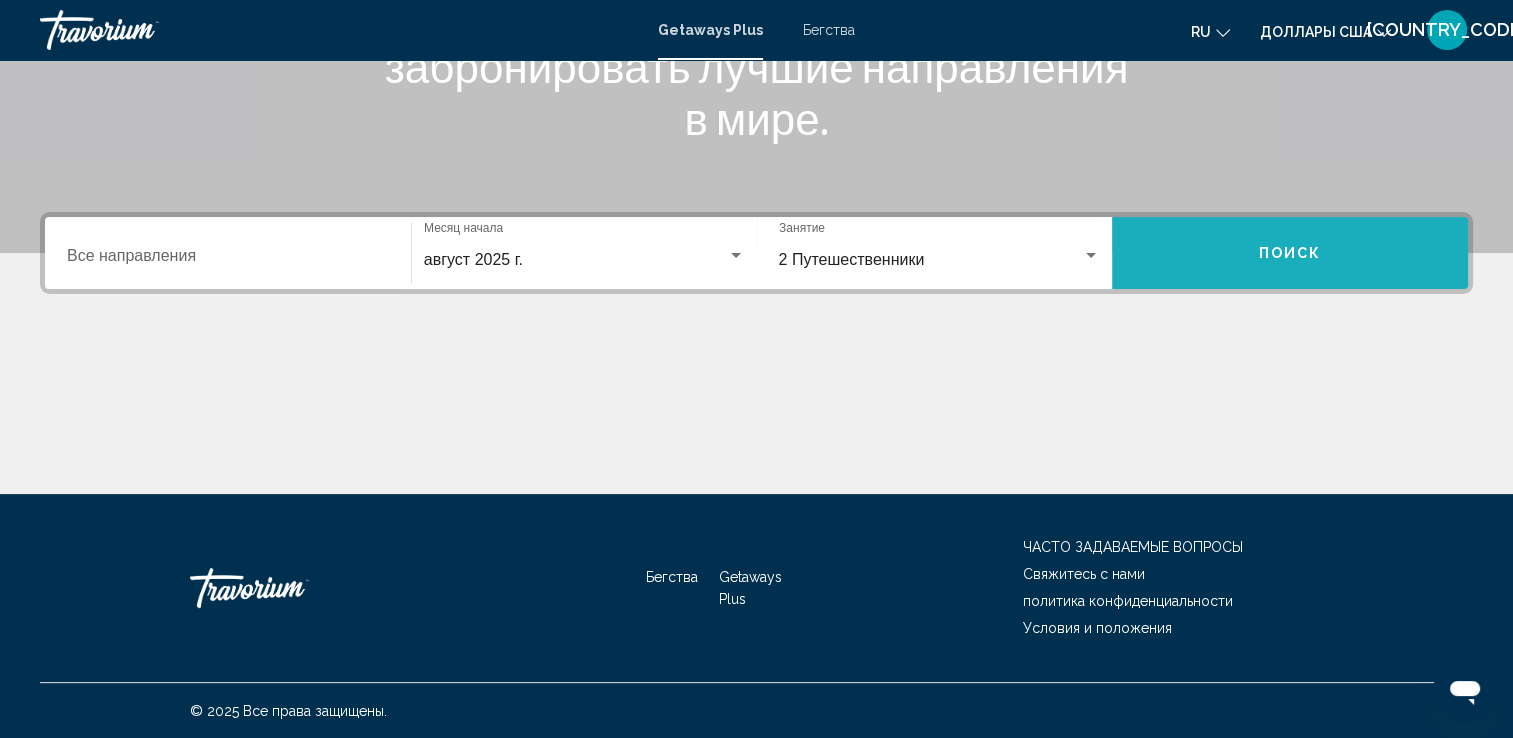 click on "Поиск" at bounding box center (1290, 253) 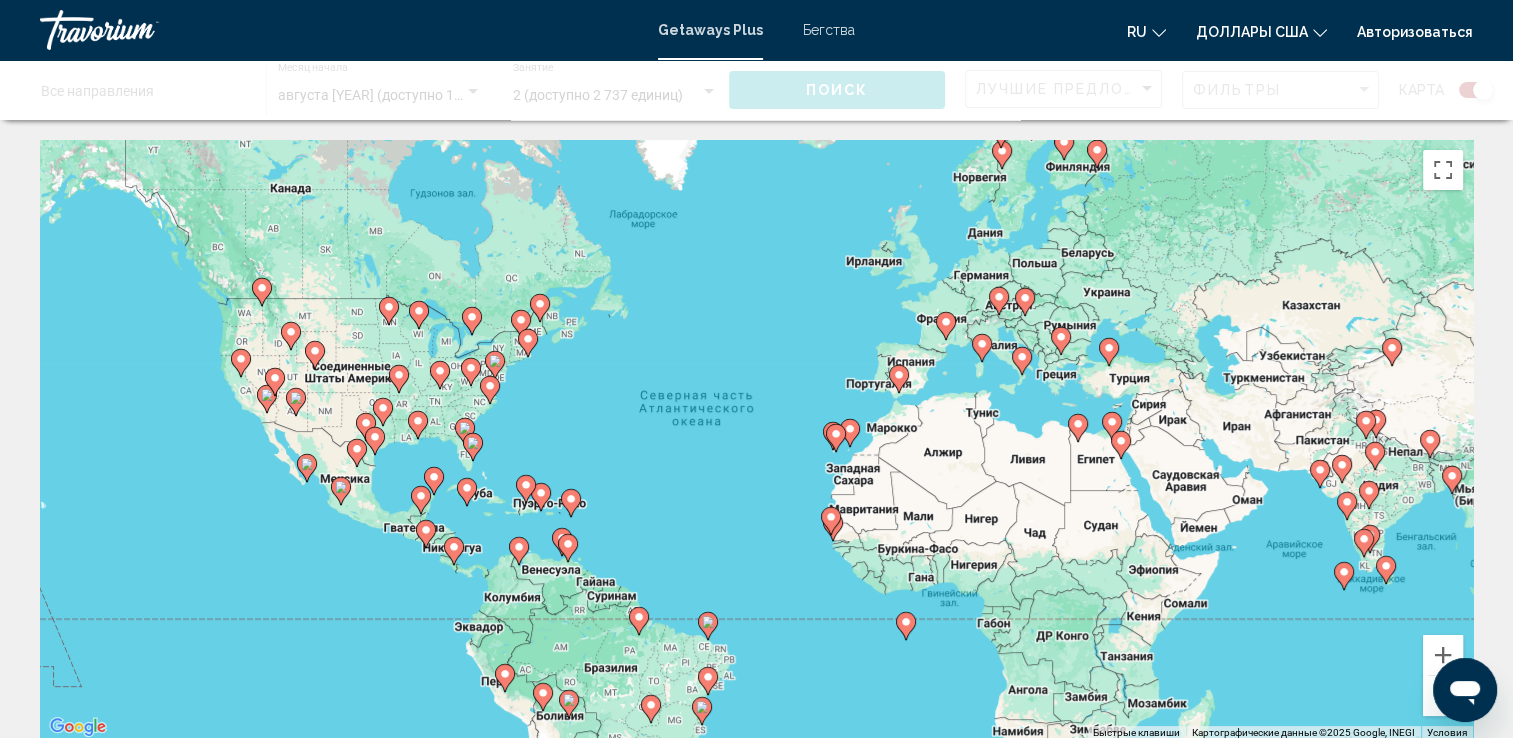click on "Чтобы активировать перетаскивание с помощью клавиатуры, нажмите Alt + Ввод. После этого перемещайте маркер, используя клавиши со стрелками. Чтобы завершить перетаскивание, нажмите клавишу Ввод. Чтобы отменить действие, нажмите клавишу Esc." at bounding box center [756, 440] 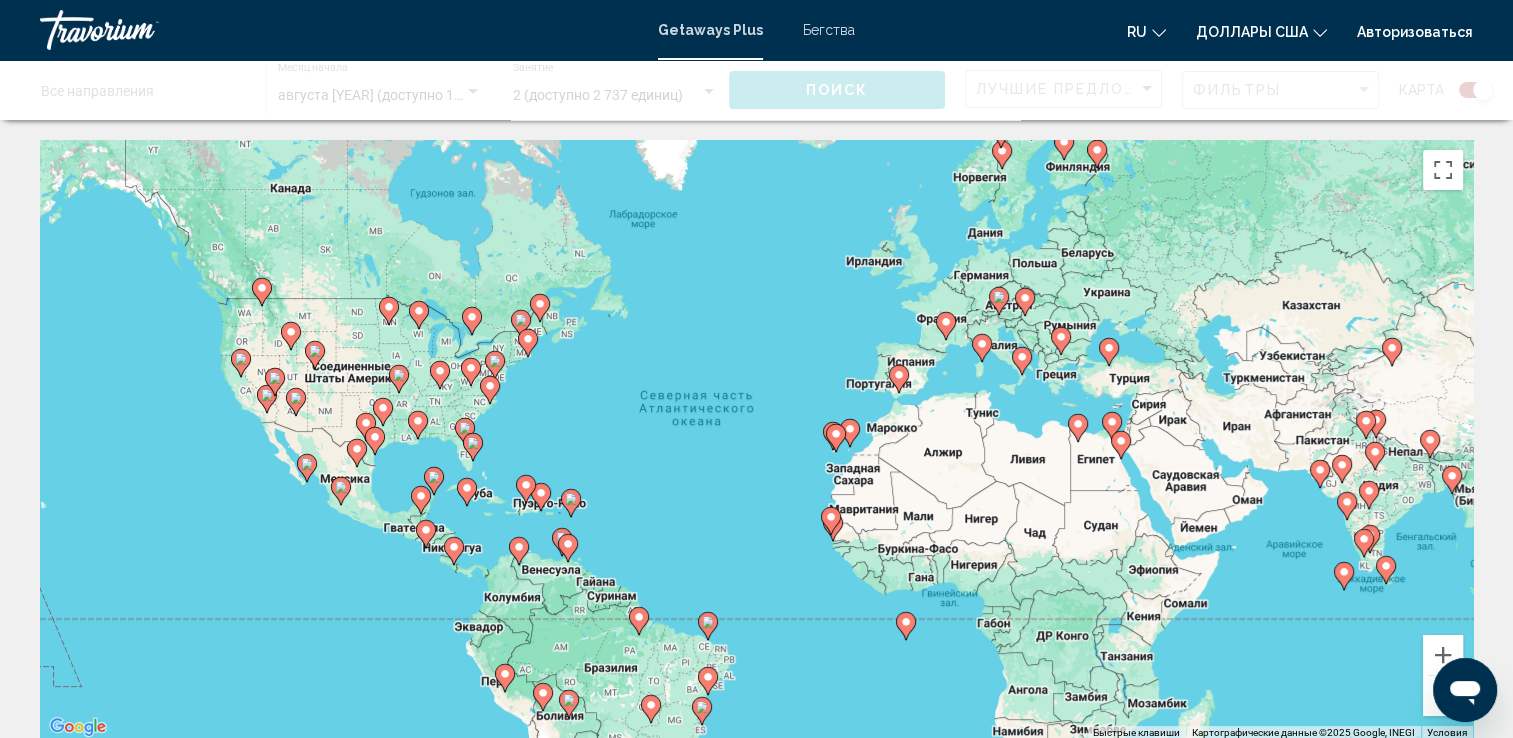 click 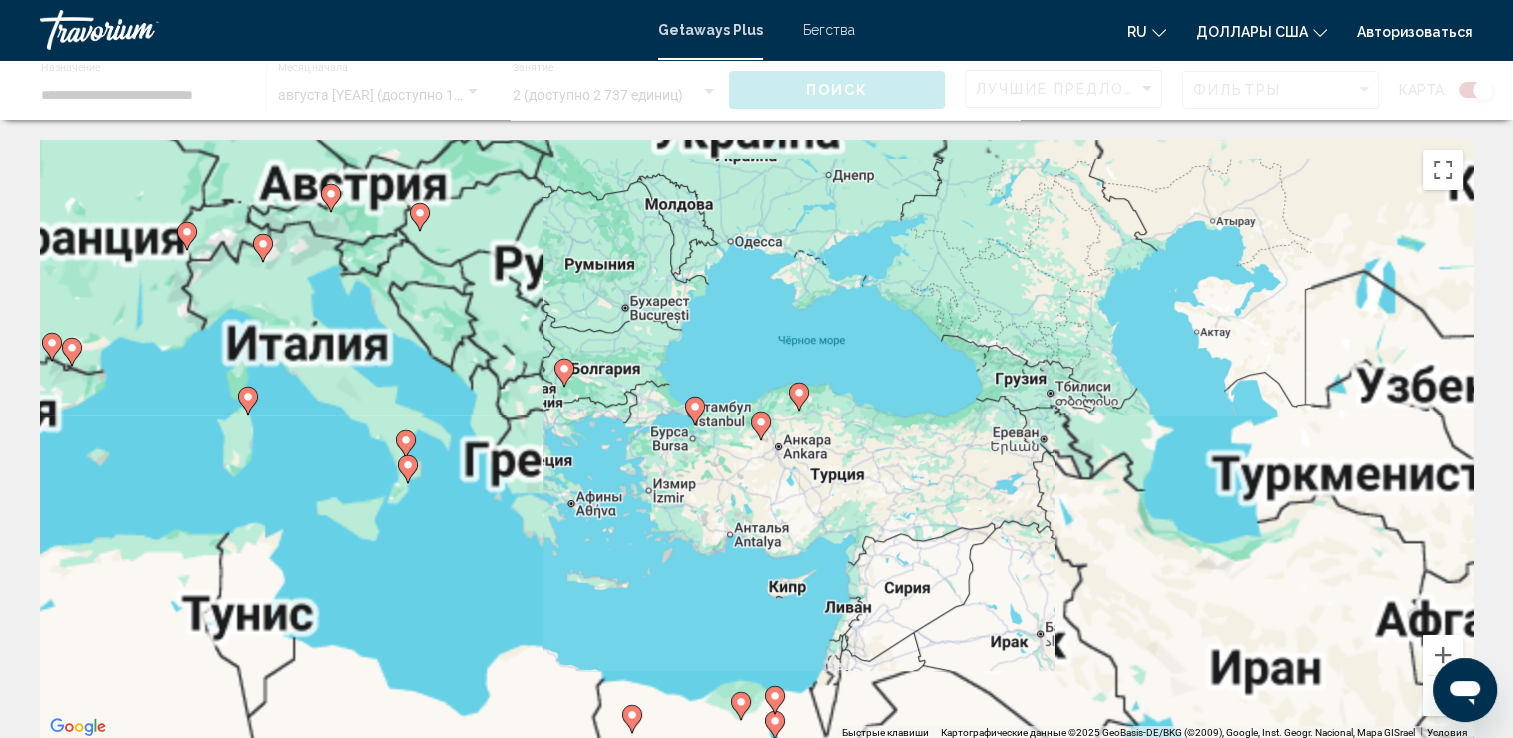click 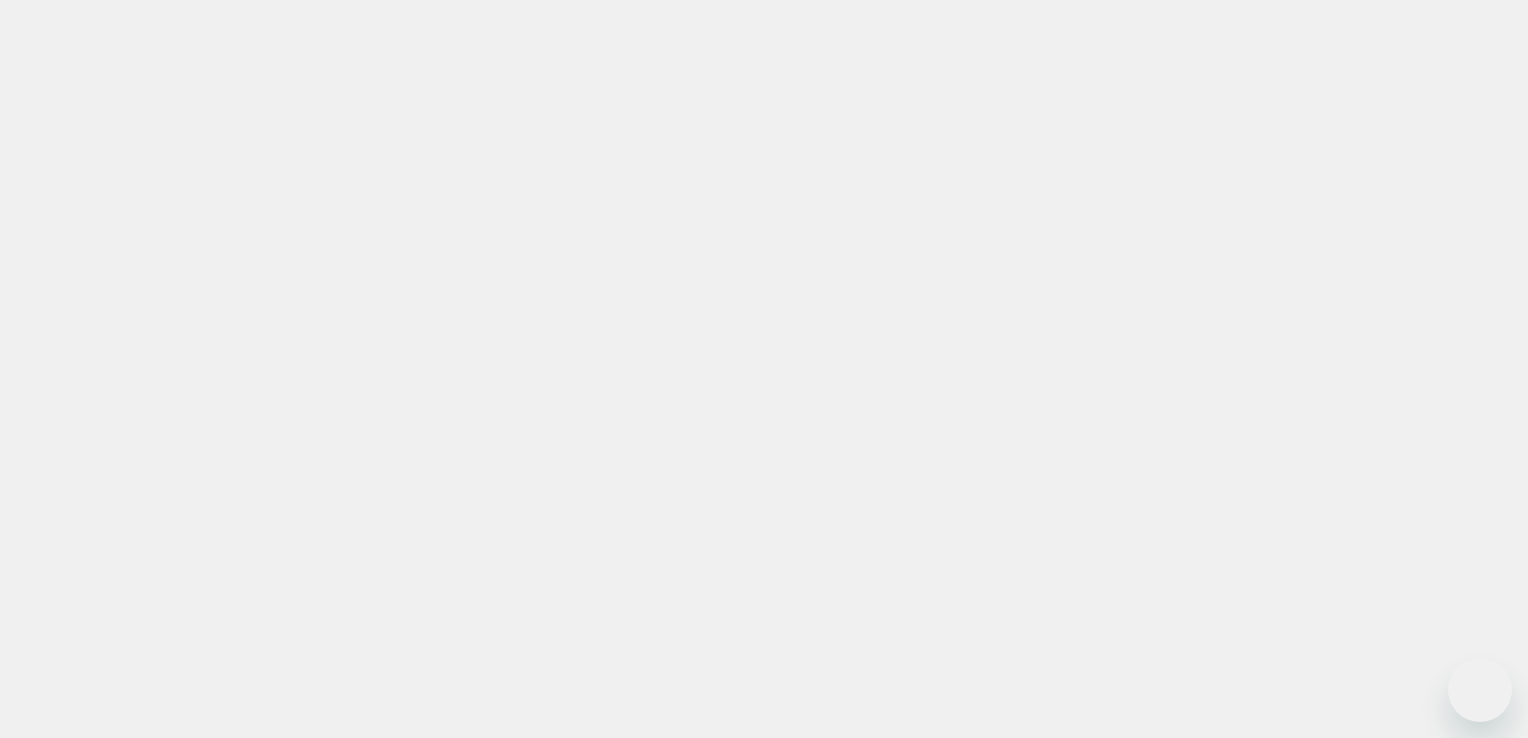 scroll, scrollTop: 0, scrollLeft: 0, axis: both 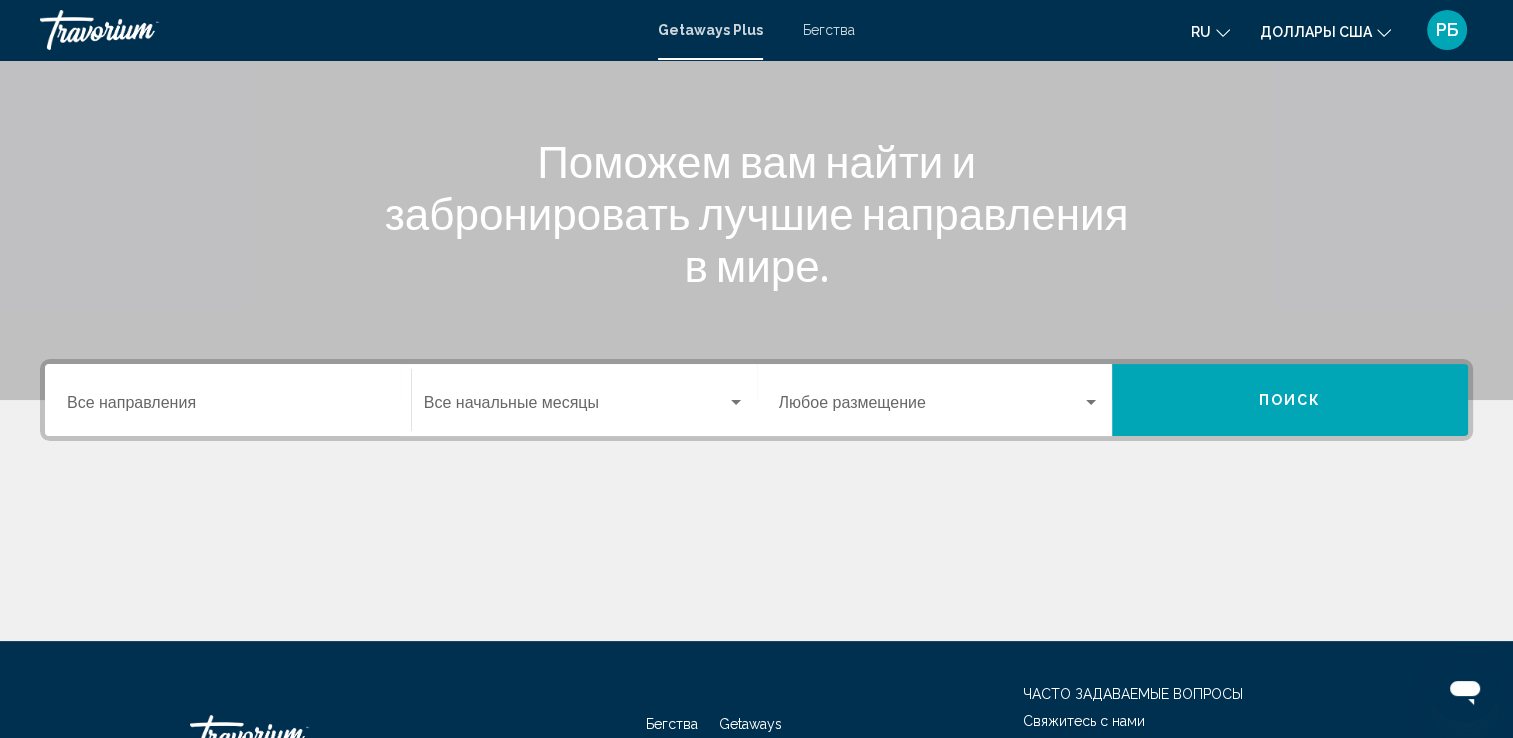 click at bounding box center (736, 402) 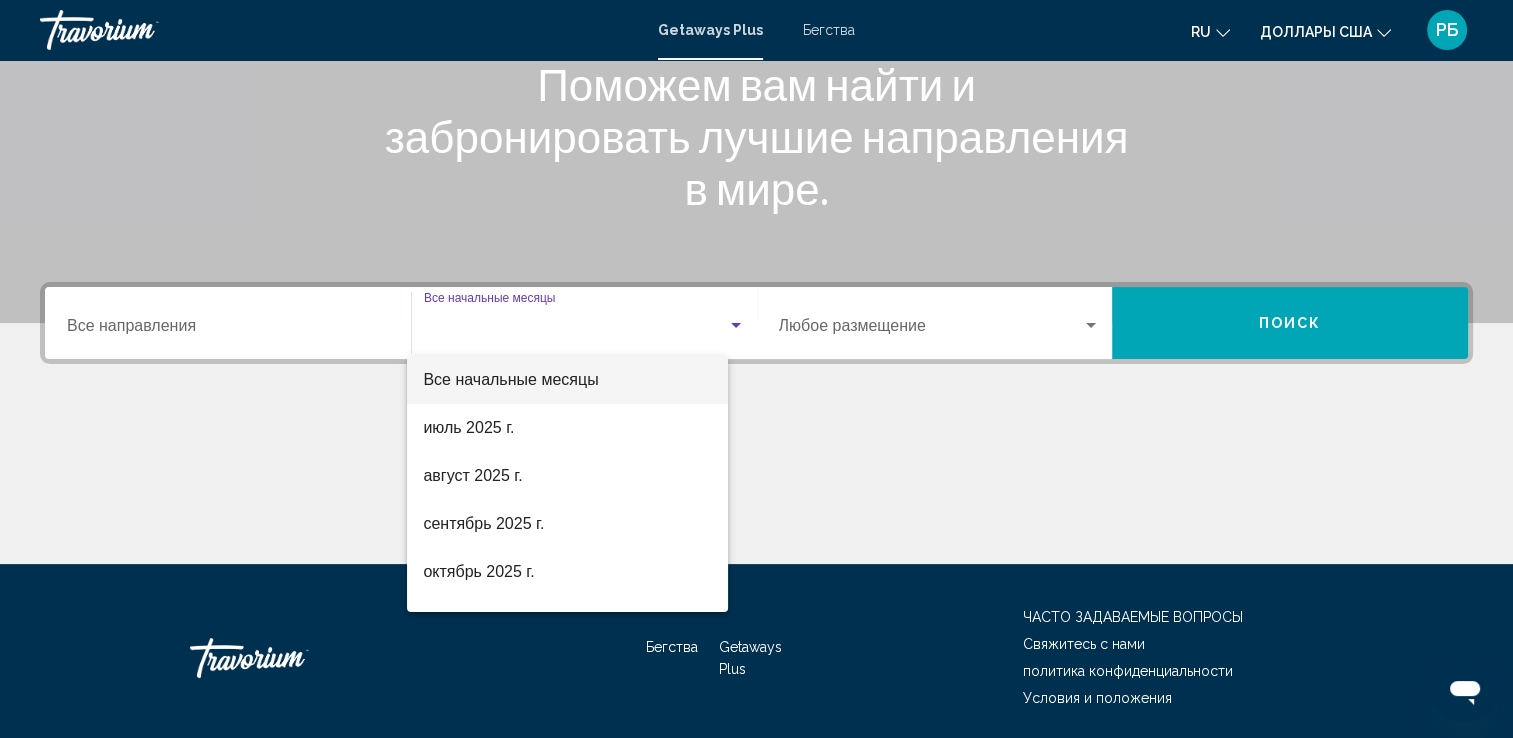 scroll, scrollTop: 347, scrollLeft: 0, axis: vertical 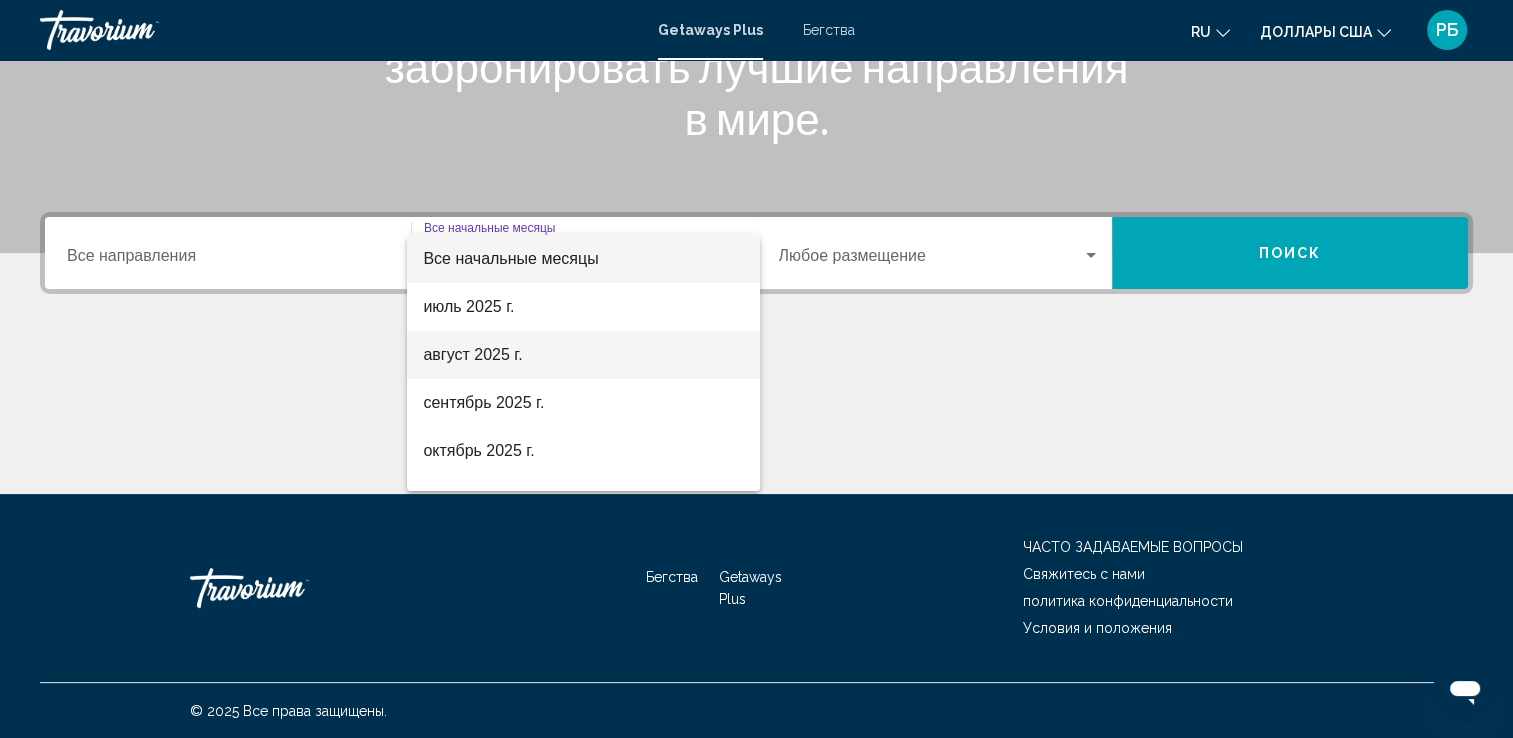 click on "август 2025 г." at bounding box center [472, 354] 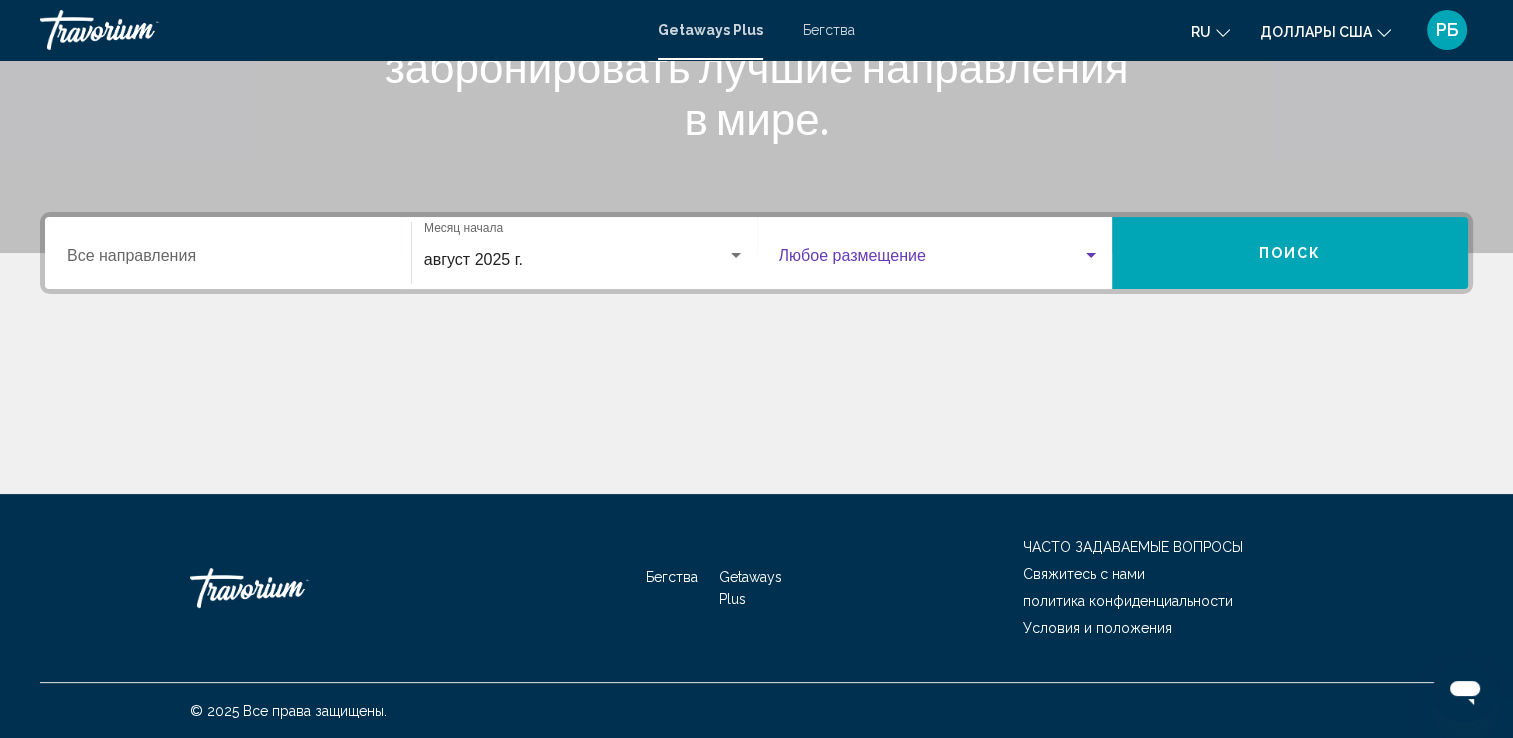 click at bounding box center (931, 260) 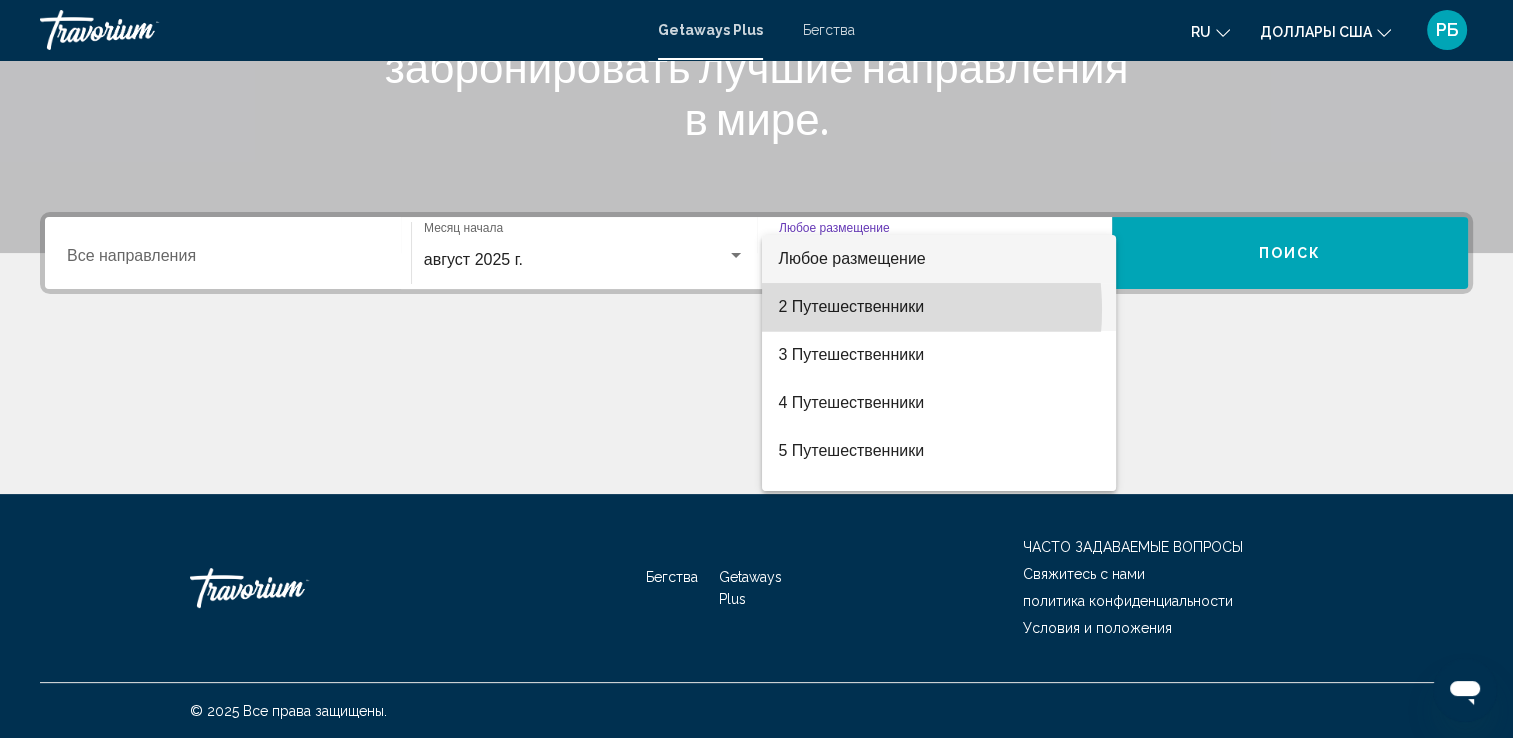 click on "2 Путешественники" at bounding box center [851, 306] 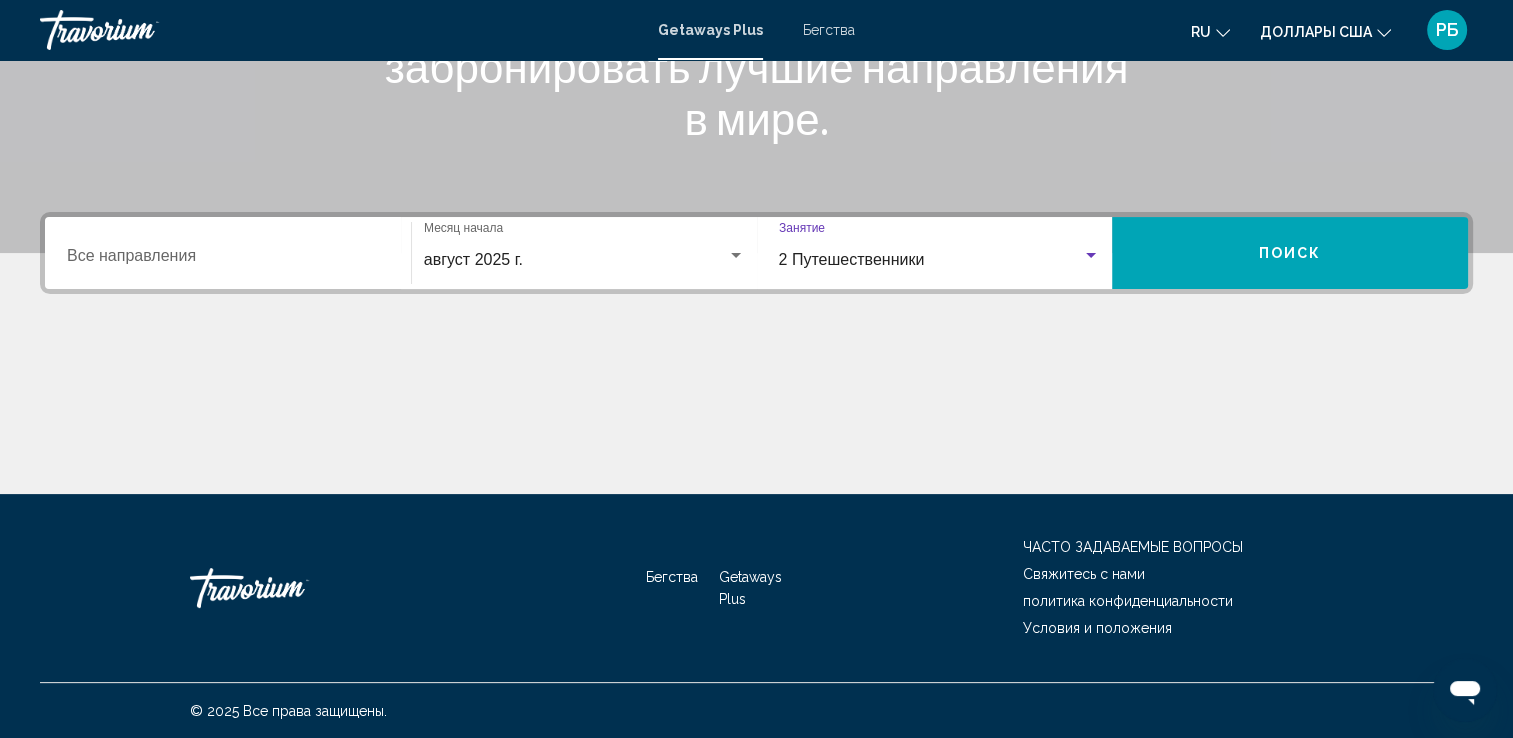 click on "Поиск" at bounding box center [1290, 253] 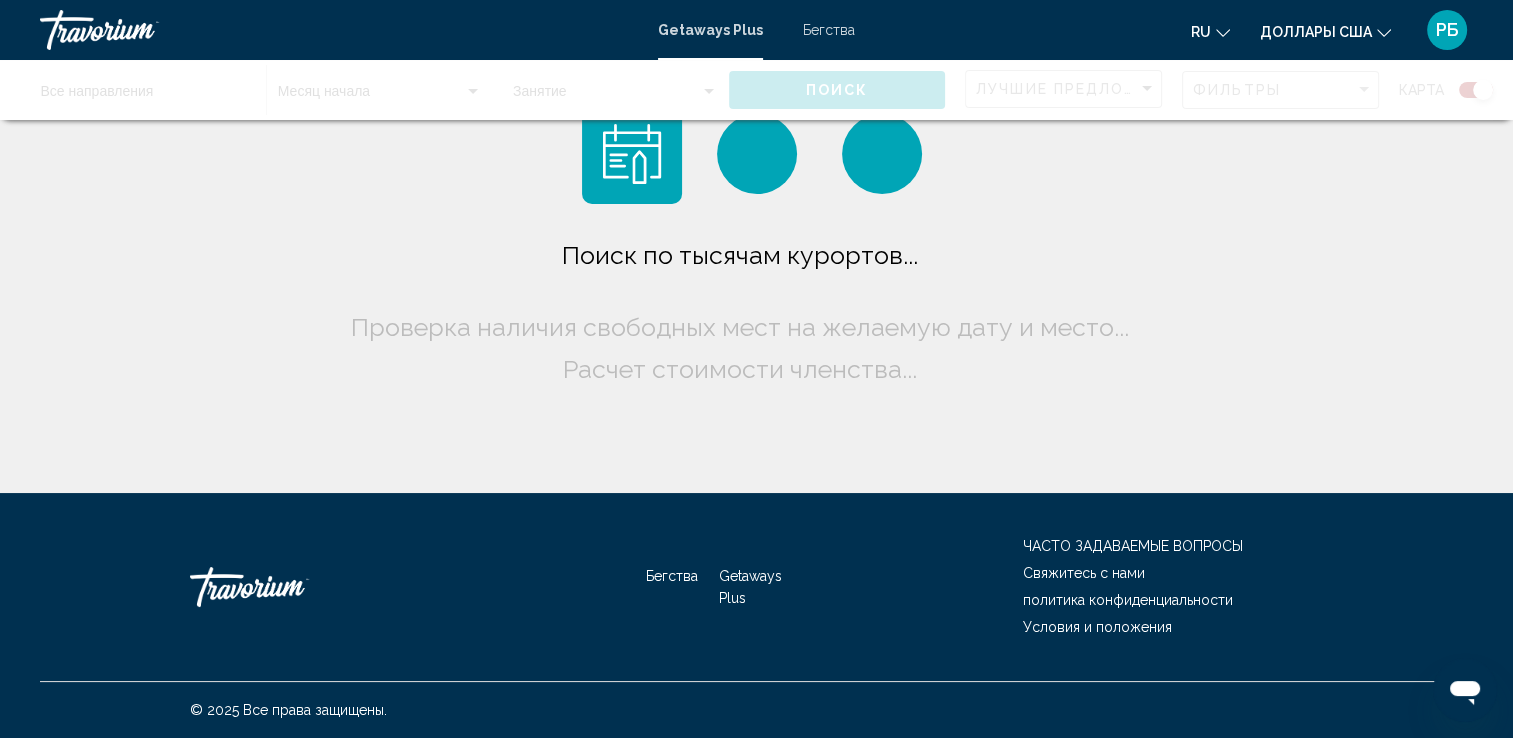 scroll, scrollTop: 0, scrollLeft: 0, axis: both 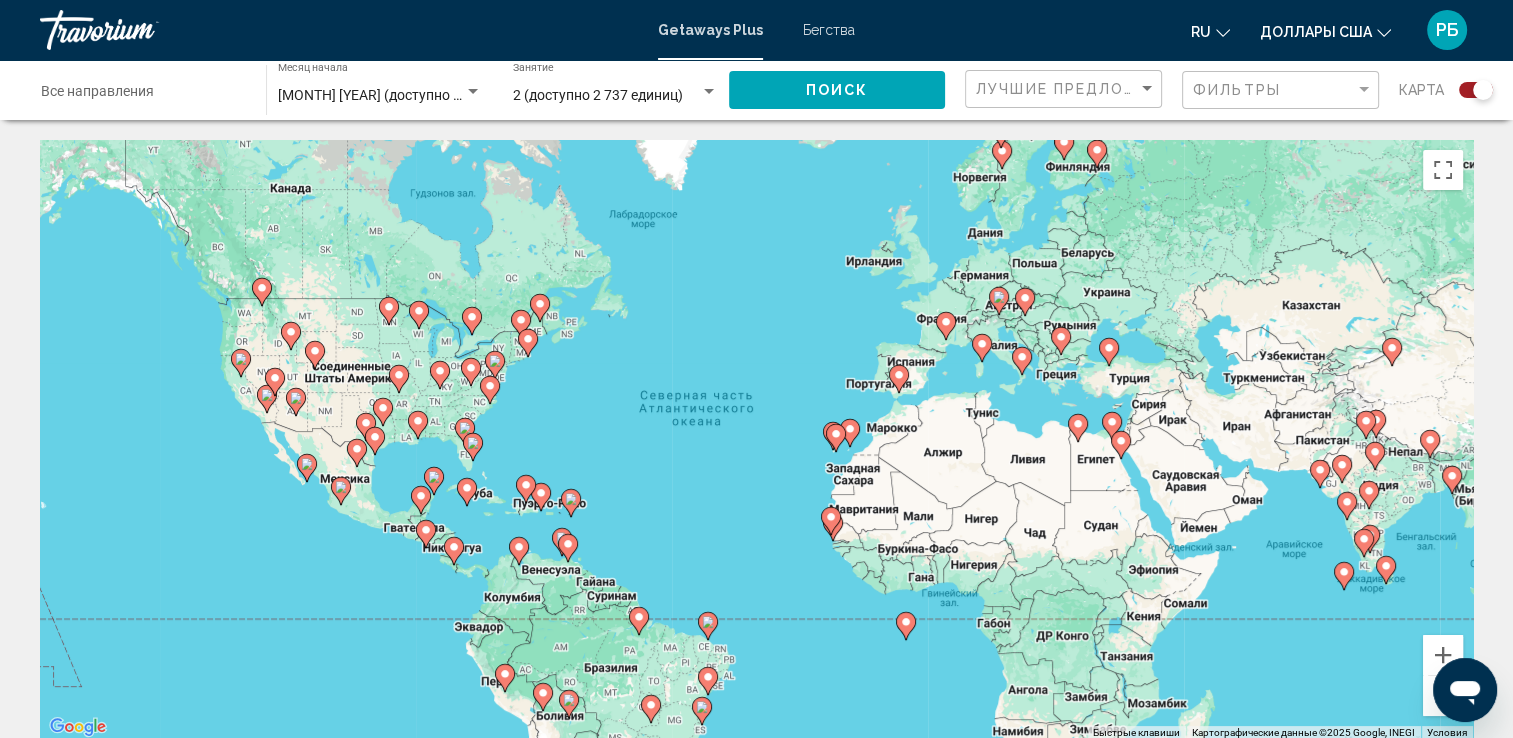 click 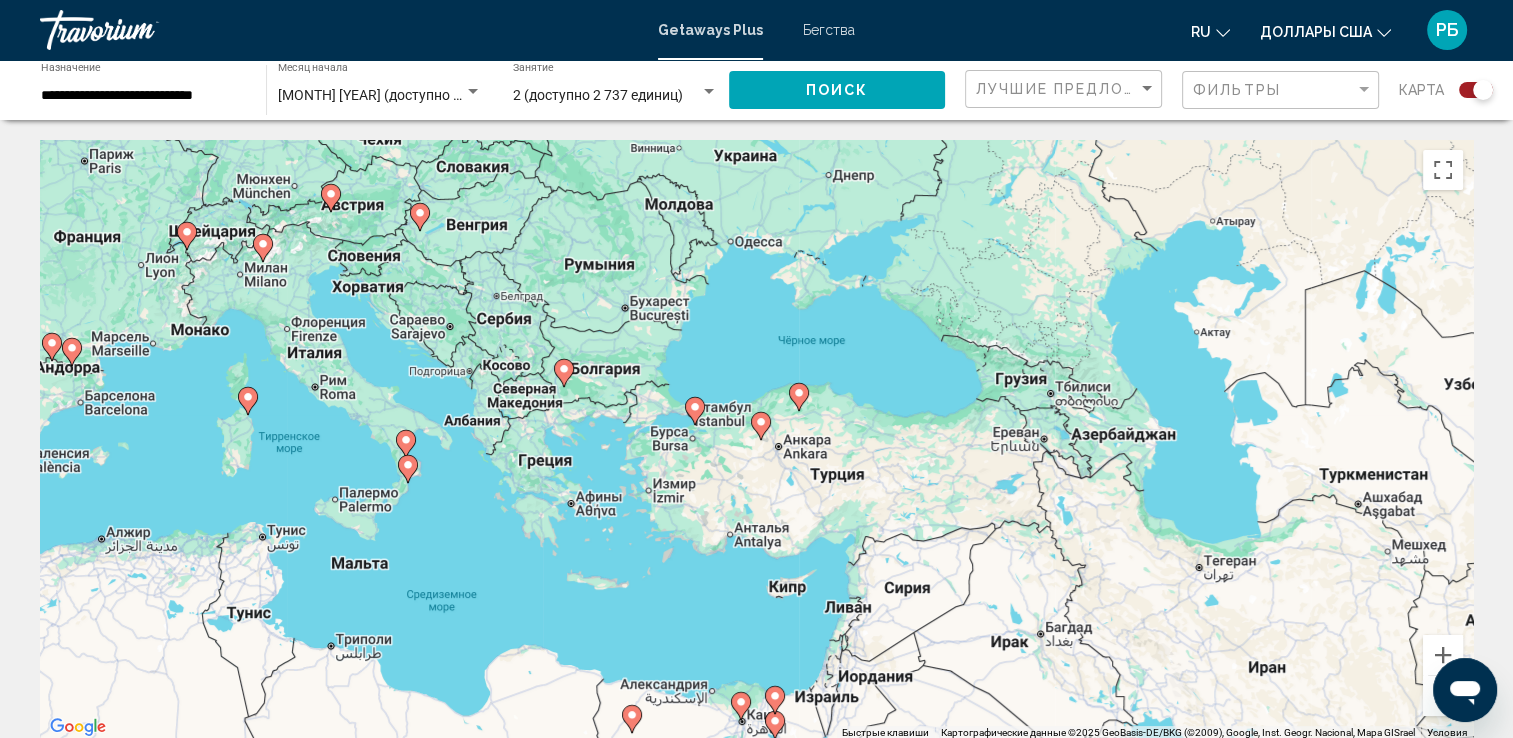click 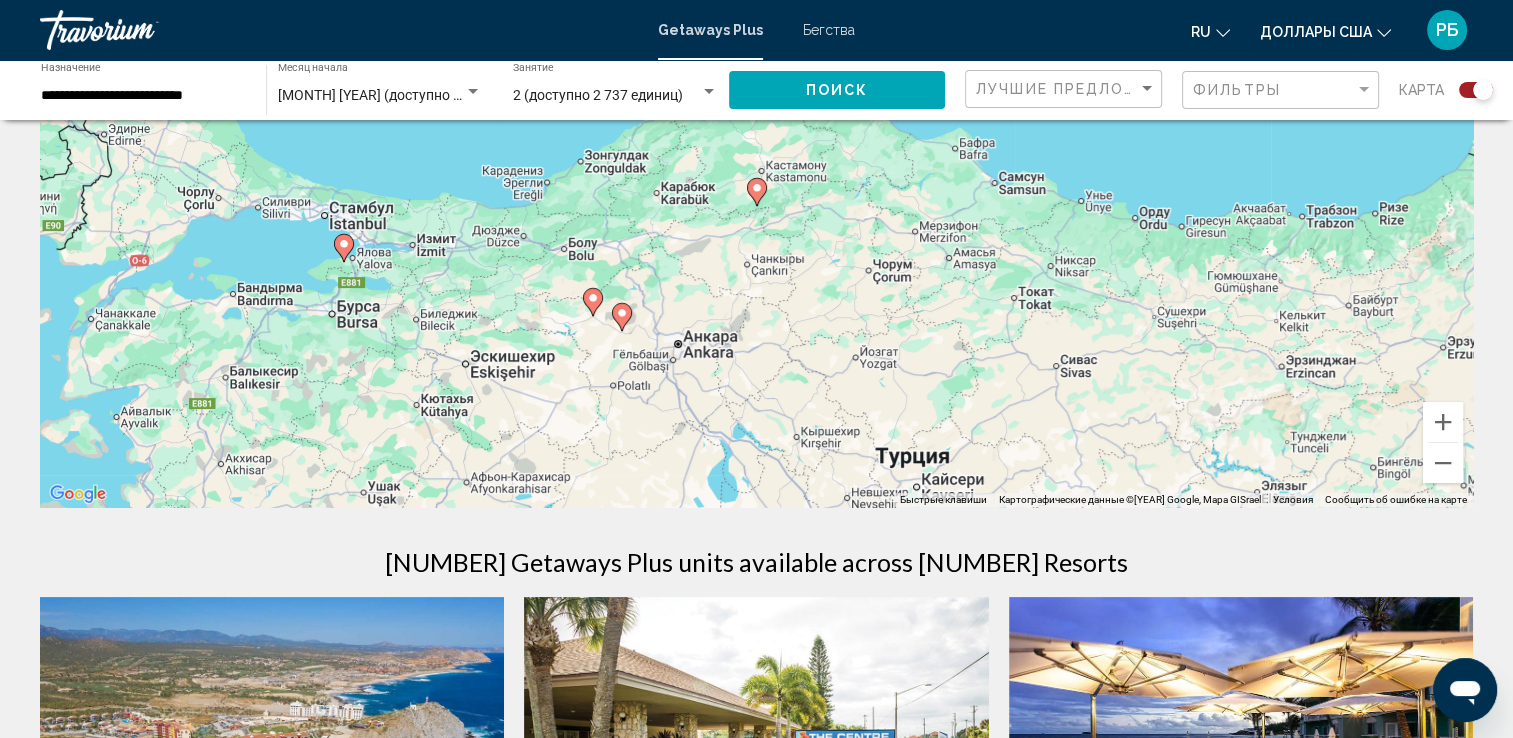scroll, scrollTop: 200, scrollLeft: 0, axis: vertical 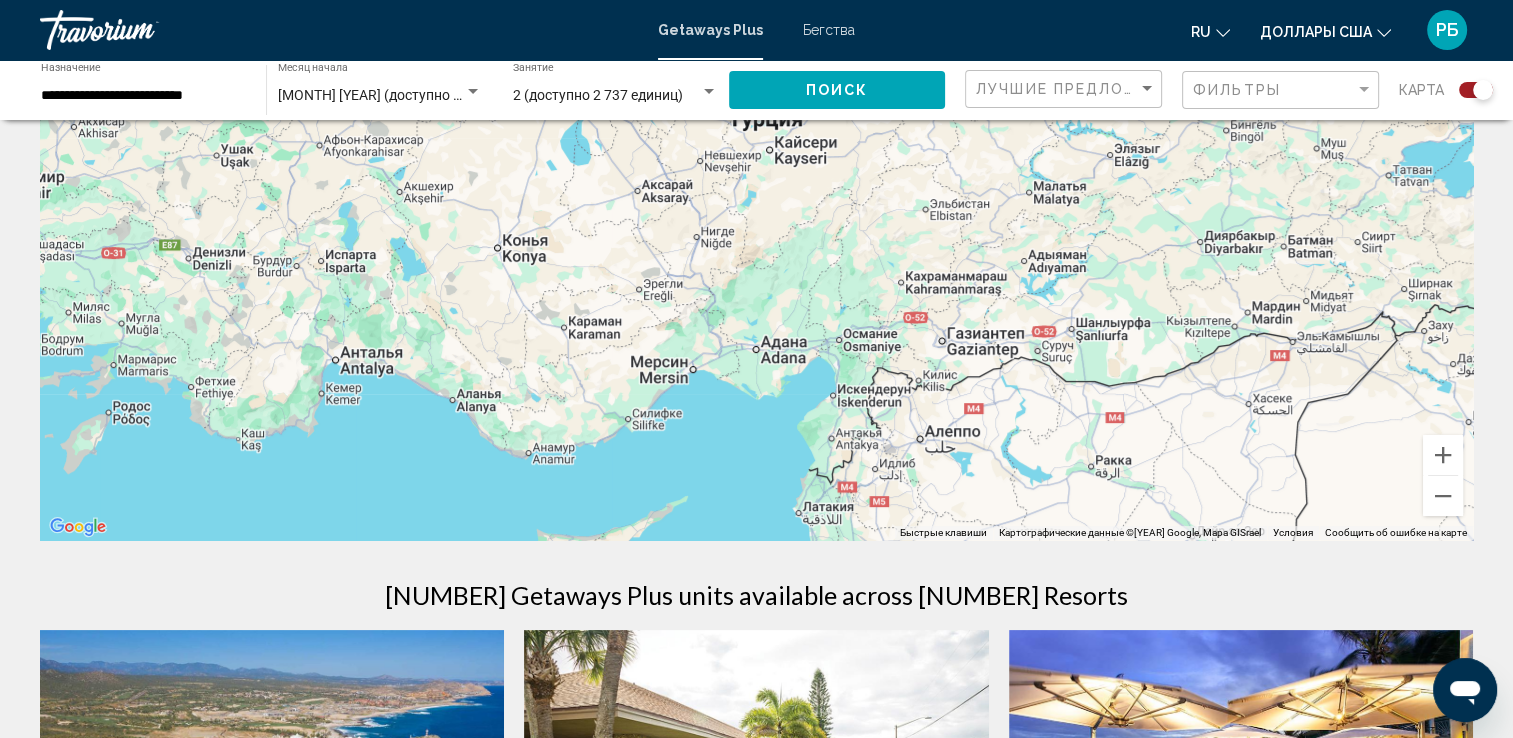 drag, startPoint x: 1129, startPoint y: 460, endPoint x: 979, endPoint y: 90, distance: 399.2493 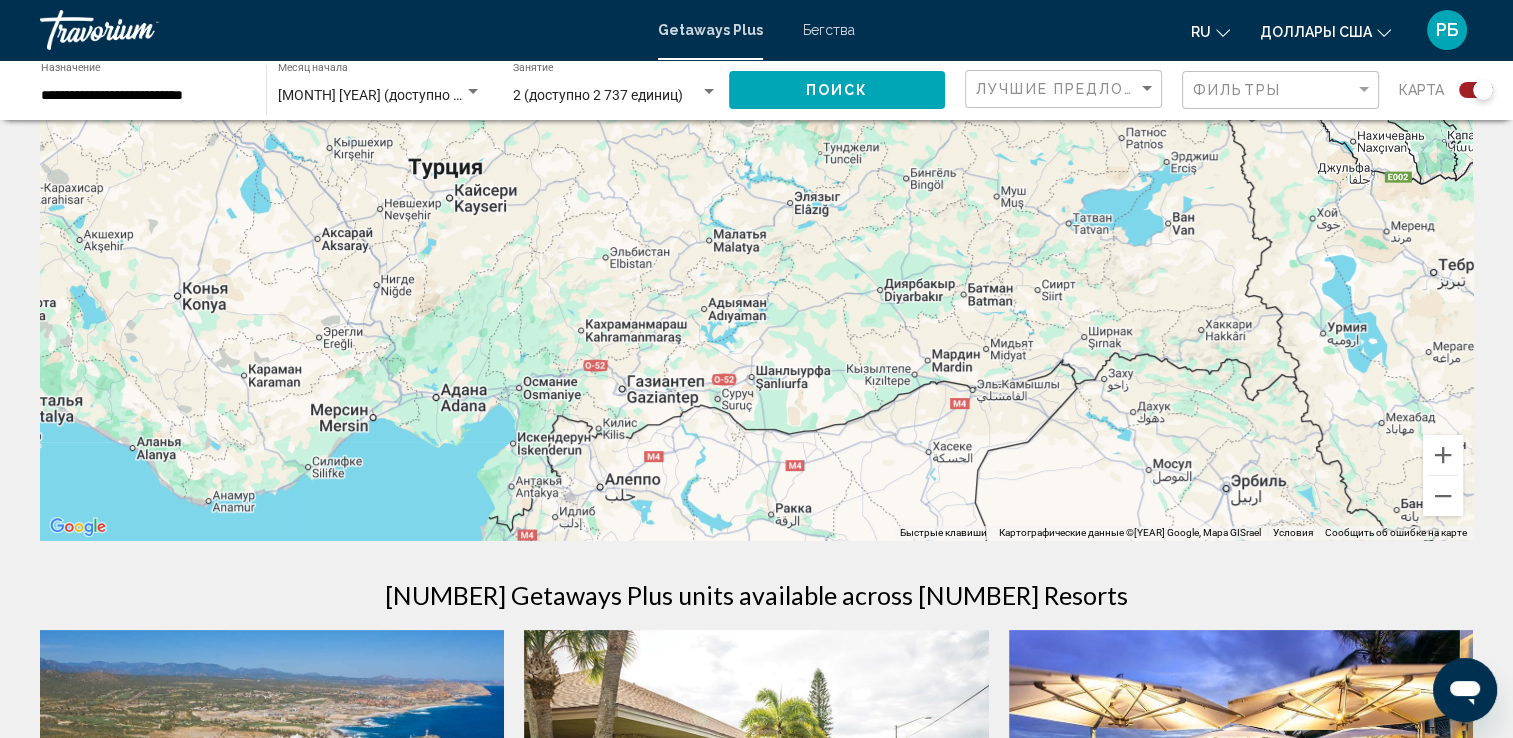 drag, startPoint x: 1072, startPoint y: 400, endPoint x: 752, endPoint y: 446, distance: 323.28934 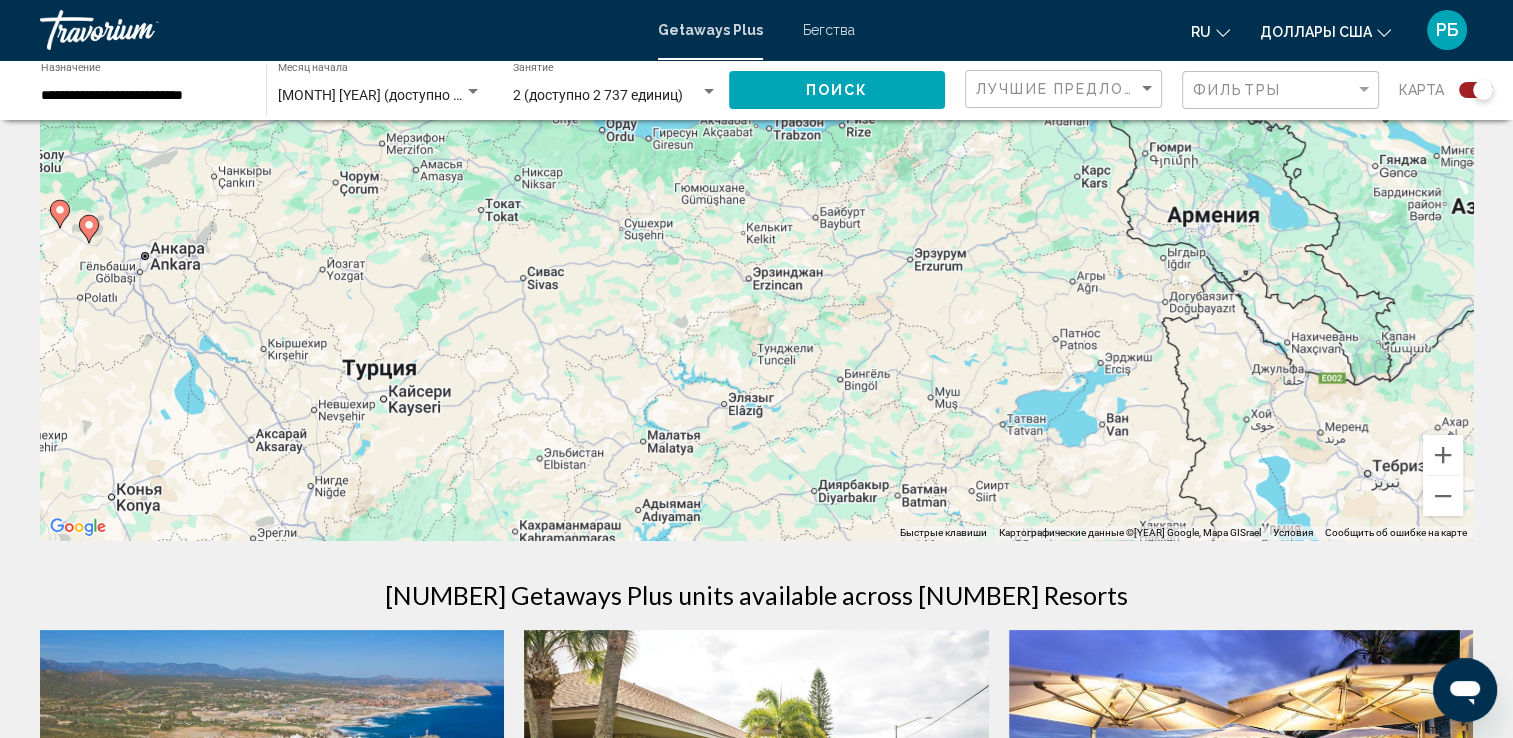 drag, startPoint x: 1045, startPoint y: 260, endPoint x: 980, endPoint y: 463, distance: 213.15253 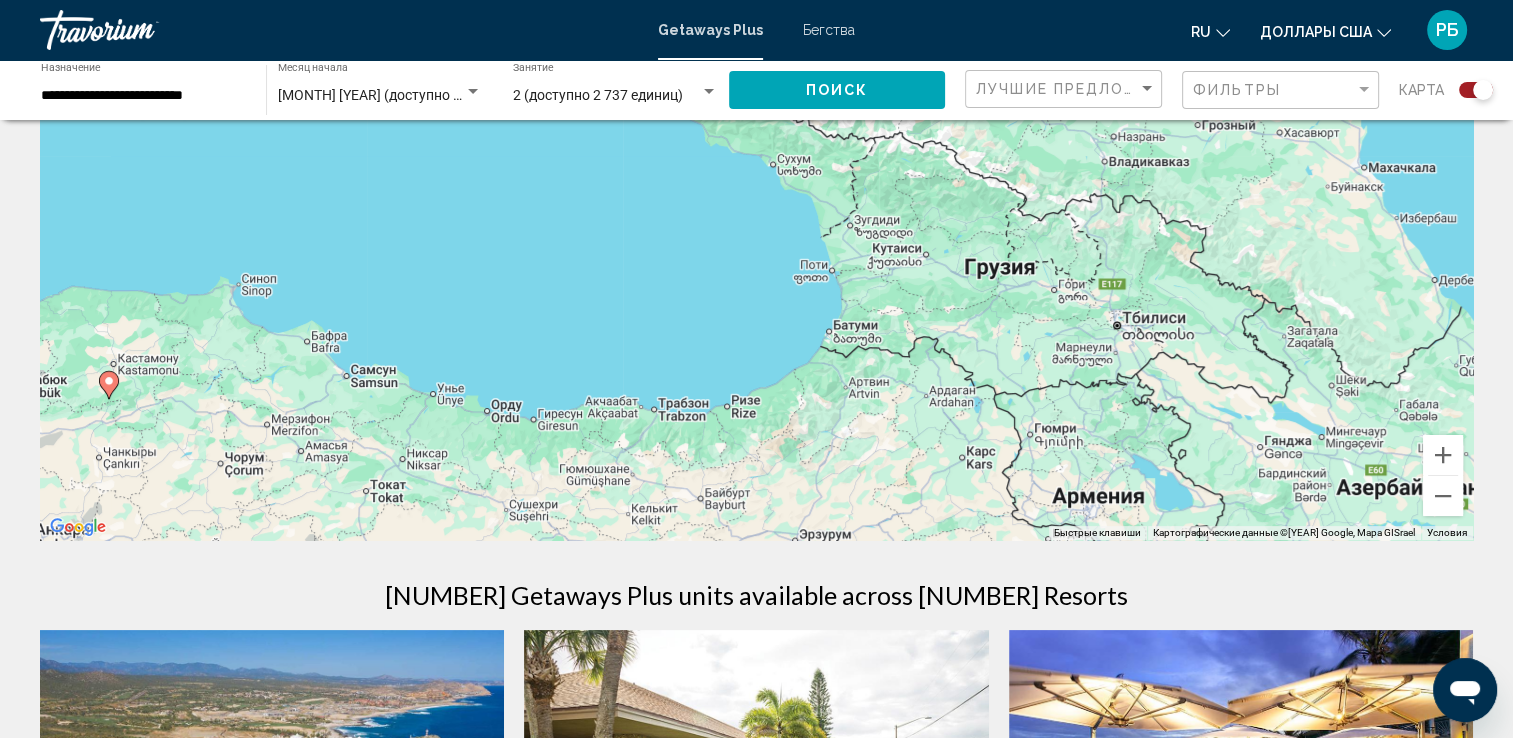 drag, startPoint x: 1024, startPoint y: 214, endPoint x: 909, endPoint y: 497, distance: 305.4734 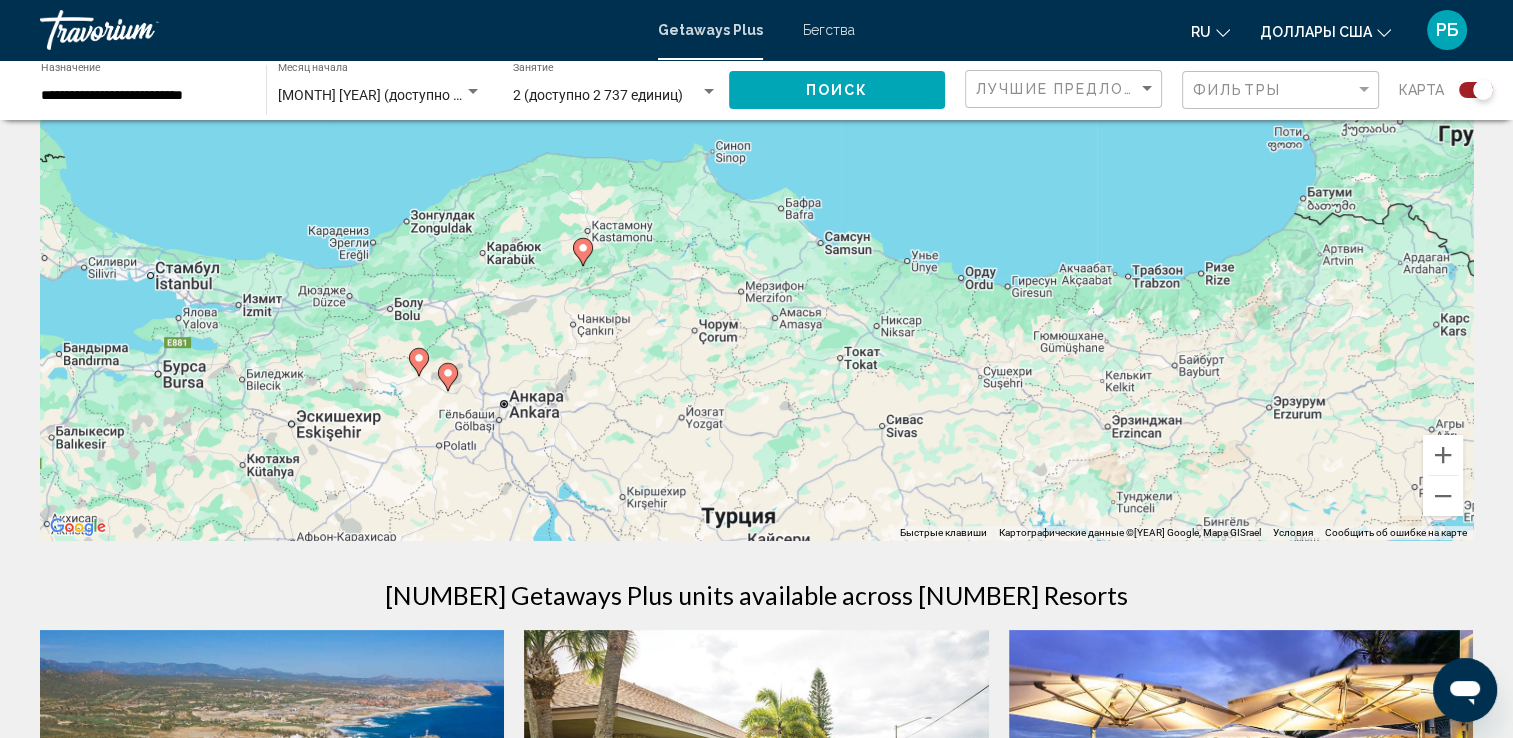 drag, startPoint x: 380, startPoint y: 415, endPoint x: 857, endPoint y: 282, distance: 495.19492 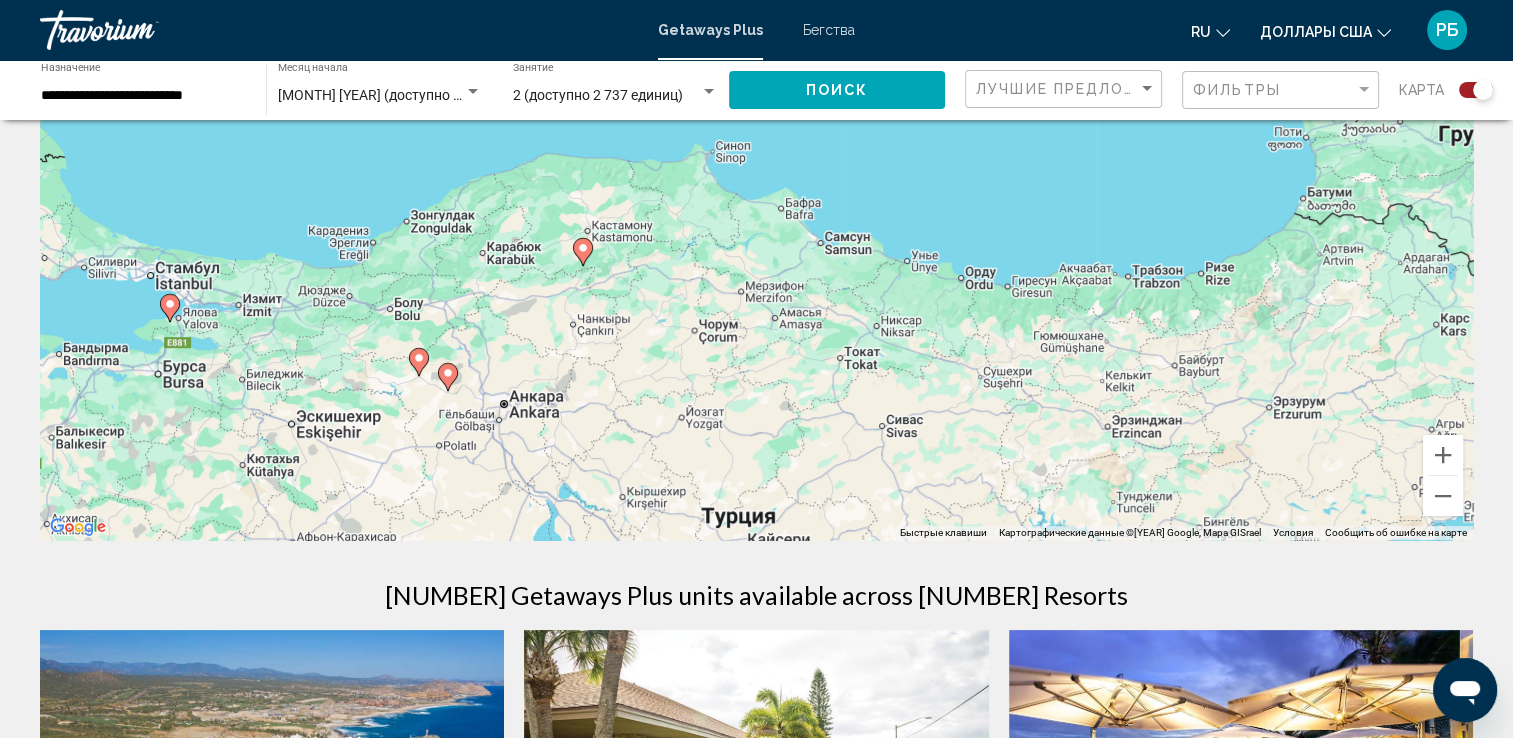 scroll, scrollTop: 300, scrollLeft: 0, axis: vertical 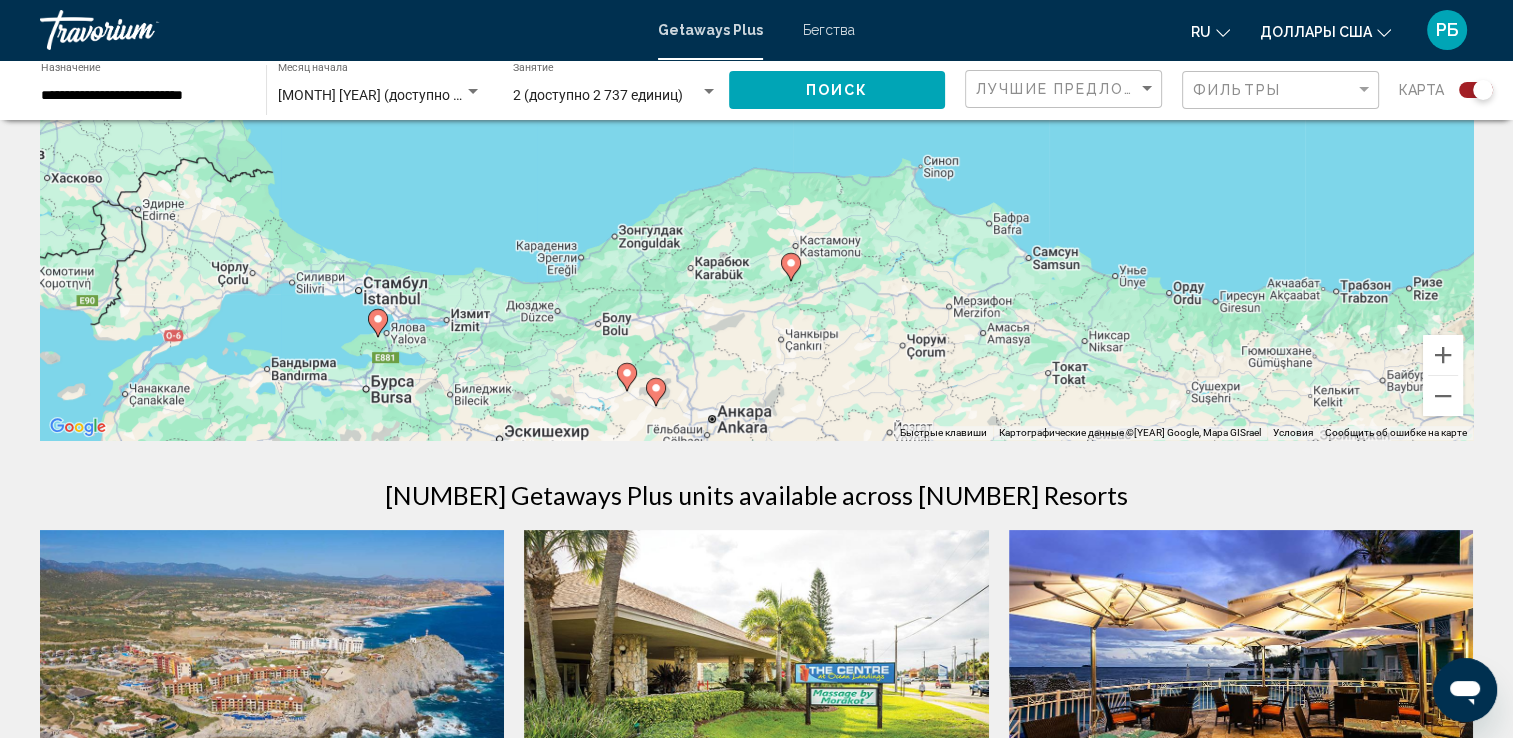 drag, startPoint x: 186, startPoint y: 366, endPoint x: 396, endPoint y: 481, distance: 239.42639 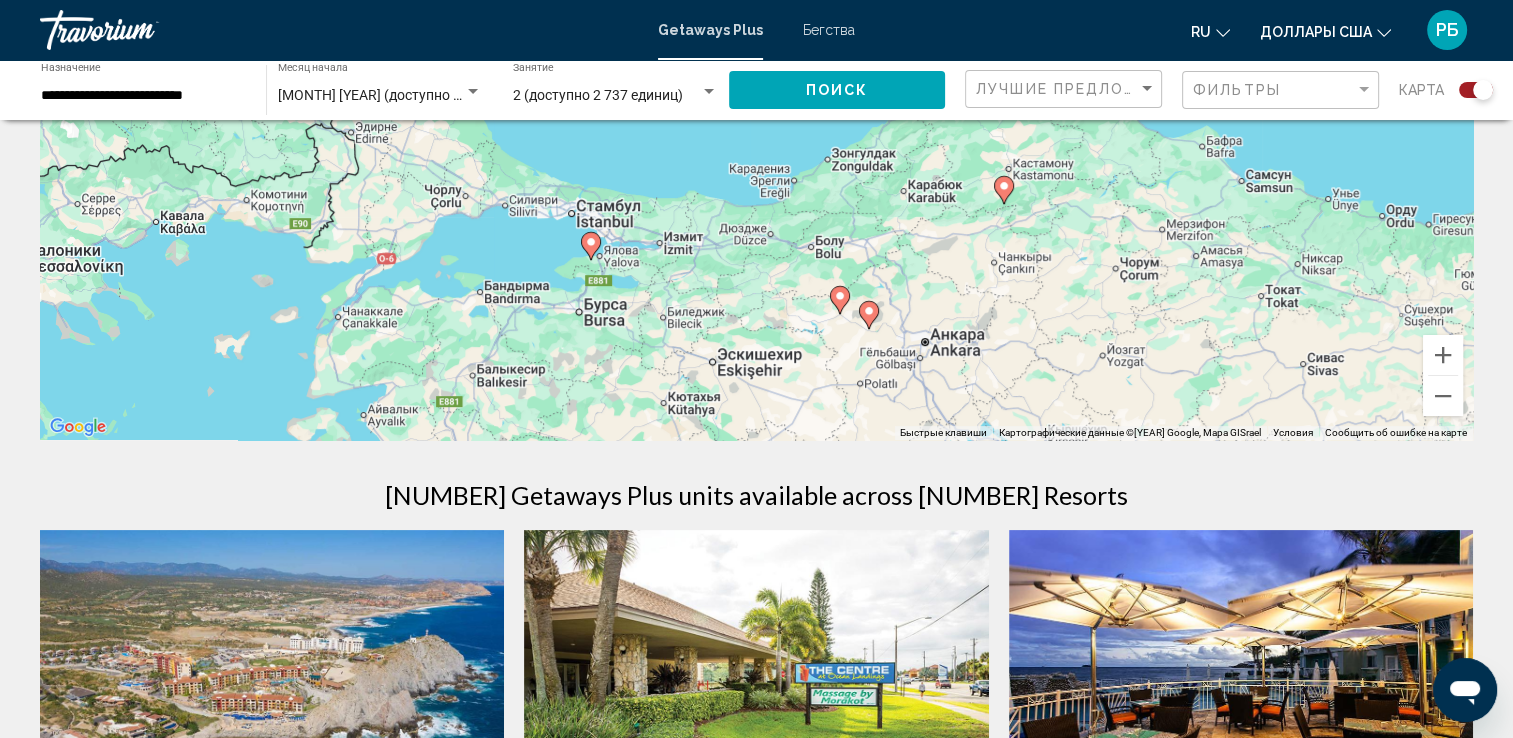 drag, startPoint x: 194, startPoint y: 267, endPoint x: 408, endPoint y: 185, distance: 229.17242 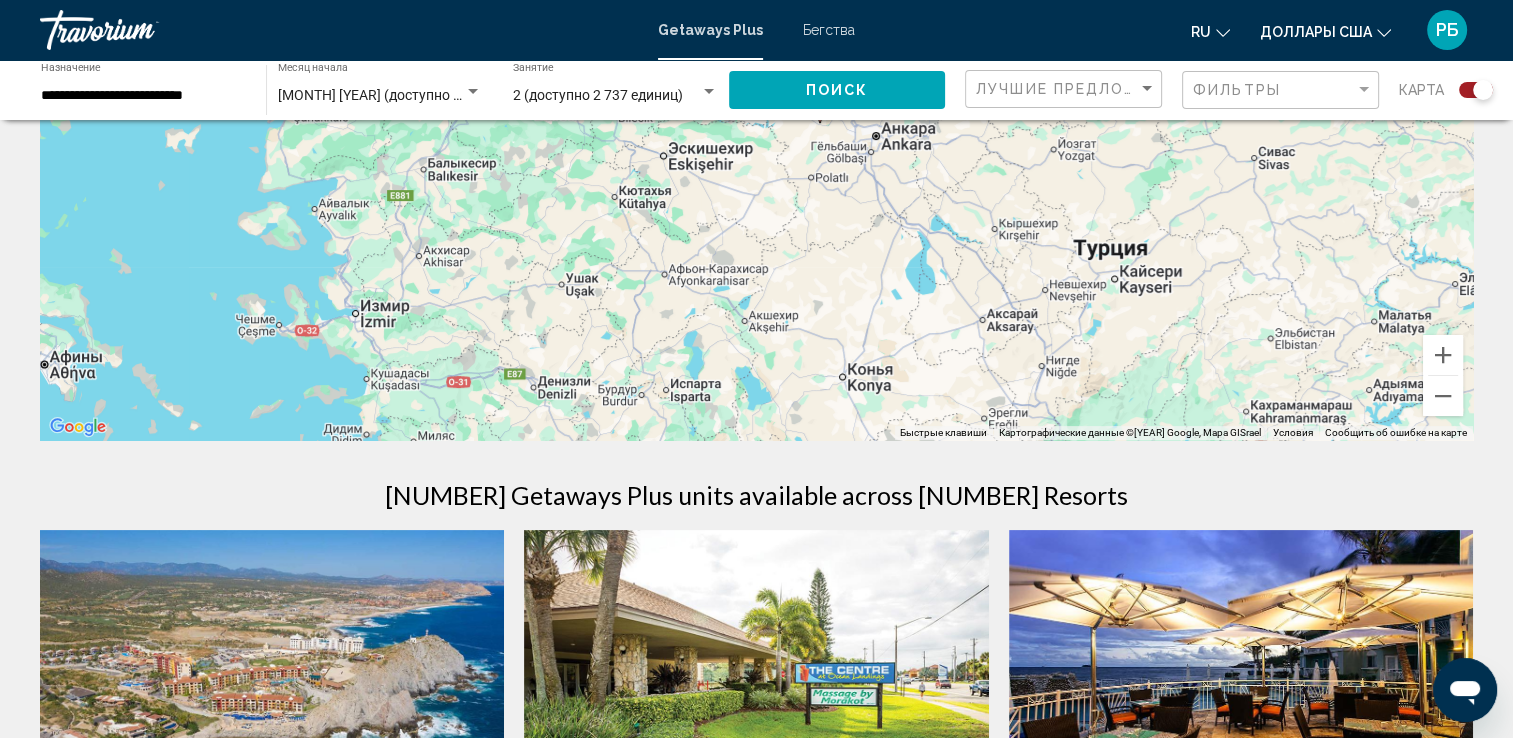 drag, startPoint x: 536, startPoint y: 368, endPoint x: 488, endPoint y: 164, distance: 209.57098 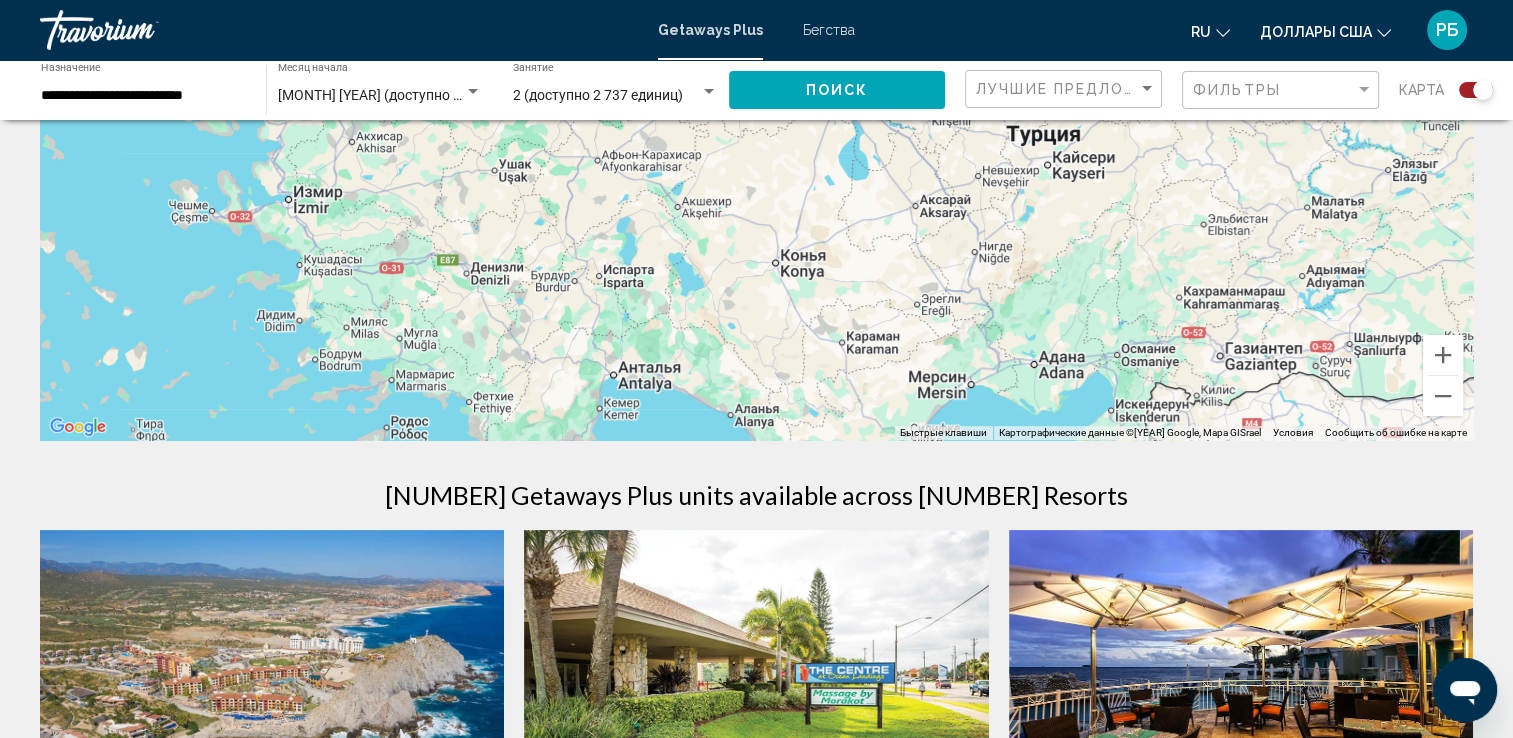 drag, startPoint x: 653, startPoint y: 366, endPoint x: 586, endPoint y: 253, distance: 131.3697 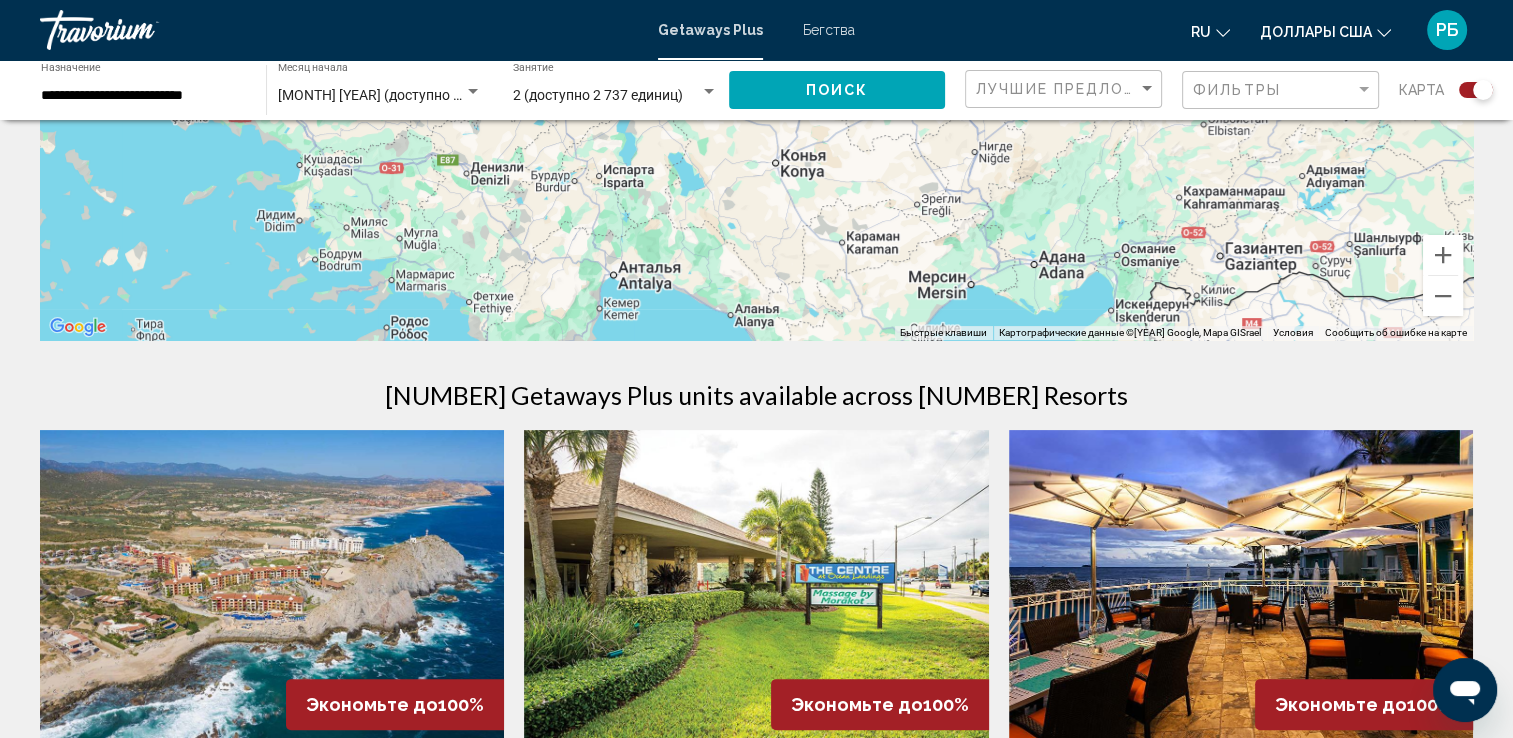 scroll, scrollTop: 300, scrollLeft: 0, axis: vertical 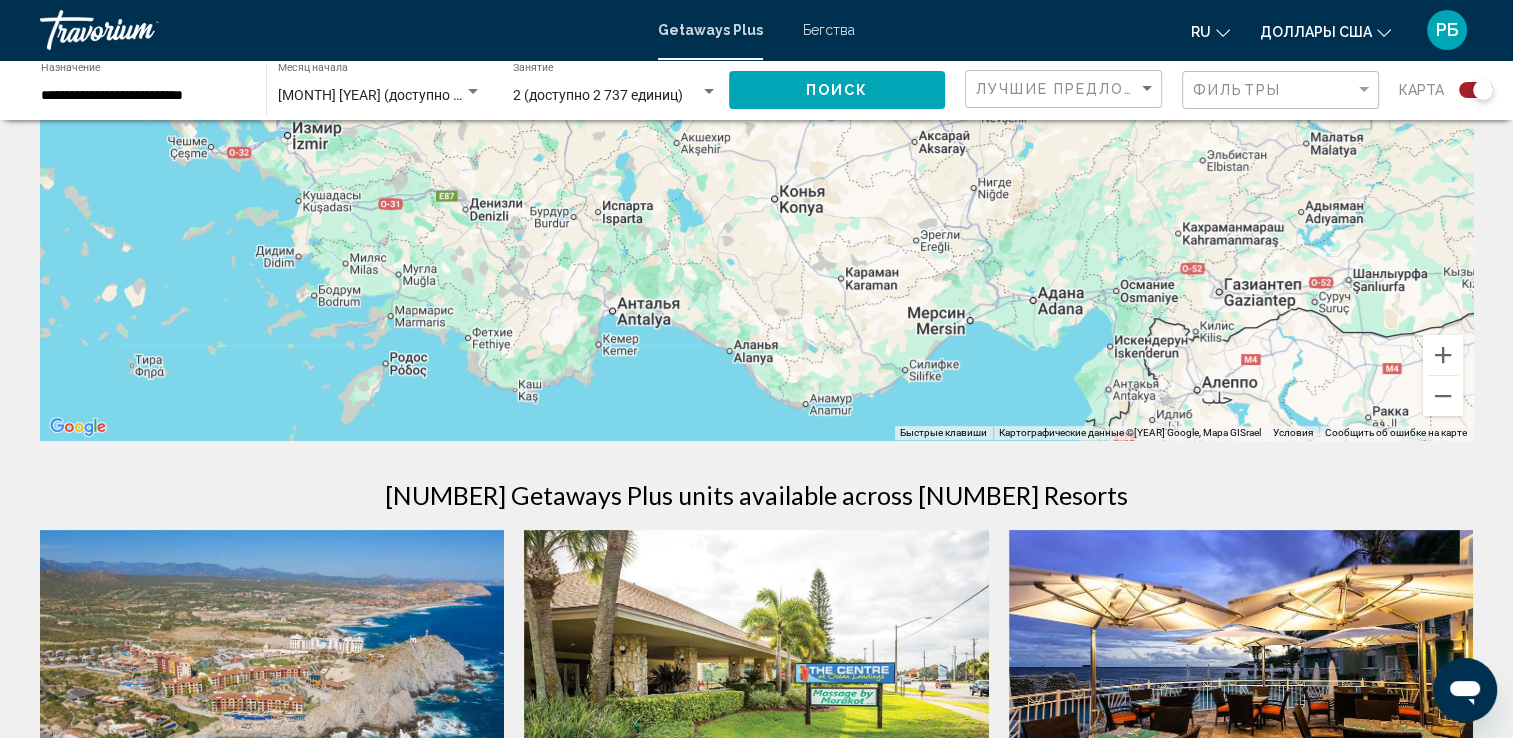 drag, startPoint x: 435, startPoint y: 322, endPoint x: 434, endPoint y: 256, distance: 66.007576 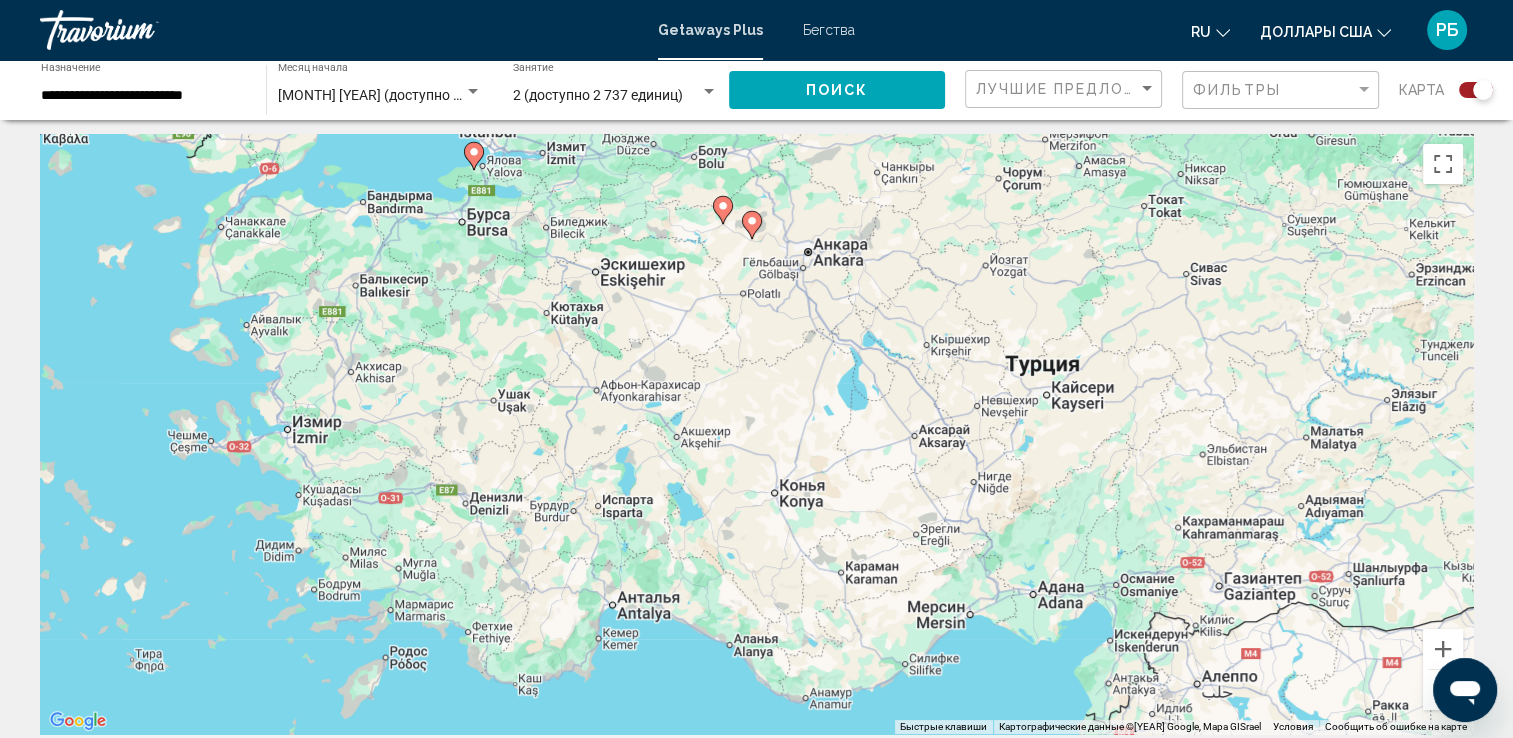 scroll, scrollTop: 0, scrollLeft: 0, axis: both 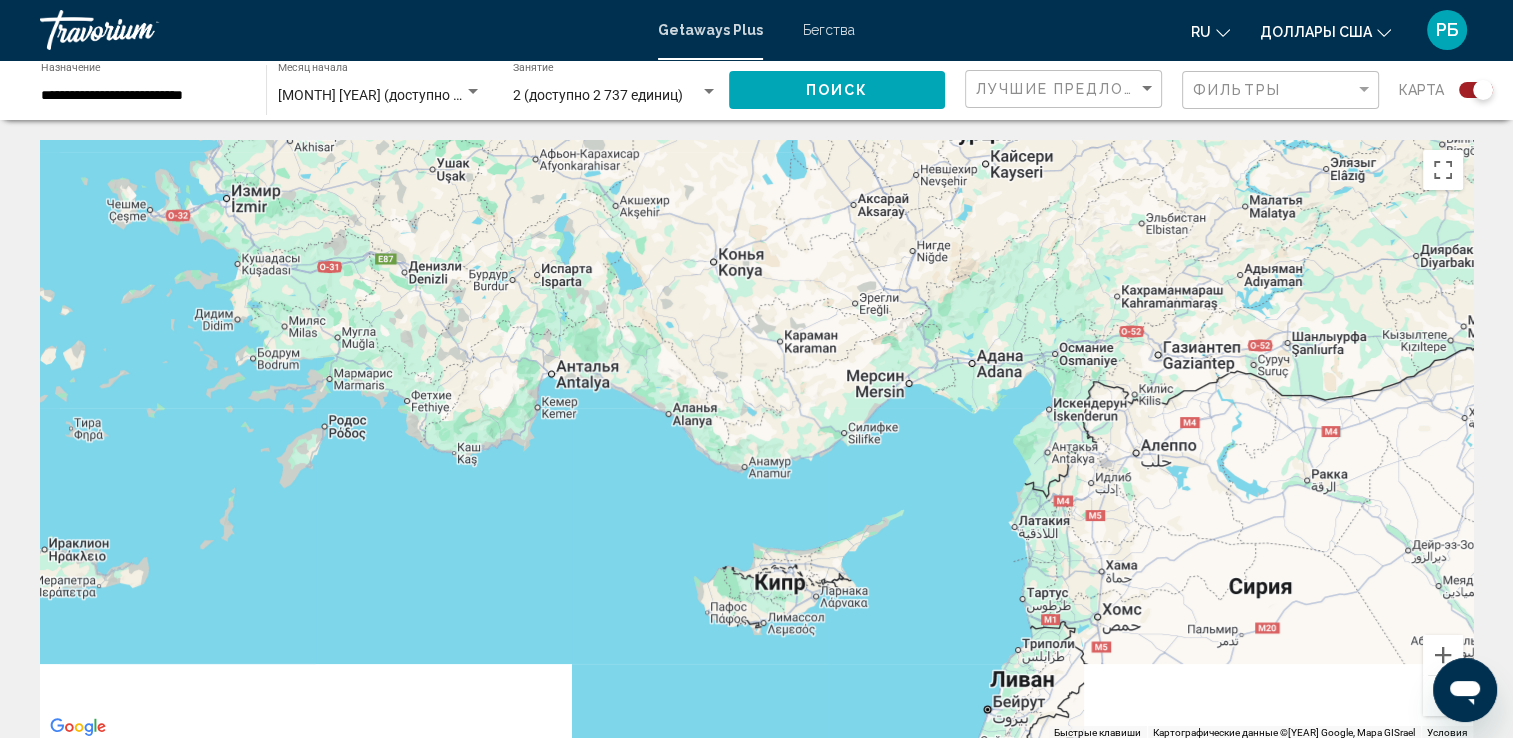 drag, startPoint x: 752, startPoint y: 431, endPoint x: 690, endPoint y: 188, distance: 250.78477 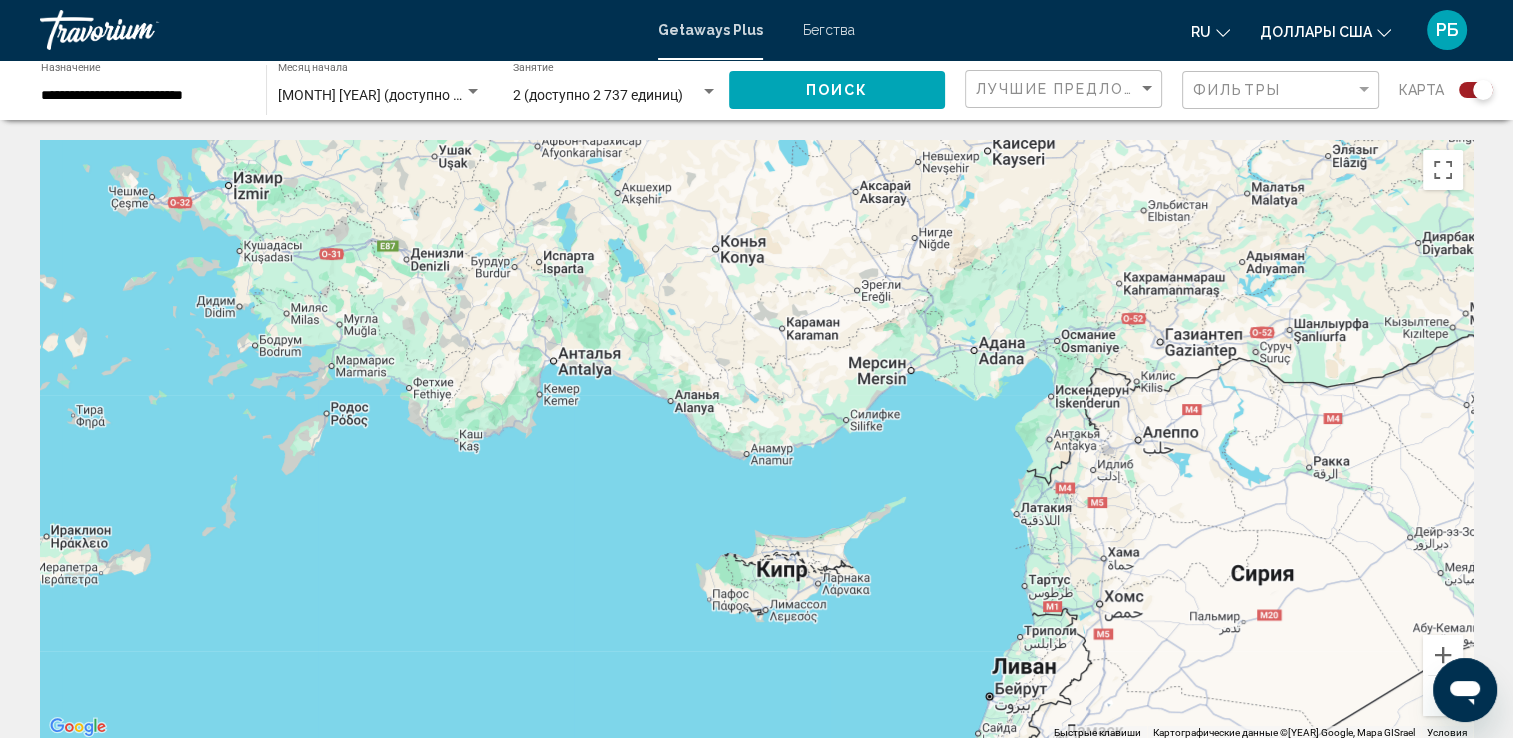 click at bounding box center [756, 440] 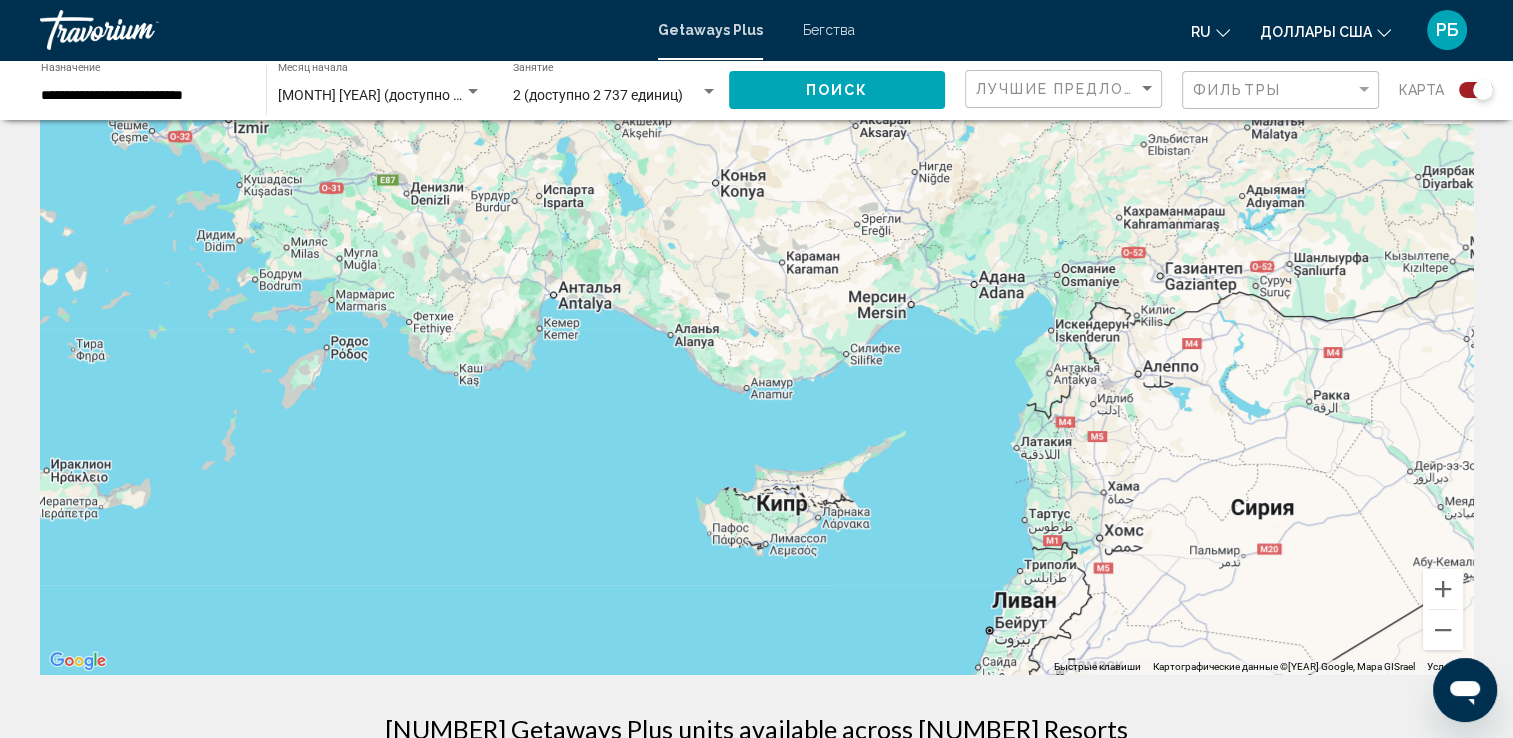 scroll, scrollTop: 100, scrollLeft: 0, axis: vertical 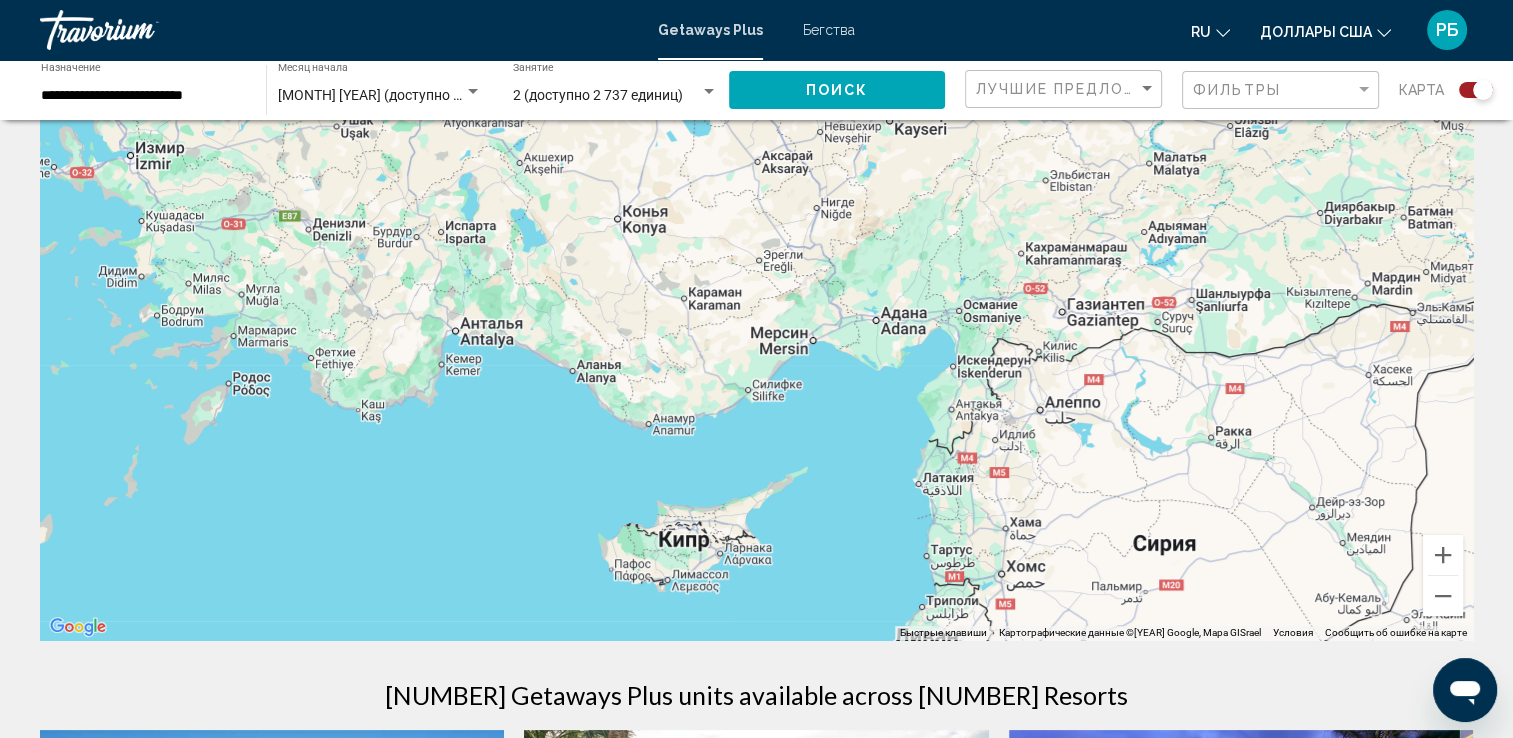 drag, startPoint x: 384, startPoint y: 405, endPoint x: 288, endPoint y: 475, distance: 118.810776 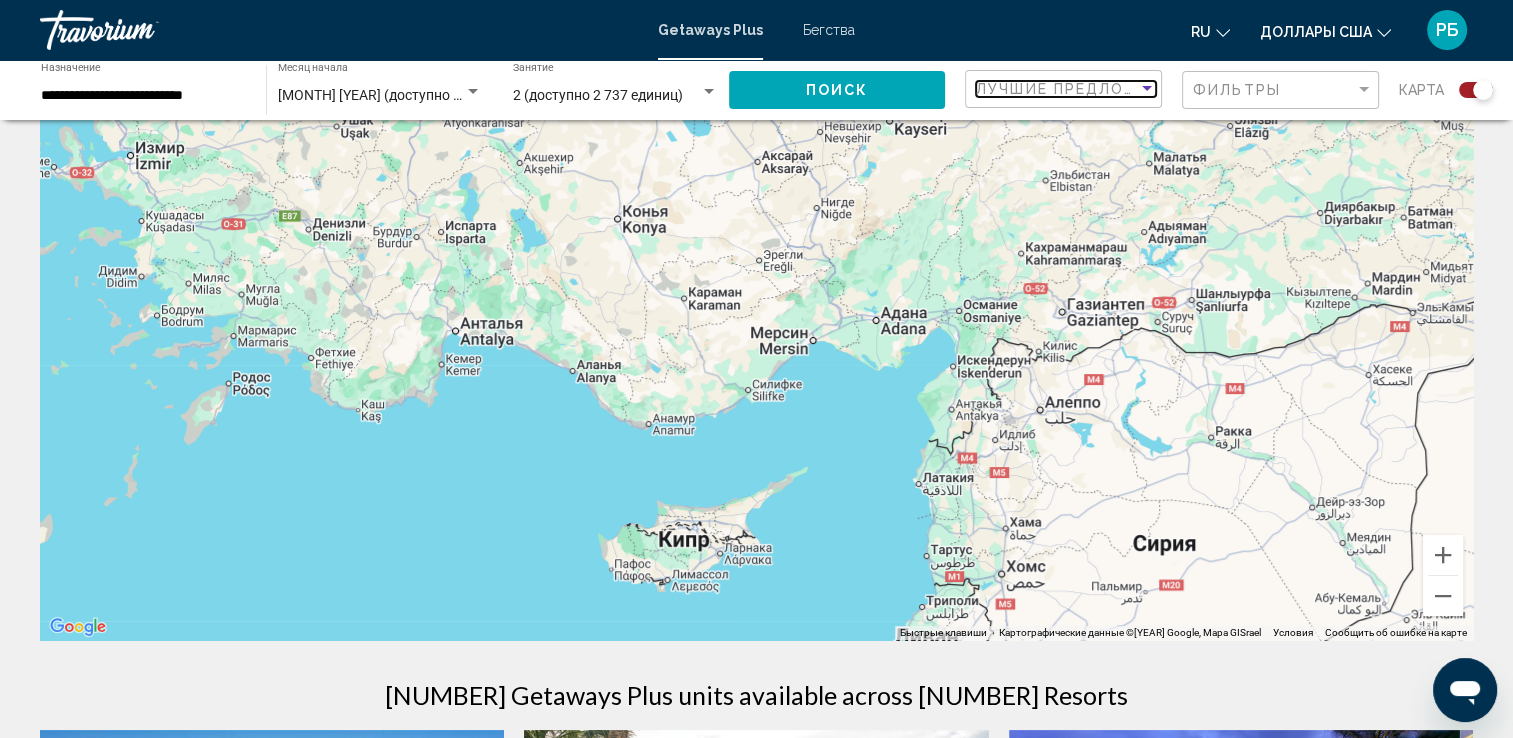 click at bounding box center [1147, 89] 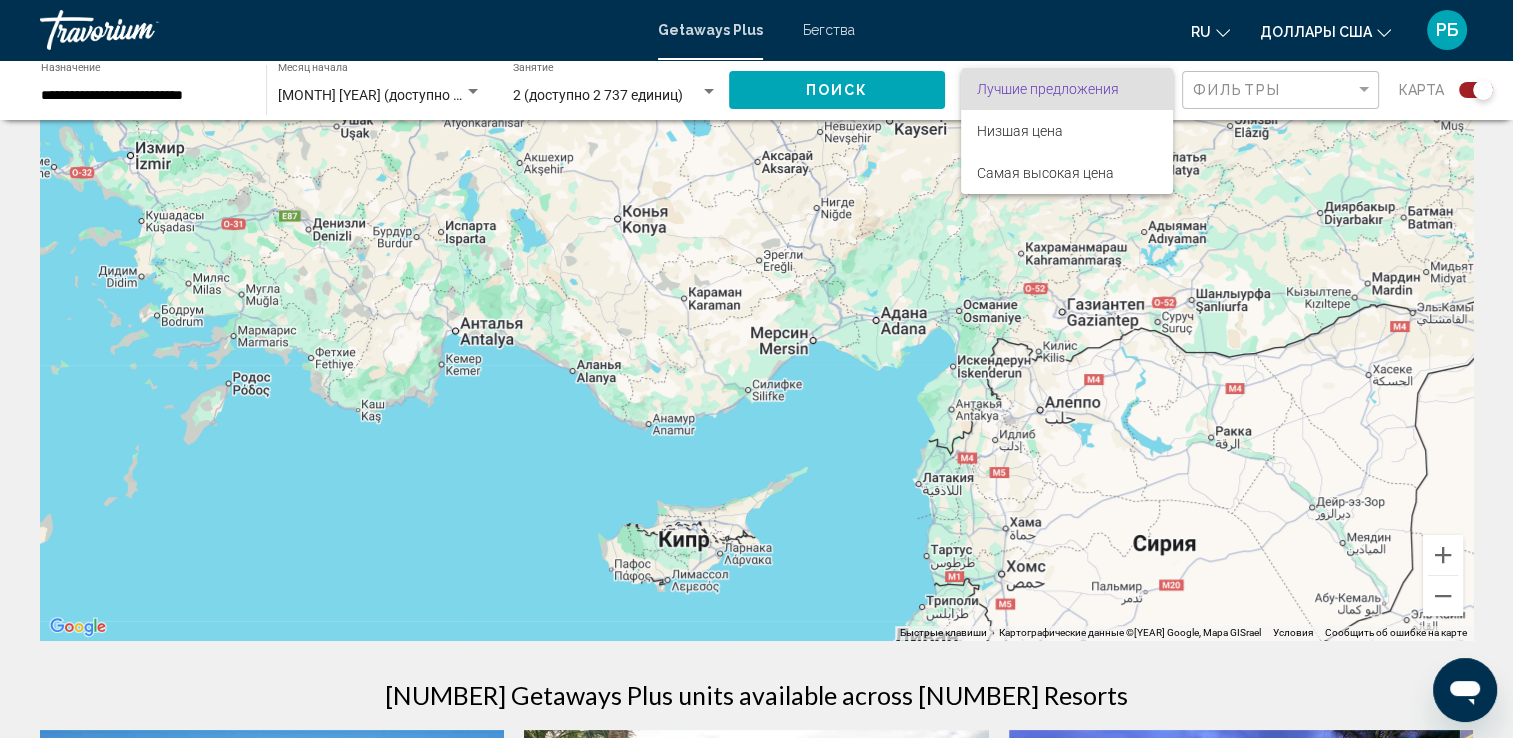click at bounding box center [756, 369] 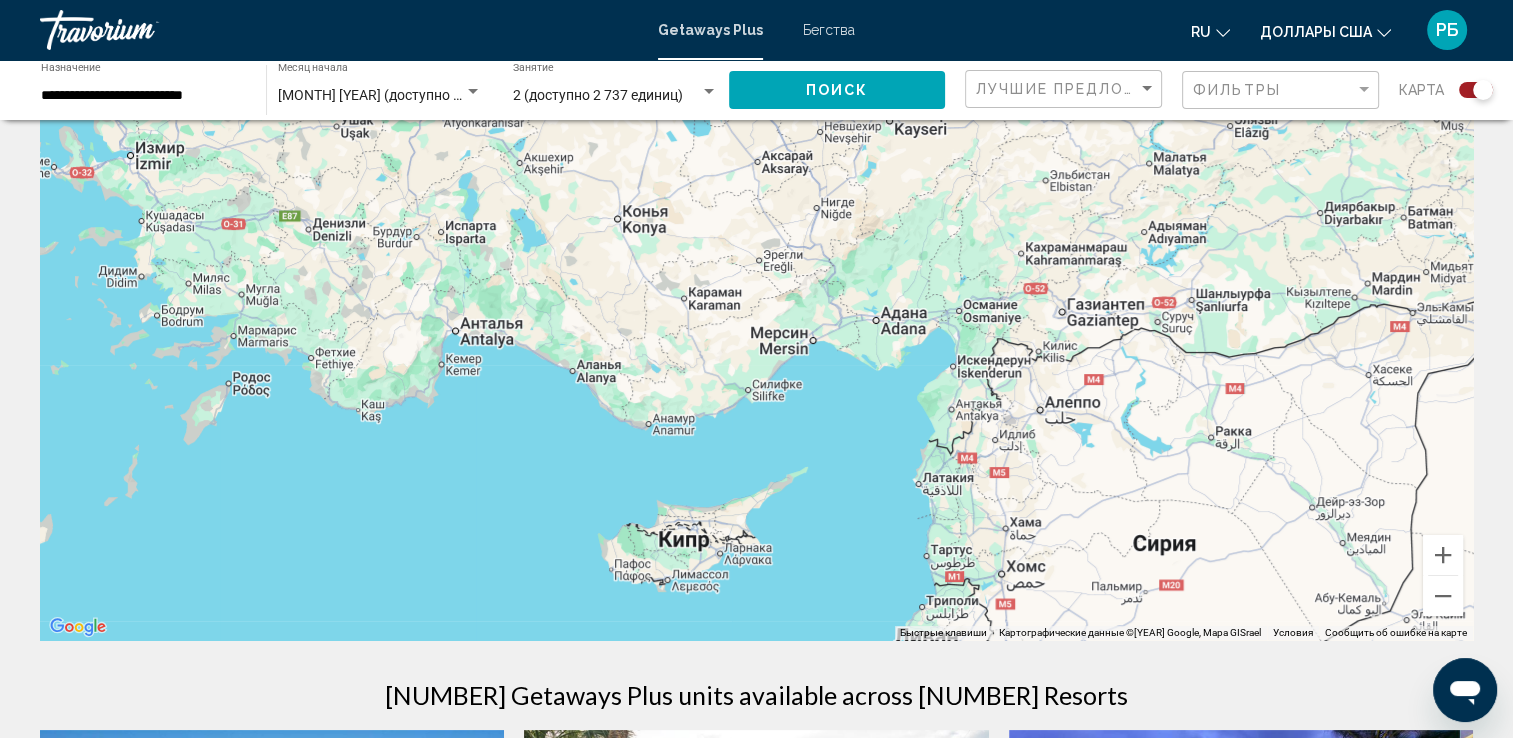 scroll, scrollTop: 0, scrollLeft: 0, axis: both 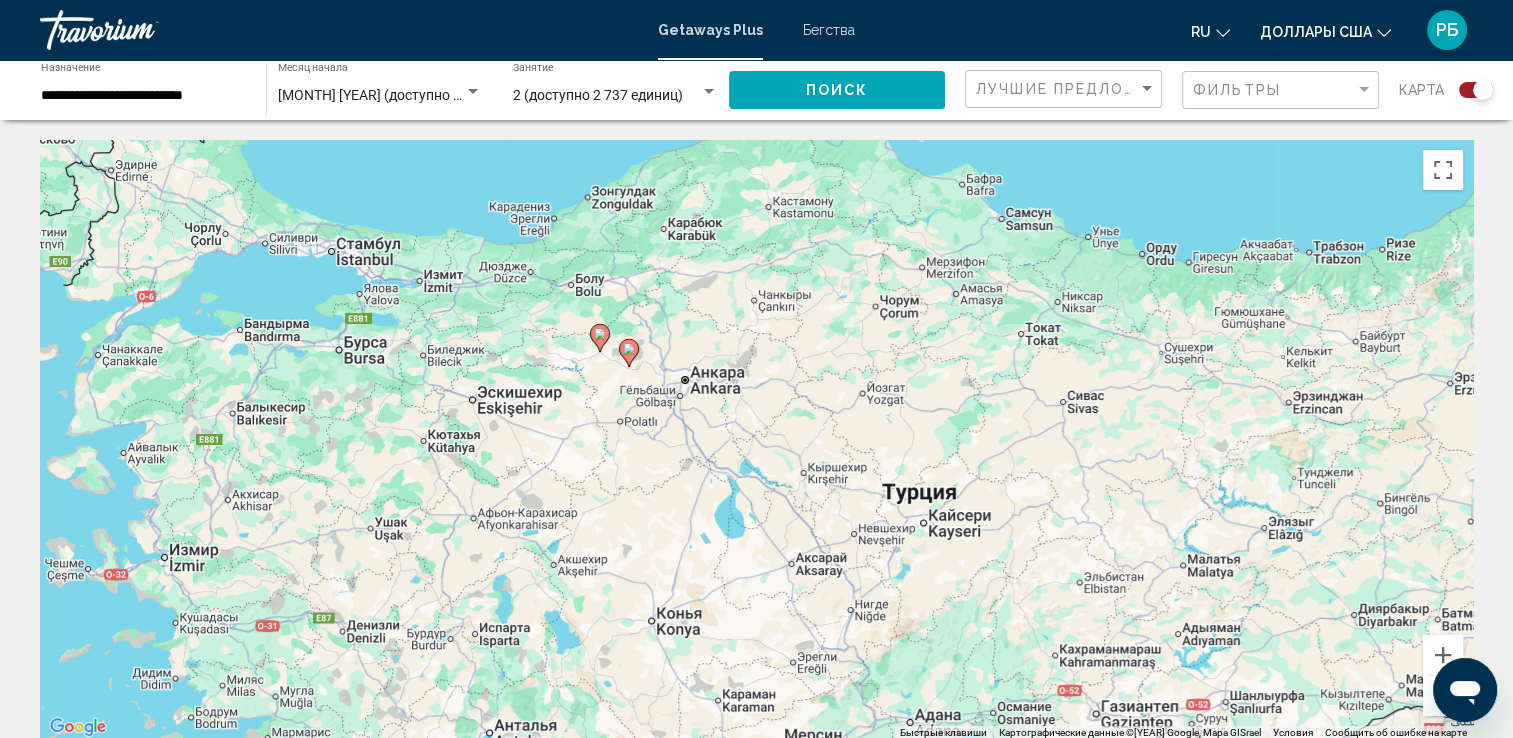 drag, startPoint x: 632, startPoint y: 252, endPoint x: 667, endPoint y: 557, distance: 307.00162 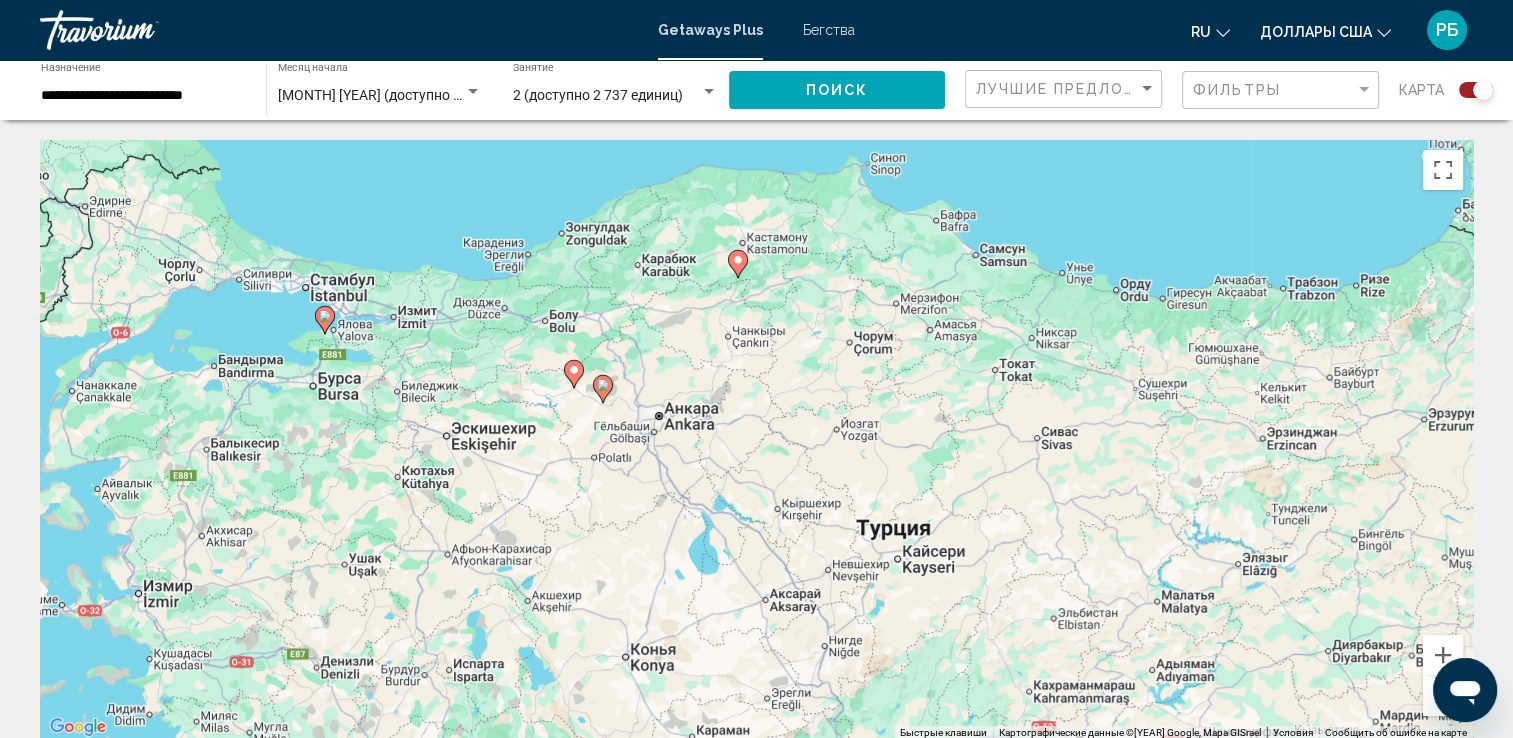 drag, startPoint x: 646, startPoint y: 291, endPoint x: 615, endPoint y: 336, distance: 54.644306 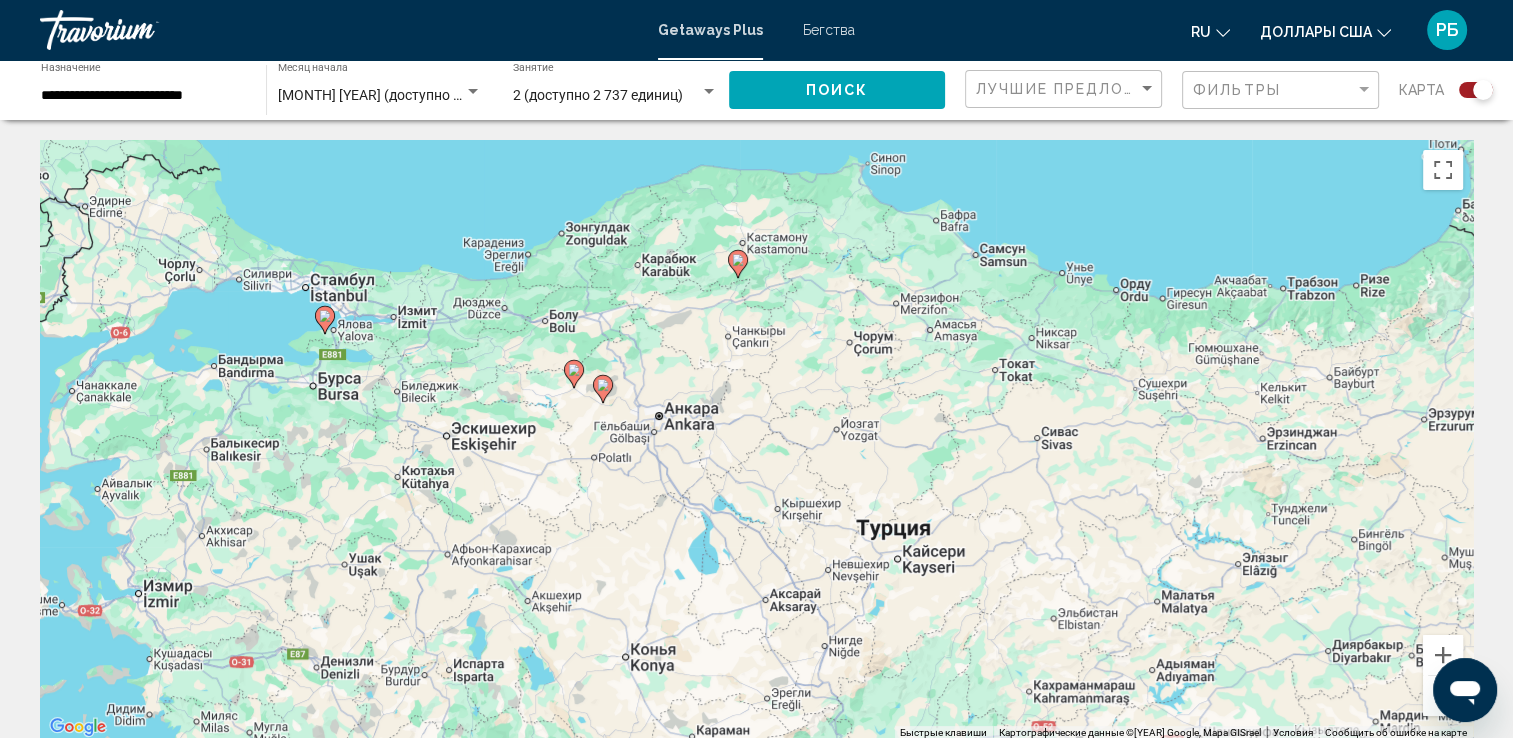 click on "Чтобы активировать перетаскивание с помощью клавиатуры, нажмите Alt + Ввод. После этого перемещайте маркер, используя клавиши со стрелками. Чтобы завершить перетаскивание, нажмите клавишу Ввод. Чтобы отменить действие, нажмите клавишу Esc." at bounding box center (756, 440) 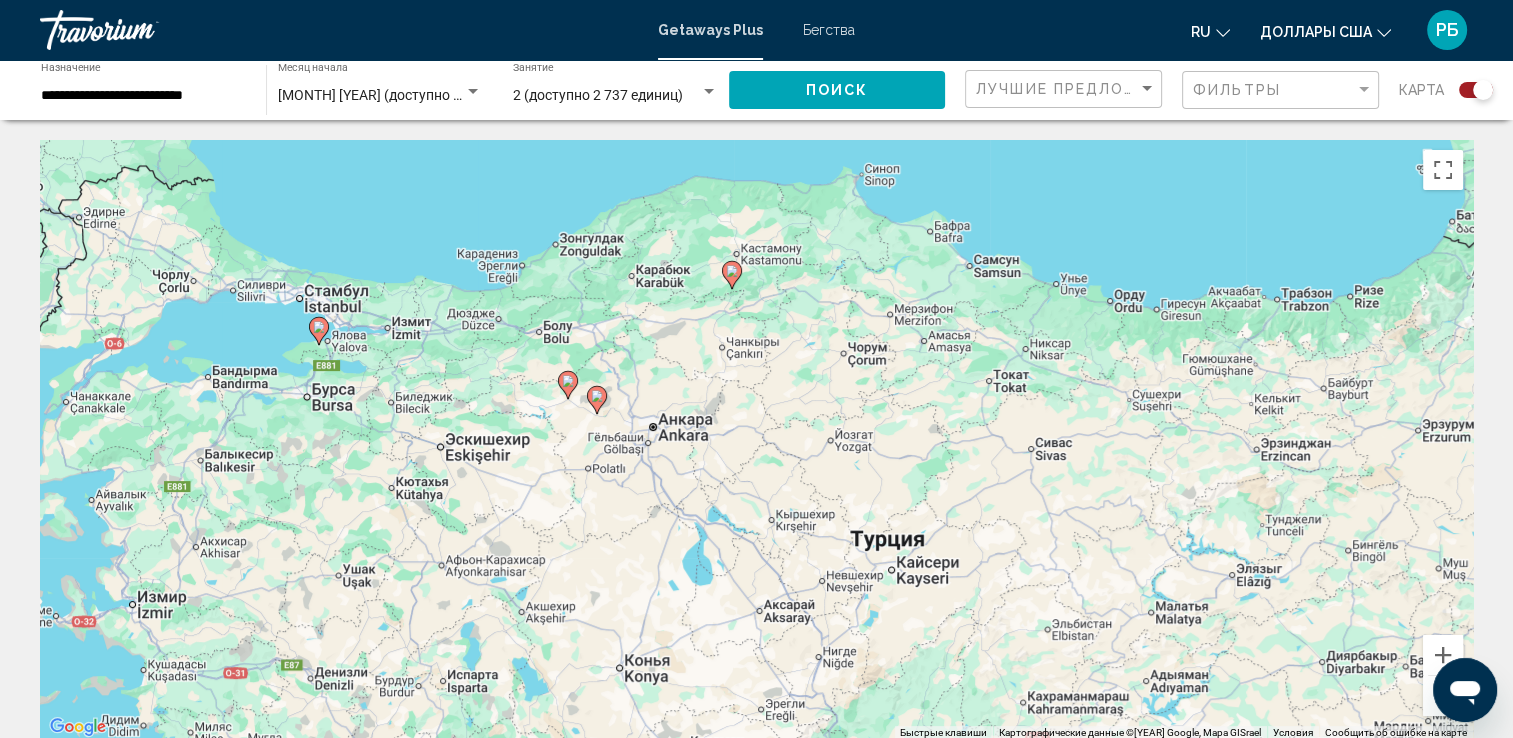 click 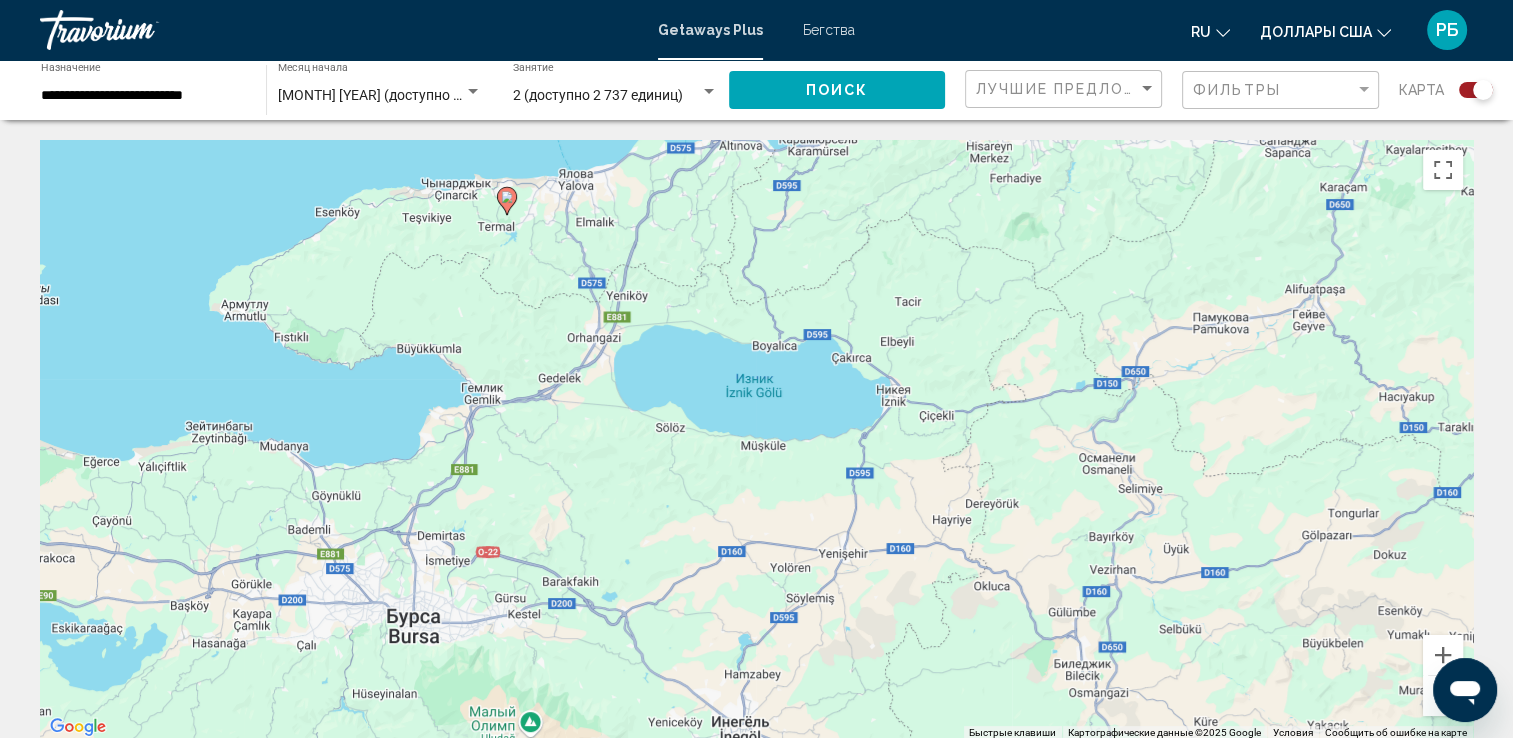 drag, startPoint x: 1009, startPoint y: 512, endPoint x: 758, endPoint y: 286, distance: 337.75287 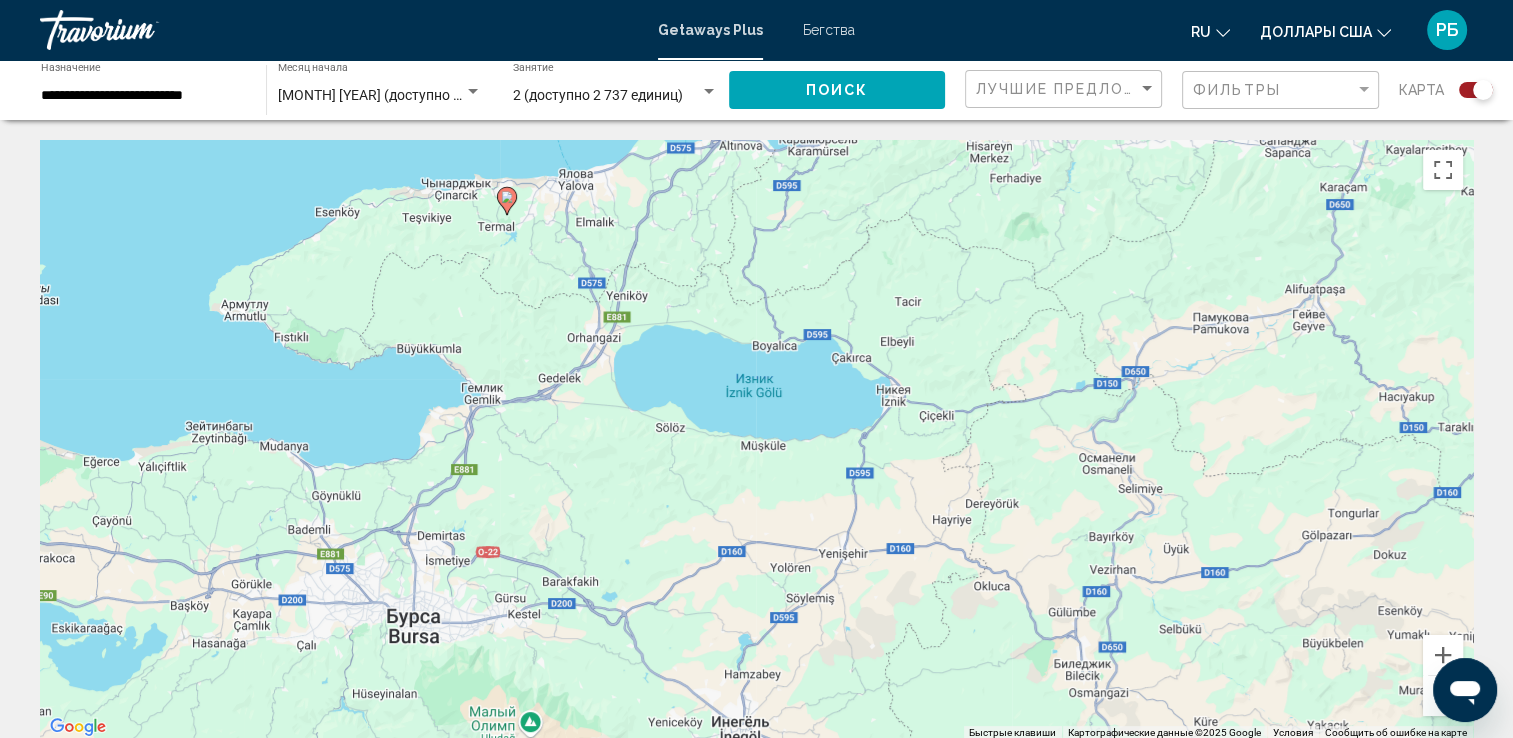 click 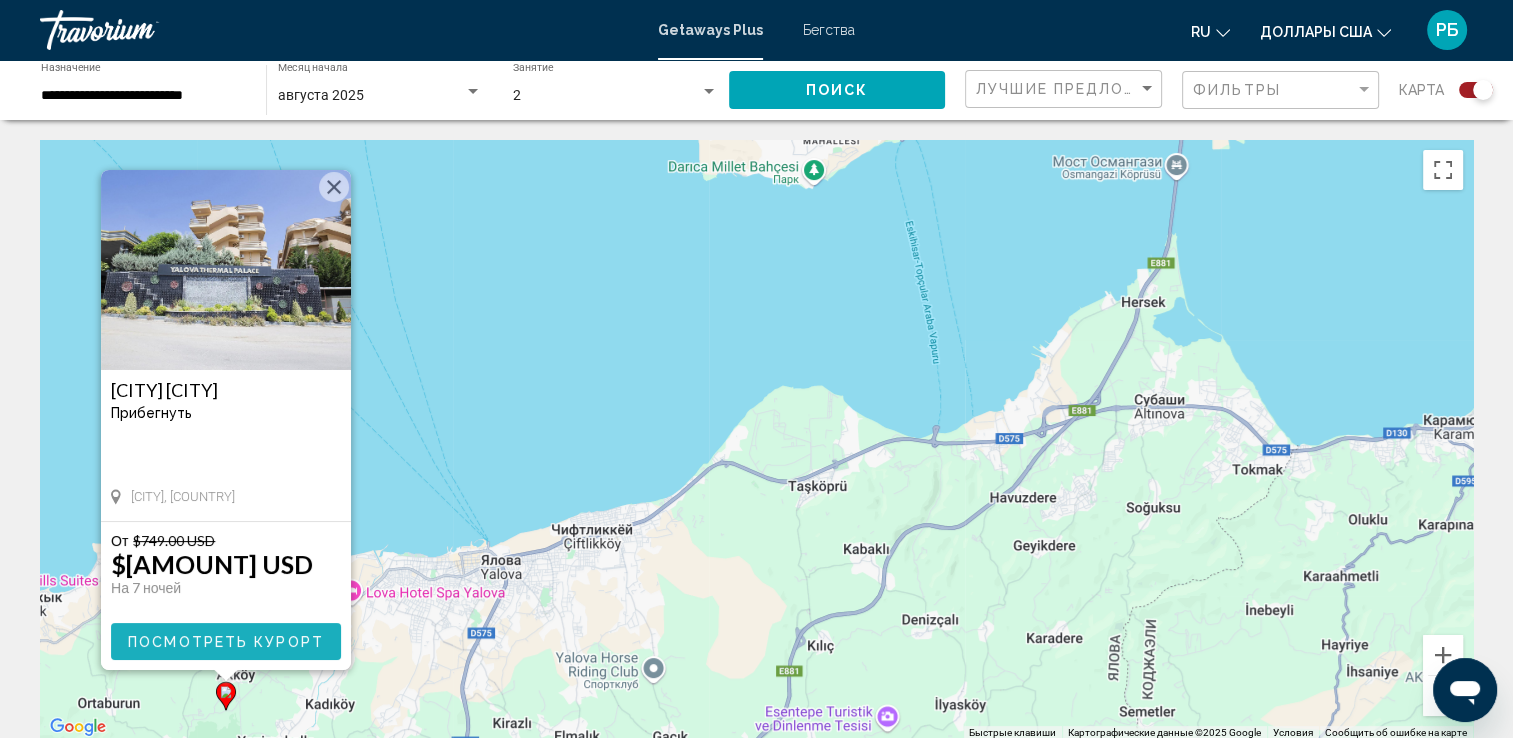 click on "Посмотреть курорт" at bounding box center (226, 642) 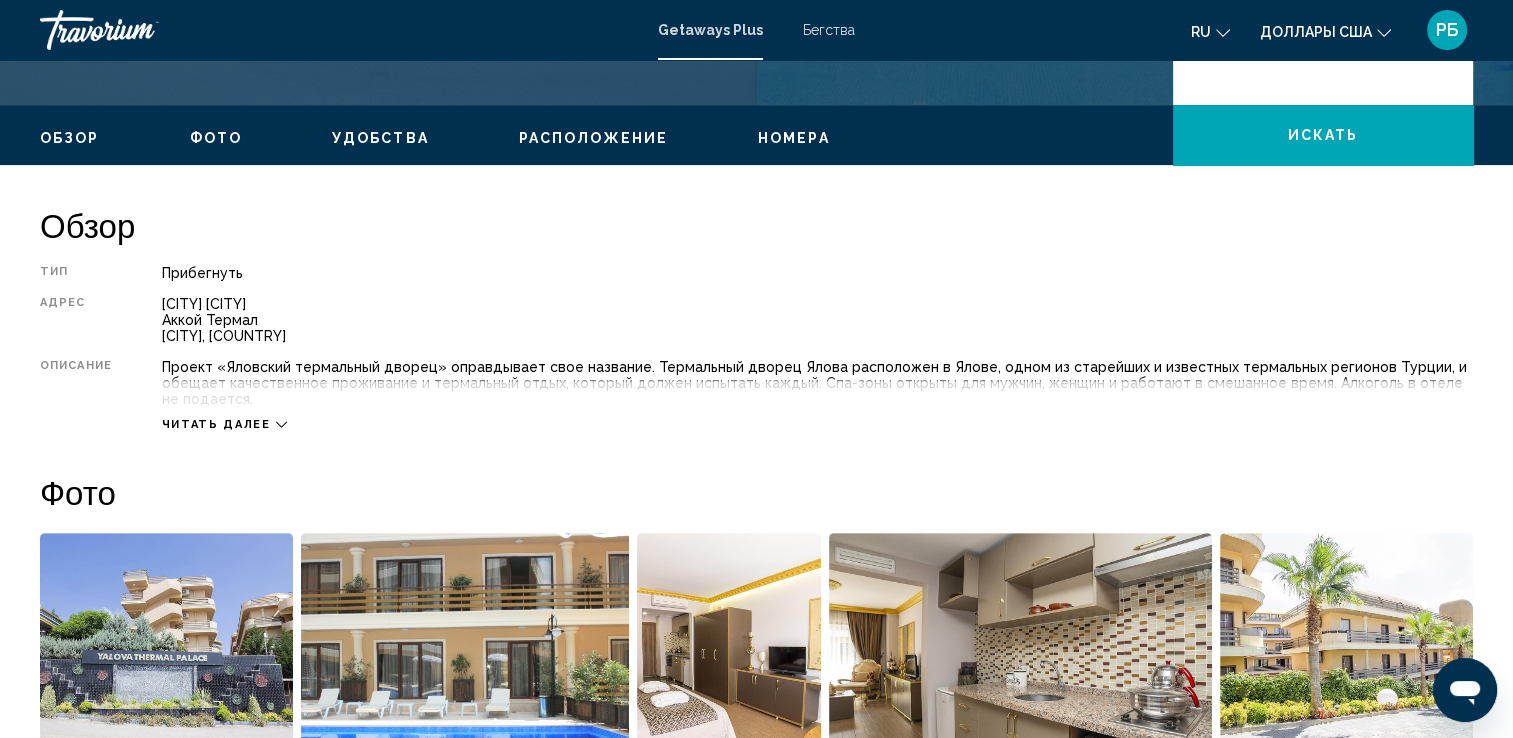 scroll, scrollTop: 600, scrollLeft: 0, axis: vertical 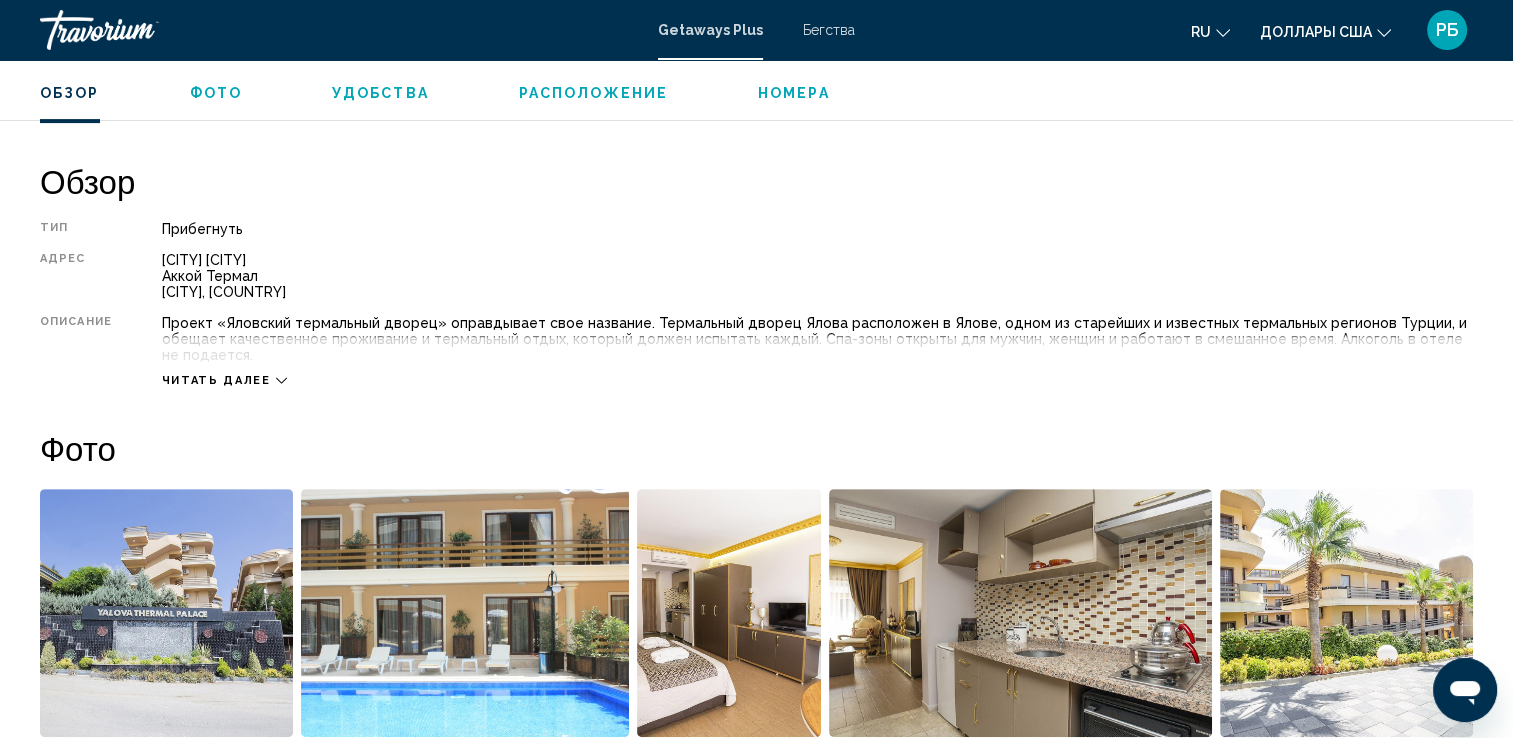 click on "Читать далее" at bounding box center [224, 380] 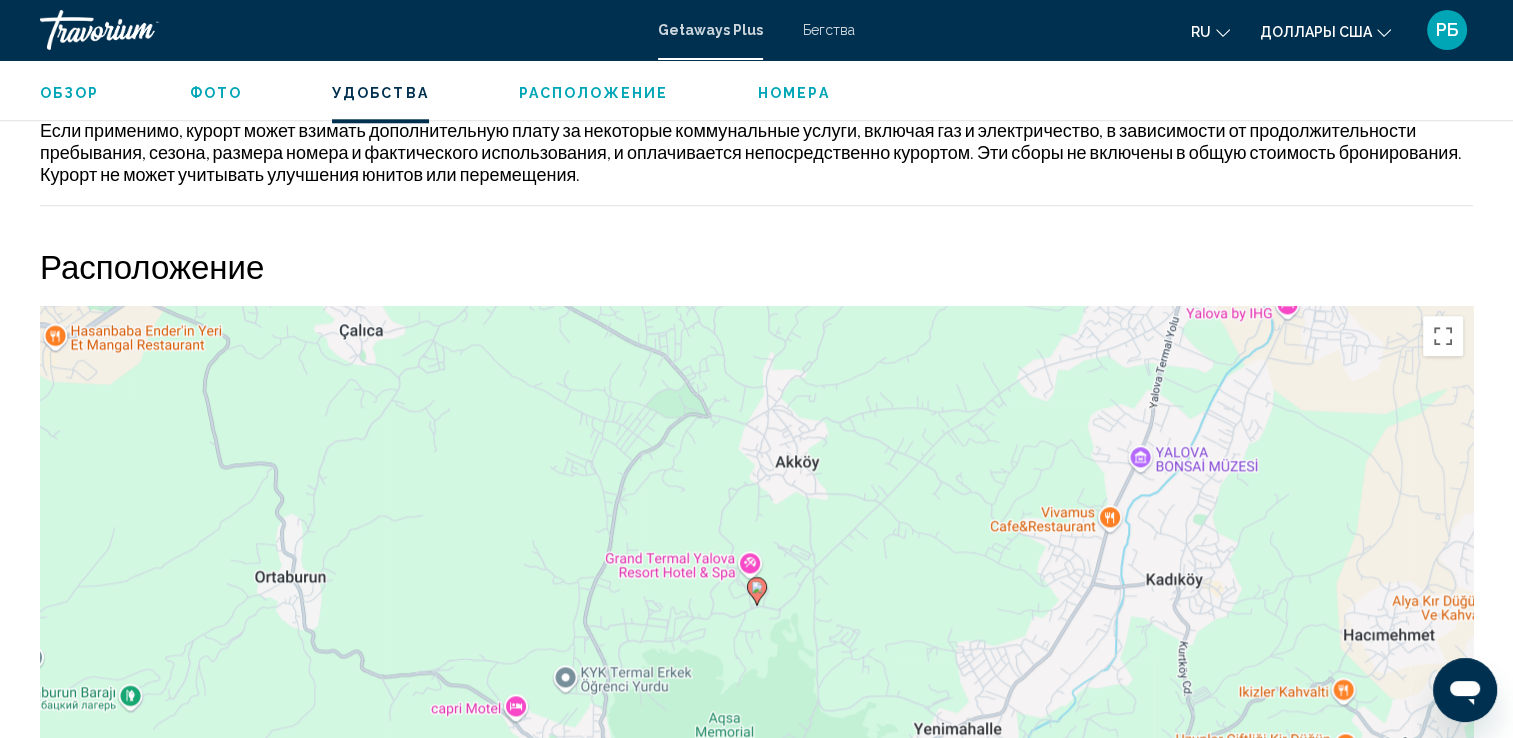 scroll, scrollTop: 2000, scrollLeft: 0, axis: vertical 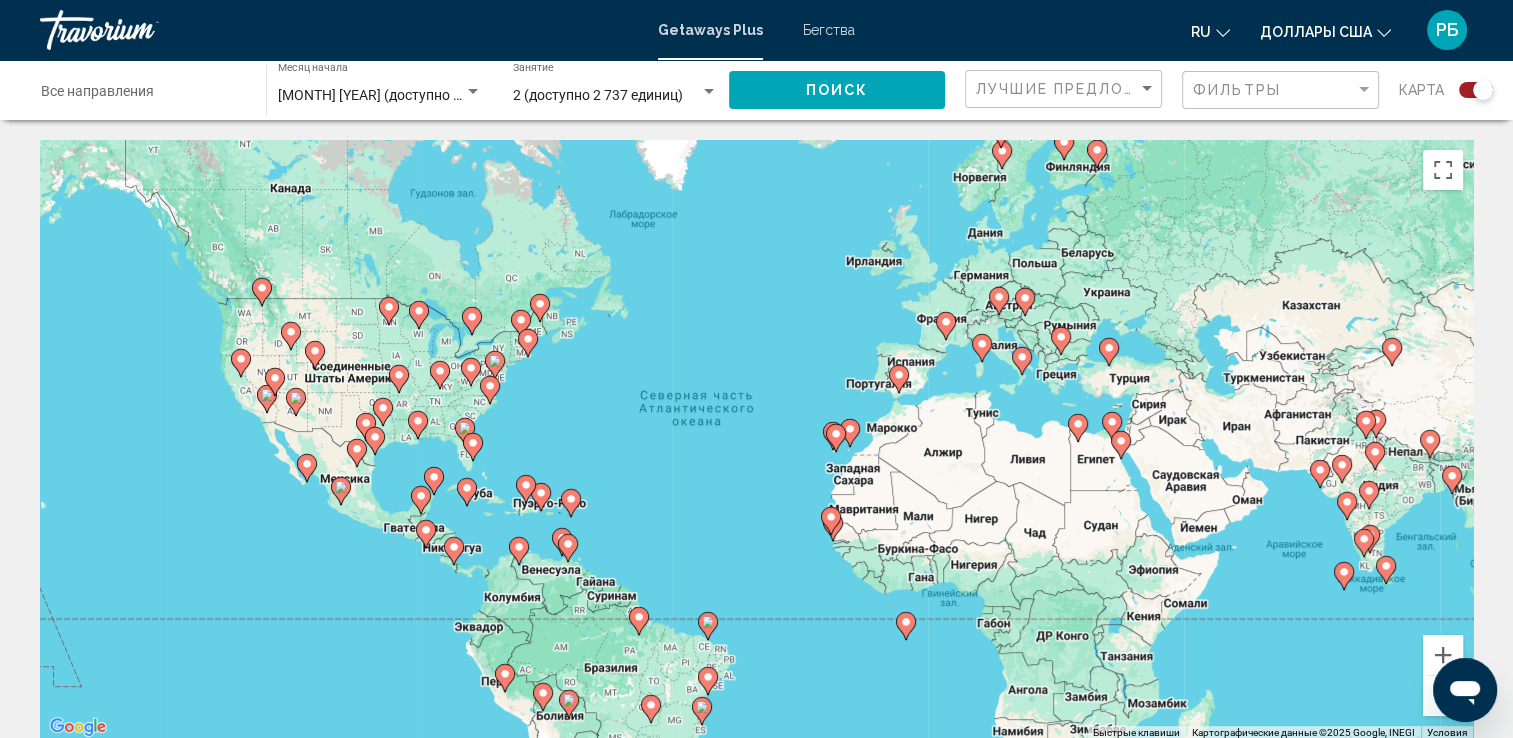 click 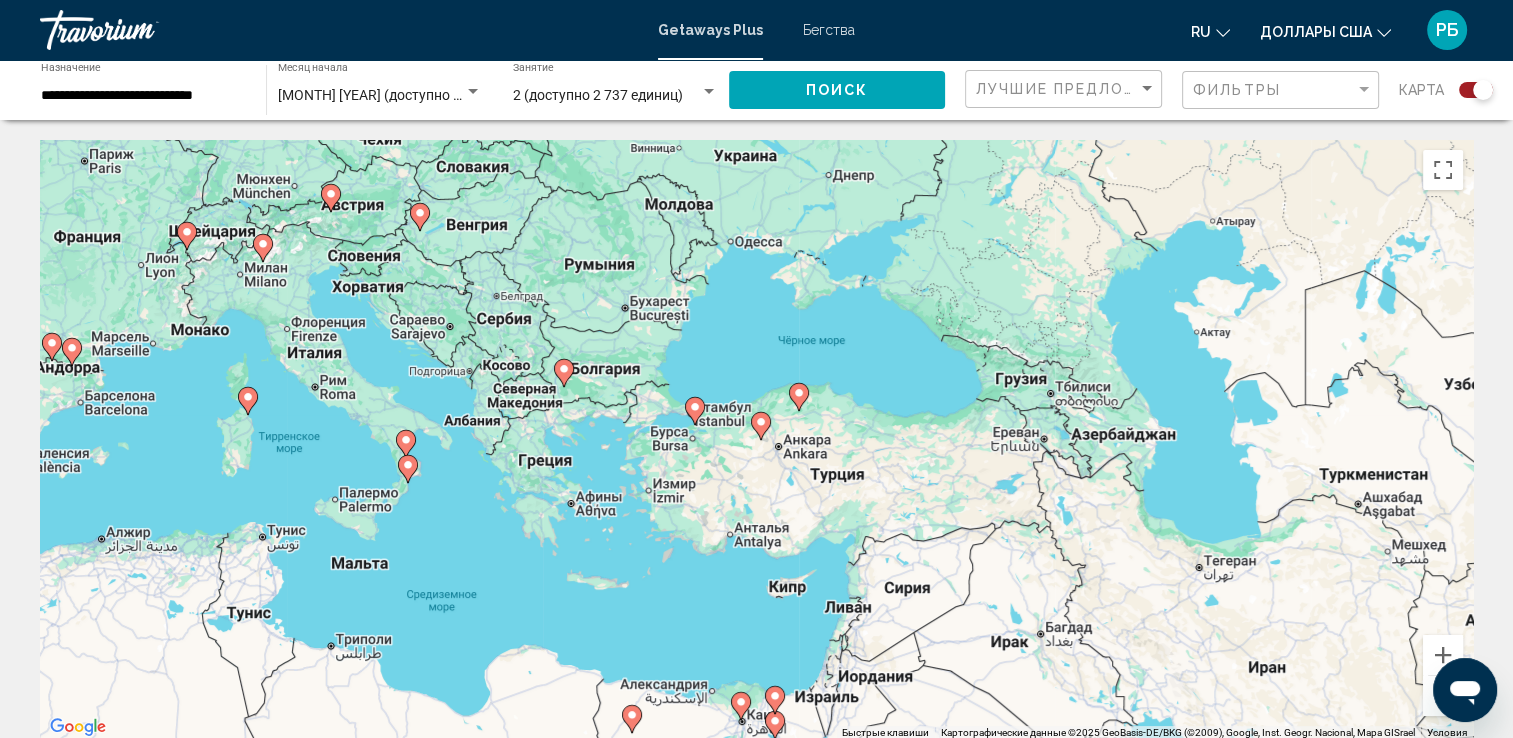 click 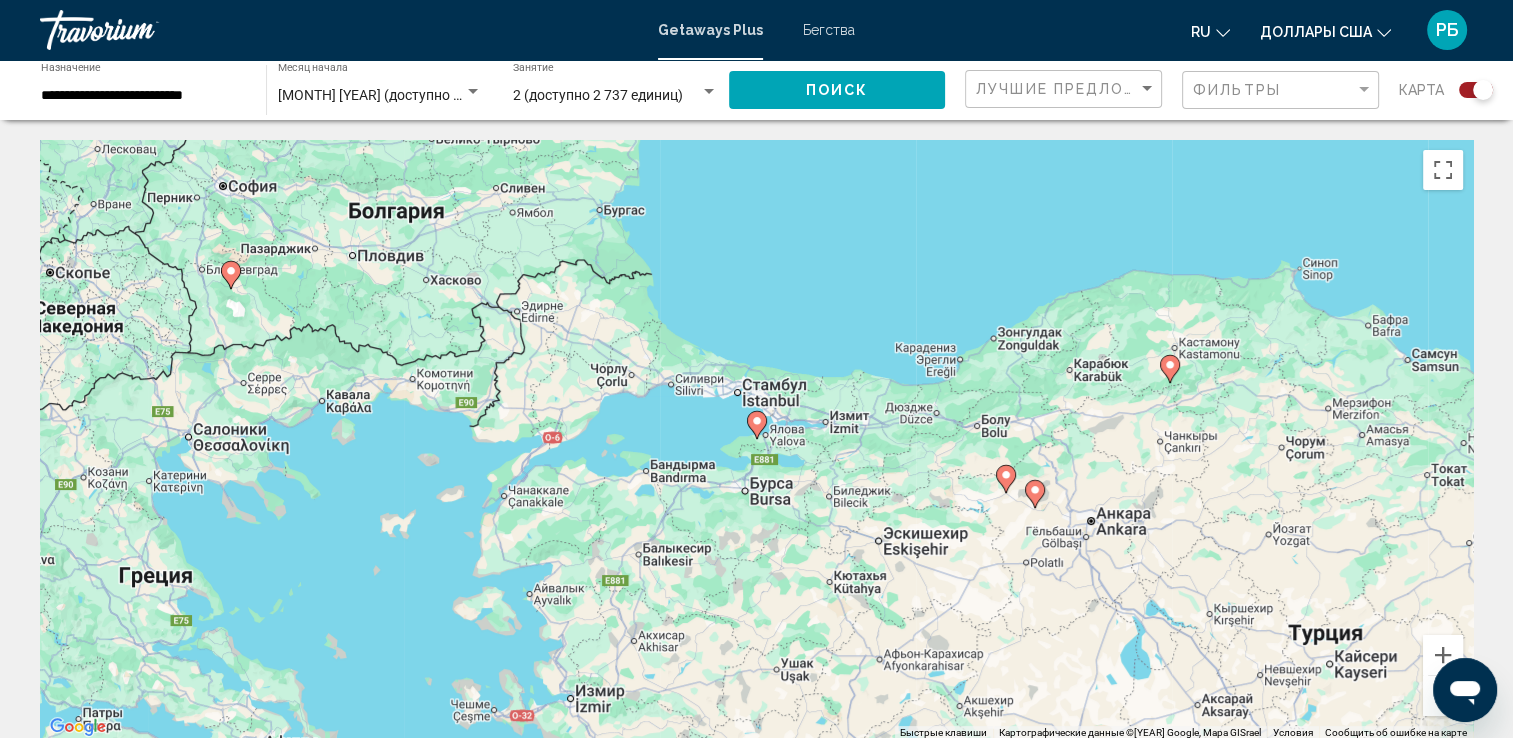 click 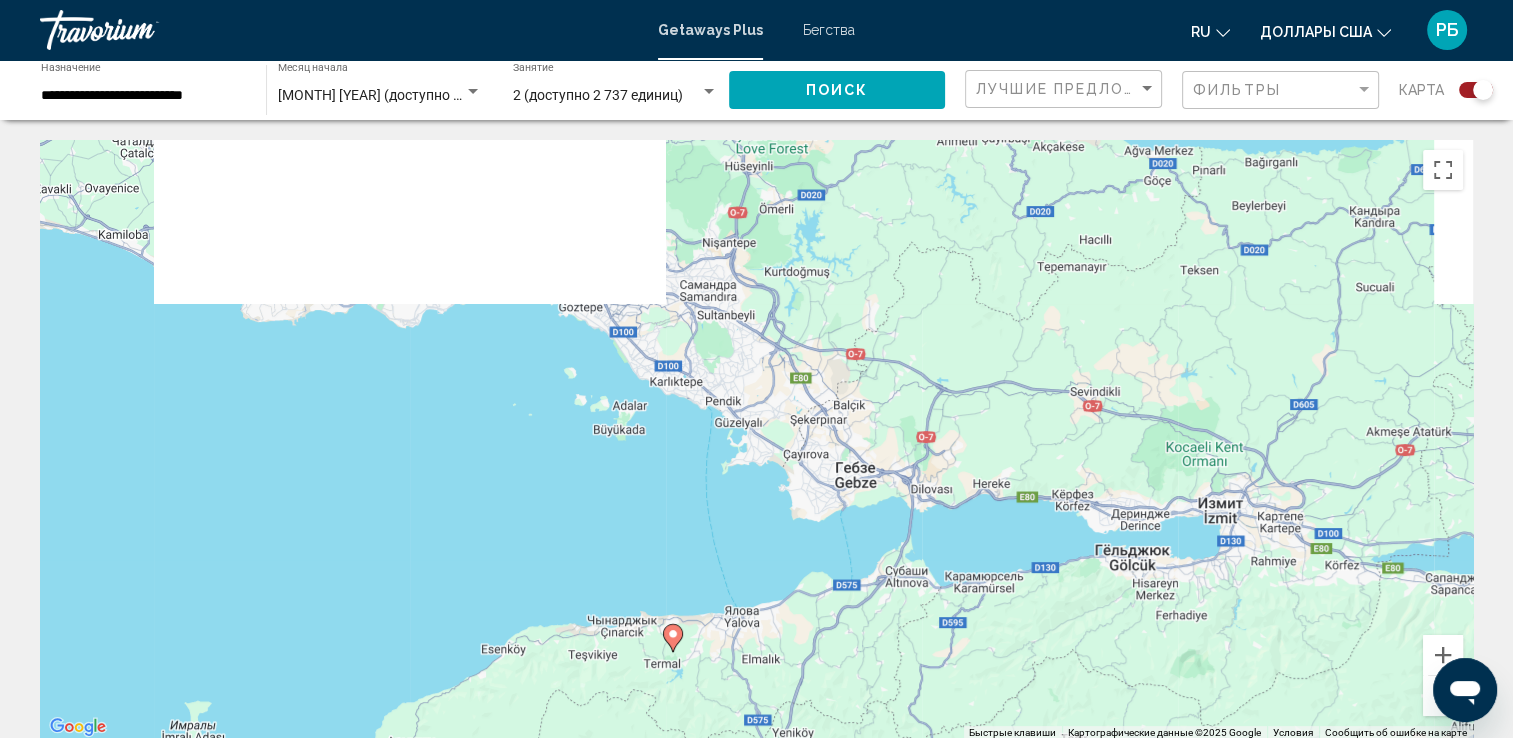 drag, startPoint x: 823, startPoint y: 439, endPoint x: 739, endPoint y: 655, distance: 231.7585 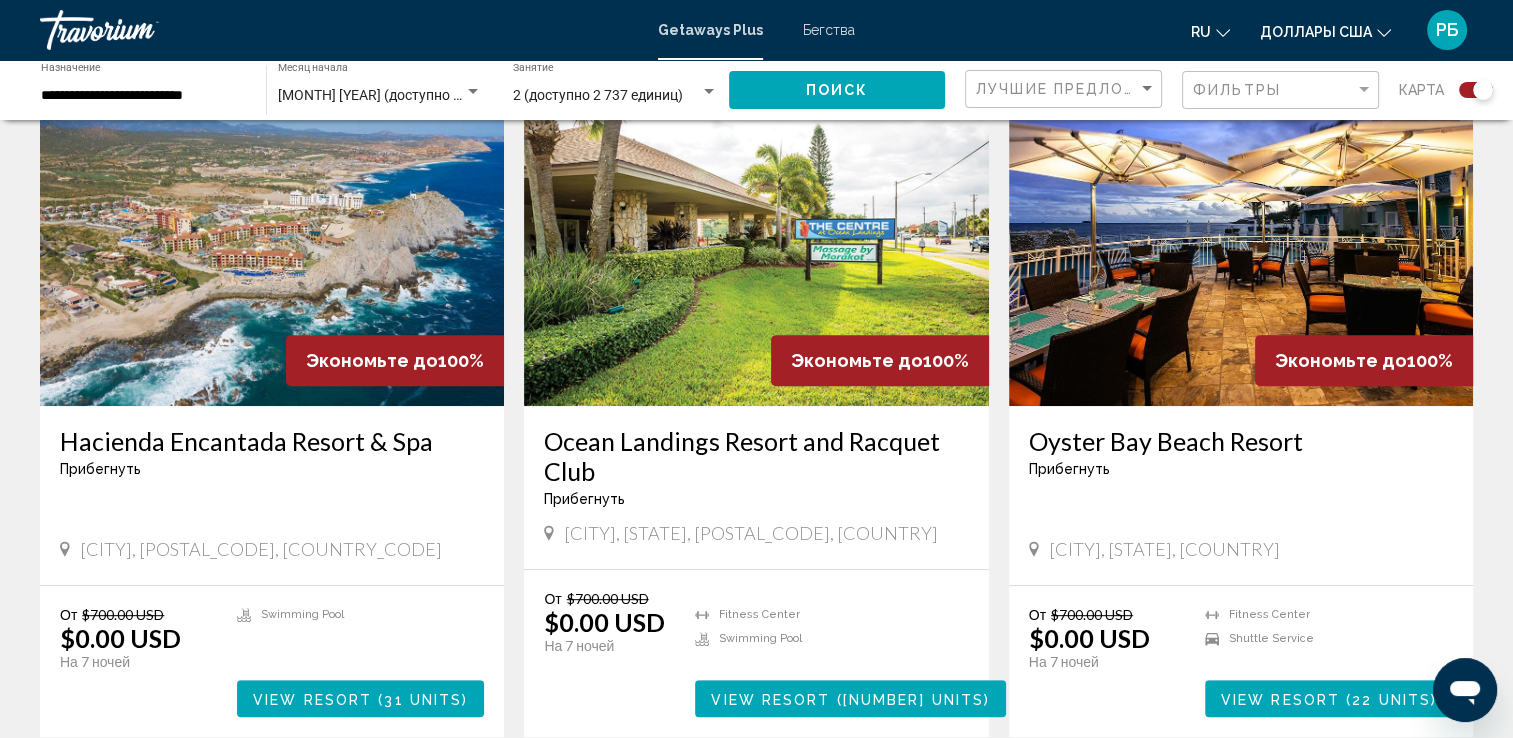 scroll, scrollTop: 800, scrollLeft: 0, axis: vertical 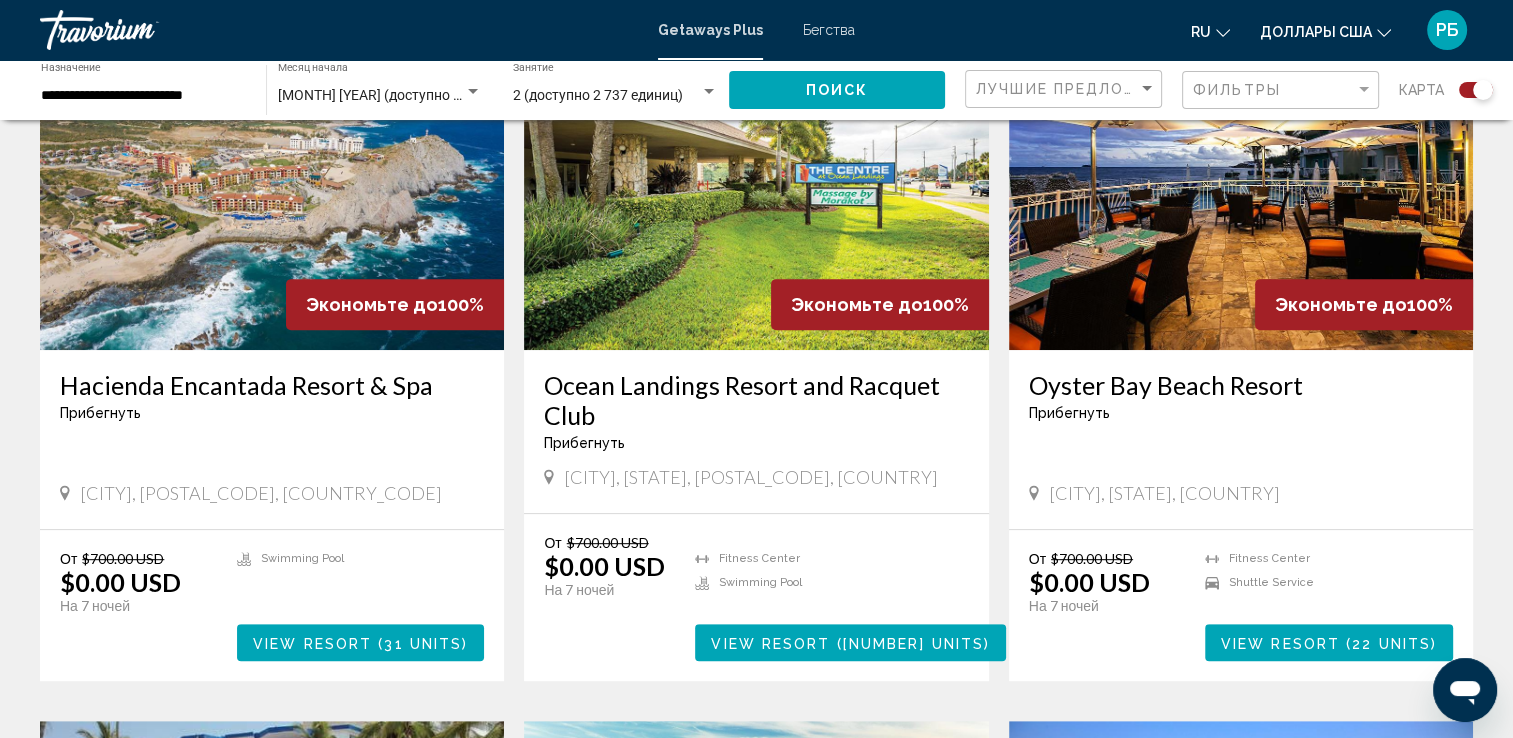 click 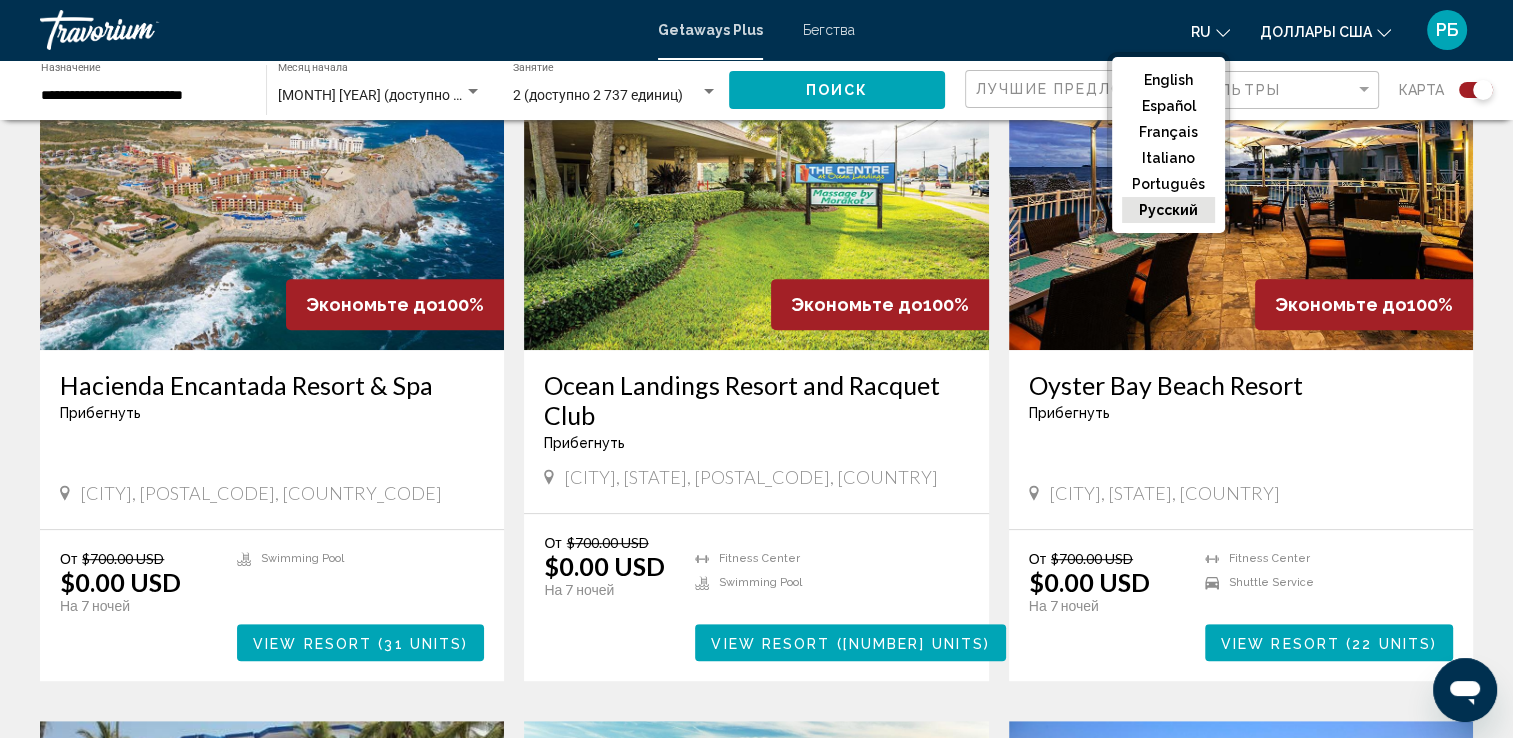 click on "русский" 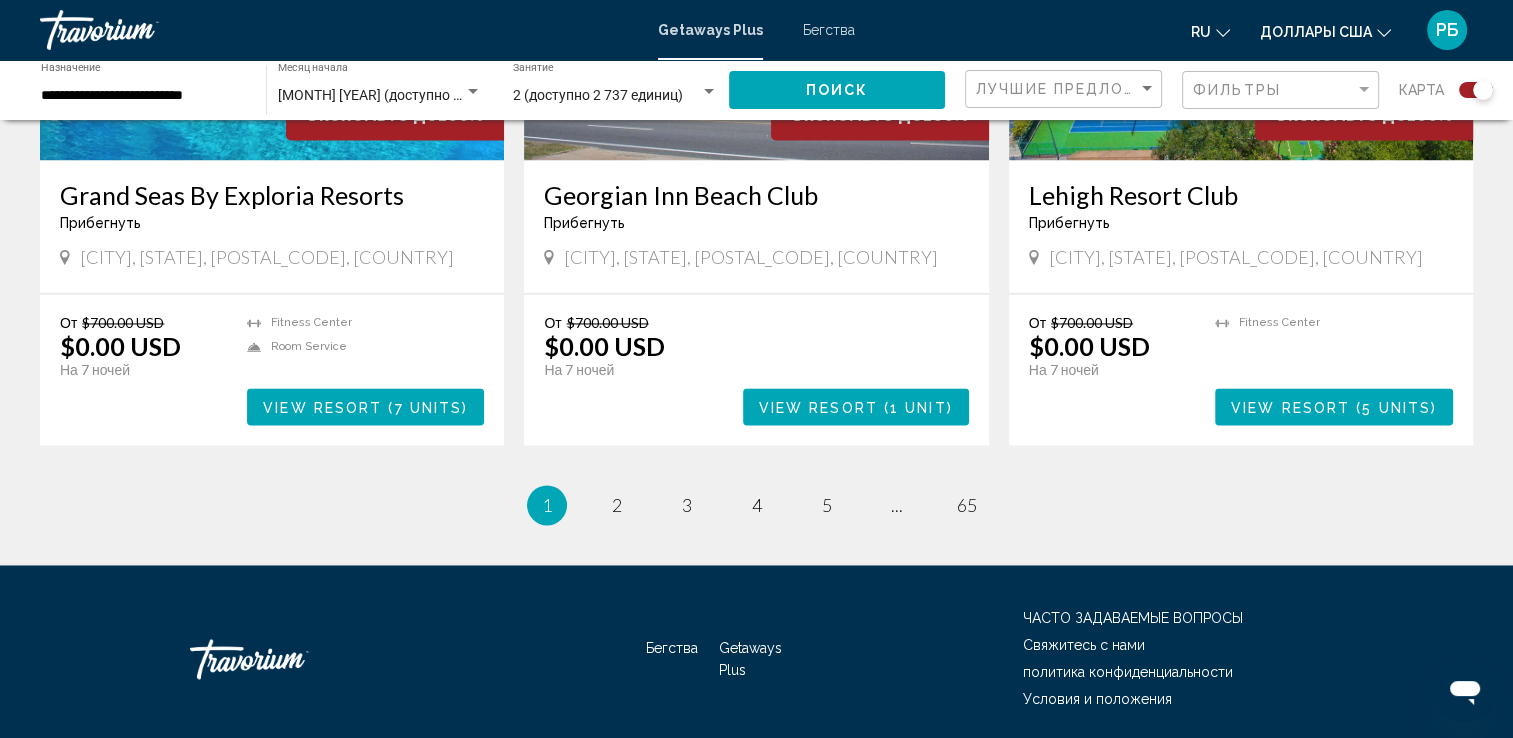 scroll, scrollTop: 3056, scrollLeft: 0, axis: vertical 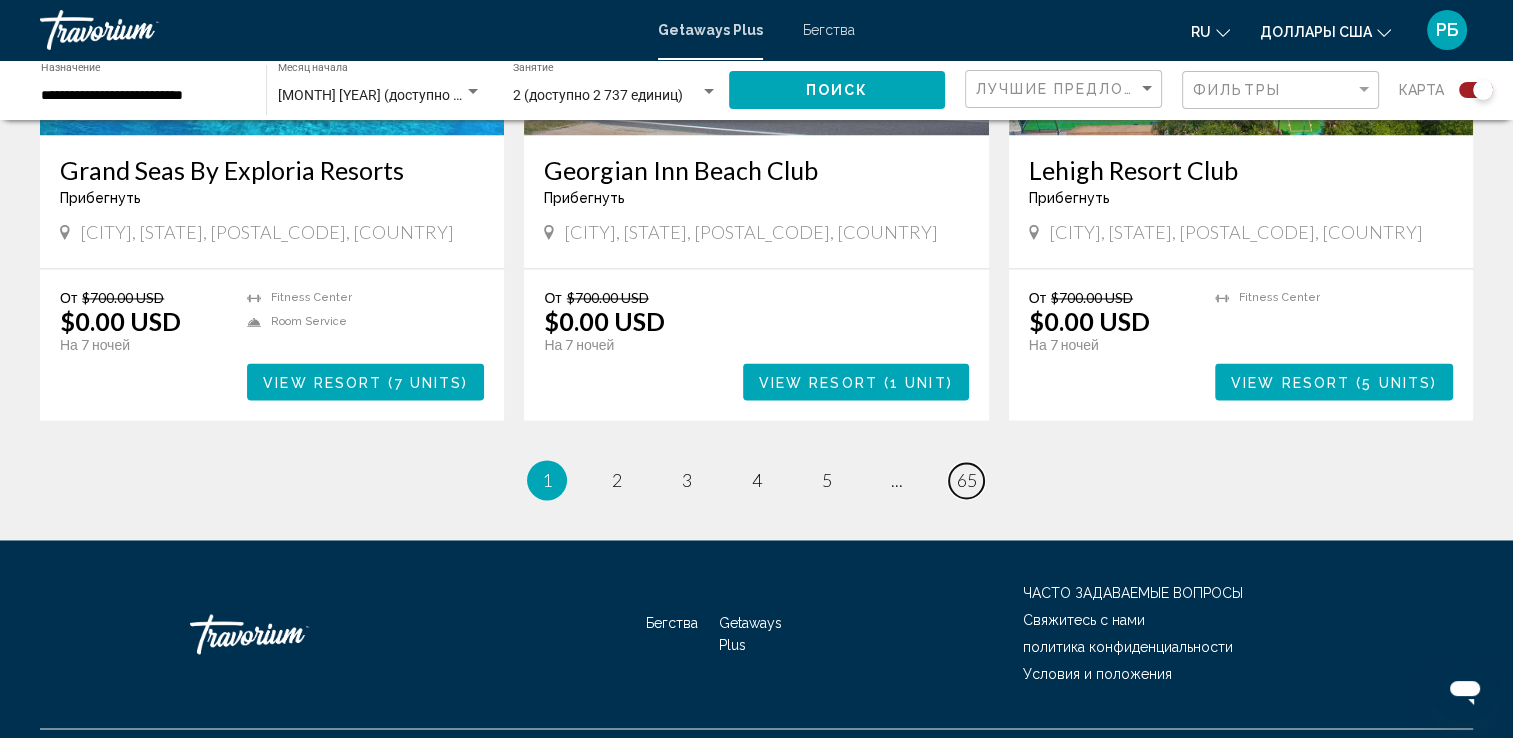 click on "65" at bounding box center (967, 480) 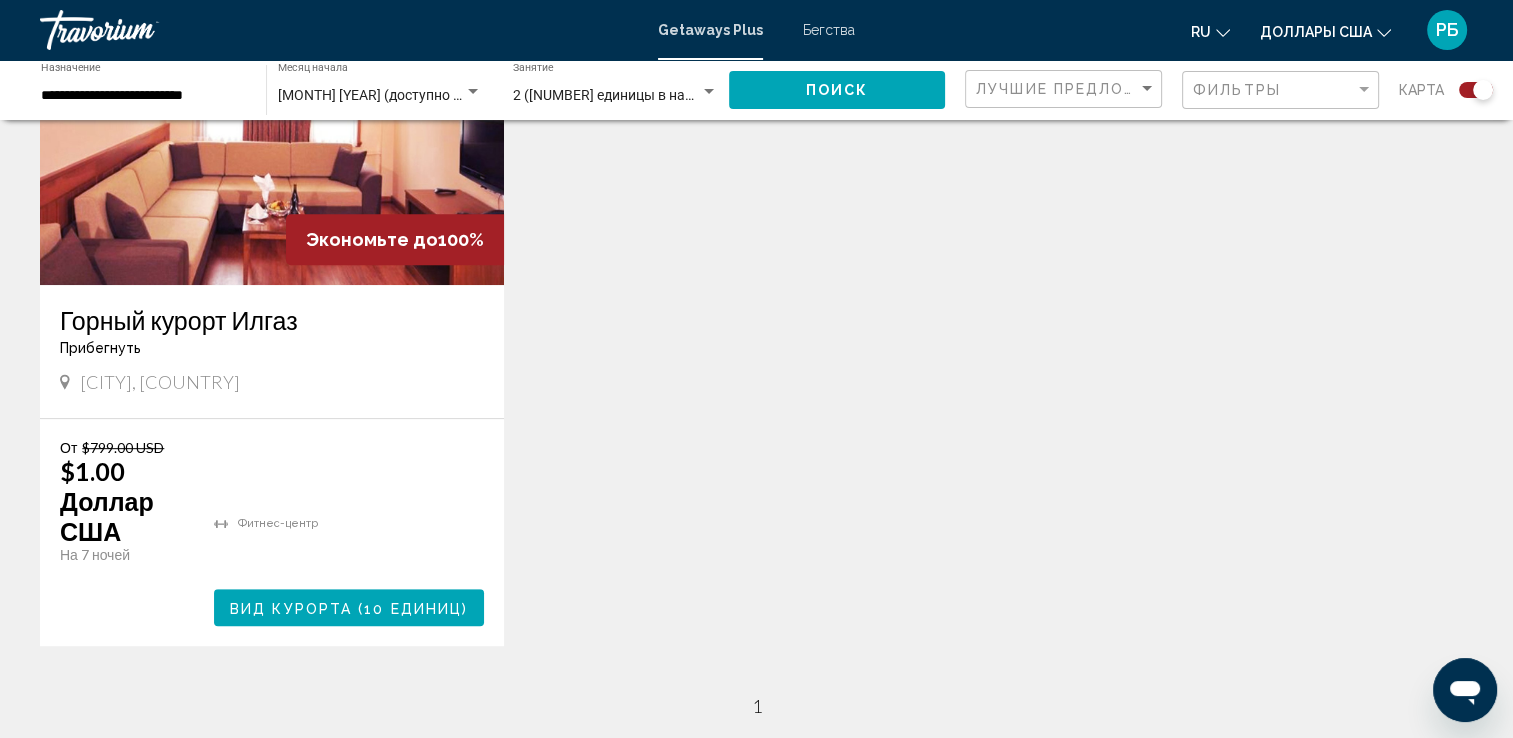 scroll, scrollTop: 821, scrollLeft: 0, axis: vertical 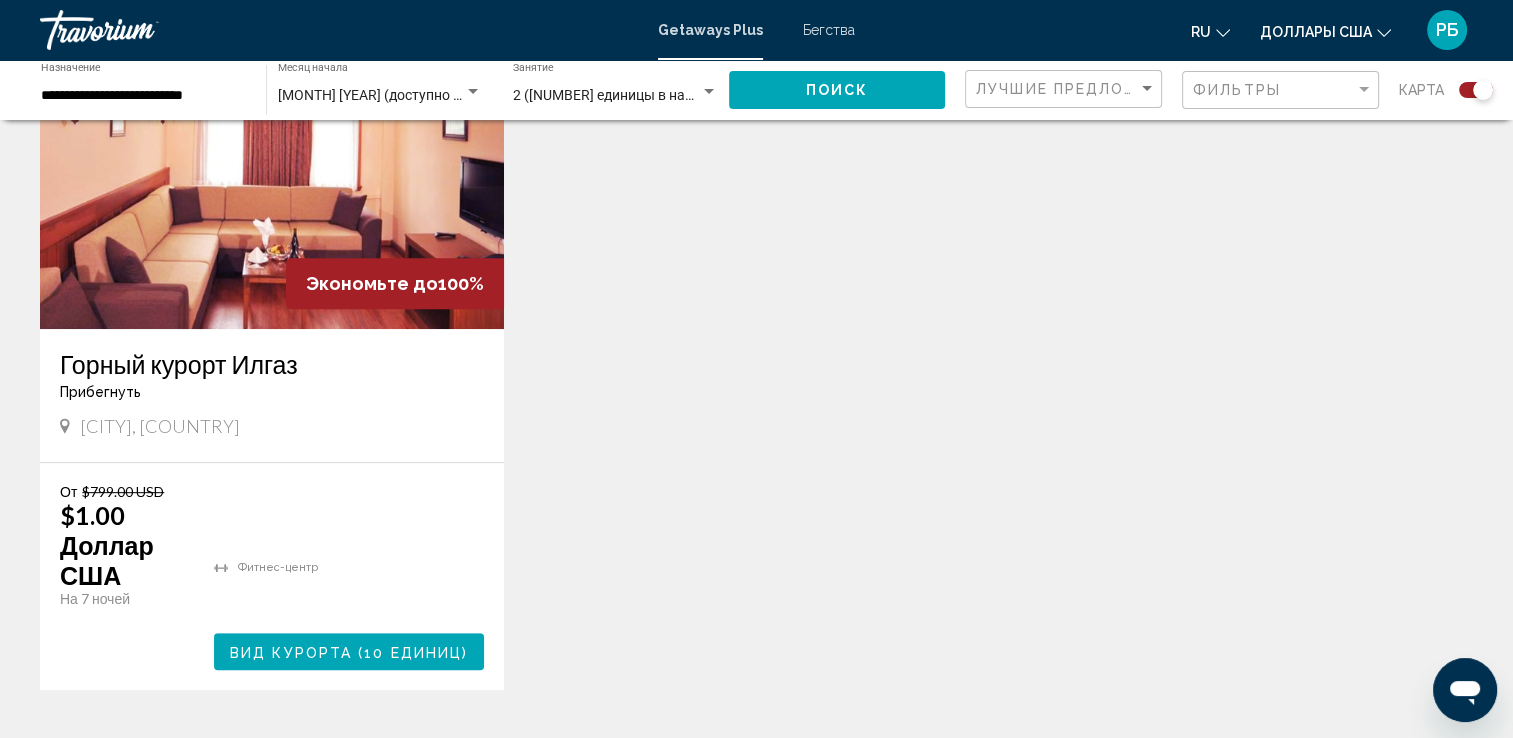 click on "Горный курорт Илгаз" at bounding box center (272, 364) 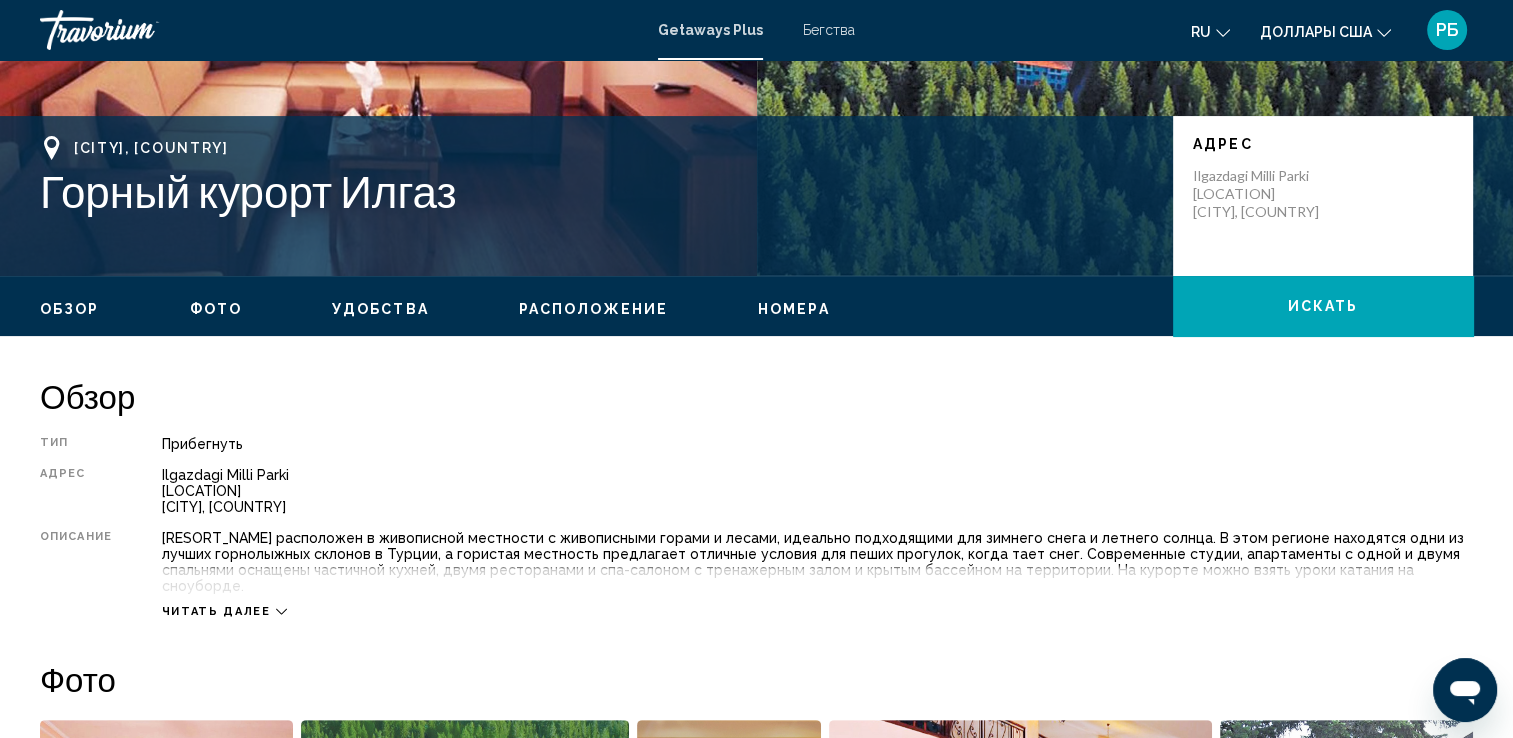 scroll, scrollTop: 500, scrollLeft: 0, axis: vertical 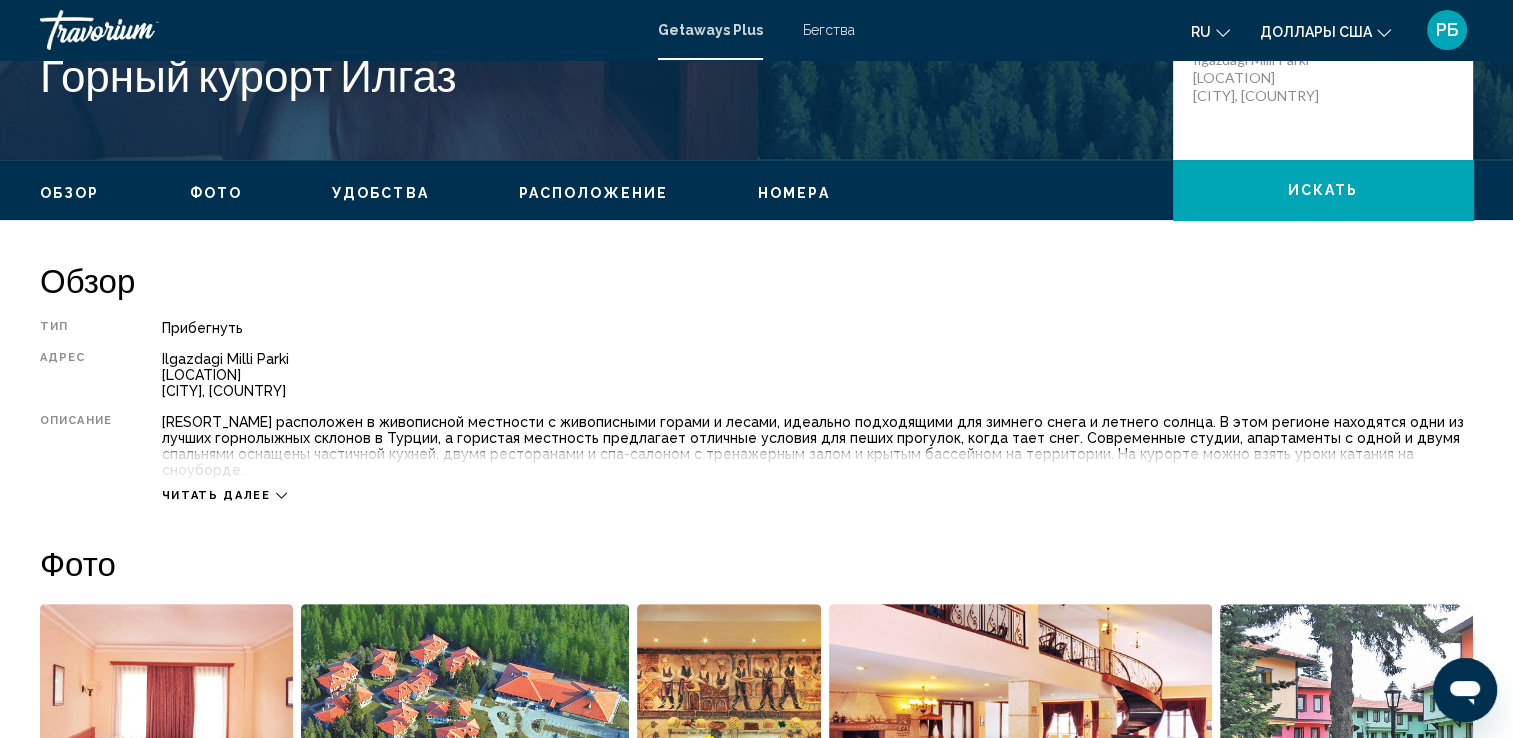 click on "Читать далее" at bounding box center [216, 495] 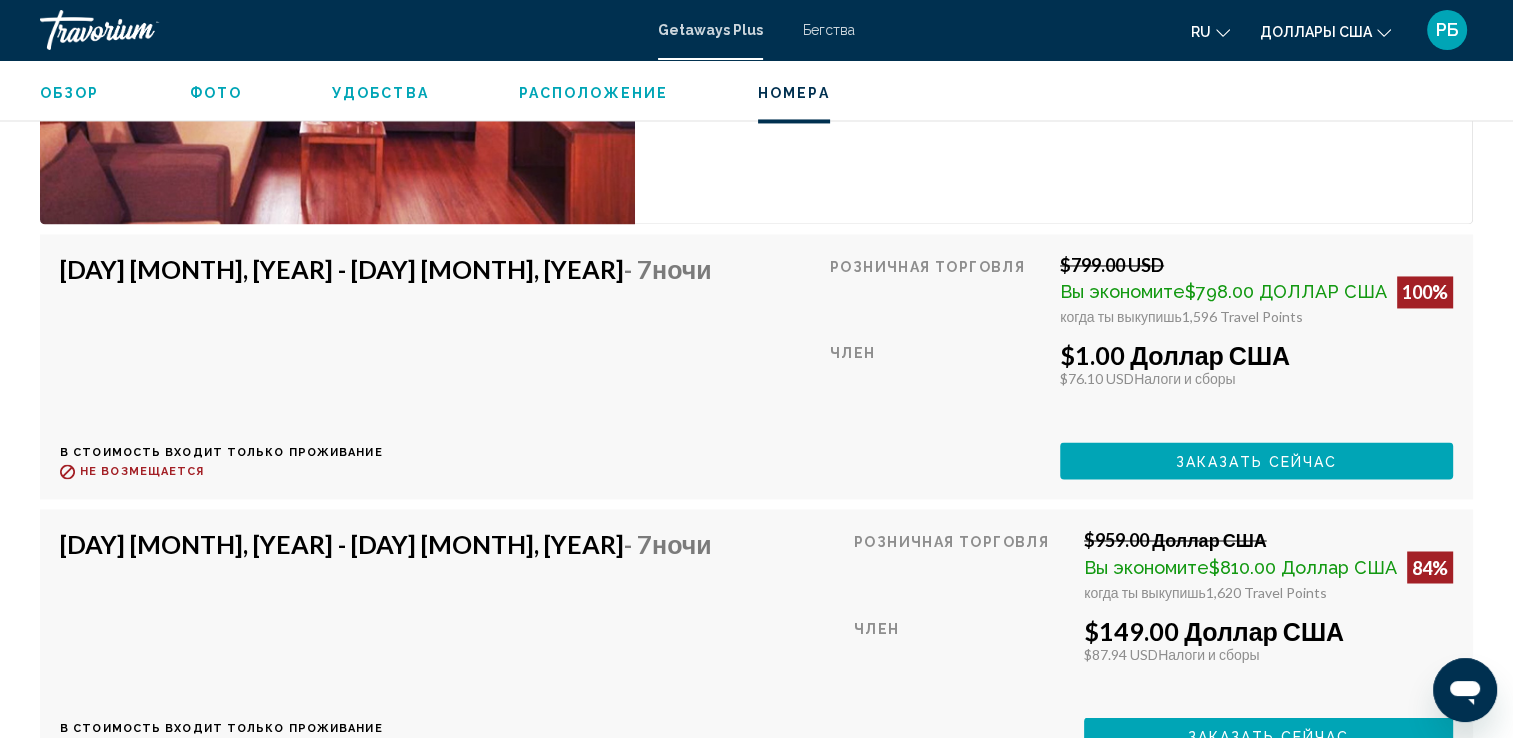 scroll, scrollTop: 3076, scrollLeft: 0, axis: vertical 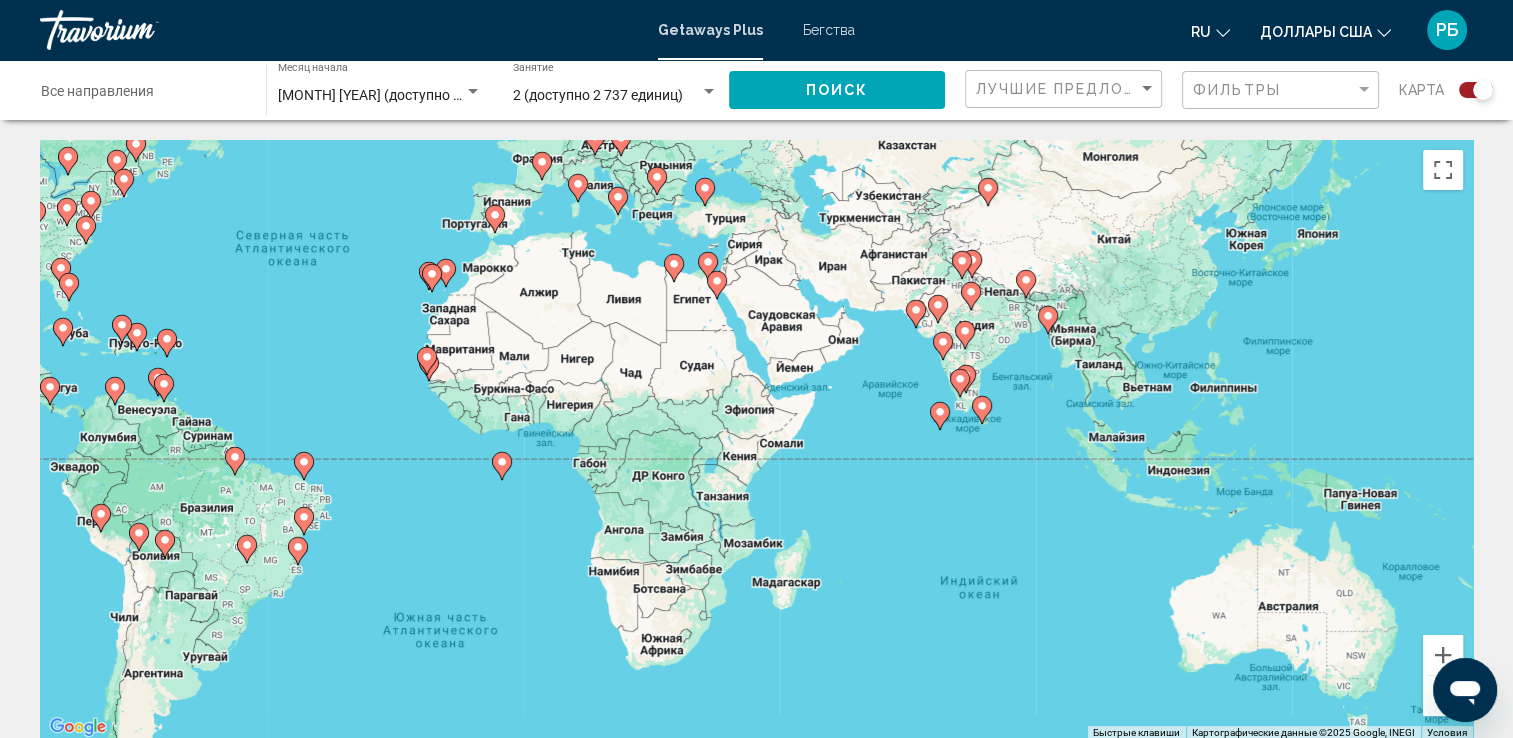 drag, startPoint x: 743, startPoint y: 510, endPoint x: 337, endPoint y: 350, distance: 436.38974 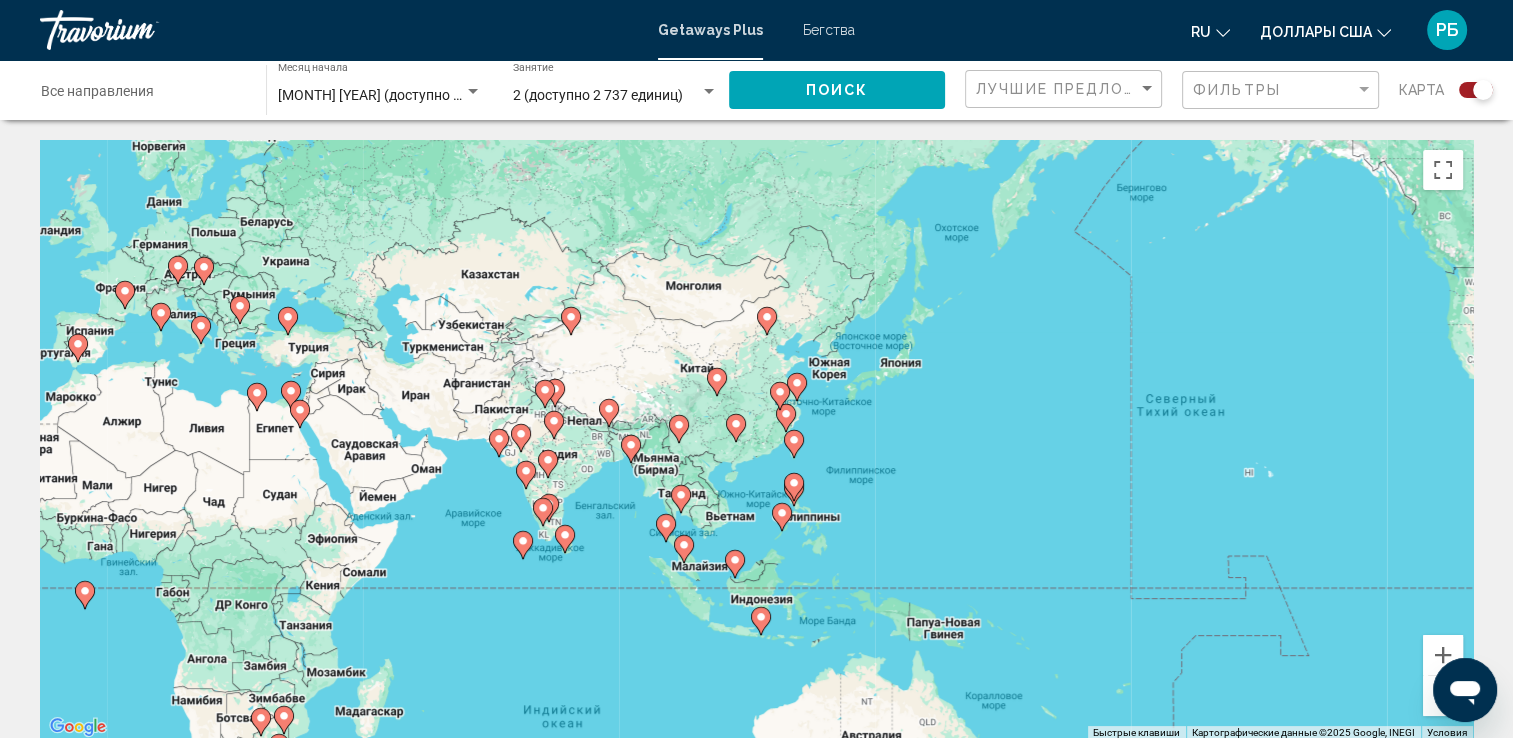 drag, startPoint x: 1031, startPoint y: 381, endPoint x: 619, endPoint y: 510, distance: 431.7233 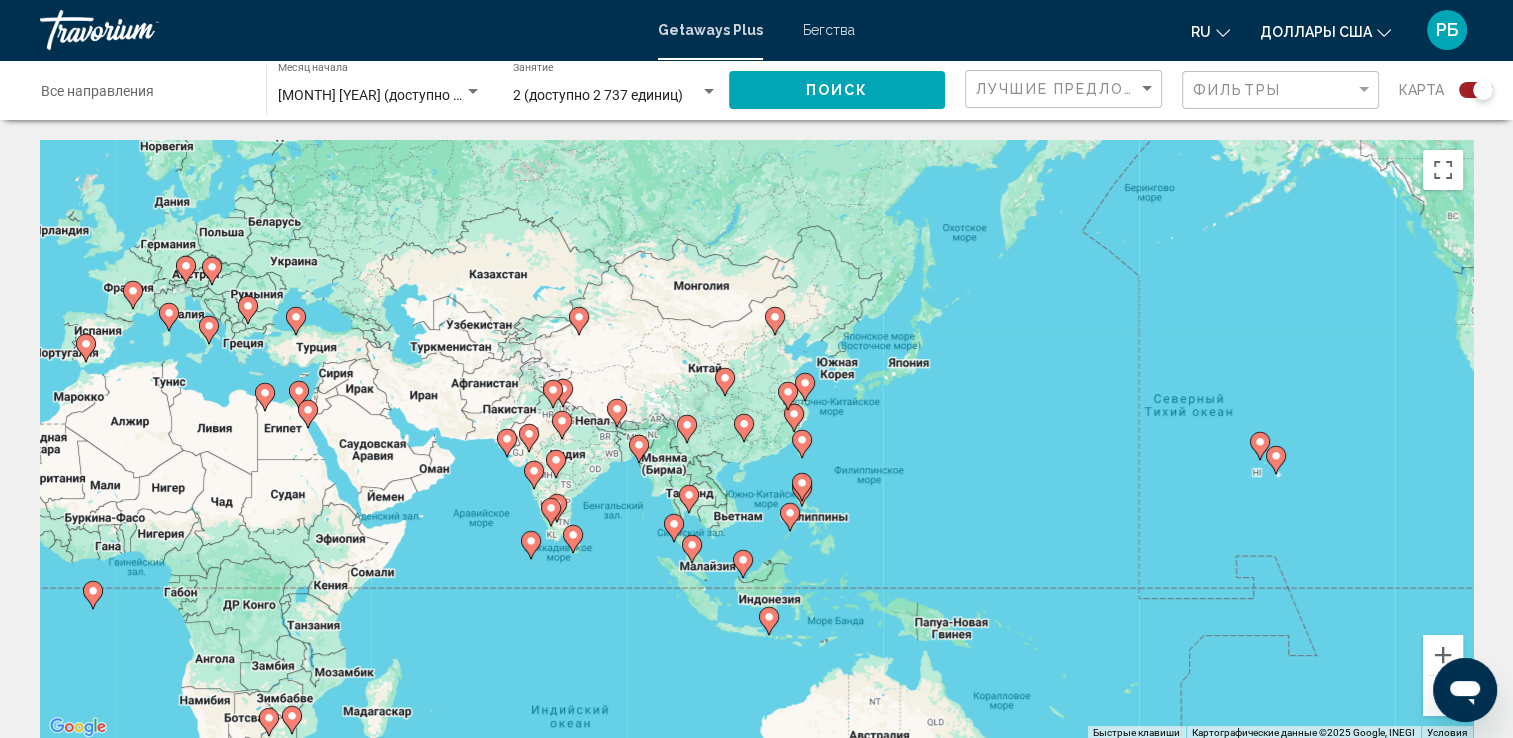click on "Чтобы активировать перетаскивание с помощью клавиатуры, нажмите Alt + Ввод. После этого перемещайте маркер, используя клавиши со стрелками. Чтобы завершить перетаскивание, нажмите клавишу Ввод. Чтобы отменить действие, нажмите клавишу Esc." at bounding box center (756, 440) 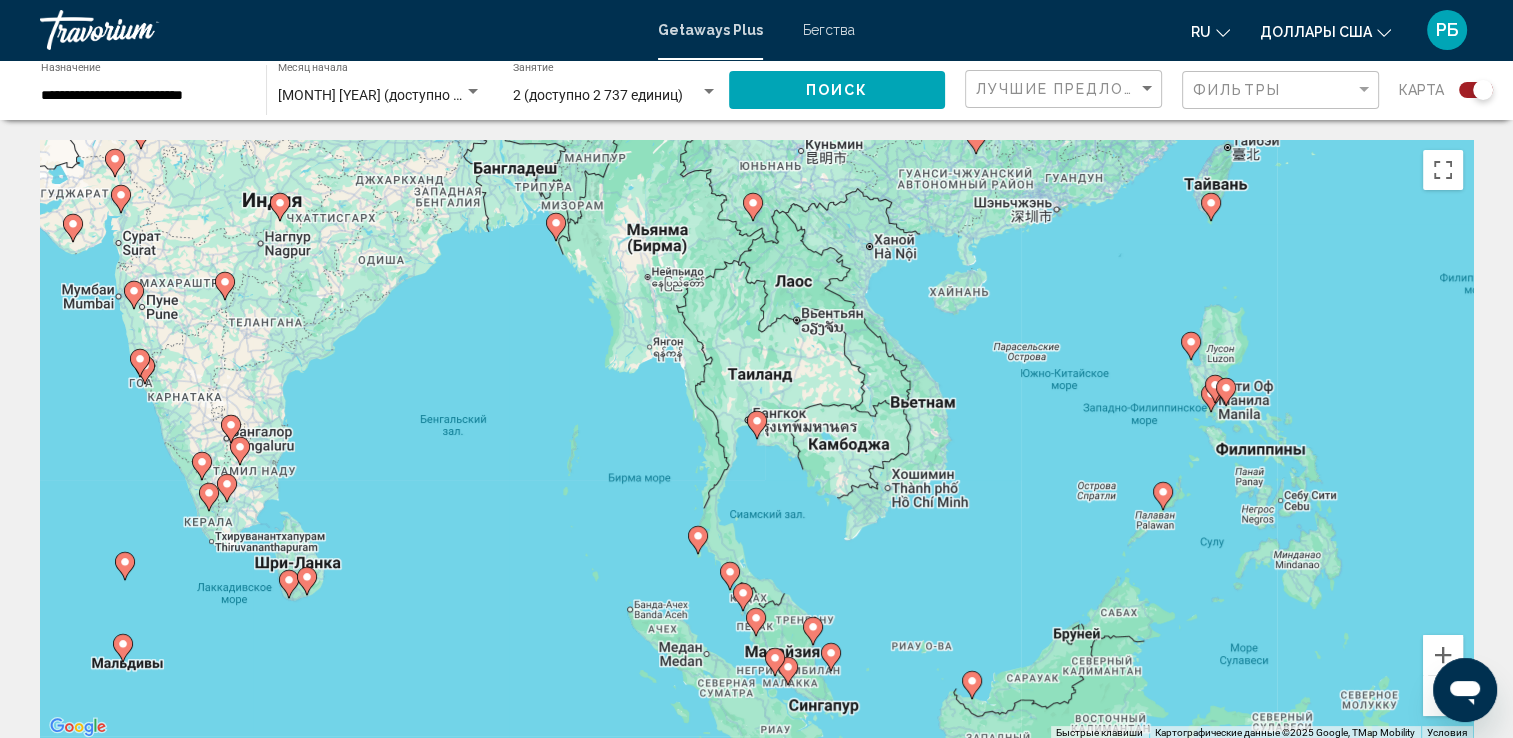 click 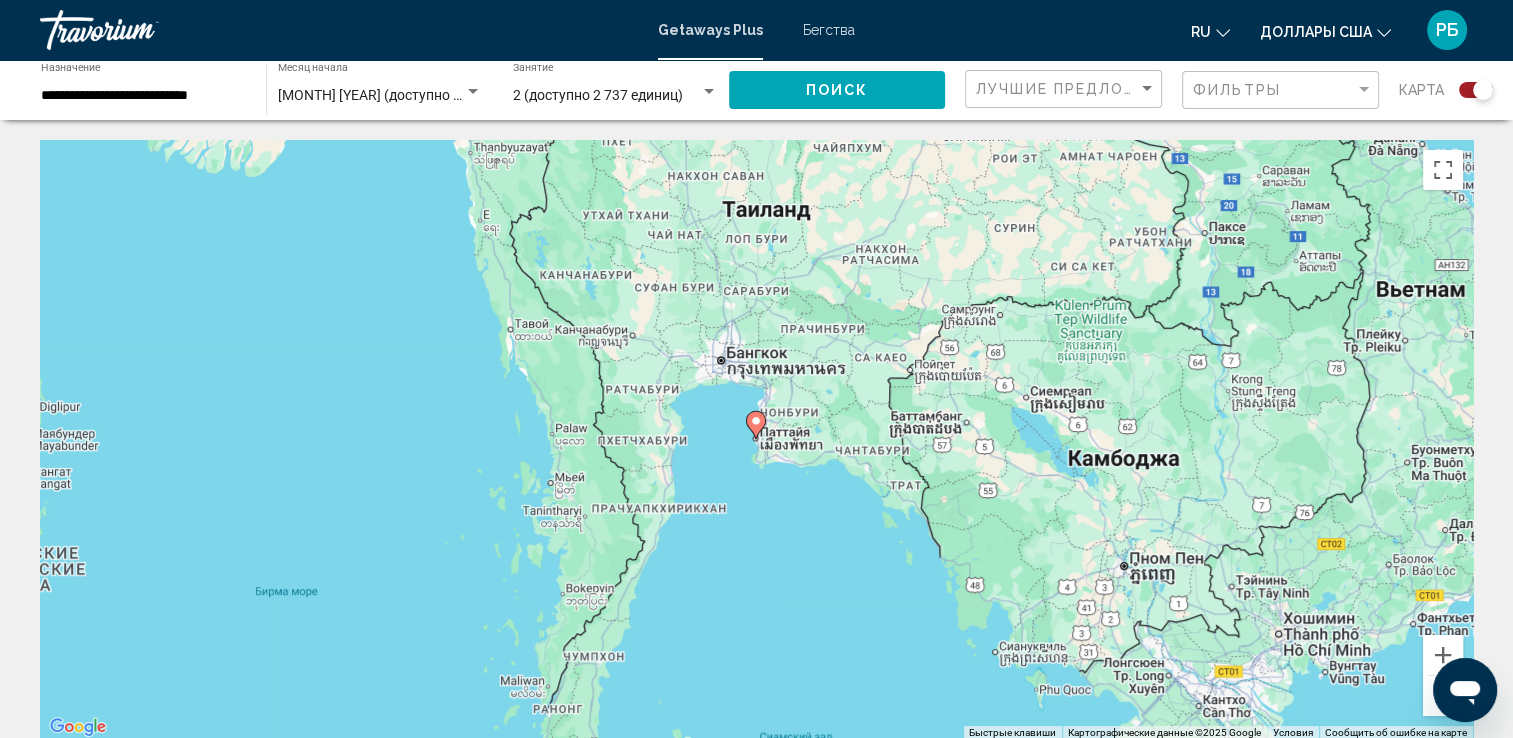 click 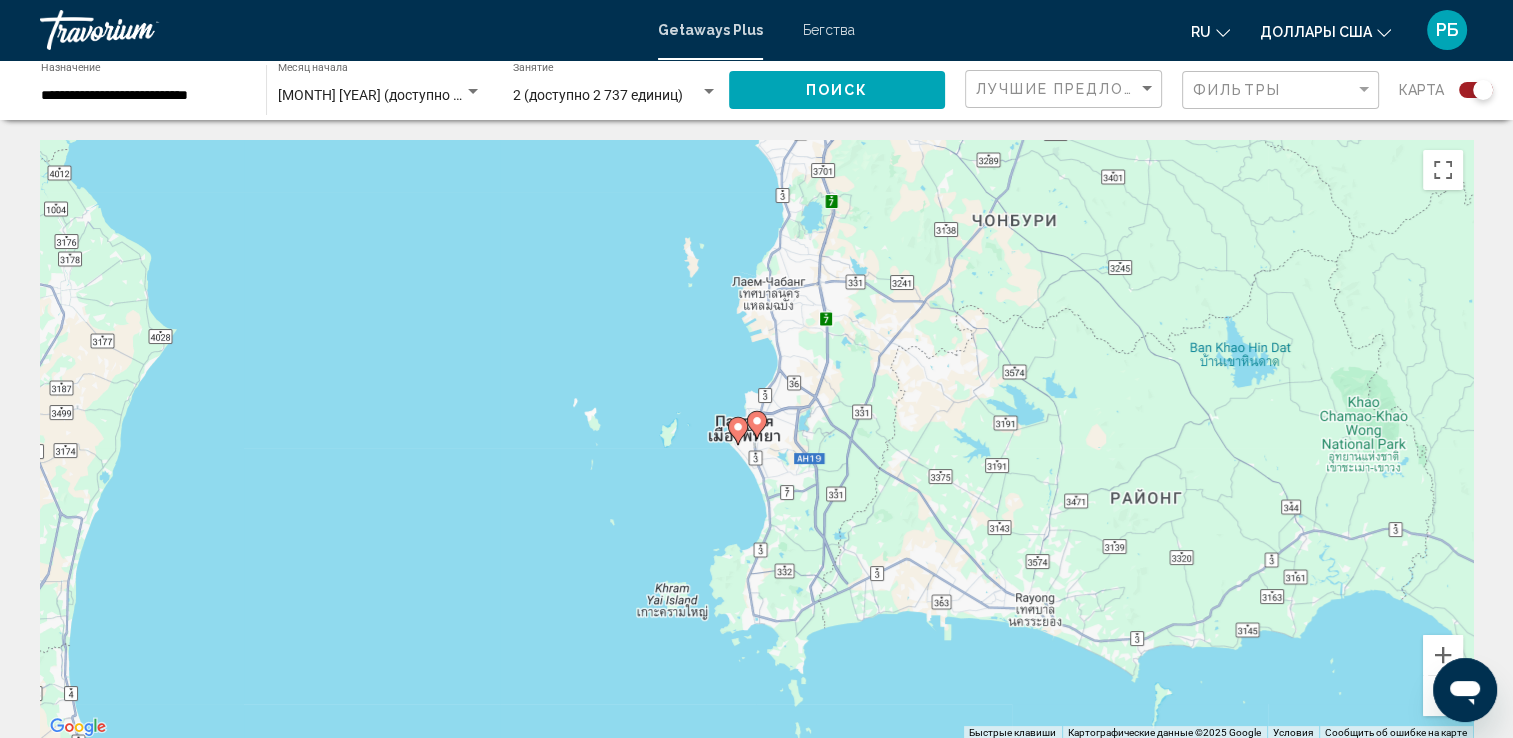 click 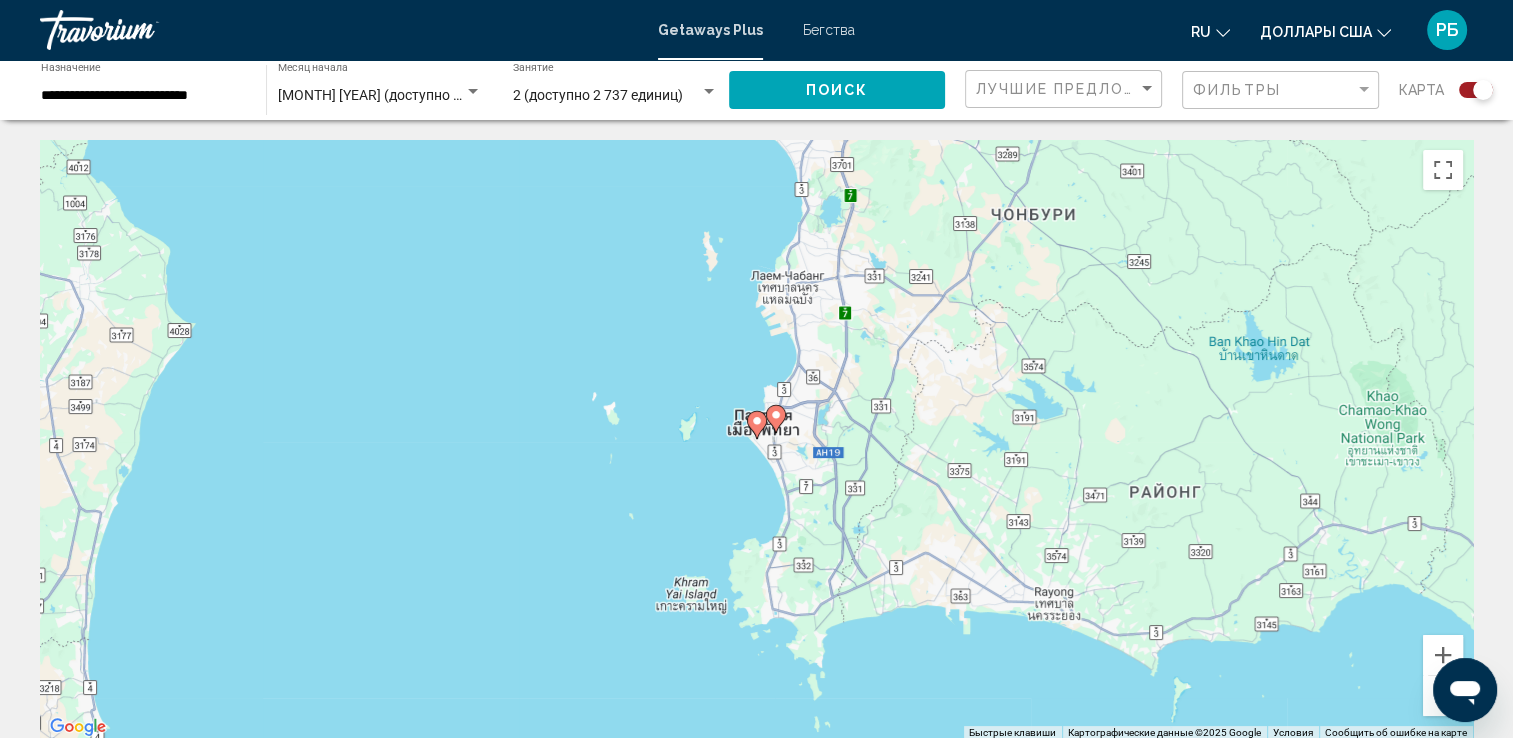 click 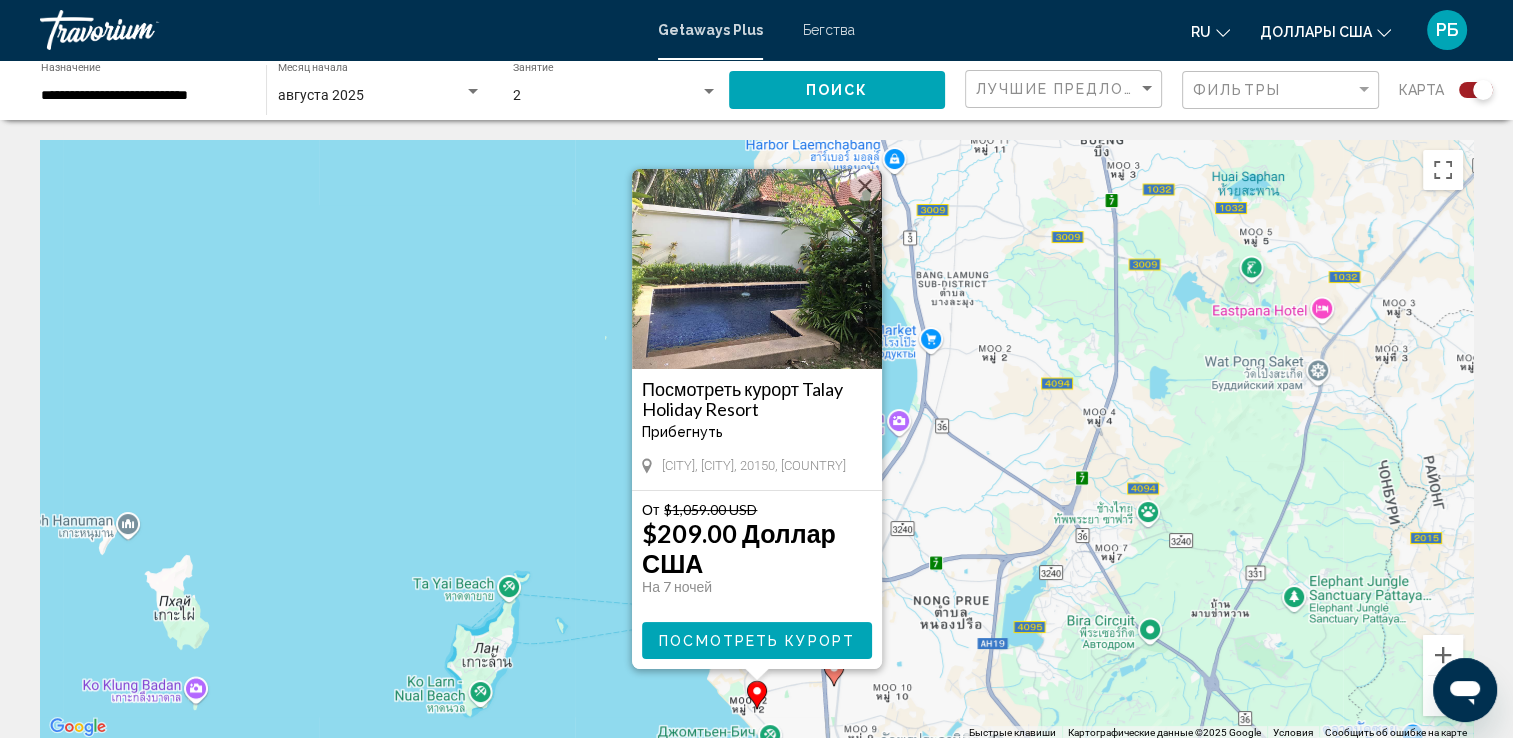 scroll, scrollTop: 100, scrollLeft: 0, axis: vertical 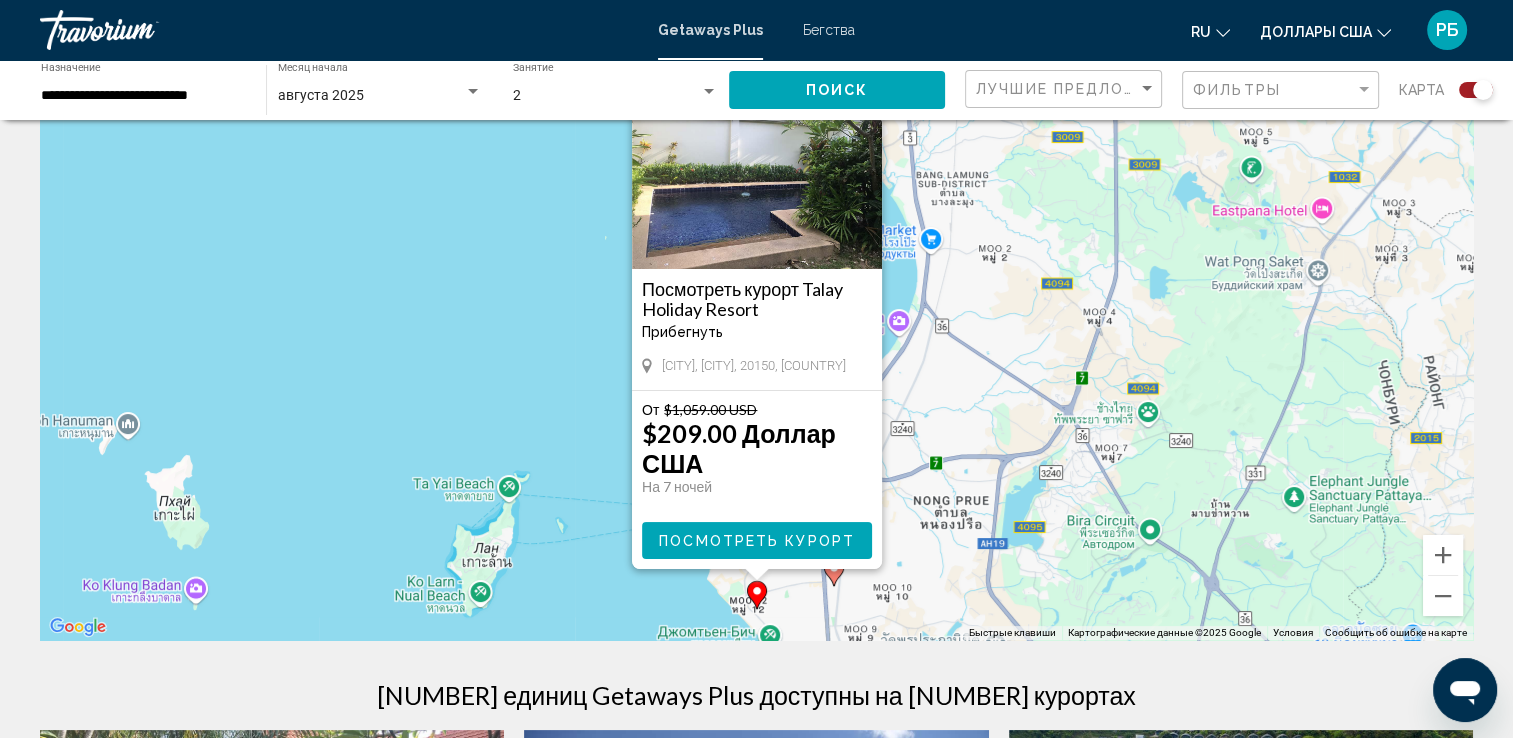 click 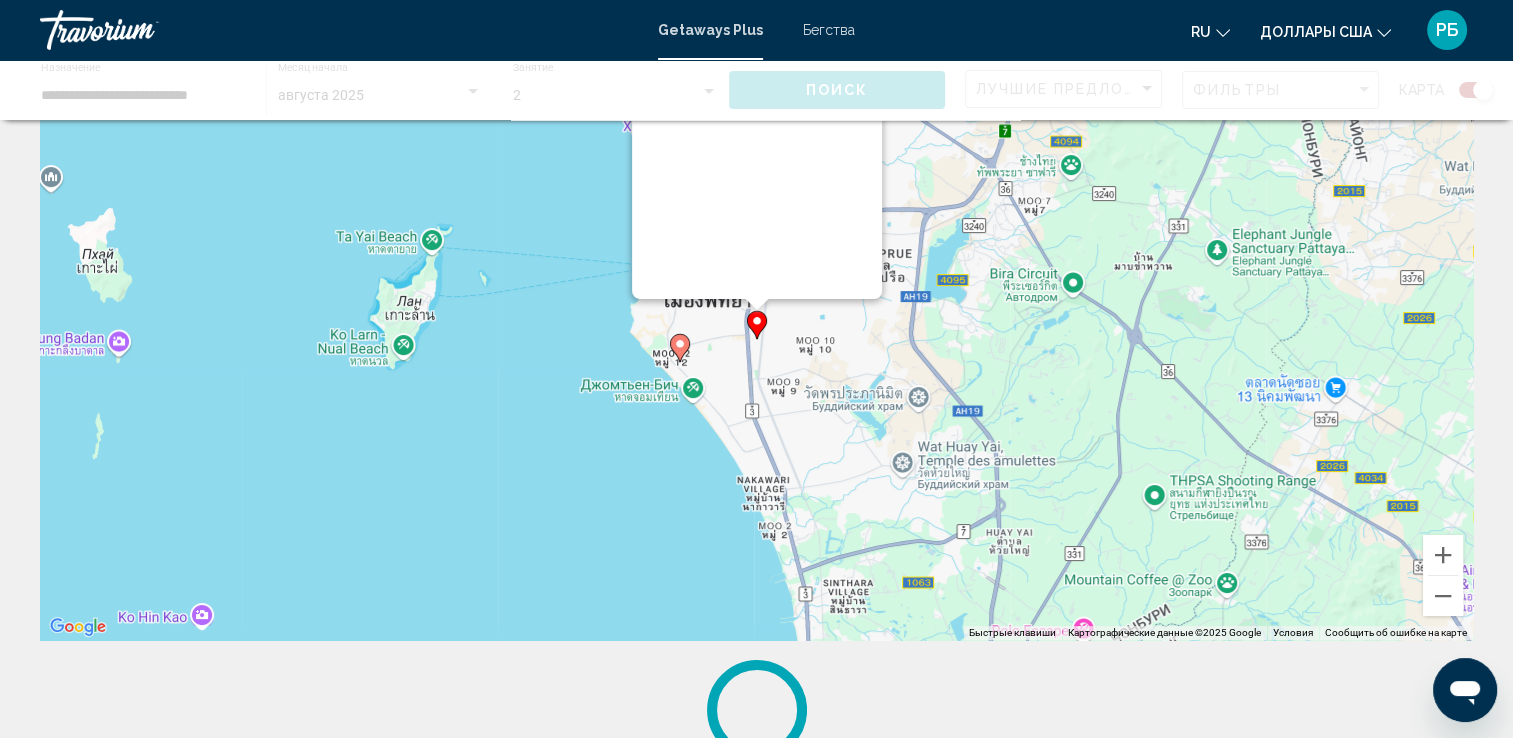 scroll, scrollTop: 0, scrollLeft: 0, axis: both 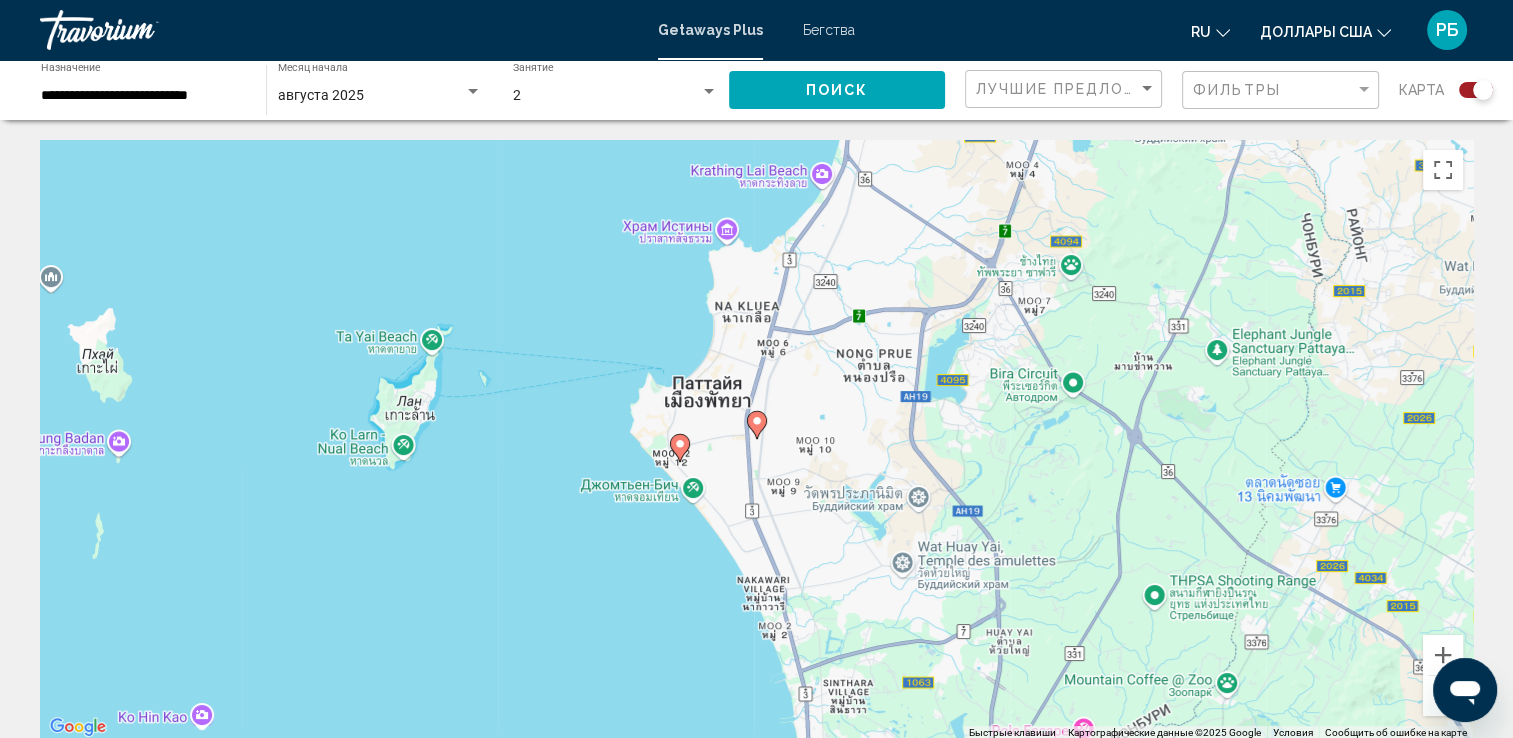 click 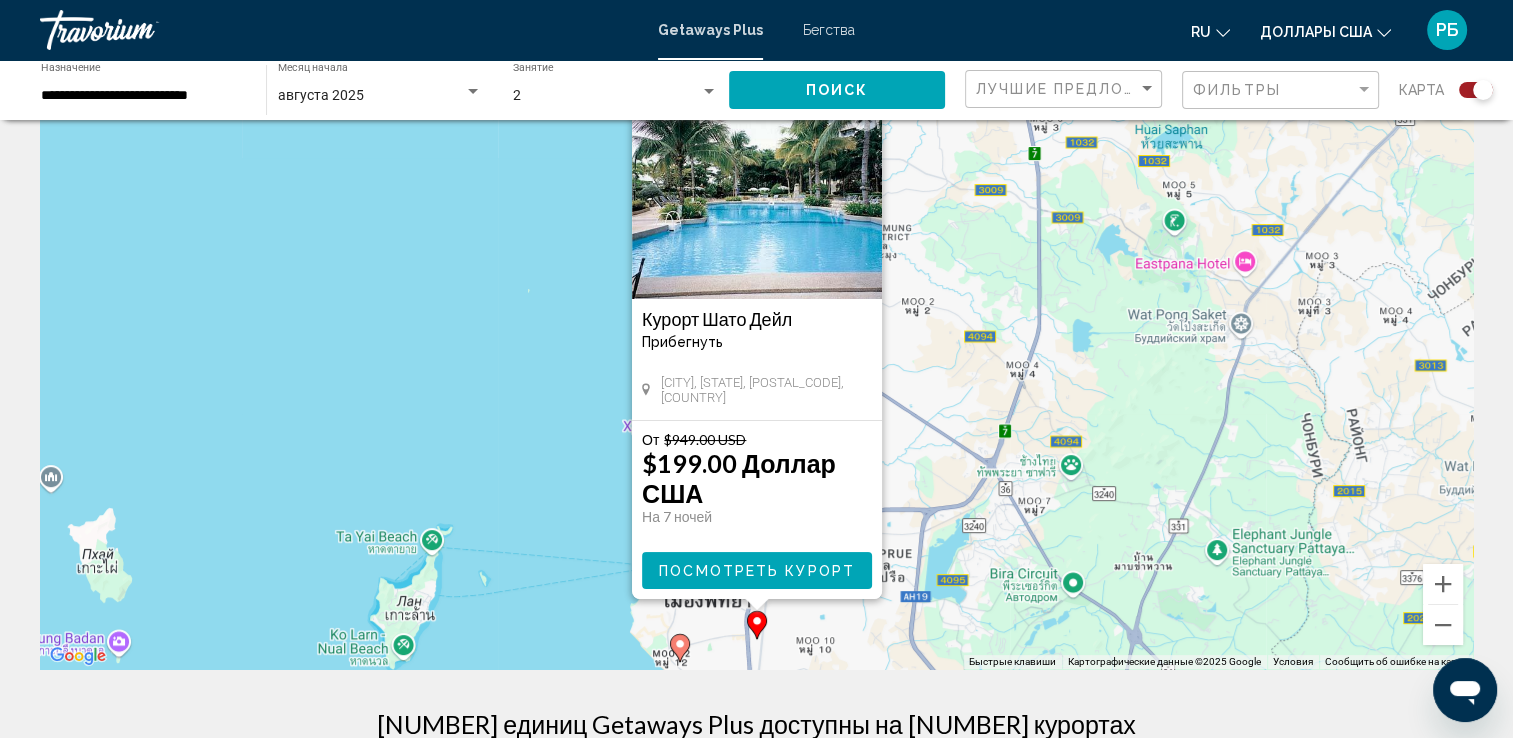 scroll, scrollTop: 100, scrollLeft: 0, axis: vertical 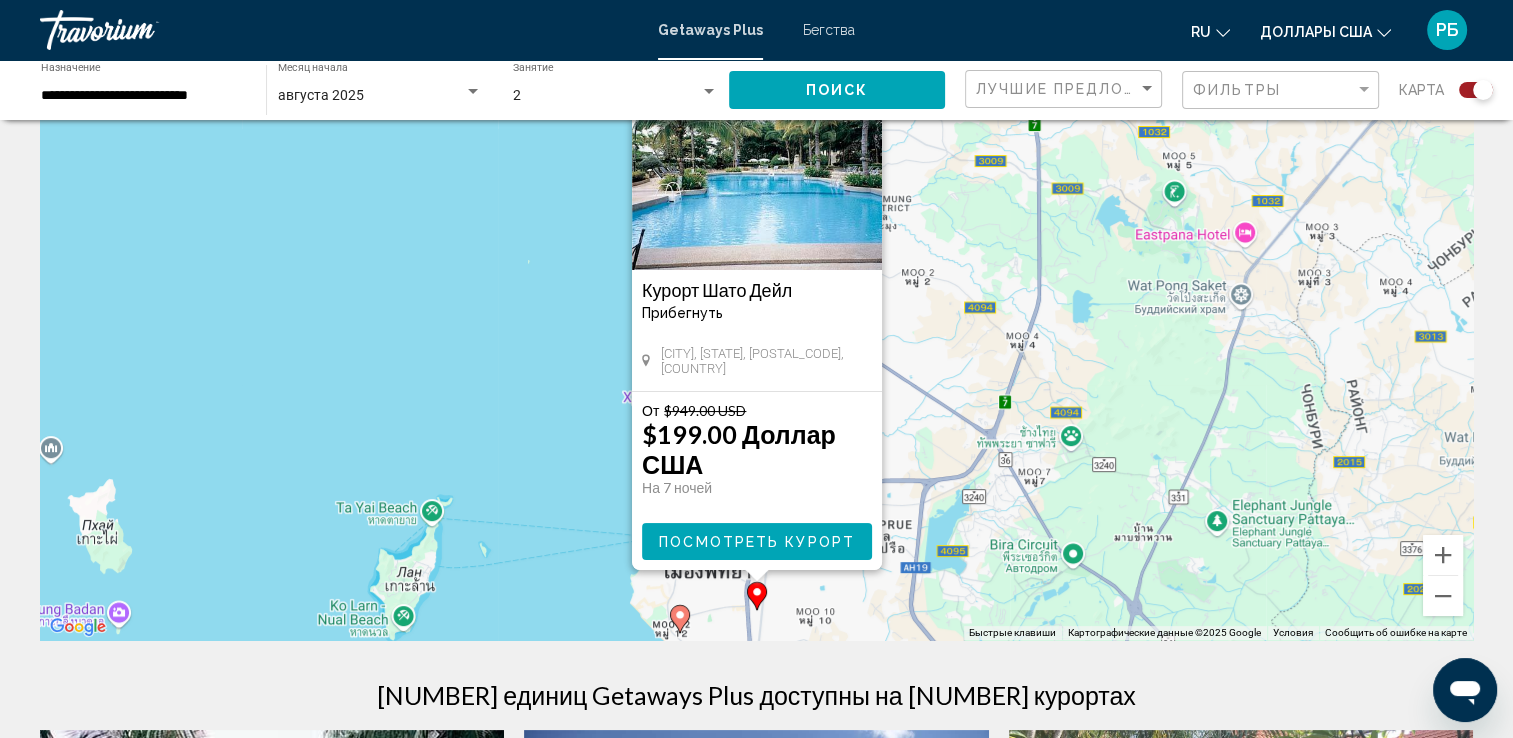 click 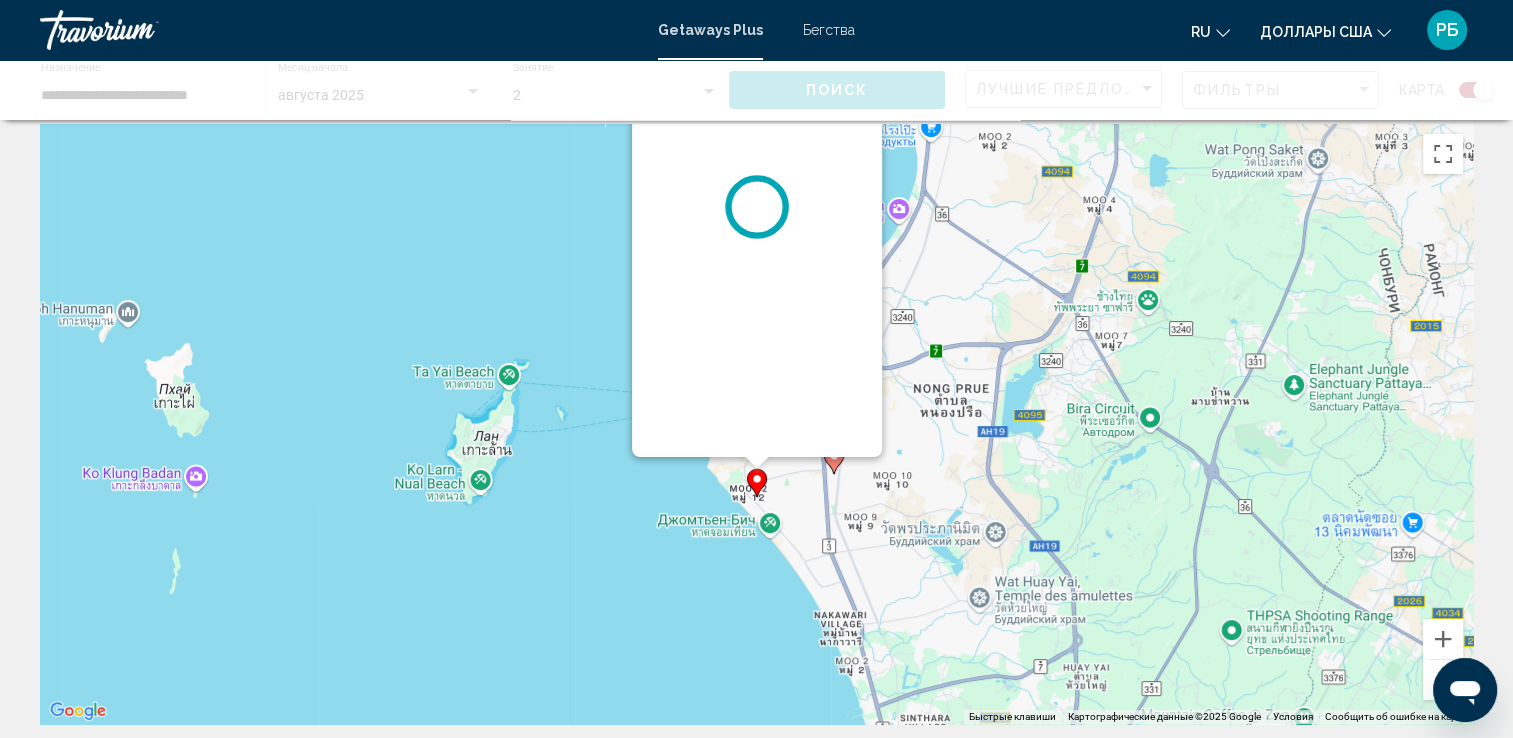 scroll, scrollTop: 0, scrollLeft: 0, axis: both 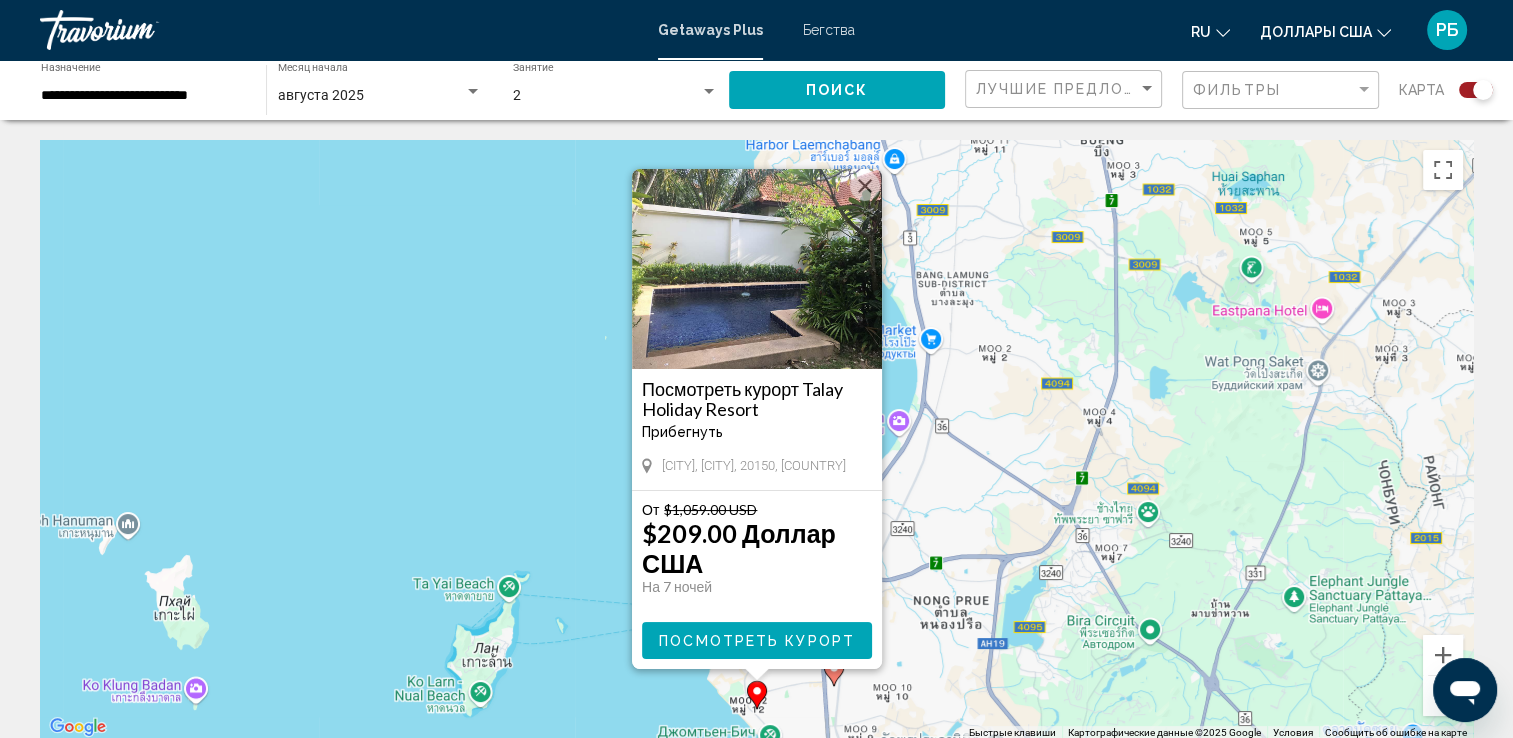 click on "Посмотреть курорт Talay Holiday Resort Прибегнуть - Это курорт только для взрослых
Бангламунг, Чонбури, 20150, ТХА От $[AMOUNT] USD $[AMOUNT] Доллар США На 7 ночей Вы экономите $[AMOUNT] USD Посмотреть курорт" at bounding box center (756, 440) 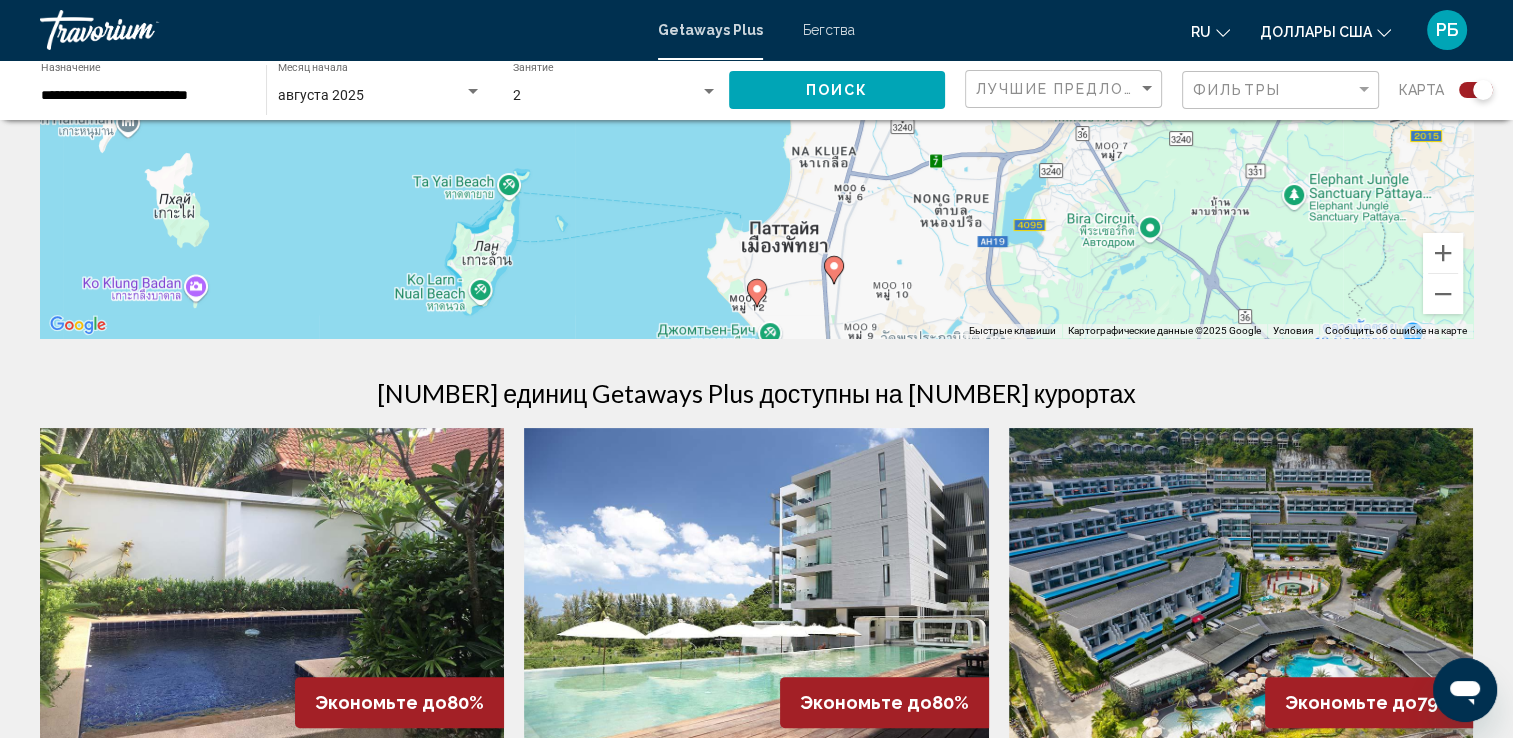 scroll, scrollTop: 356, scrollLeft: 0, axis: vertical 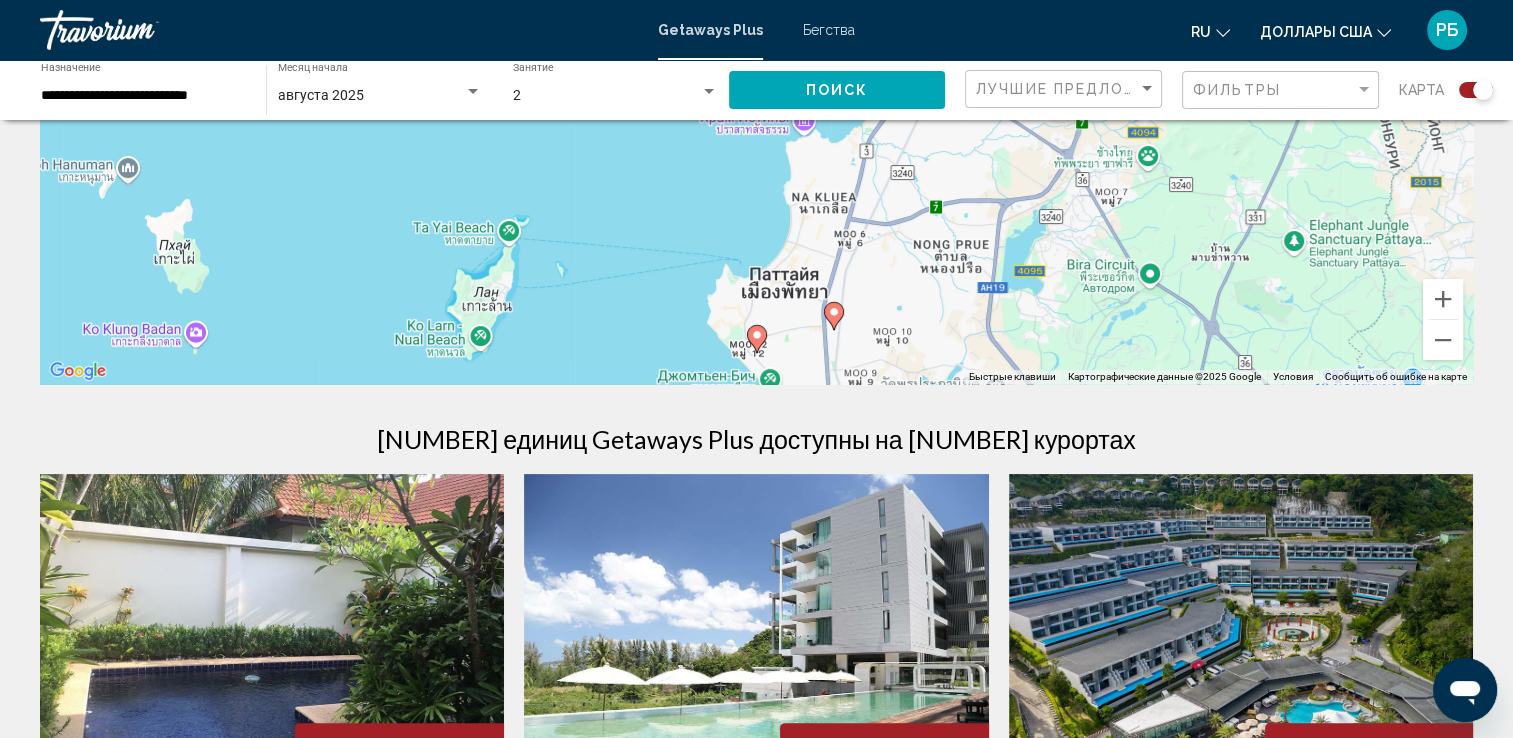 click on "Чтобы активировать перетаскивание с помощью клавиатуры, нажмите Alt + Ввод. После этого перемещайте маркер, используя клавиши со стрелками. Чтобы завершить перетаскивание, нажмите клавишу Ввод. Чтобы отменить действие, нажмите клавишу Esc." at bounding box center [756, 84] 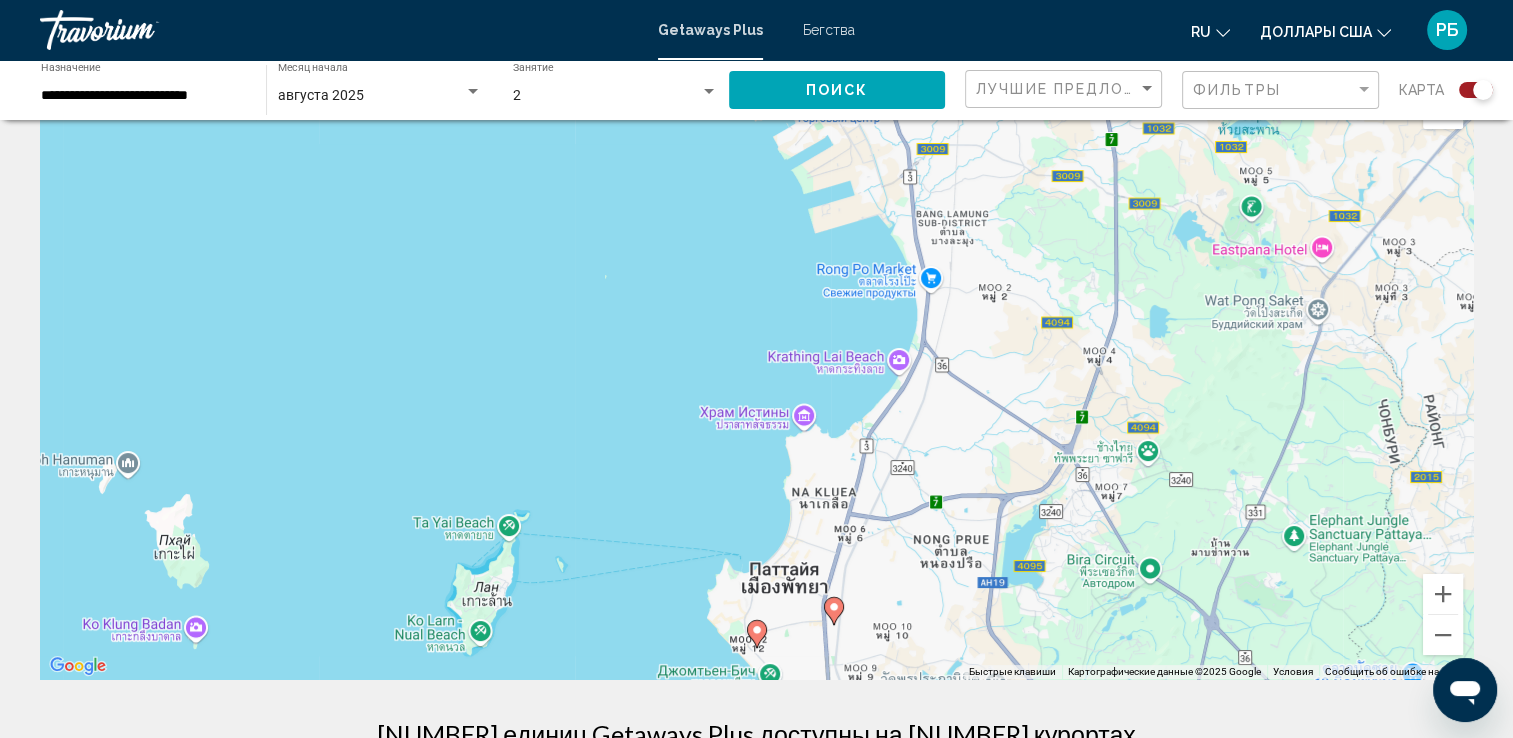 scroll, scrollTop: 56, scrollLeft: 0, axis: vertical 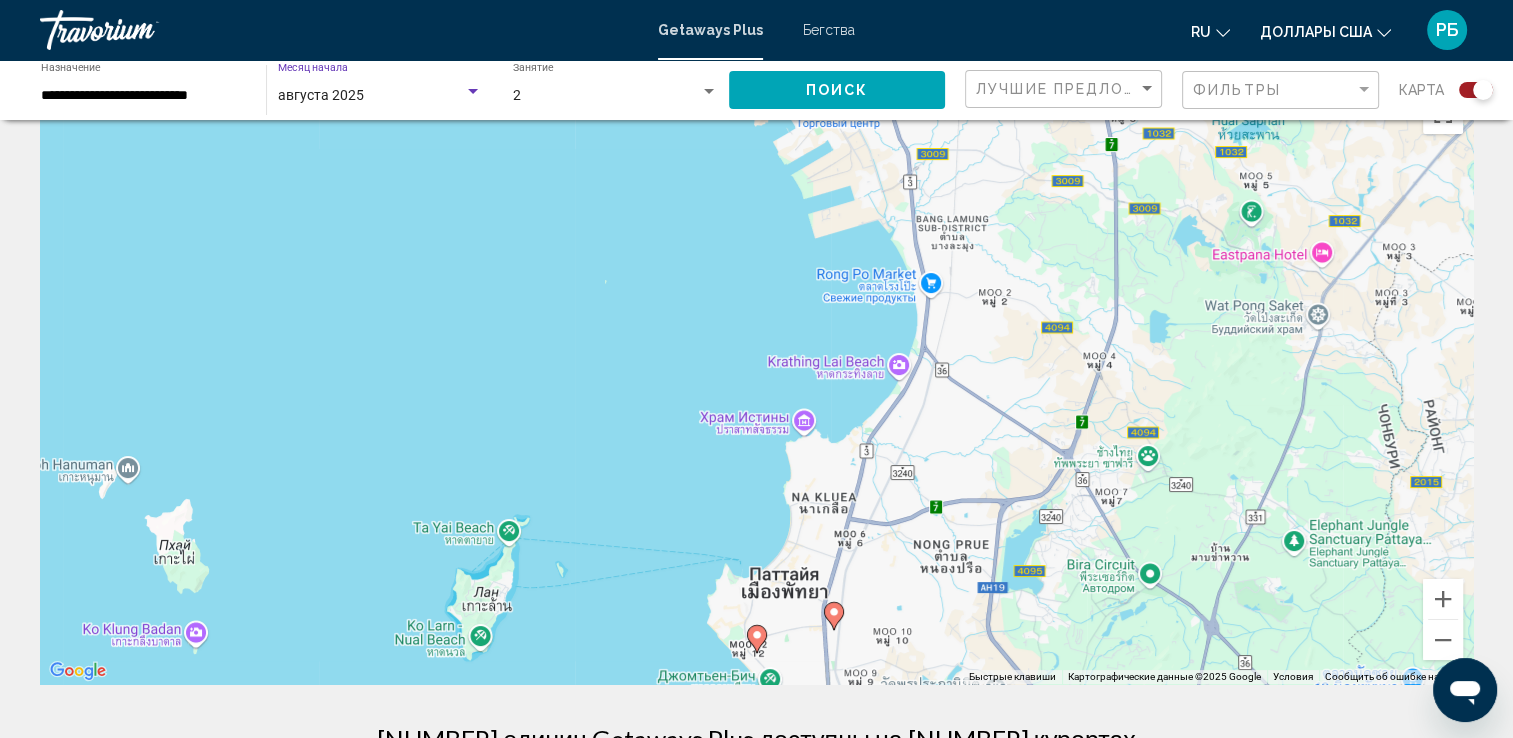 click at bounding box center (473, 91) 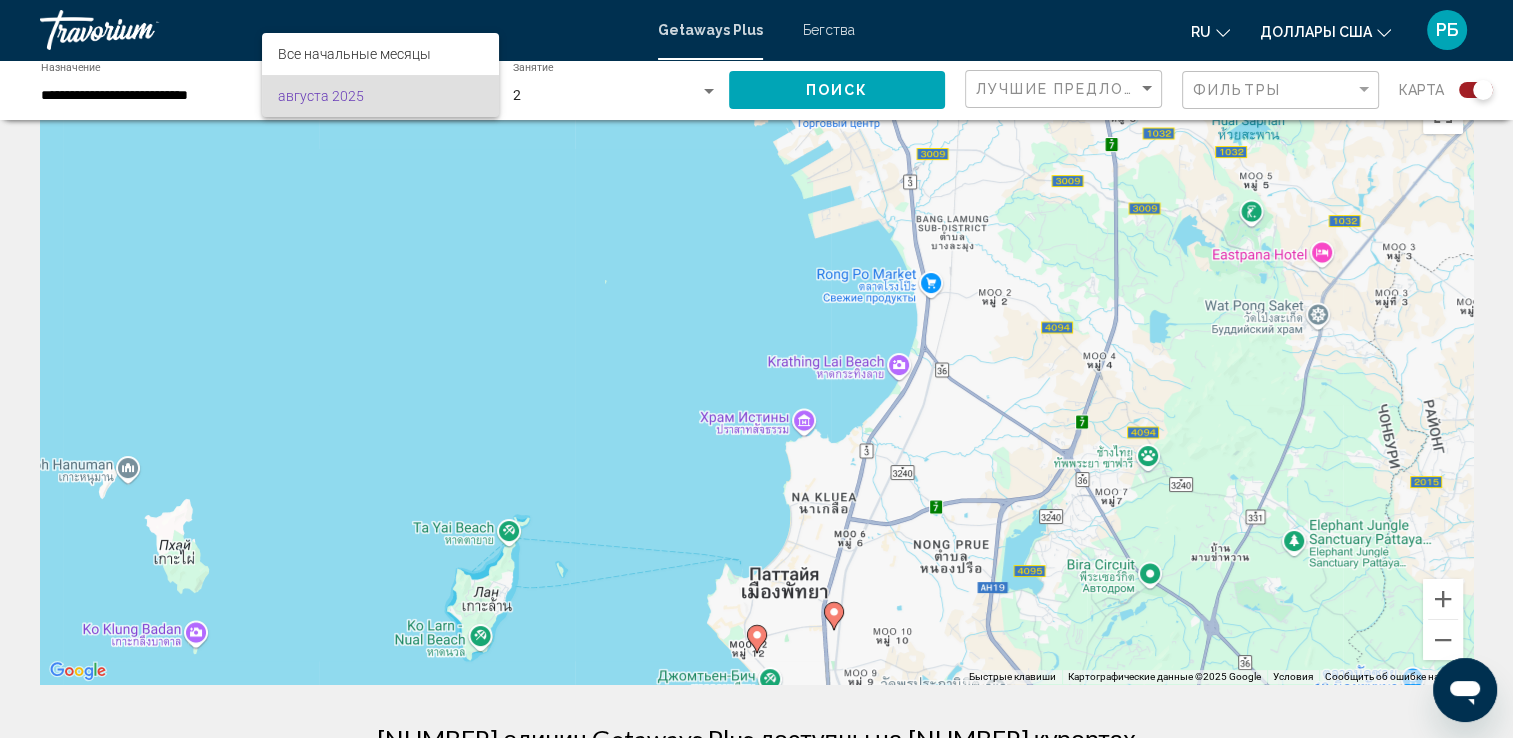 click at bounding box center [756, 369] 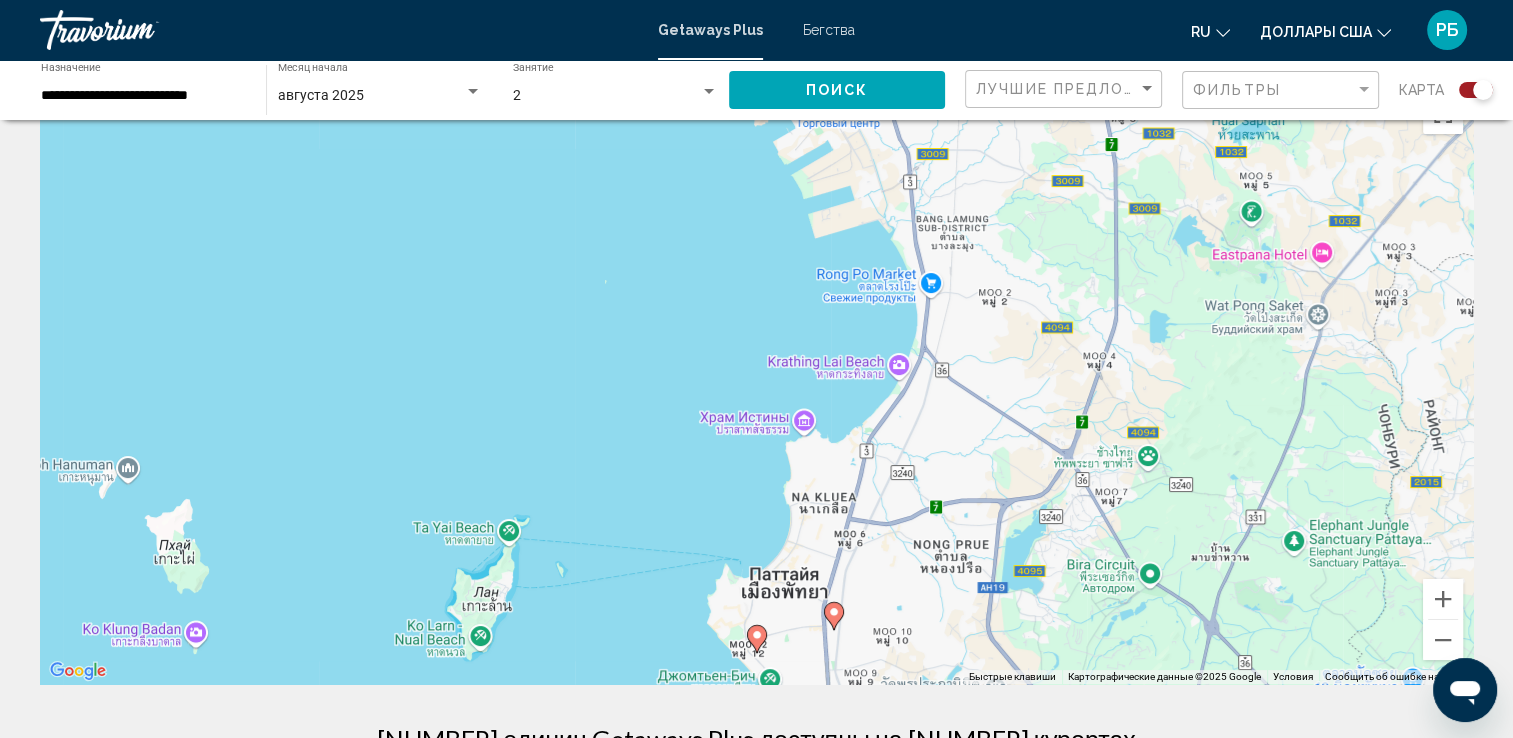 scroll, scrollTop: 0, scrollLeft: 0, axis: both 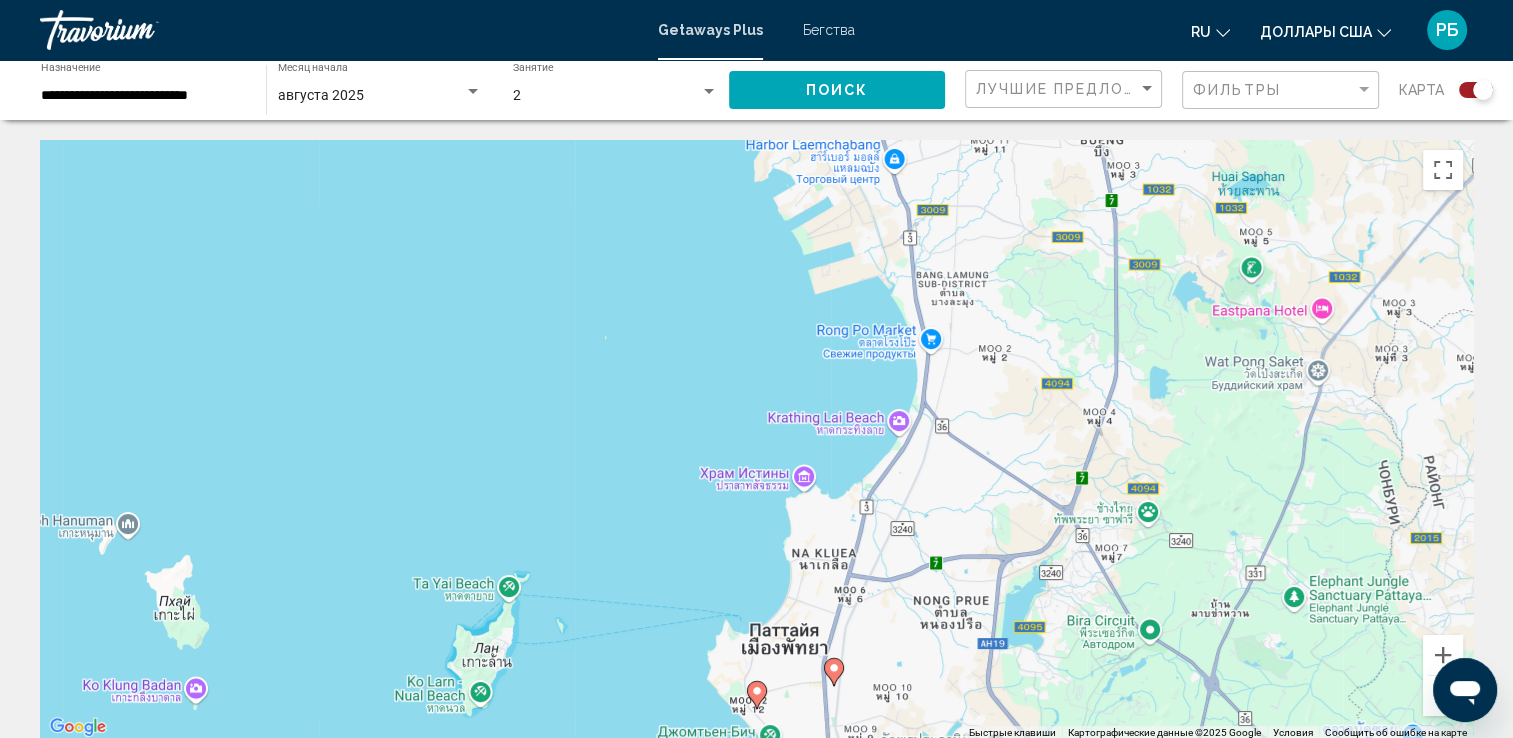 click at bounding box center [709, 92] 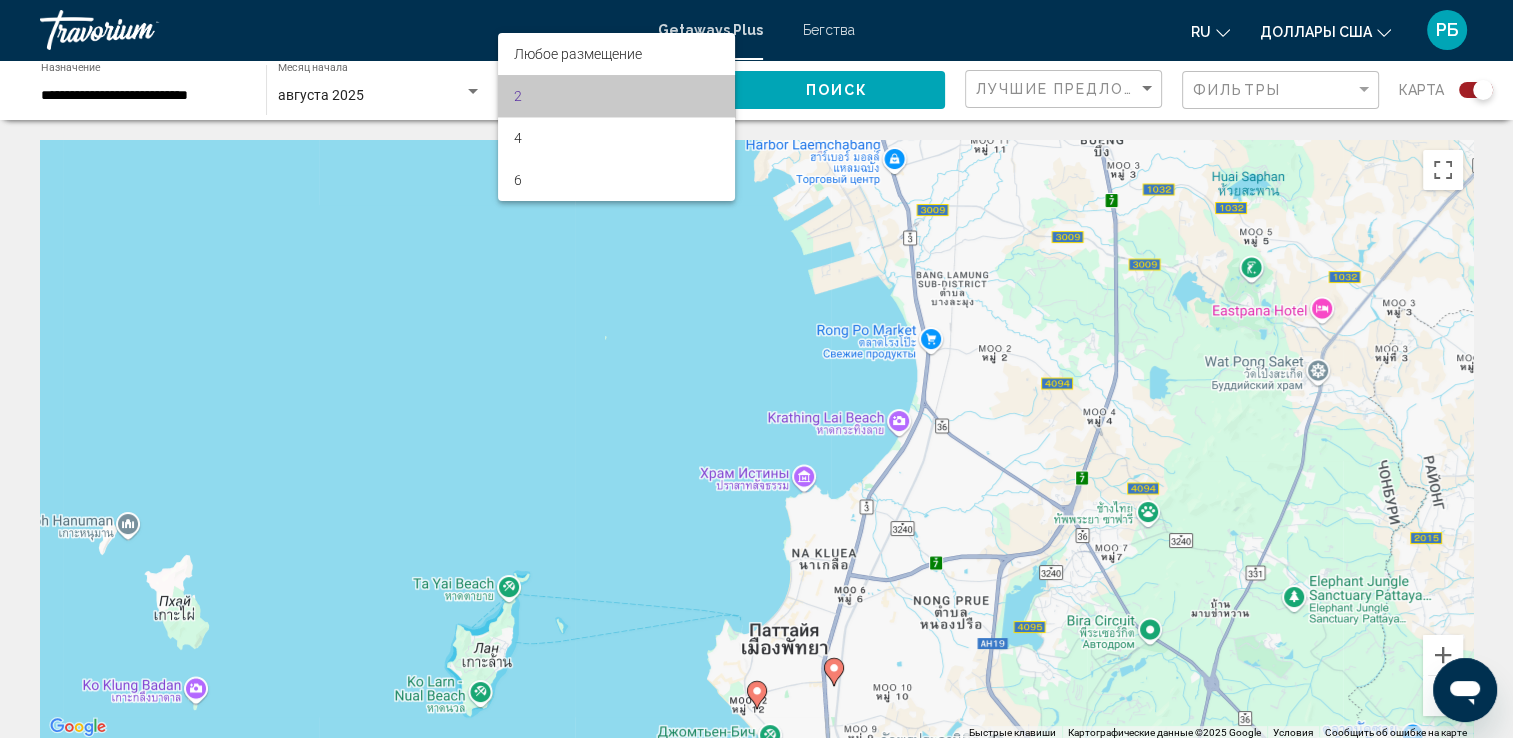 click on "2" at bounding box center (617, 96) 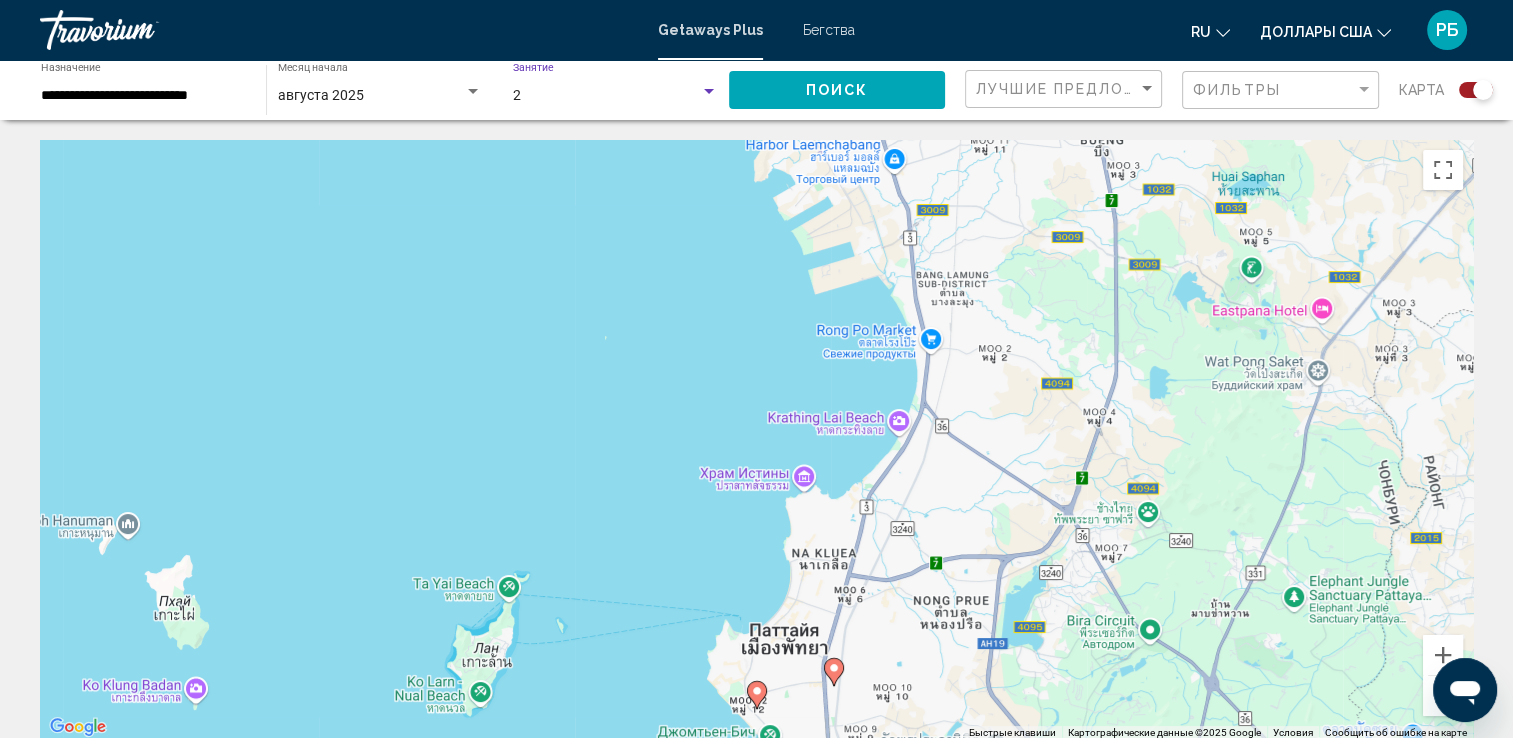 click on "Чтобы активировать перетаскивание с помощью клавиатуры, нажмите Alt + Ввод. После этого перемещайте маркер, используя клавиши со стрелками. Чтобы завершить перетаскивание, нажмите клавишу Ввод. Чтобы отменить действие, нажмите клавишу Esc." at bounding box center [756, 440] 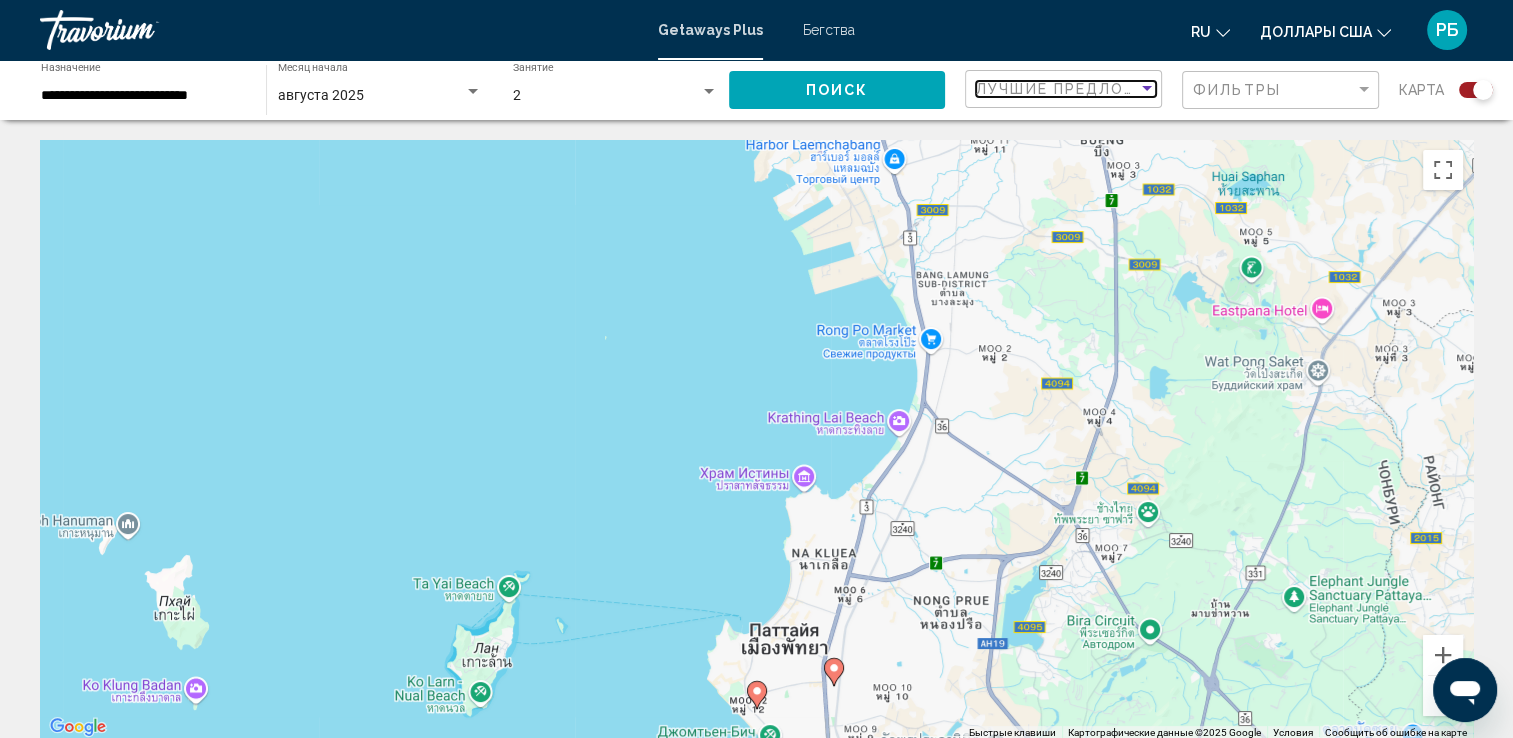 click at bounding box center (1147, 88) 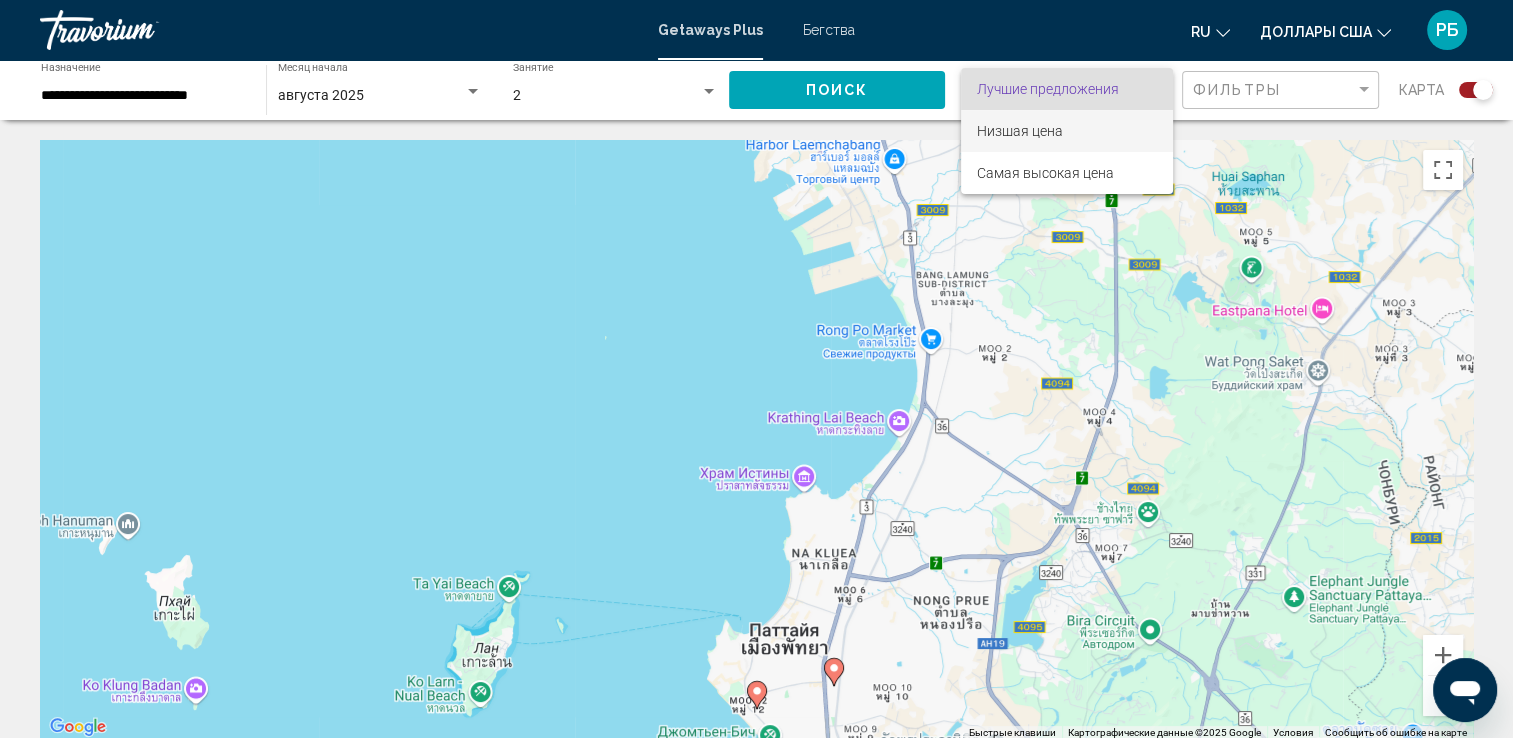 click on "Низшая цена" at bounding box center (1020, 131) 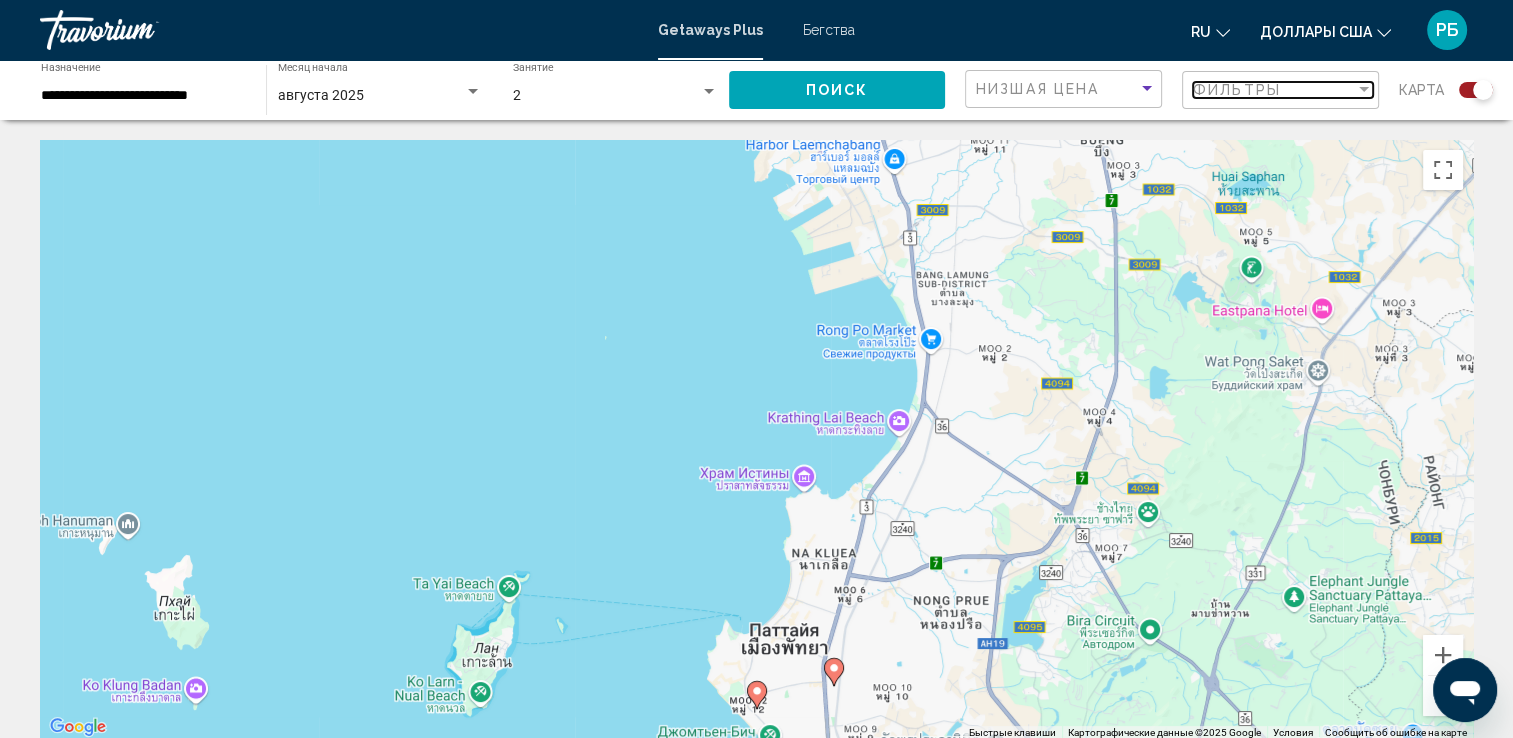 click on "Фильтры" at bounding box center (1237, 90) 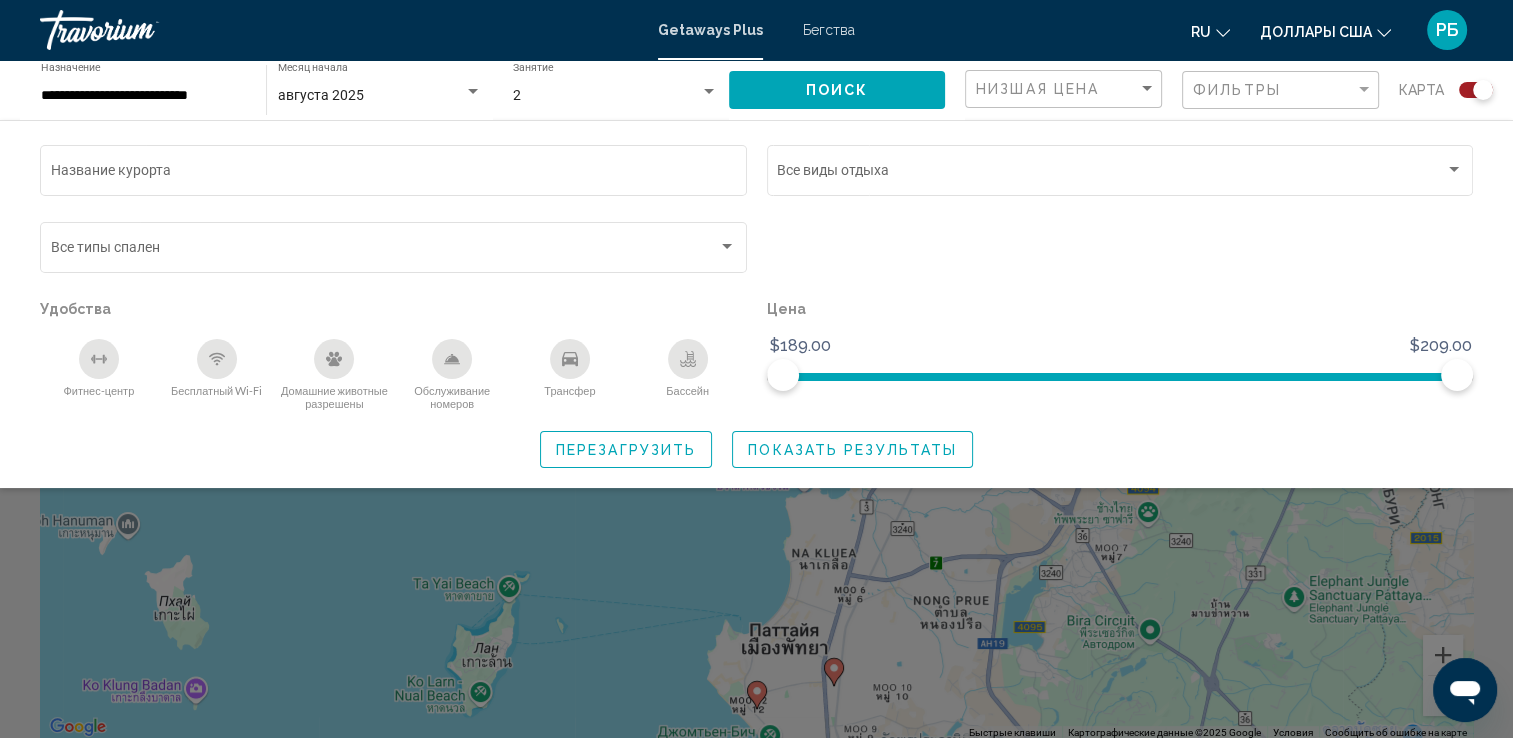 click 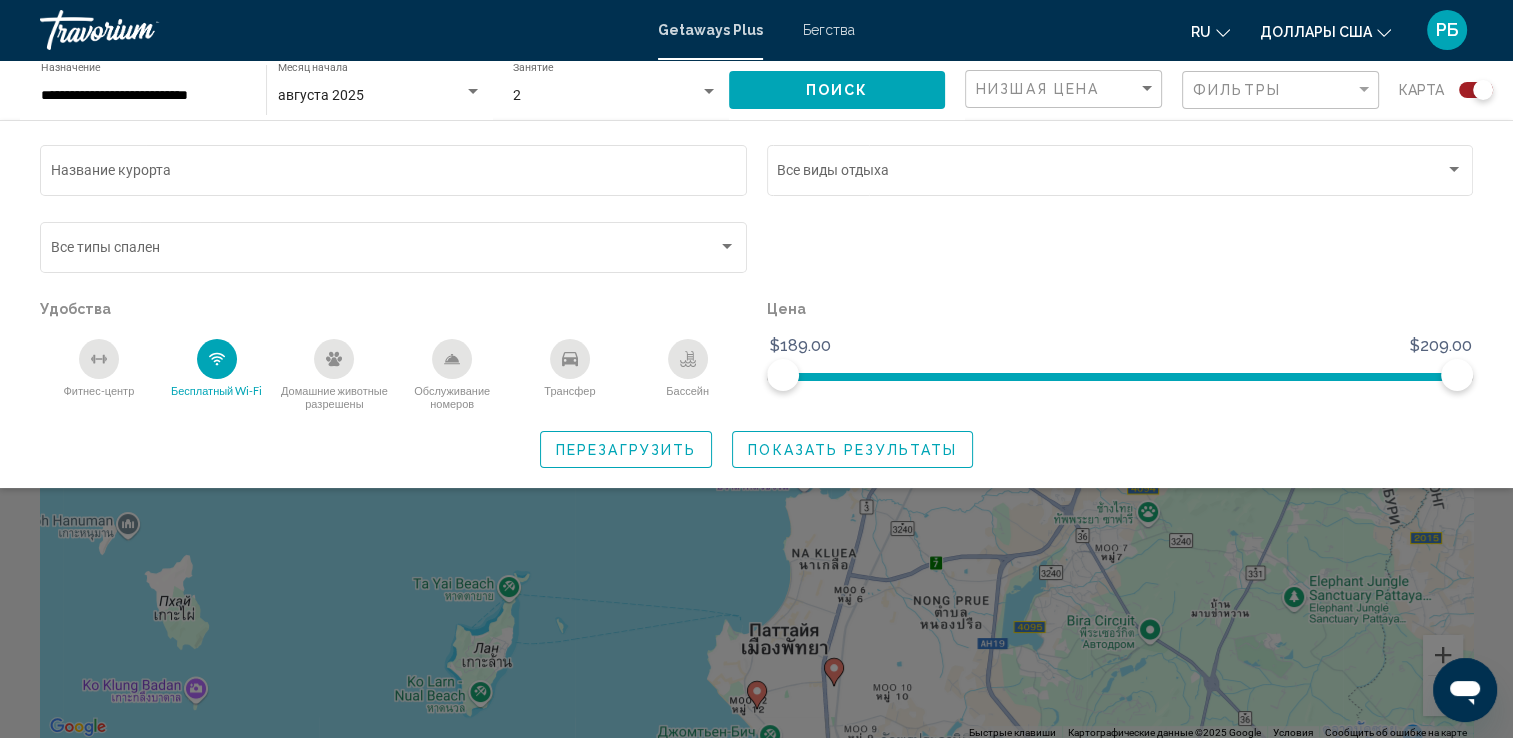 click 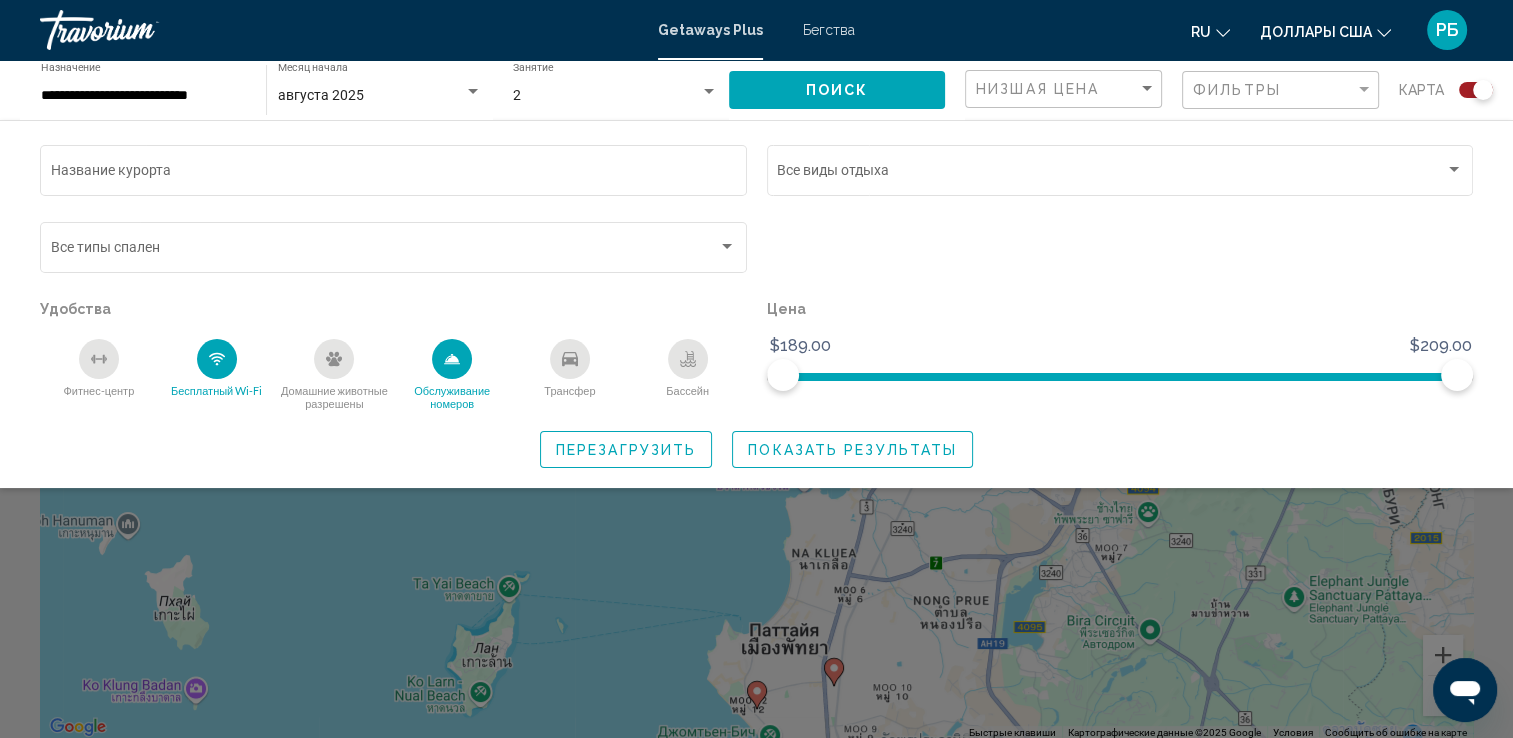 click 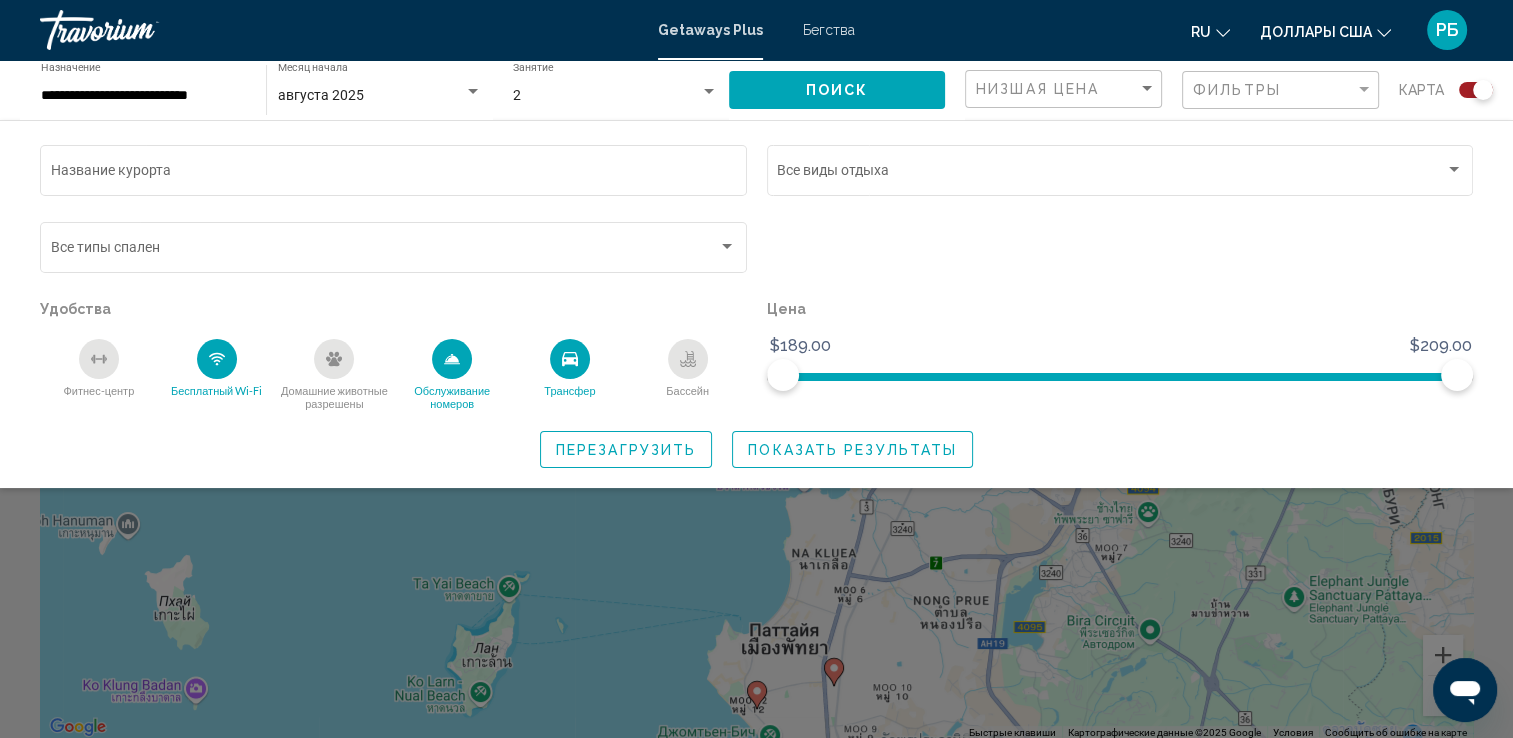click 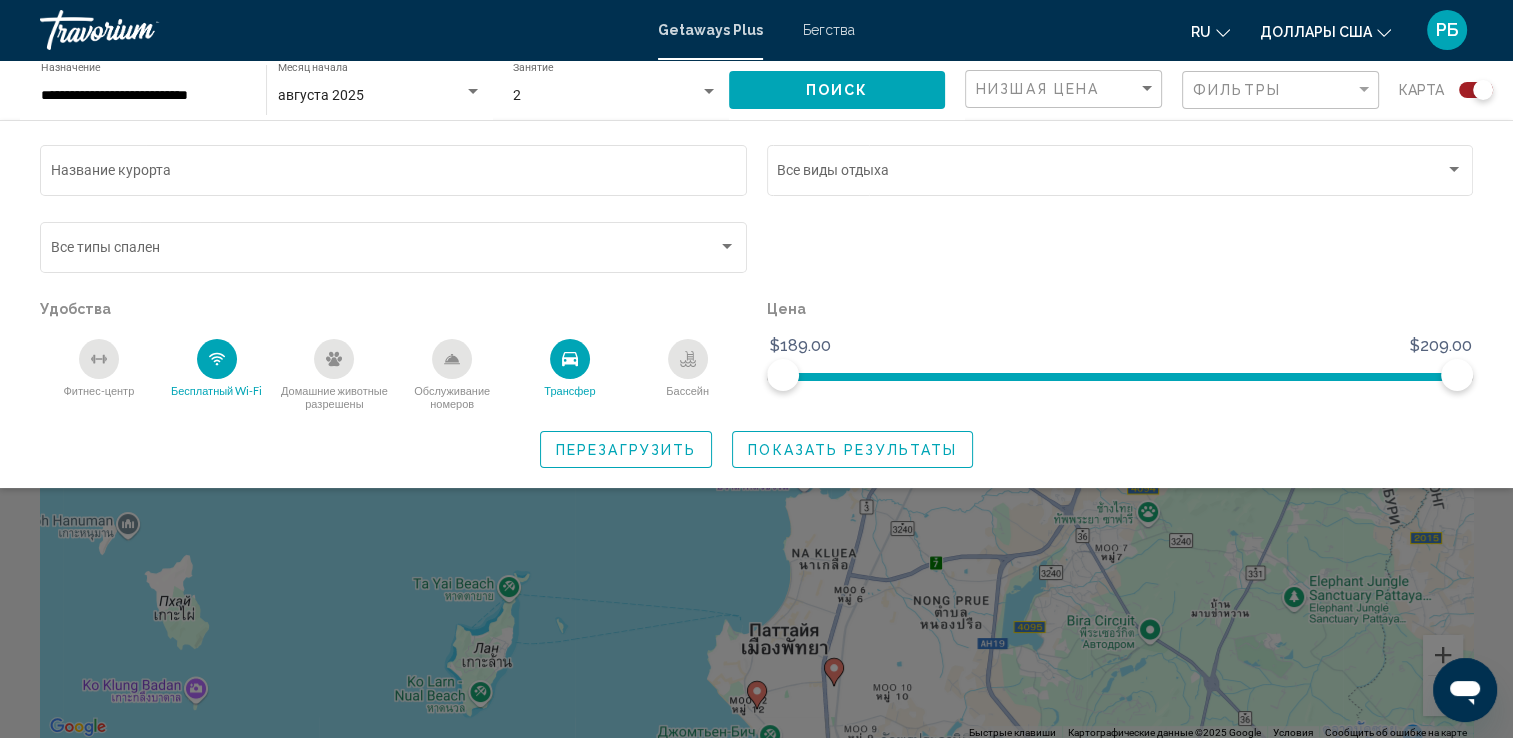 click 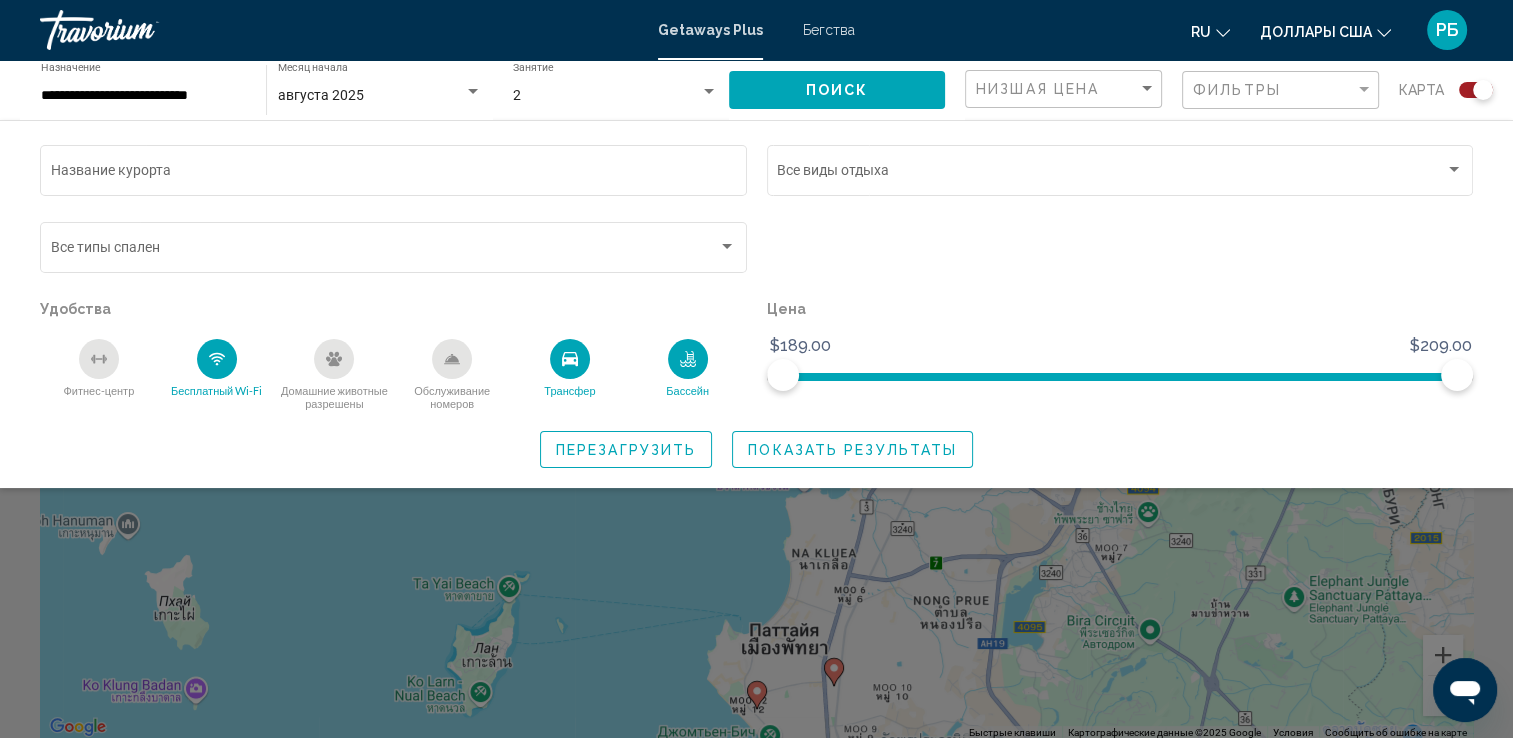 click 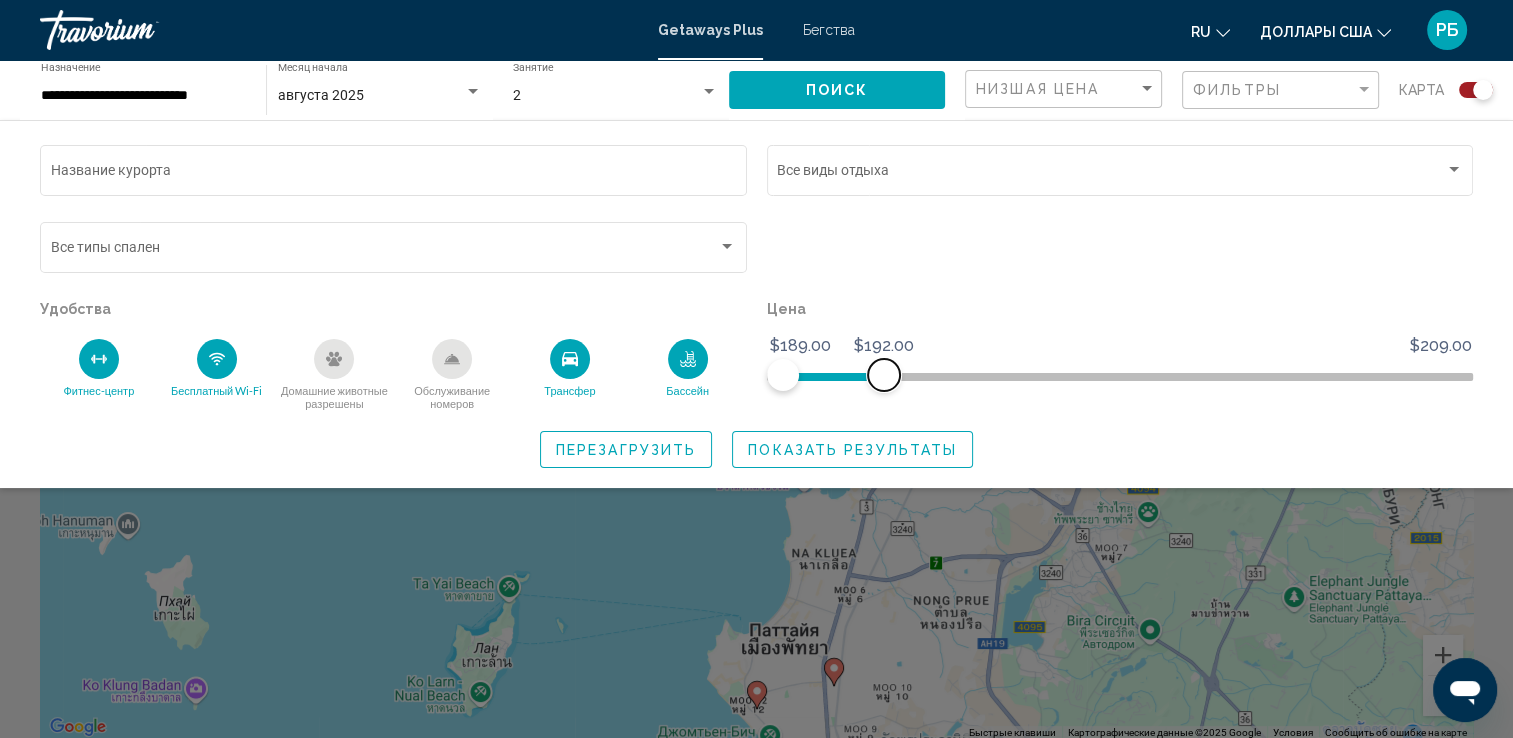 drag, startPoint x: 1453, startPoint y: 377, endPoint x: 885, endPoint y: 365, distance: 568.1268 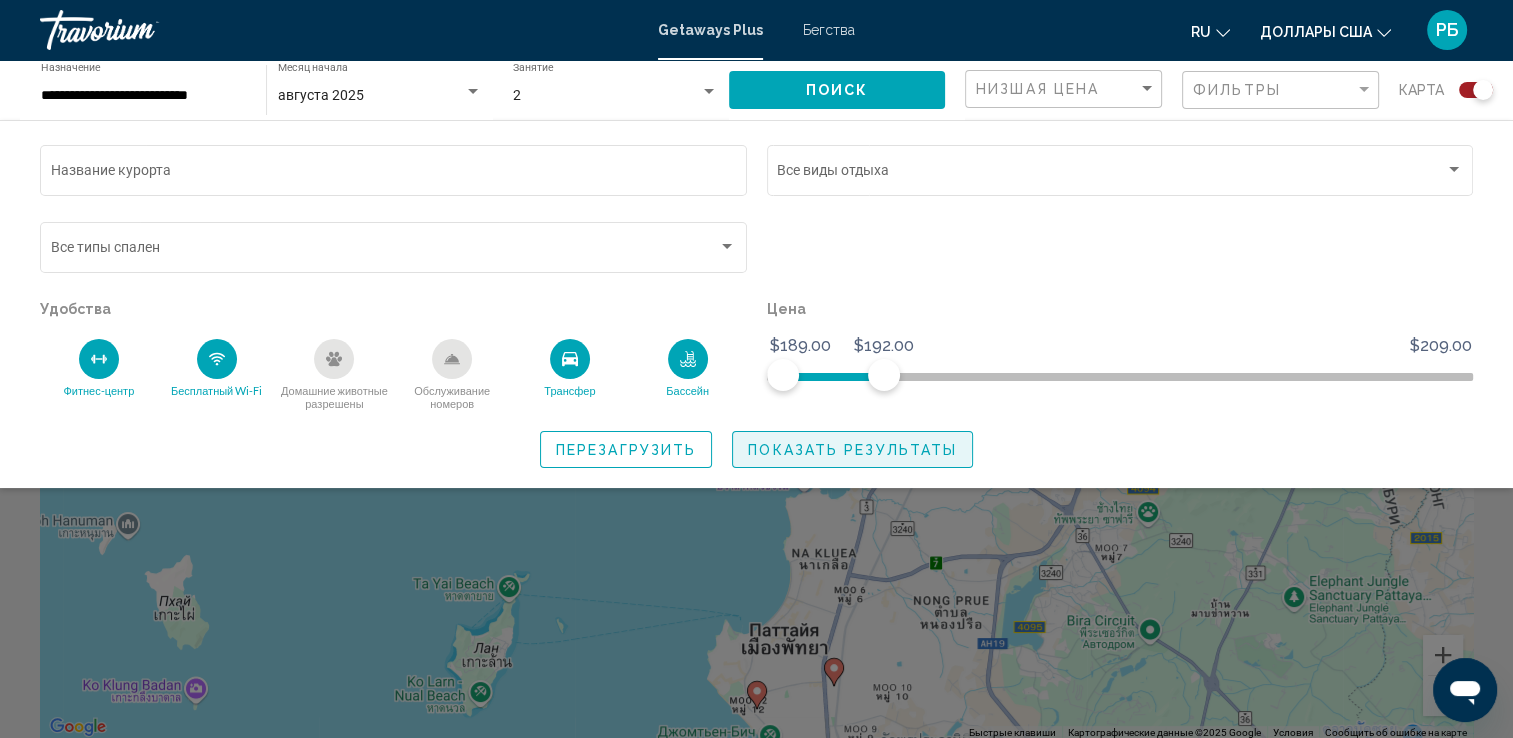click on "Показать результаты" 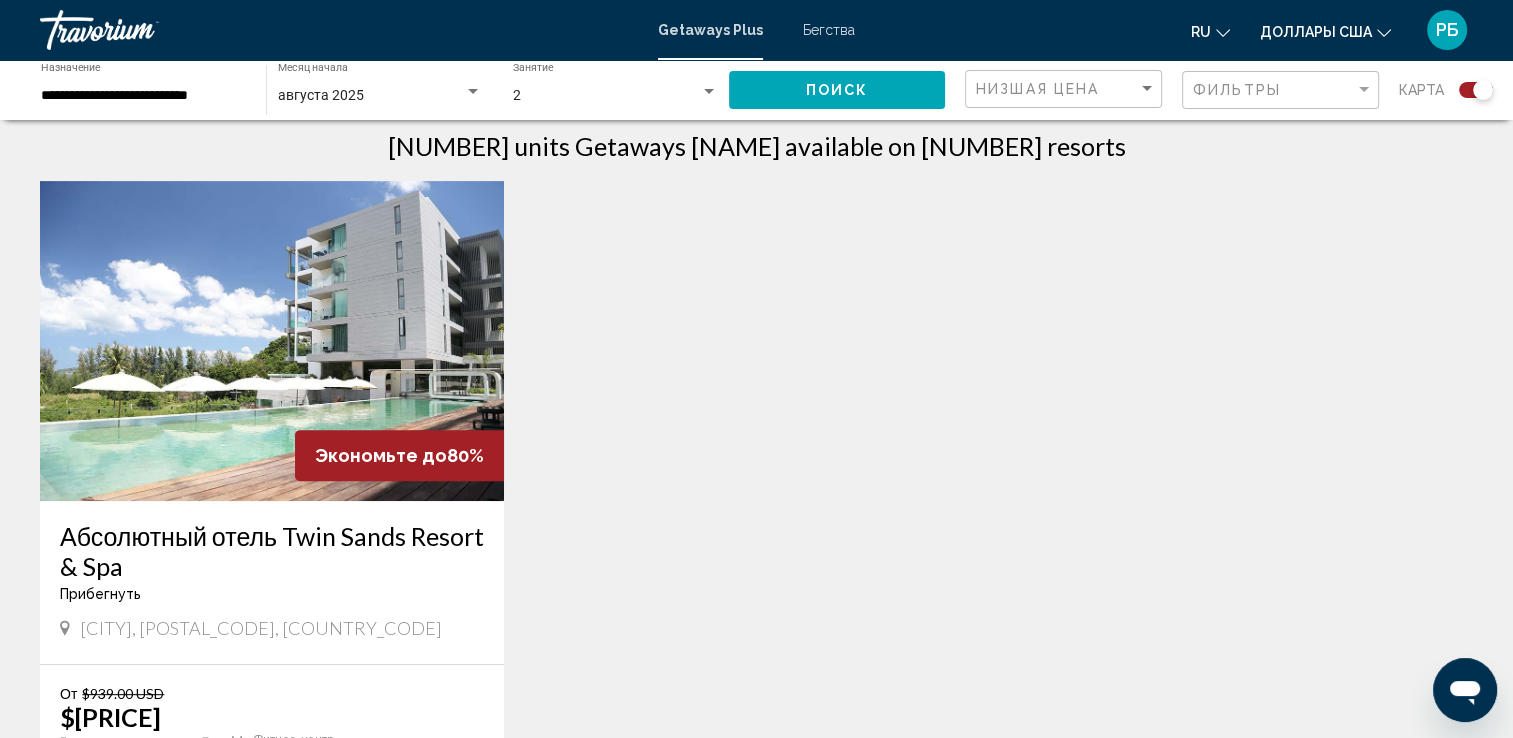scroll, scrollTop: 600, scrollLeft: 0, axis: vertical 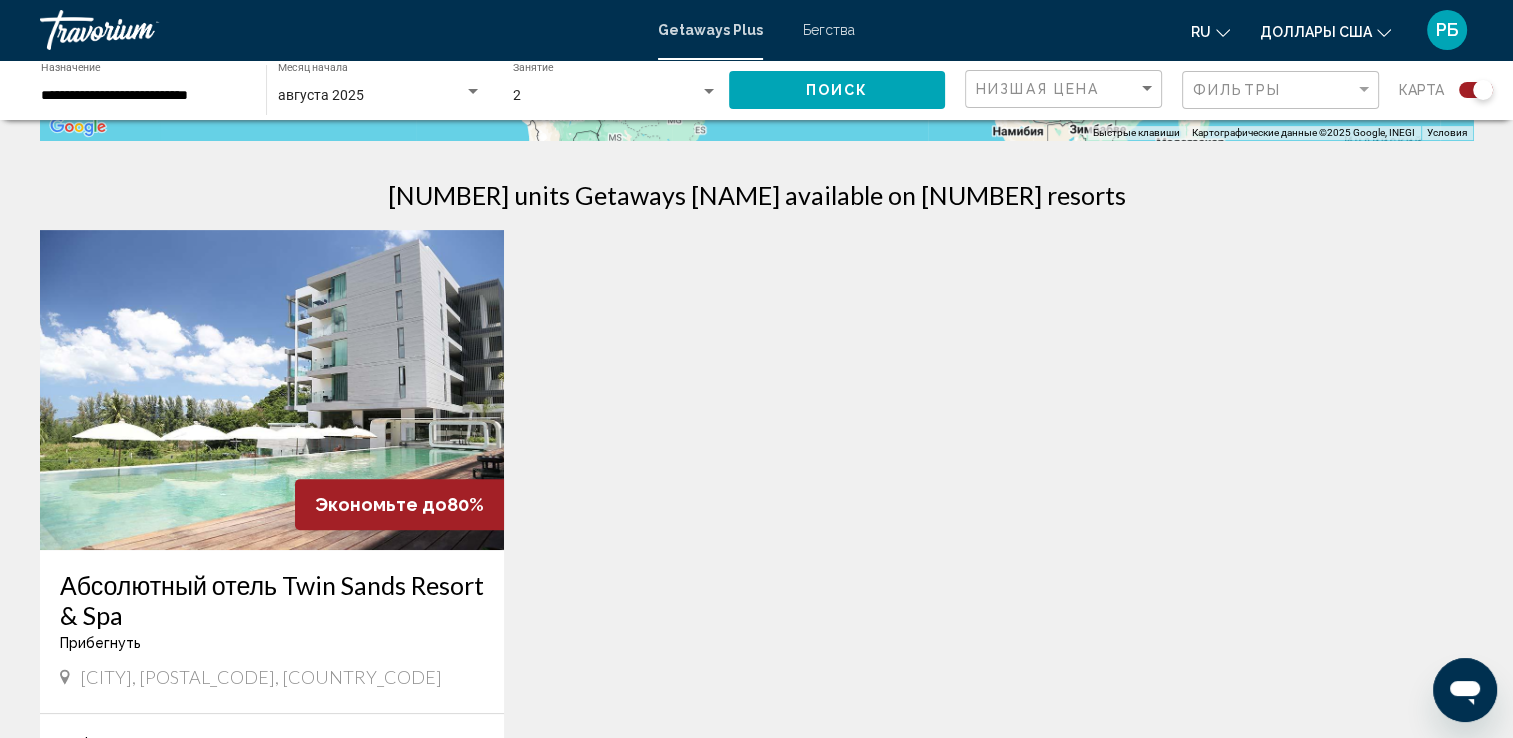 click at bounding box center [272, 390] 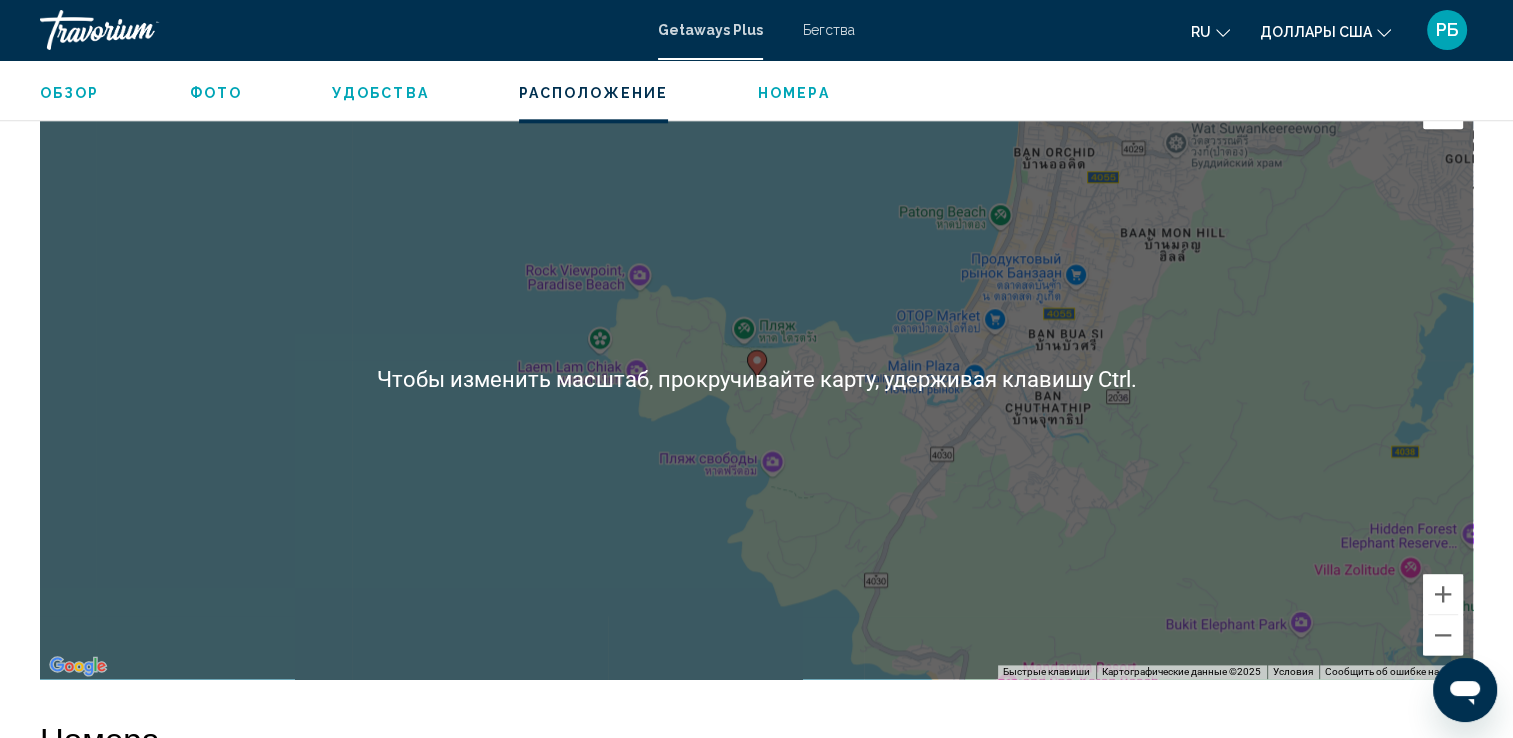 scroll, scrollTop: 2300, scrollLeft: 0, axis: vertical 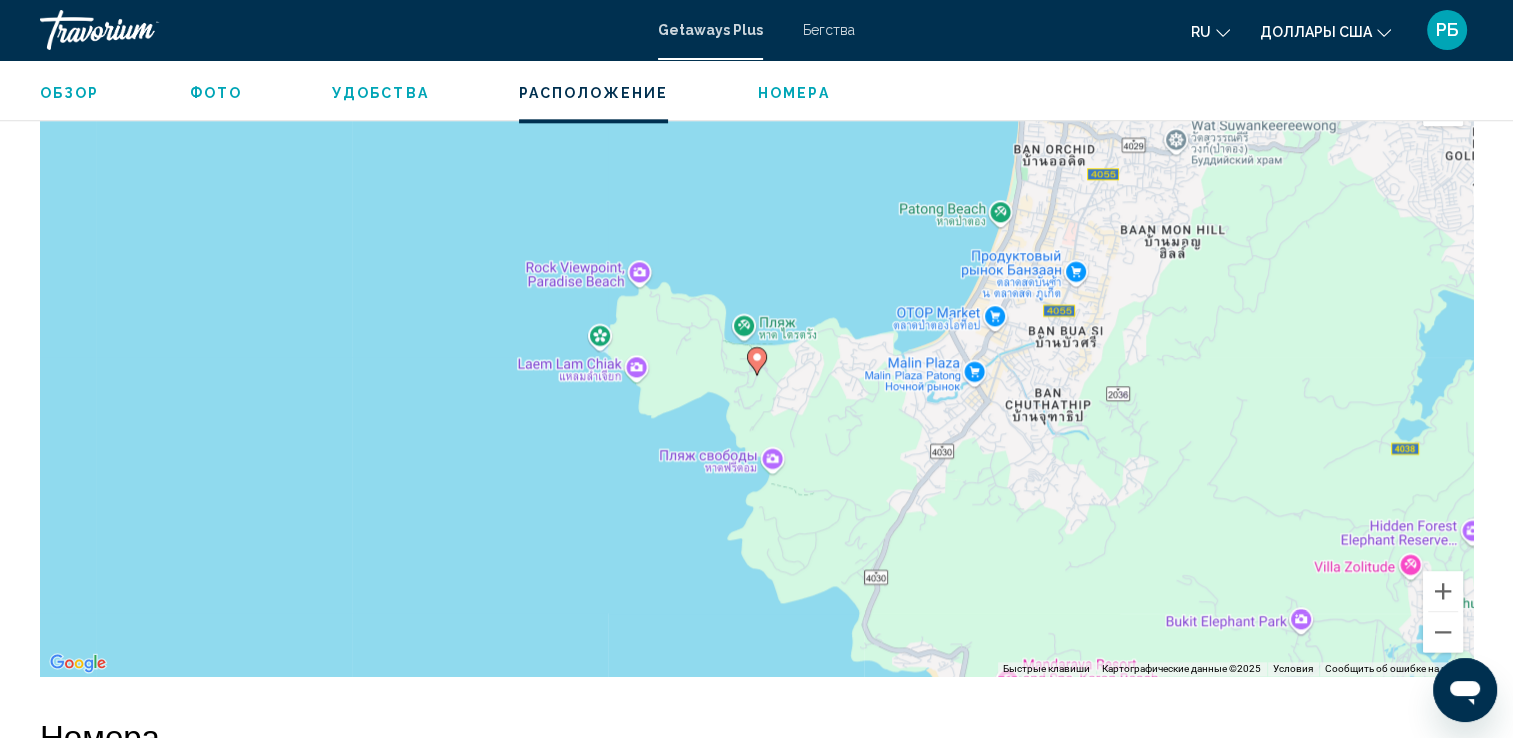 click 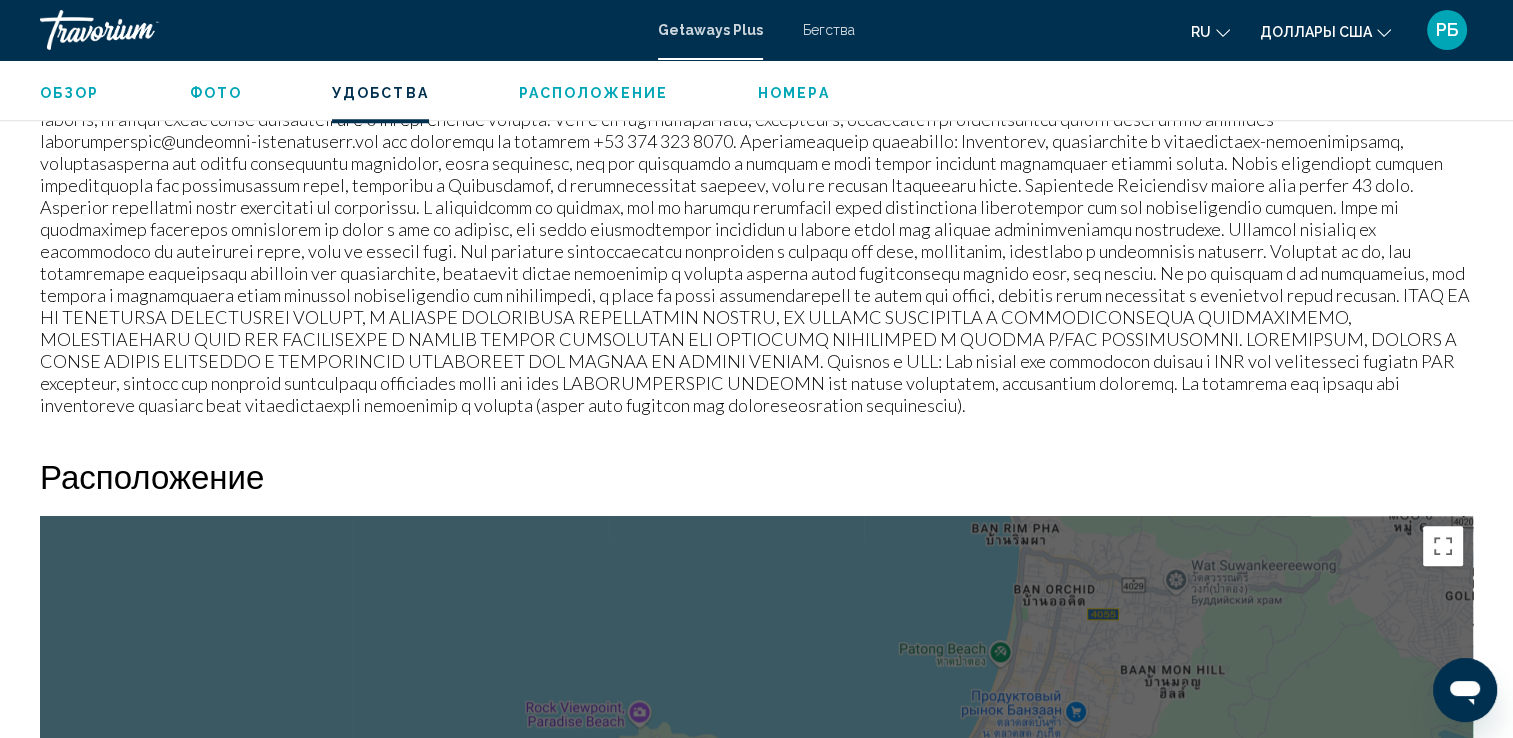 scroll, scrollTop: 1500, scrollLeft: 0, axis: vertical 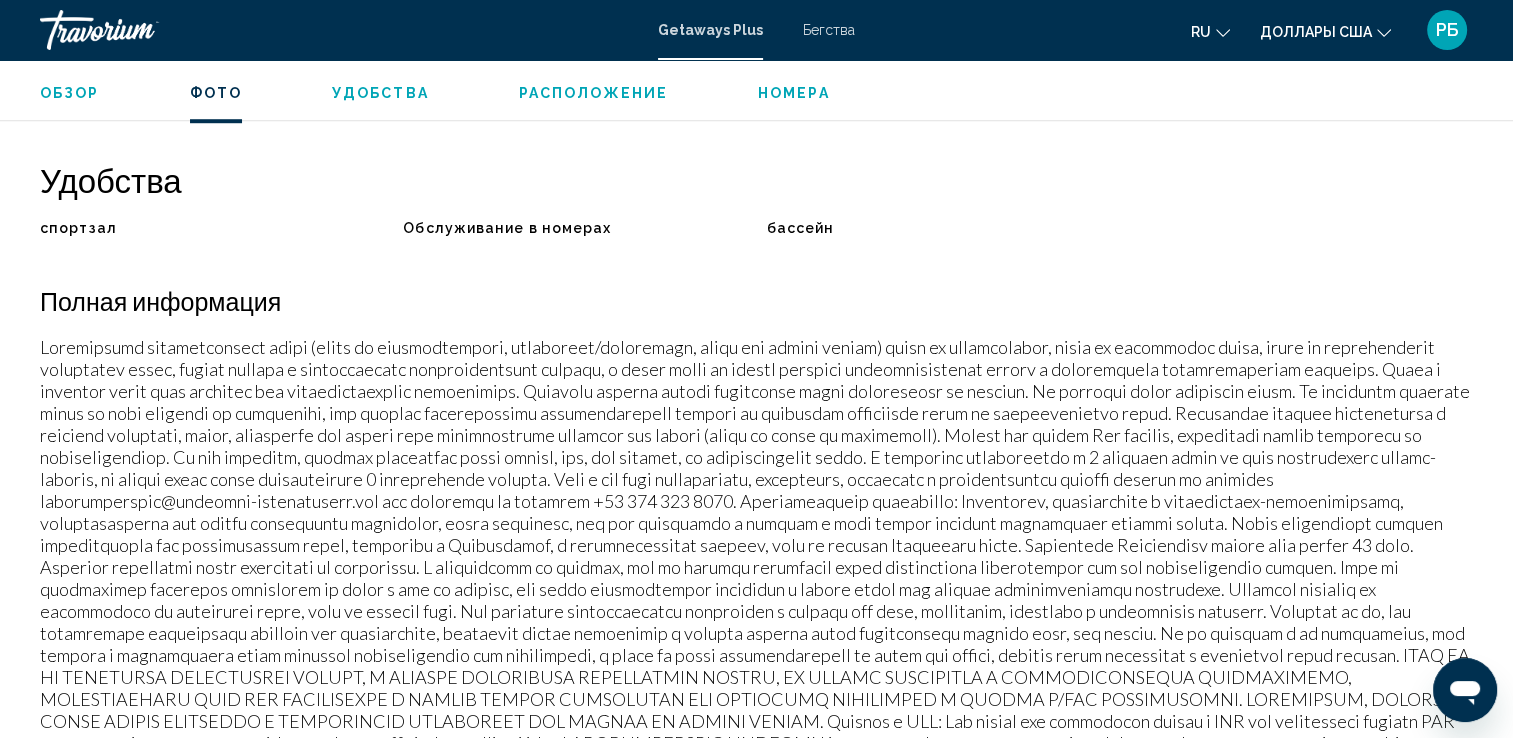 click on "Бегства" at bounding box center [829, 30] 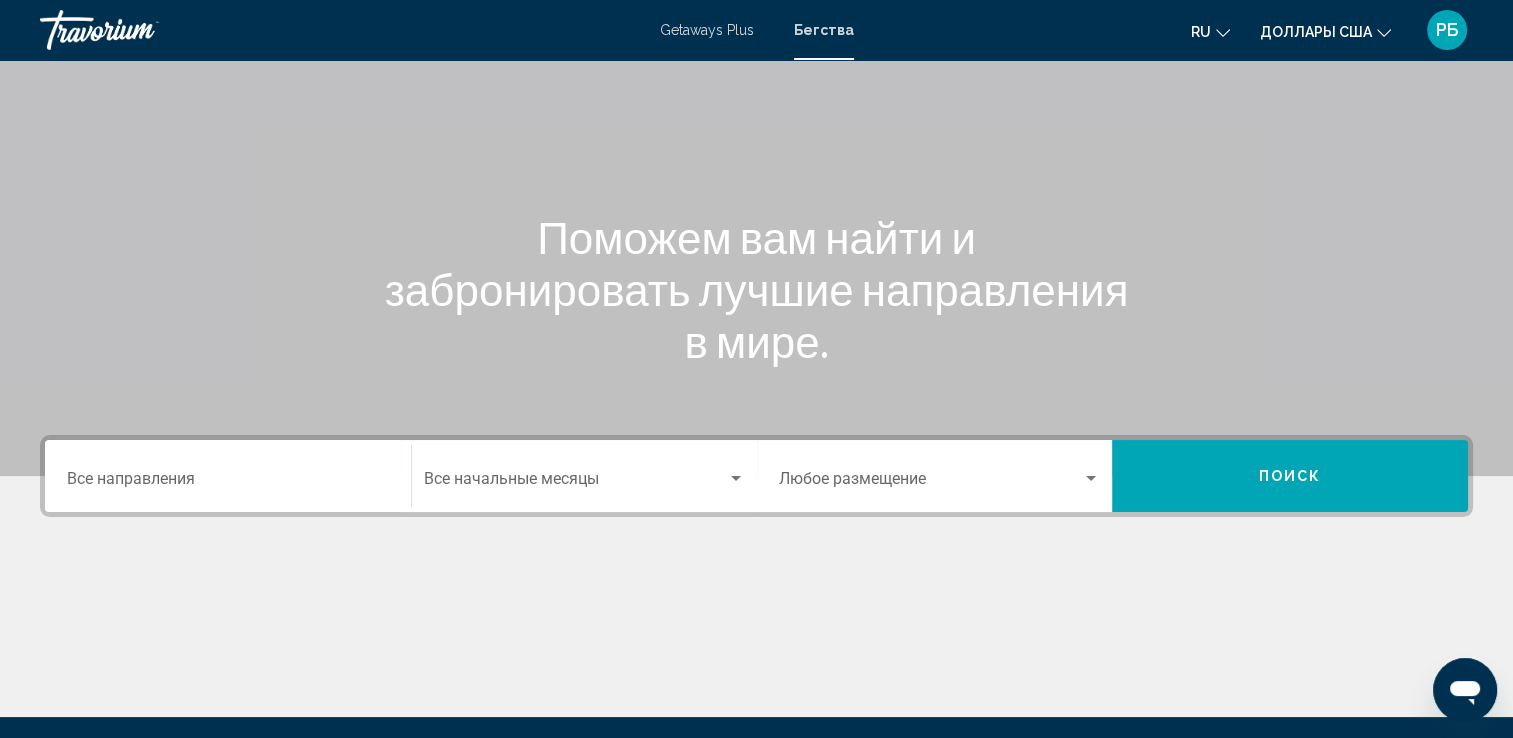 scroll, scrollTop: 300, scrollLeft: 0, axis: vertical 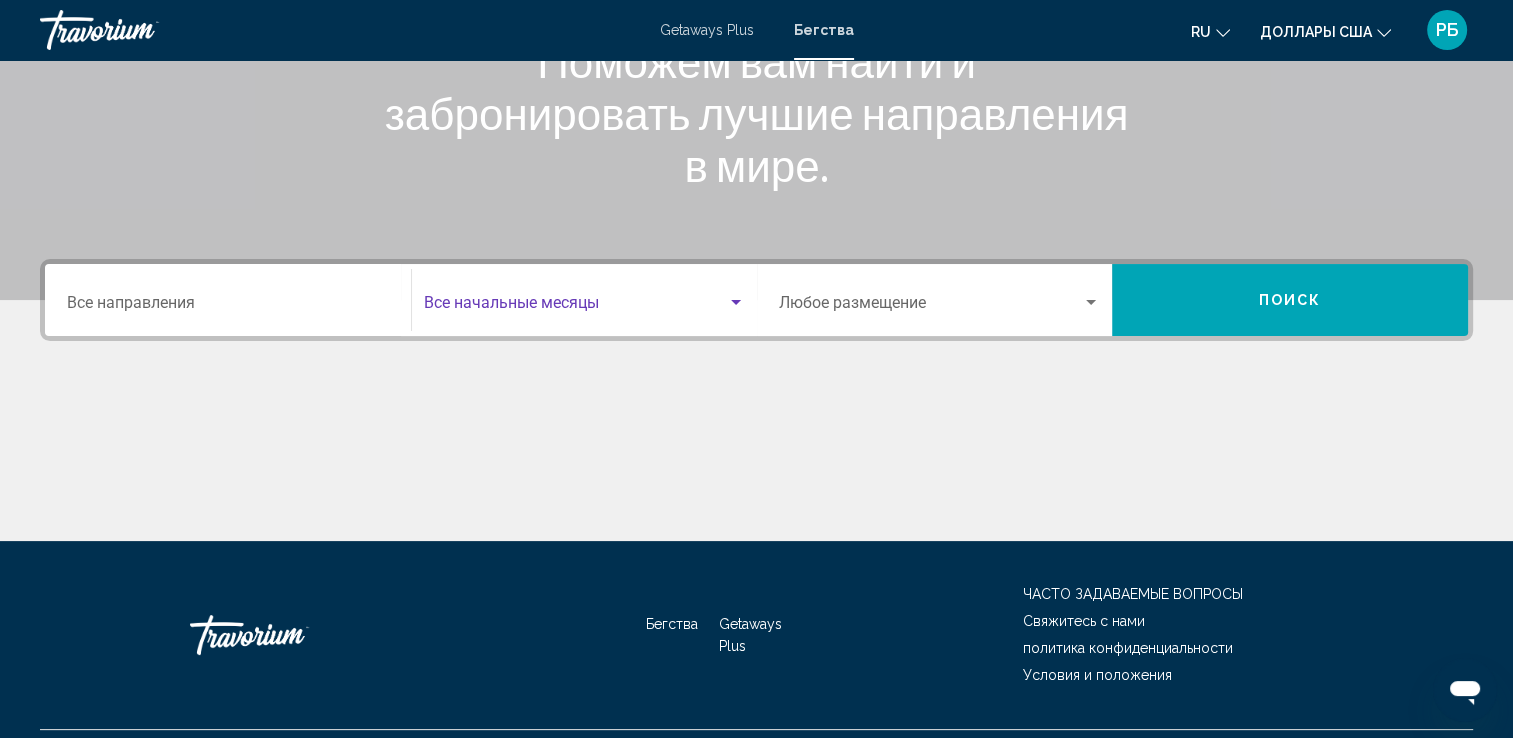 click at bounding box center (575, 307) 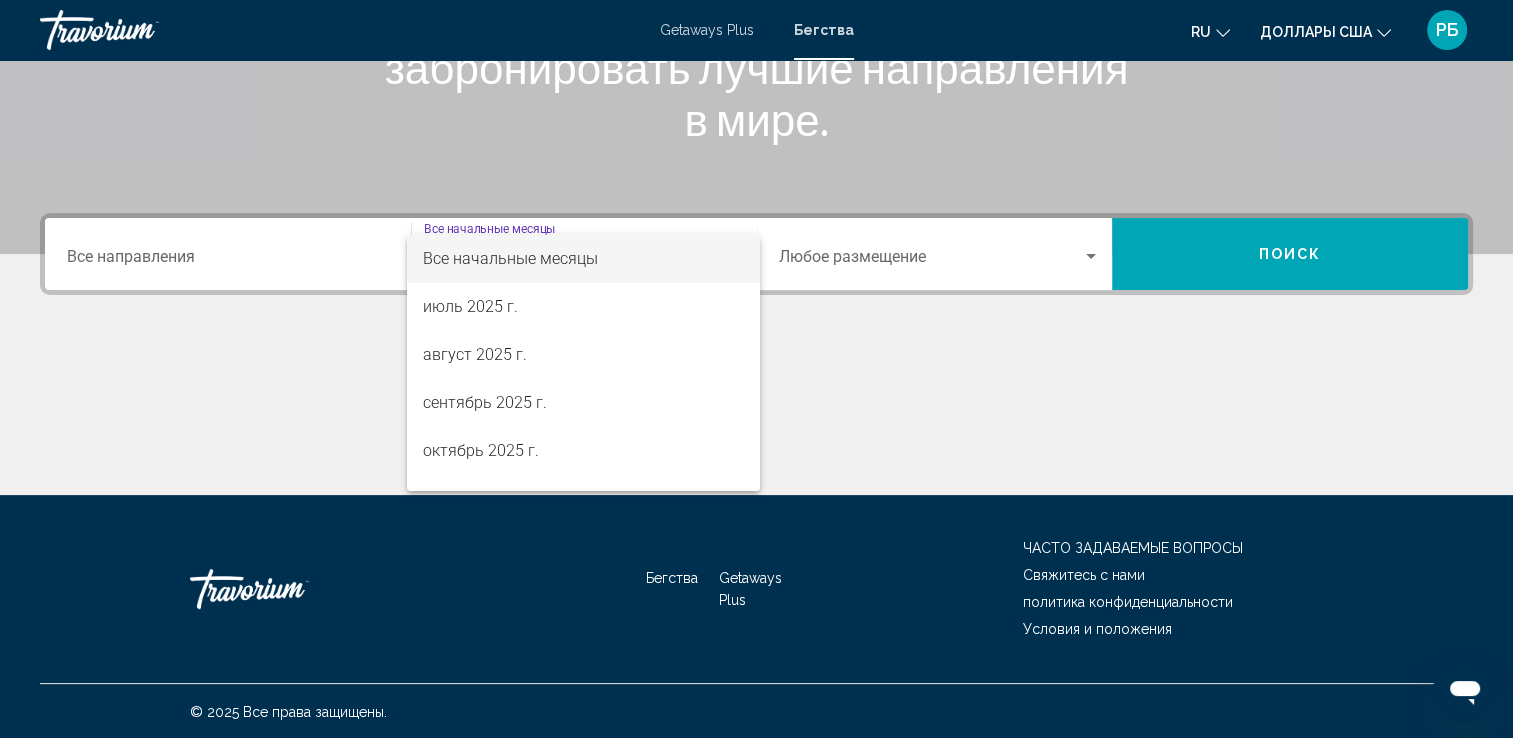 scroll, scrollTop: 347, scrollLeft: 0, axis: vertical 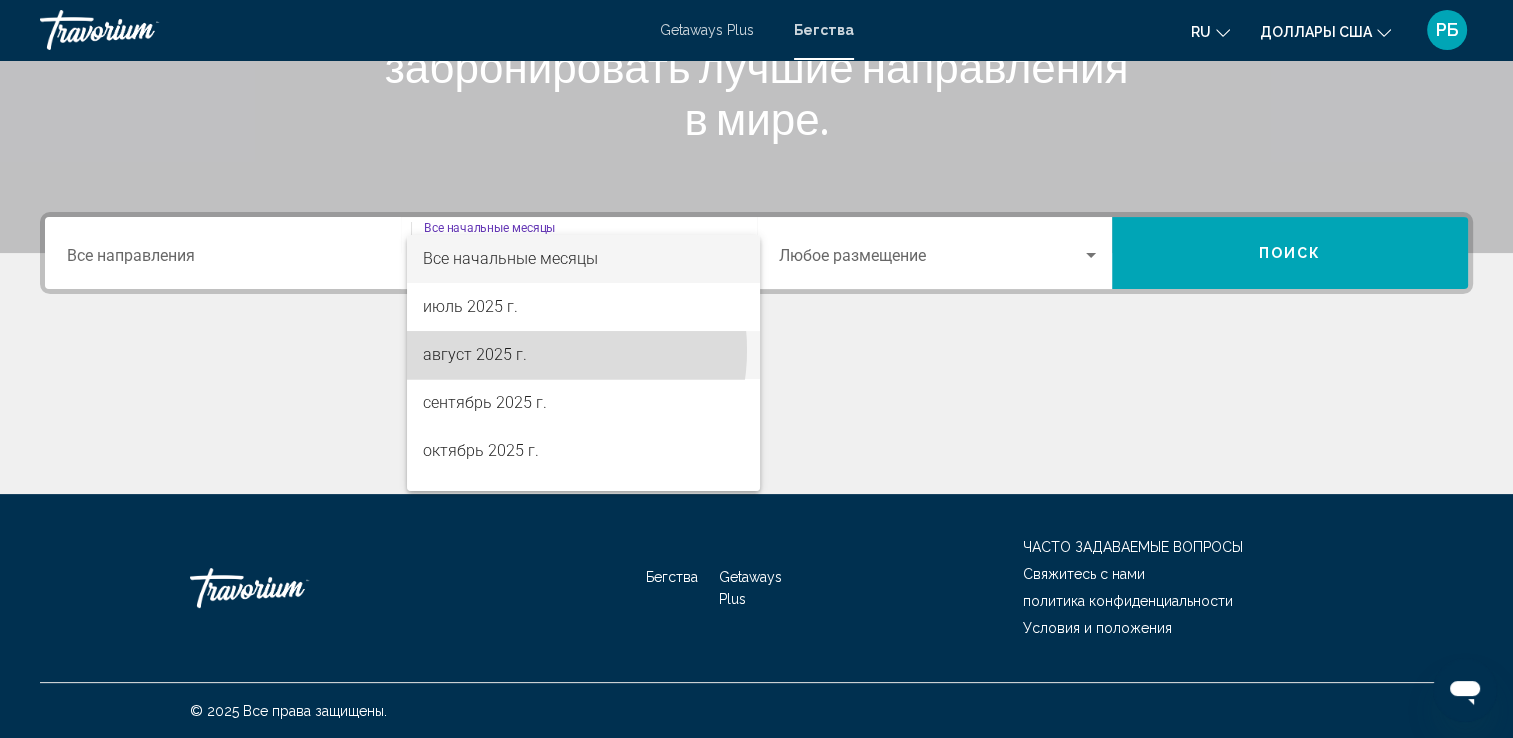 click on "август 2025 г." at bounding box center (583, 355) 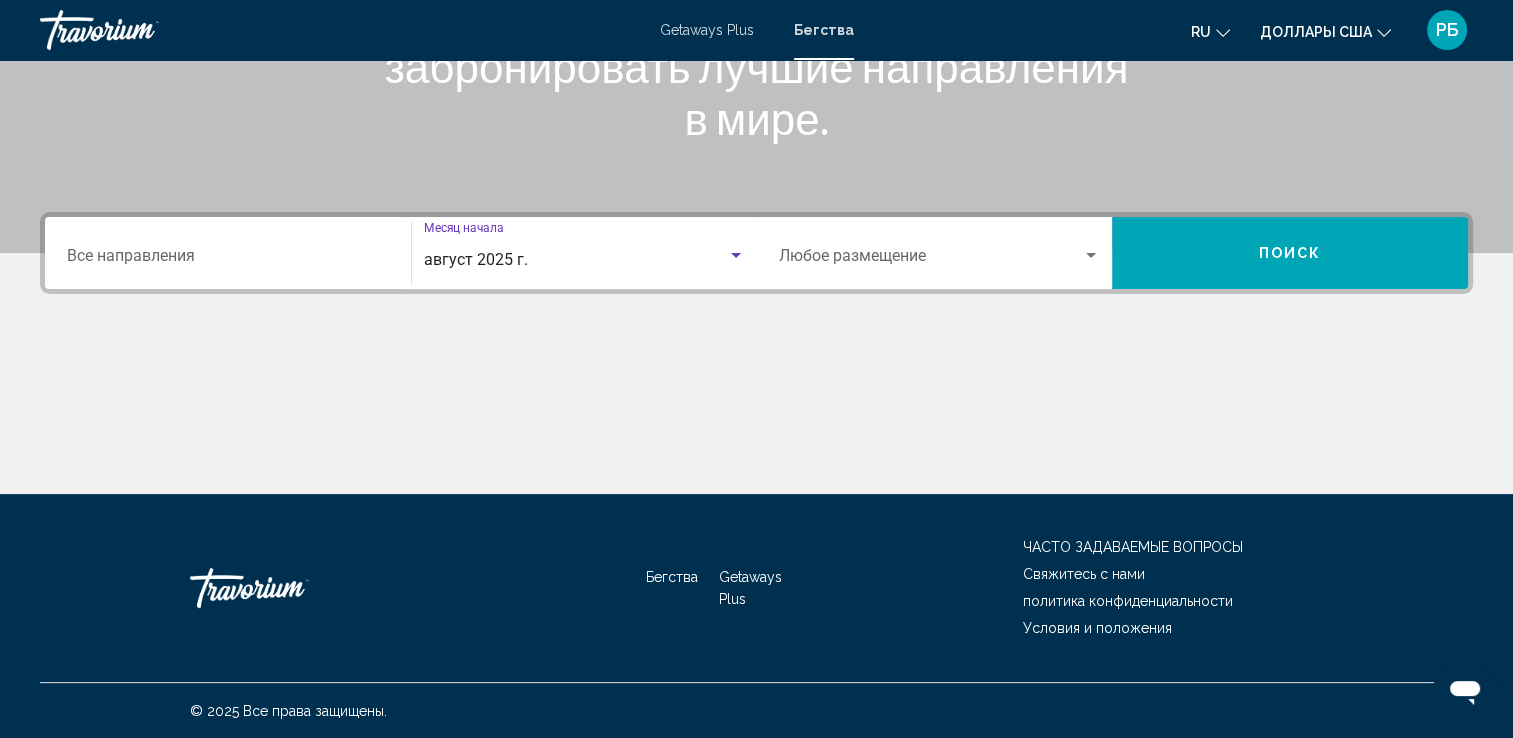 click at bounding box center [931, 260] 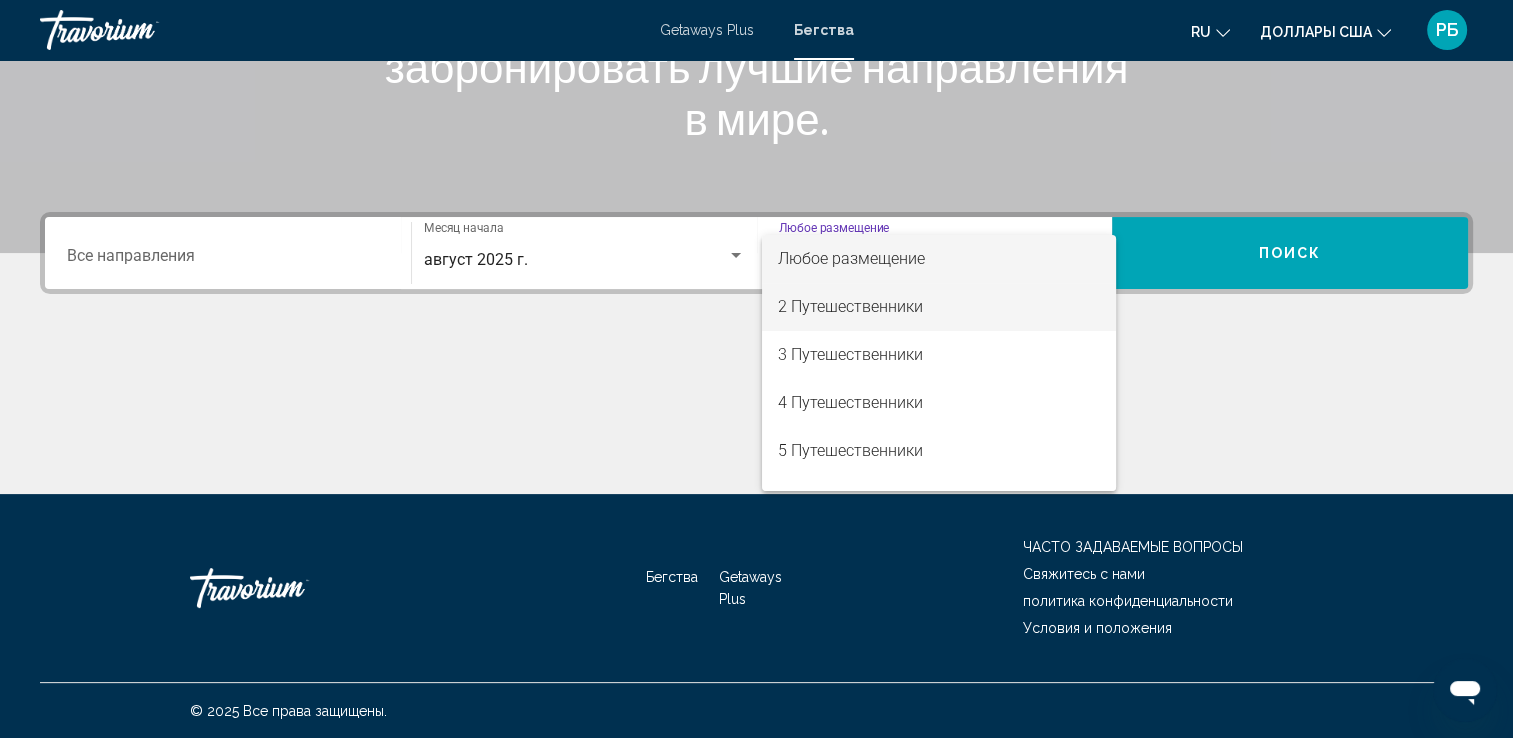 click on "2 Путешественники" at bounding box center [850, 306] 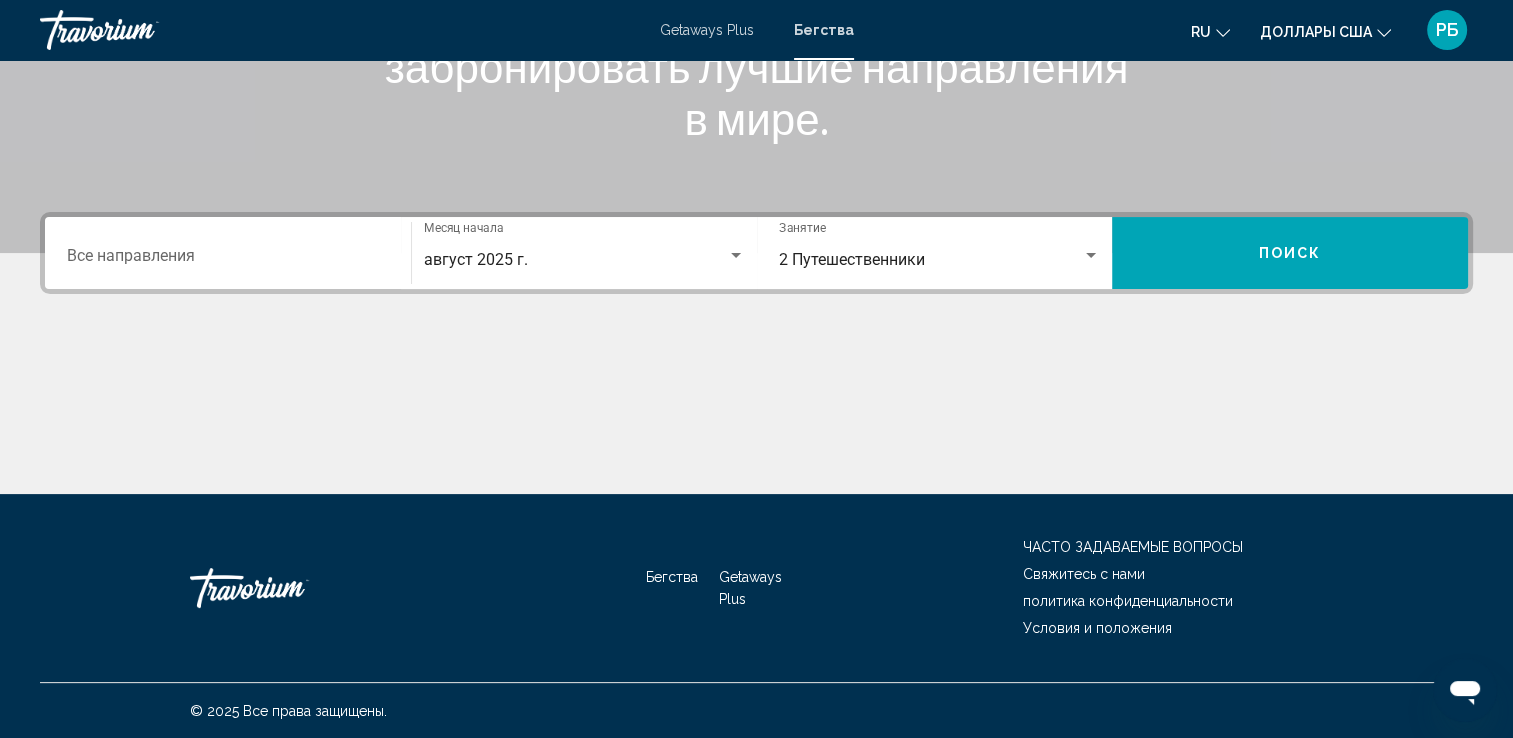 click on "Destination Все направления" at bounding box center [228, 253] 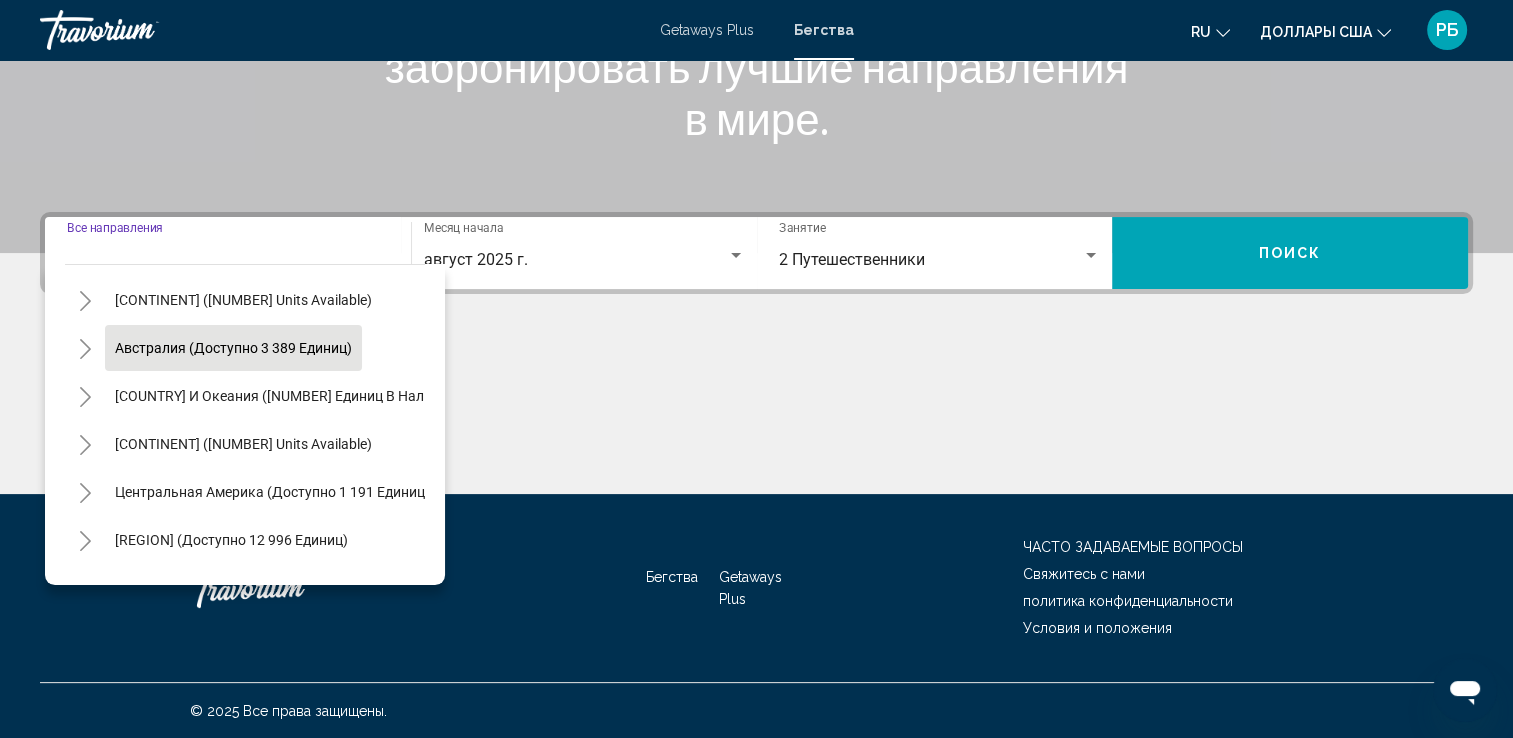 scroll, scrollTop: 339, scrollLeft: 0, axis: vertical 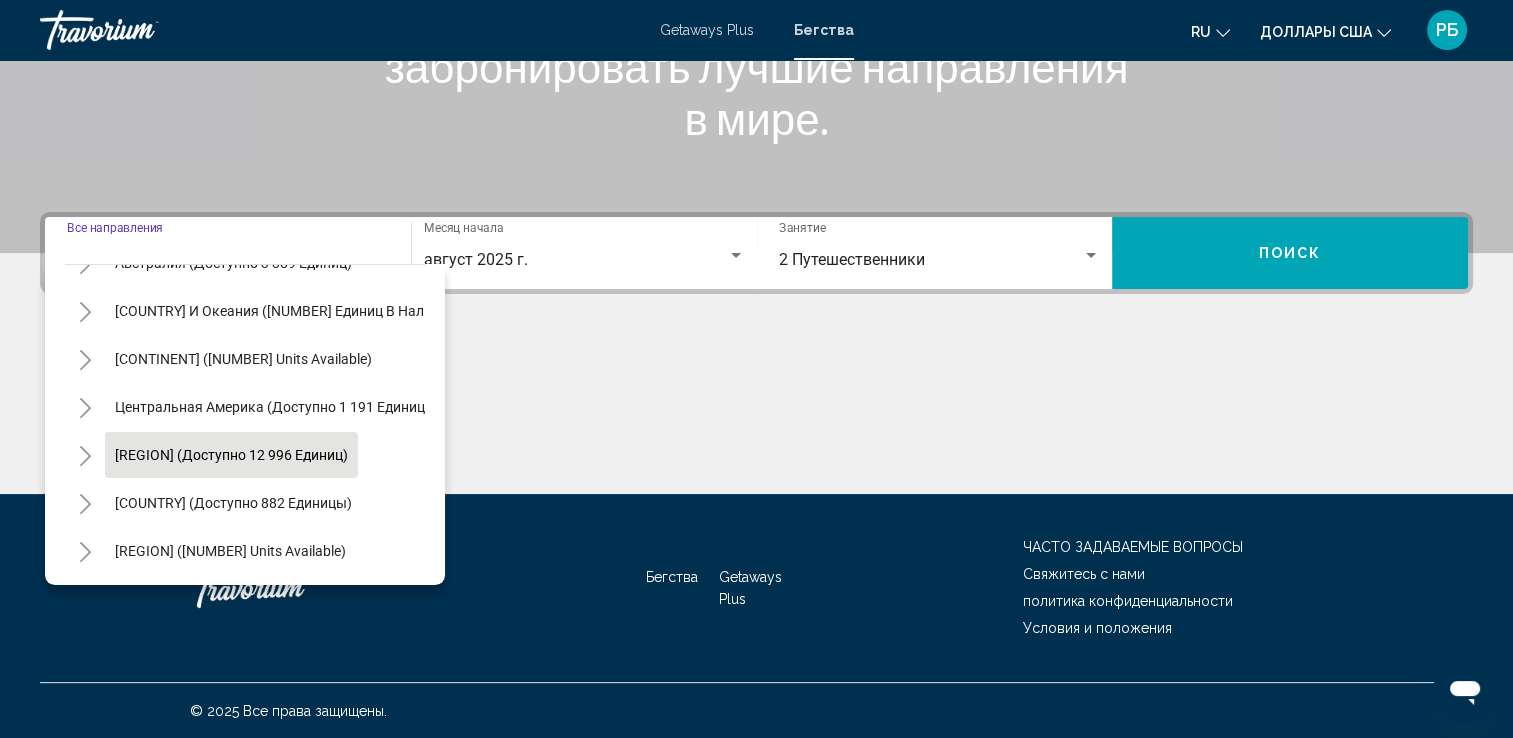 click on "[REGION] (доступно 12 996 единиц)" at bounding box center (233, 503) 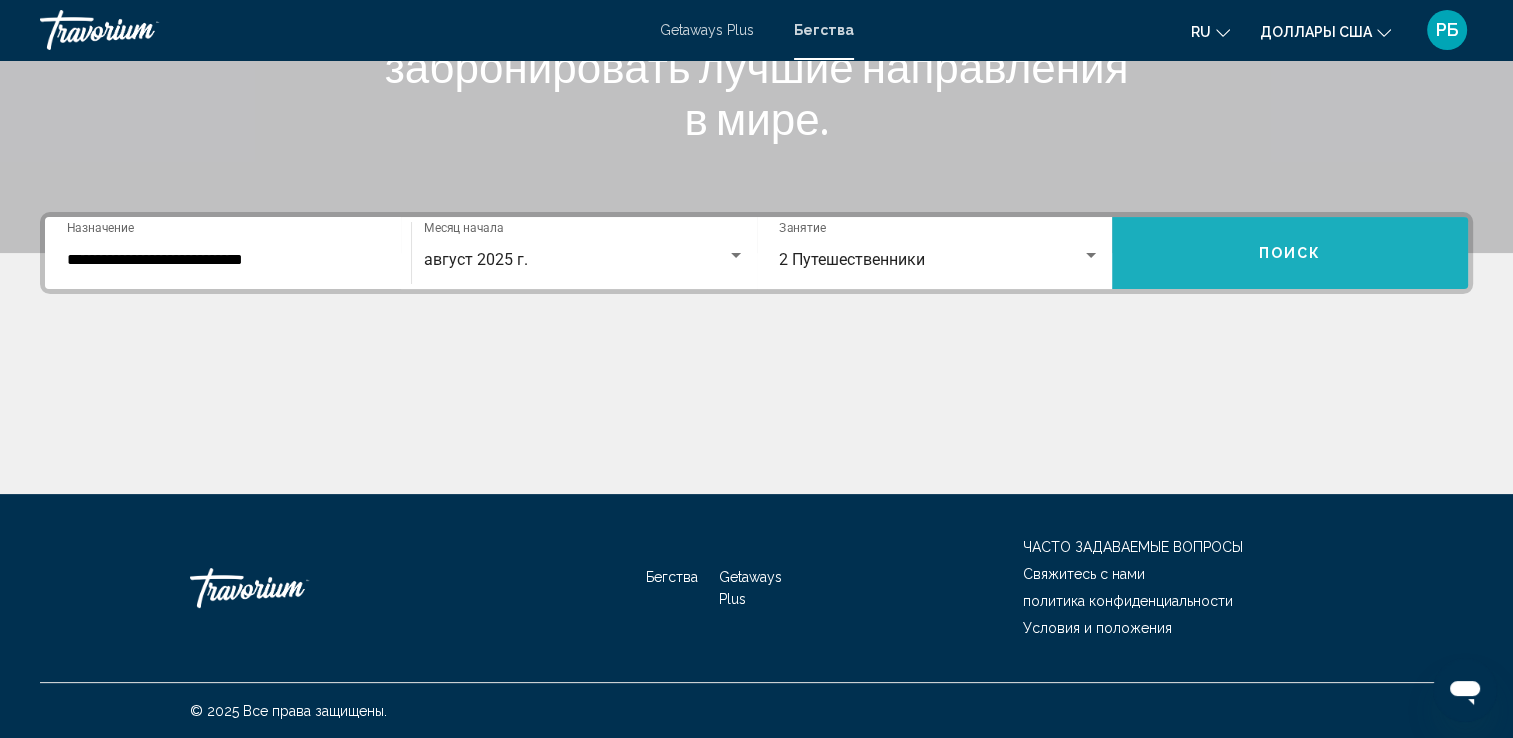 click on "Поиск" at bounding box center (1290, 253) 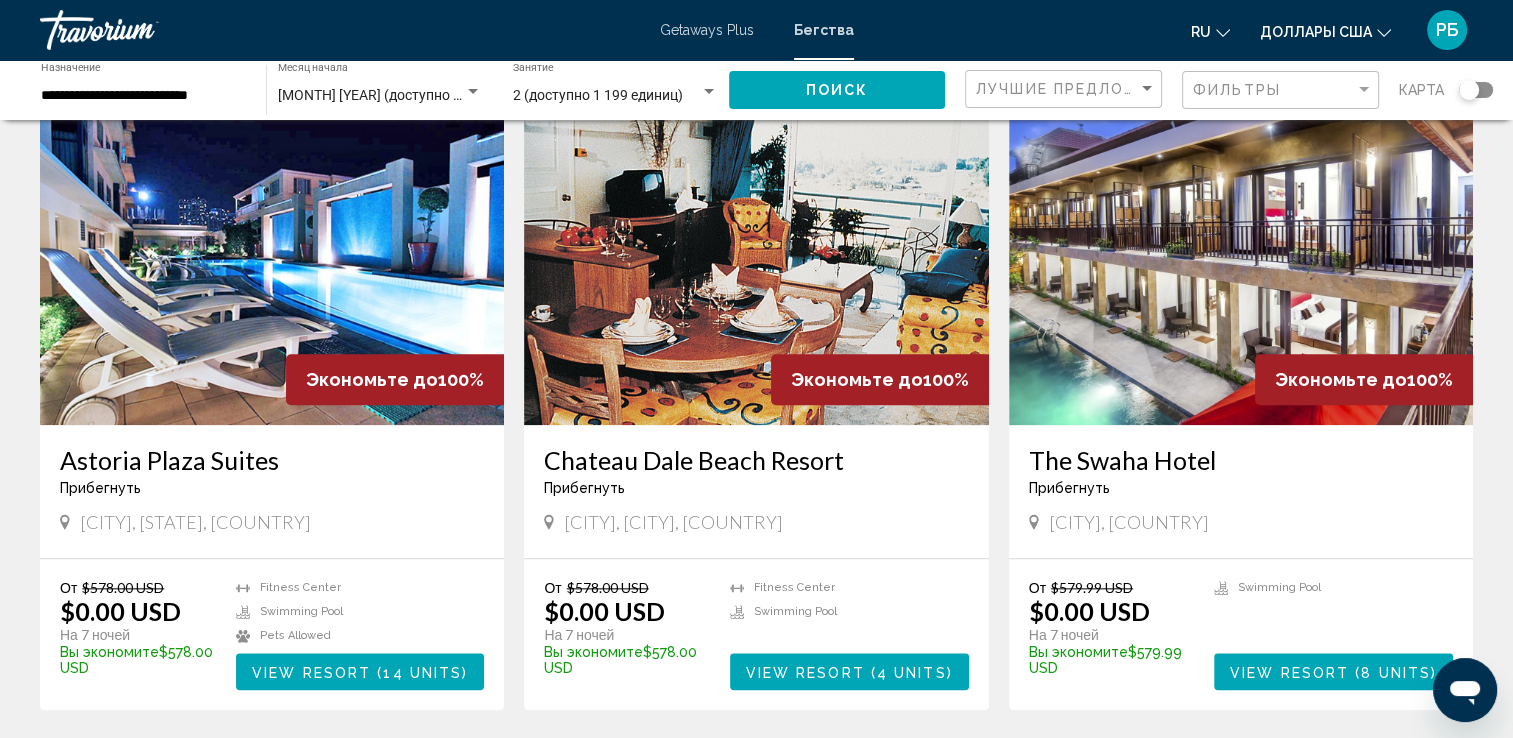 scroll, scrollTop: 2200, scrollLeft: 0, axis: vertical 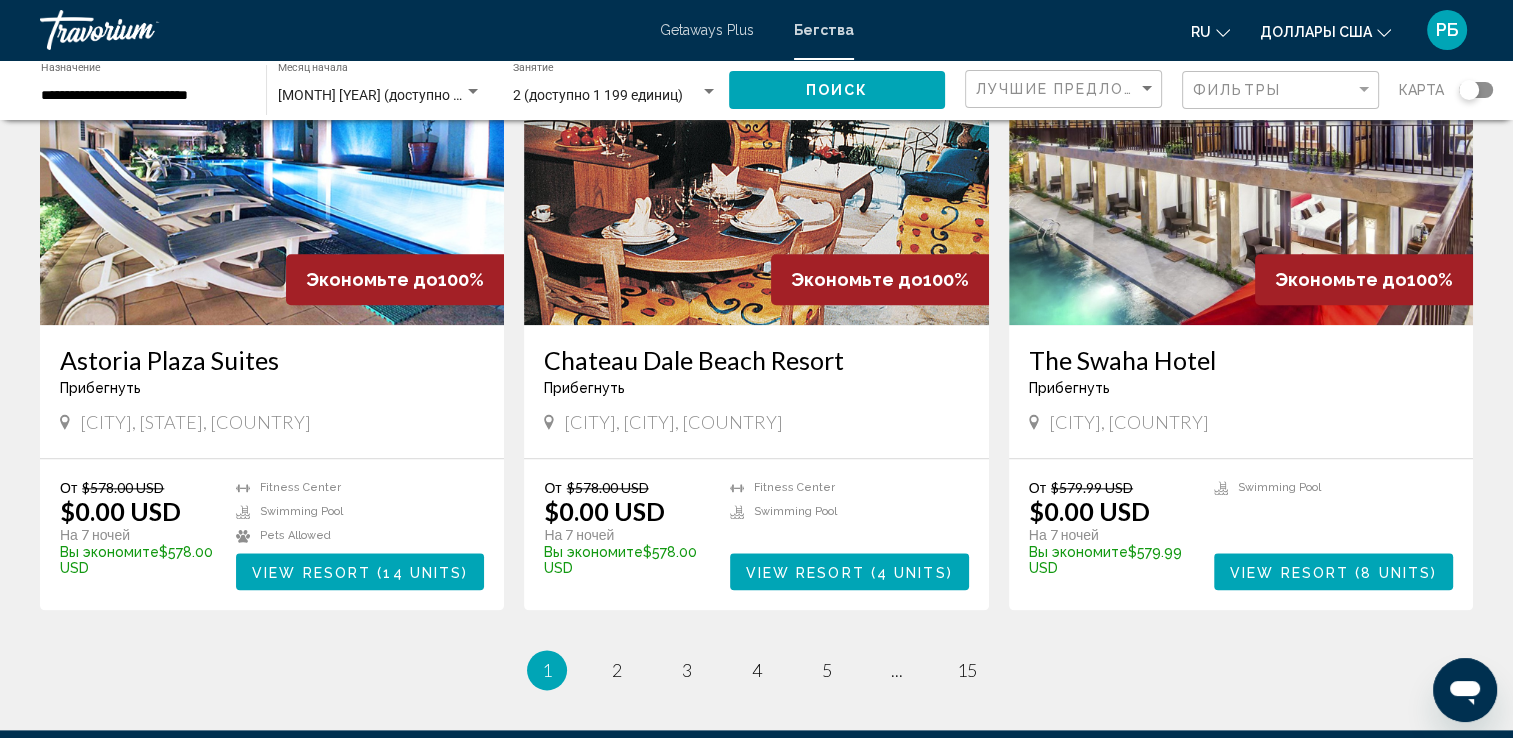 click at bounding box center [756, 165] 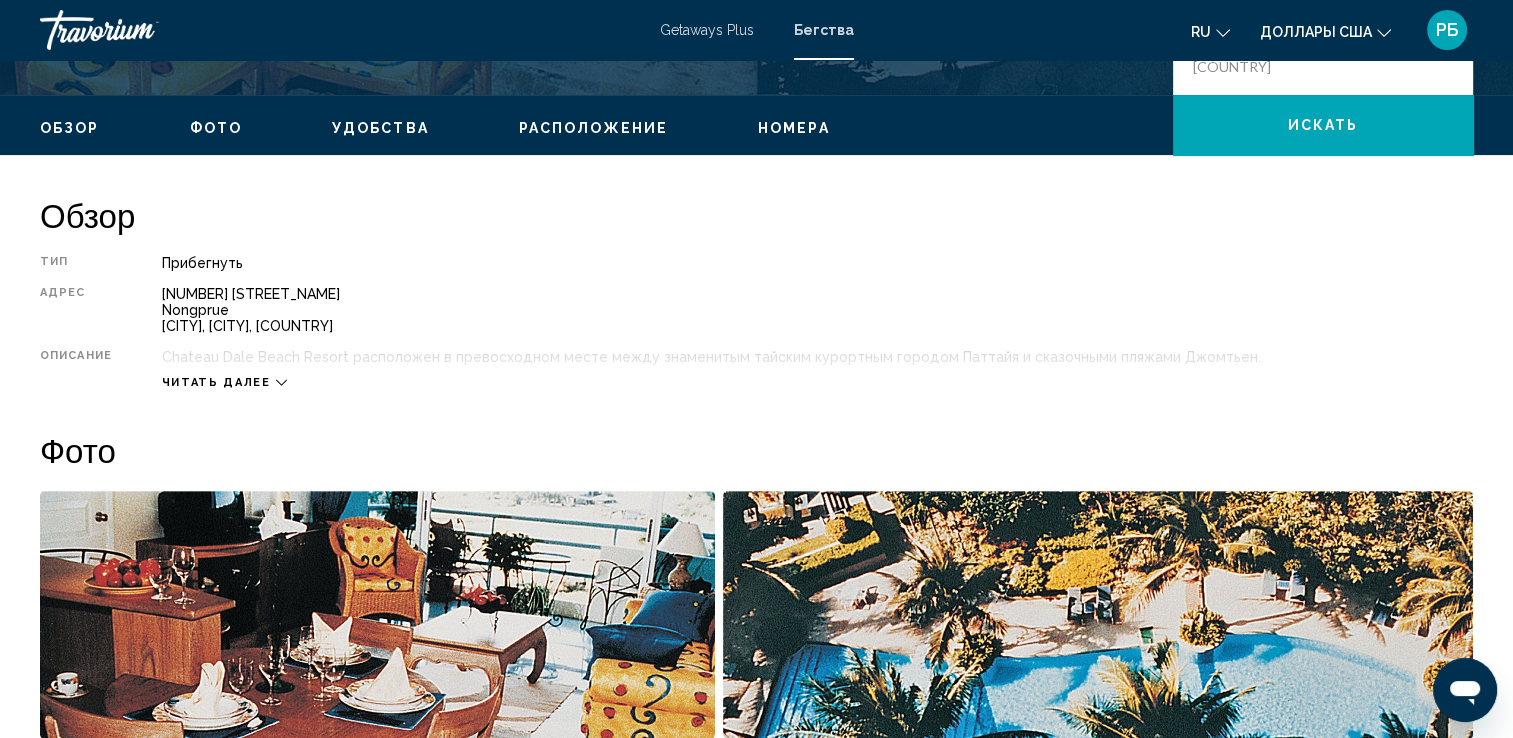 scroll, scrollTop: 600, scrollLeft: 0, axis: vertical 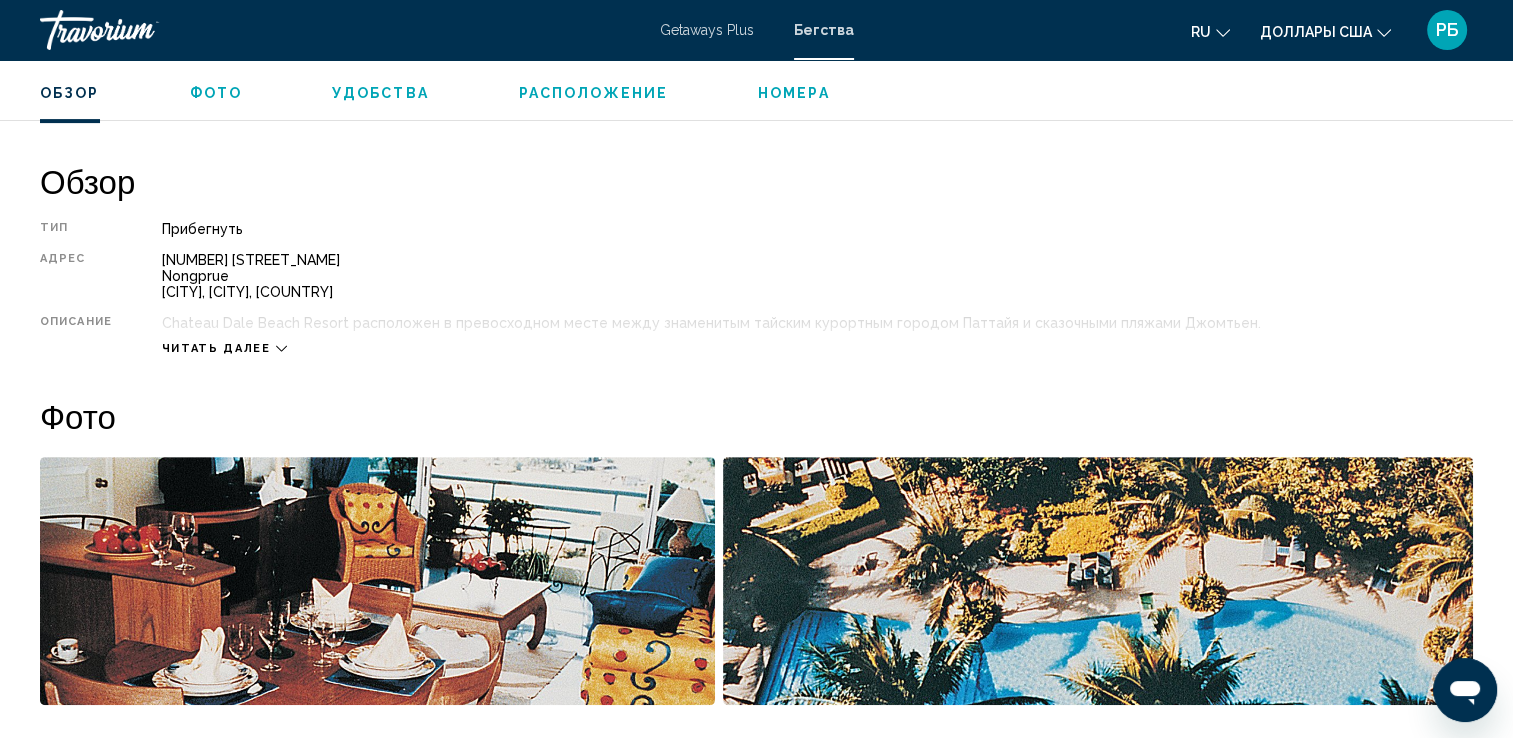 click on "Читать далее" at bounding box center (216, 348) 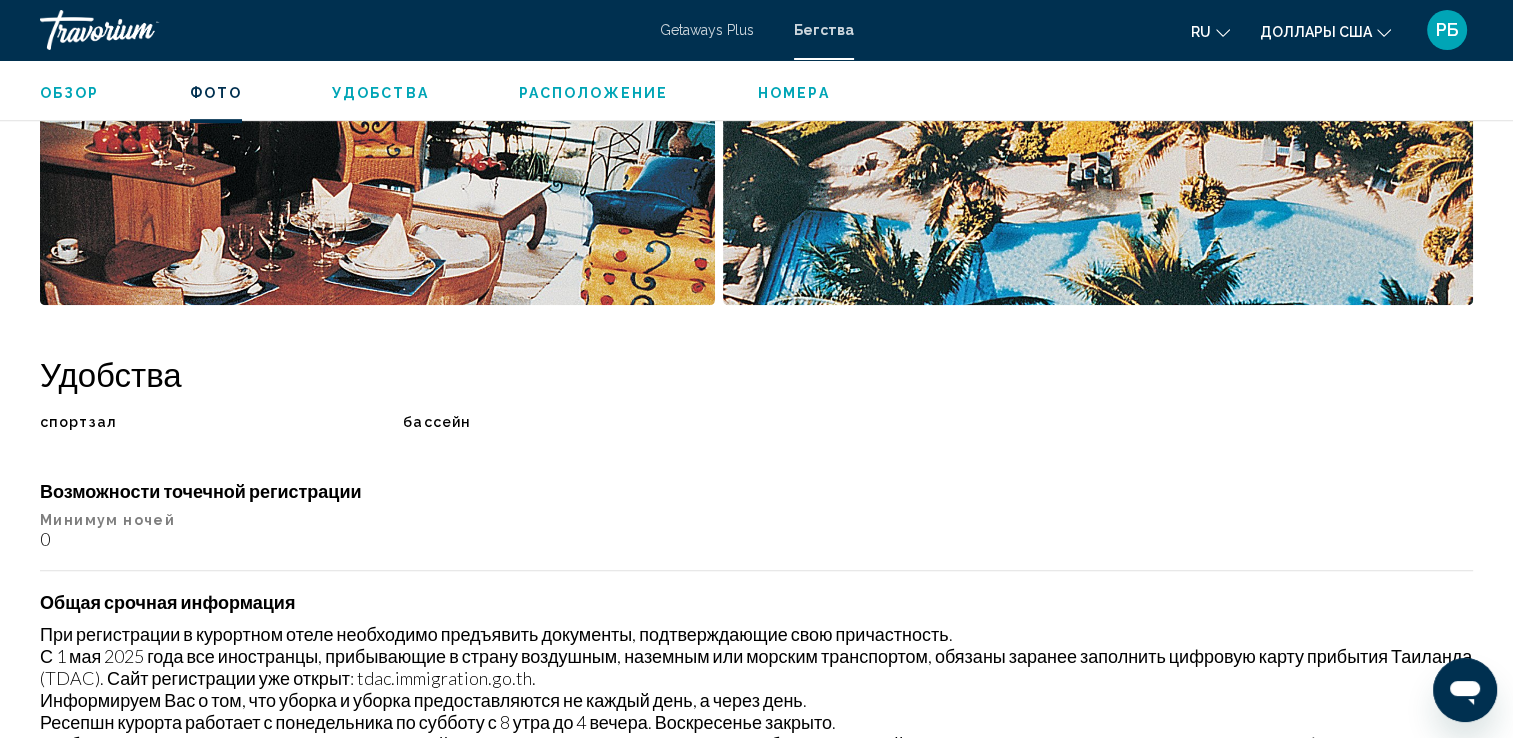 scroll, scrollTop: 600, scrollLeft: 0, axis: vertical 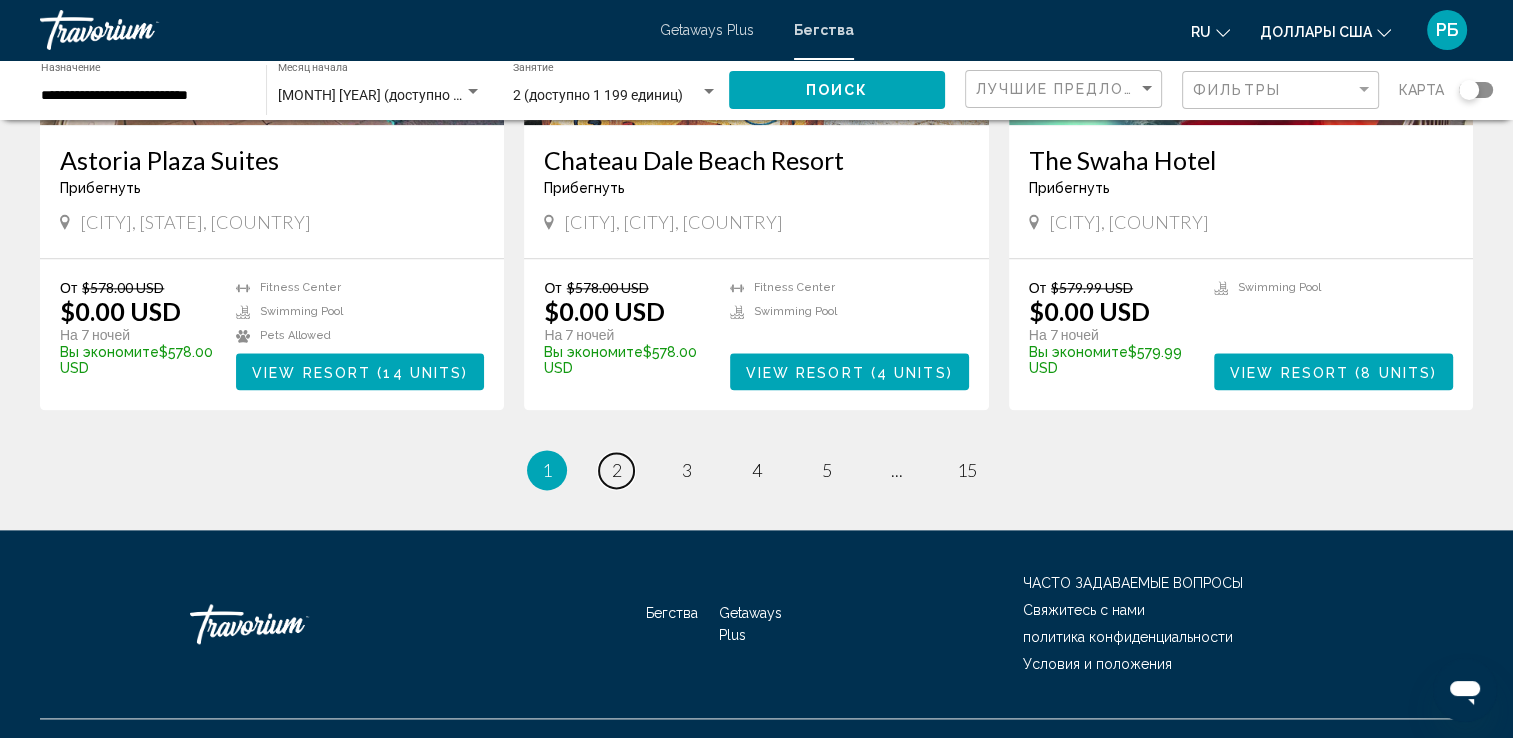click on "2" at bounding box center (617, 470) 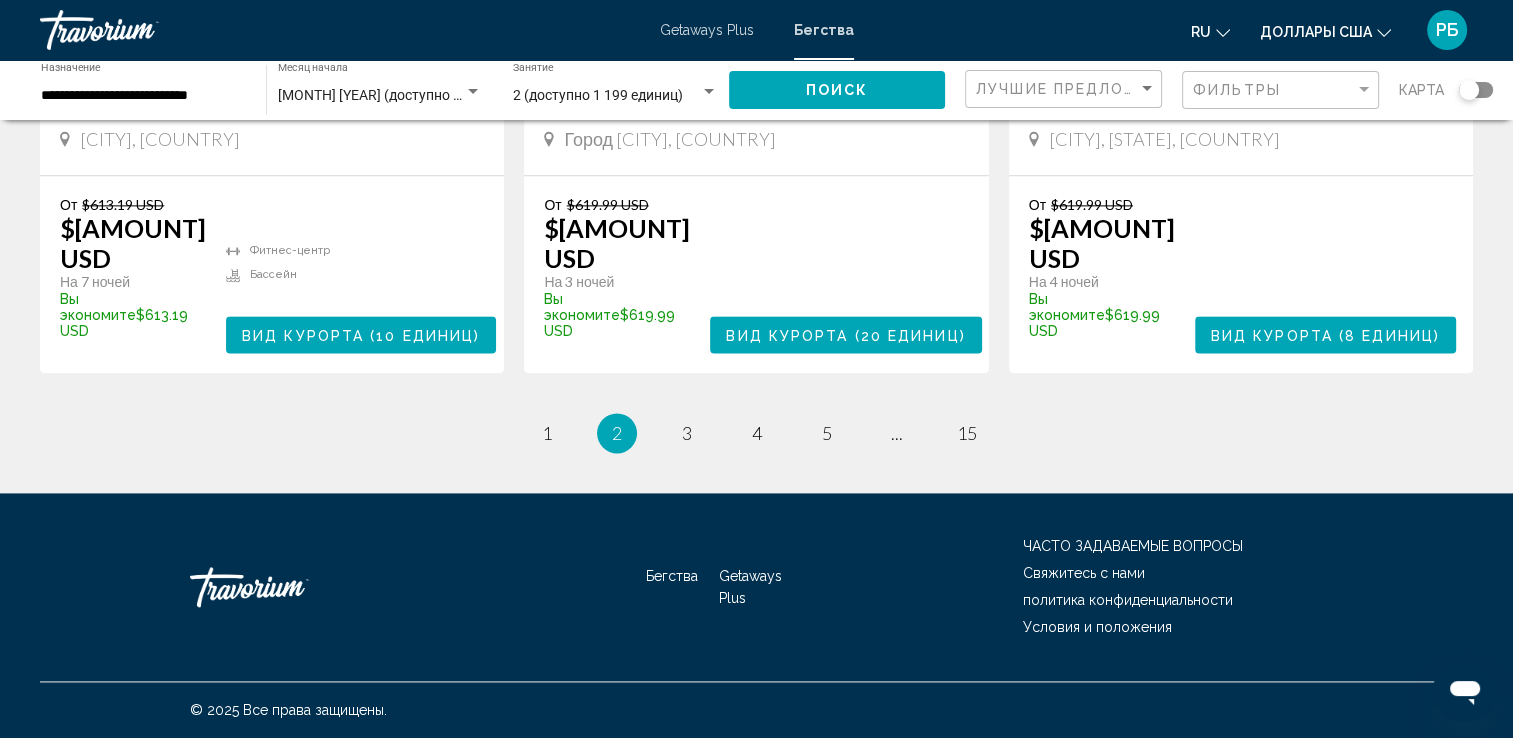 scroll, scrollTop: 2705, scrollLeft: 0, axis: vertical 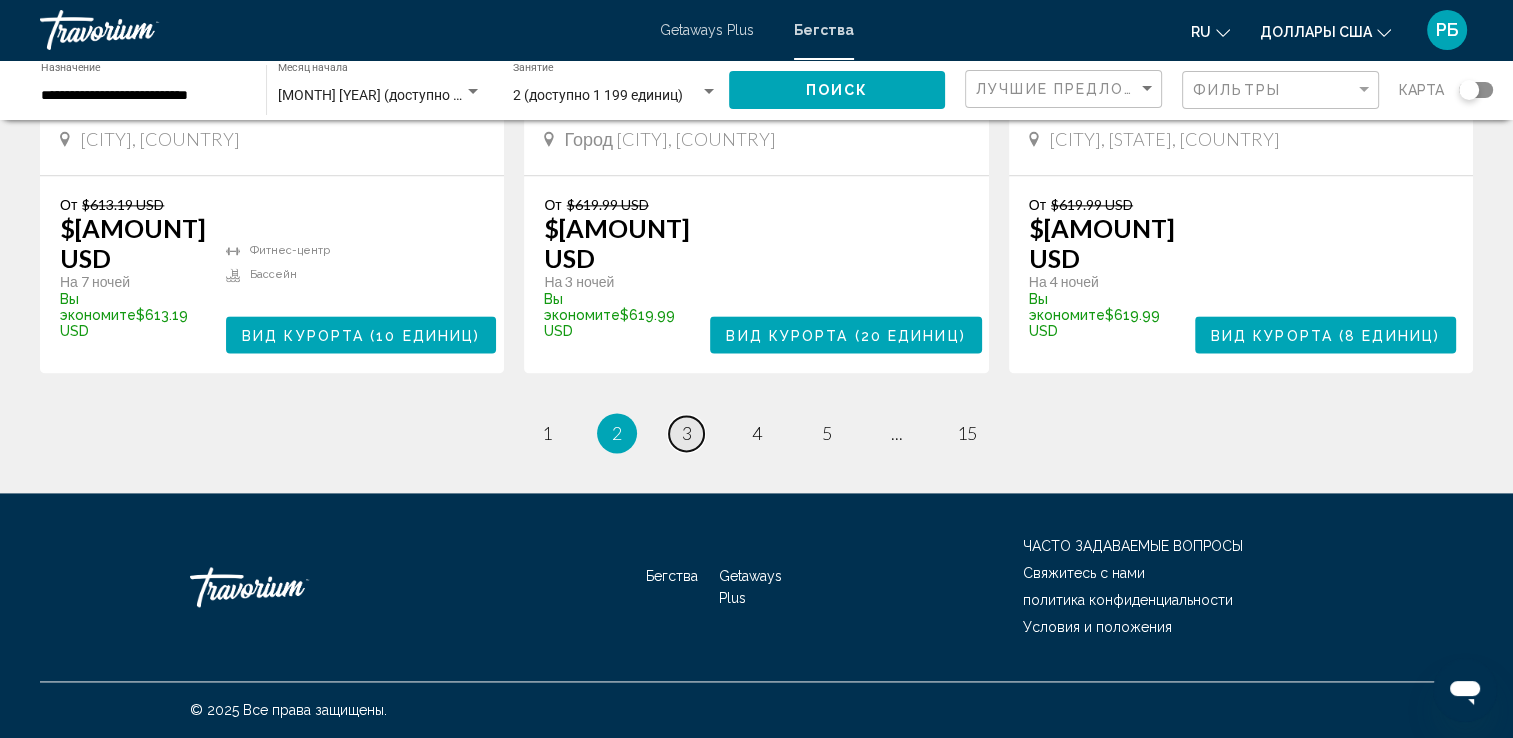 click on "страница 3" at bounding box center (686, 433) 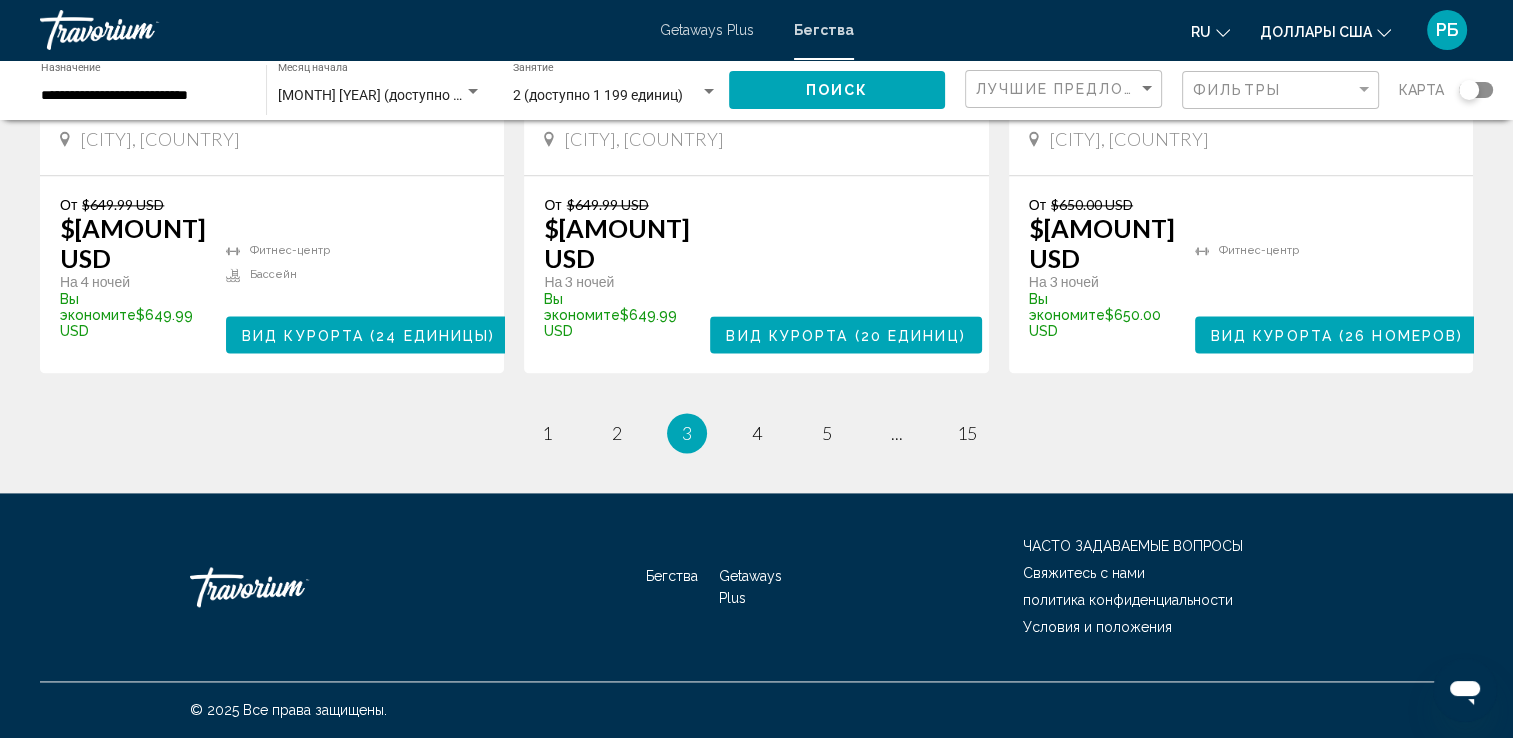 scroll, scrollTop: 2645, scrollLeft: 0, axis: vertical 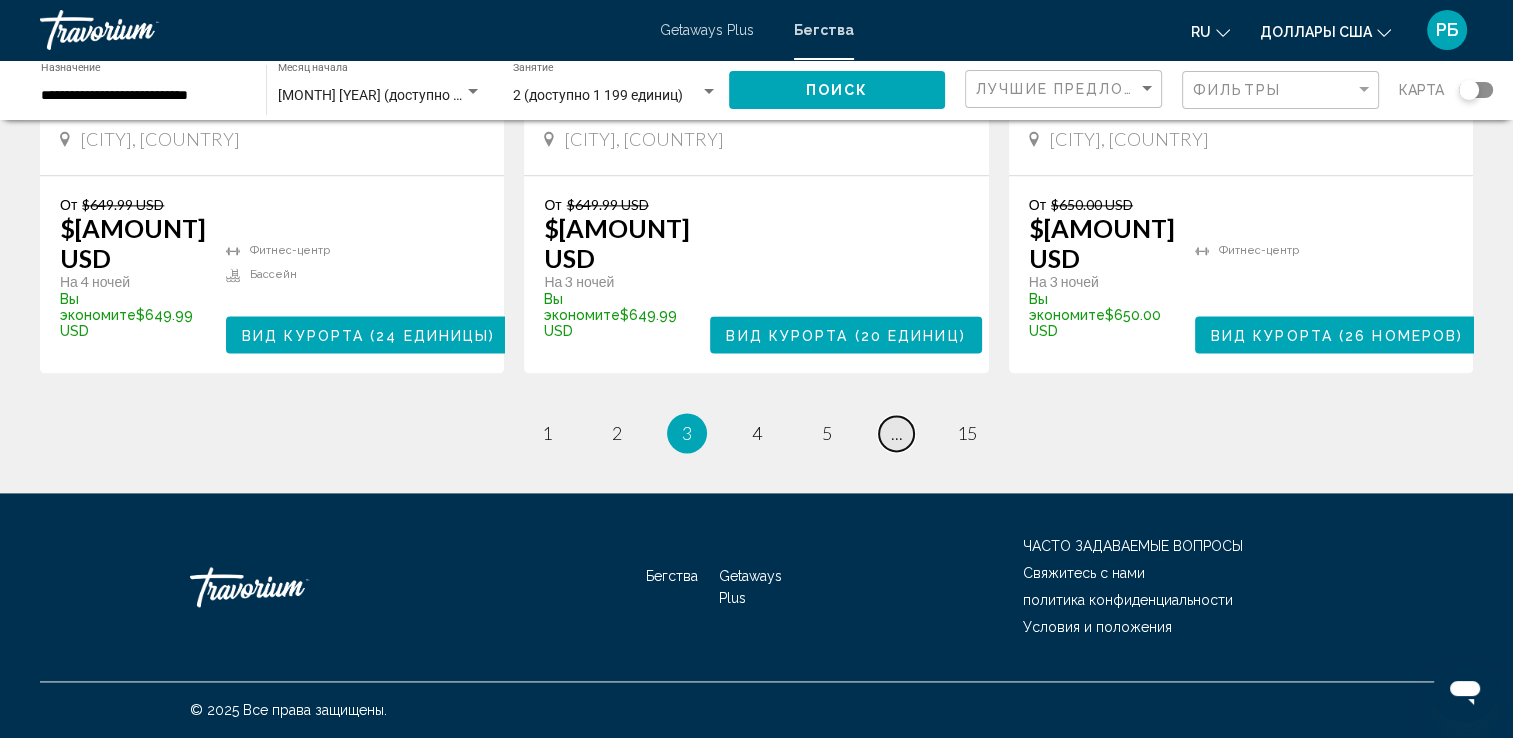 click on "..." at bounding box center (897, 433) 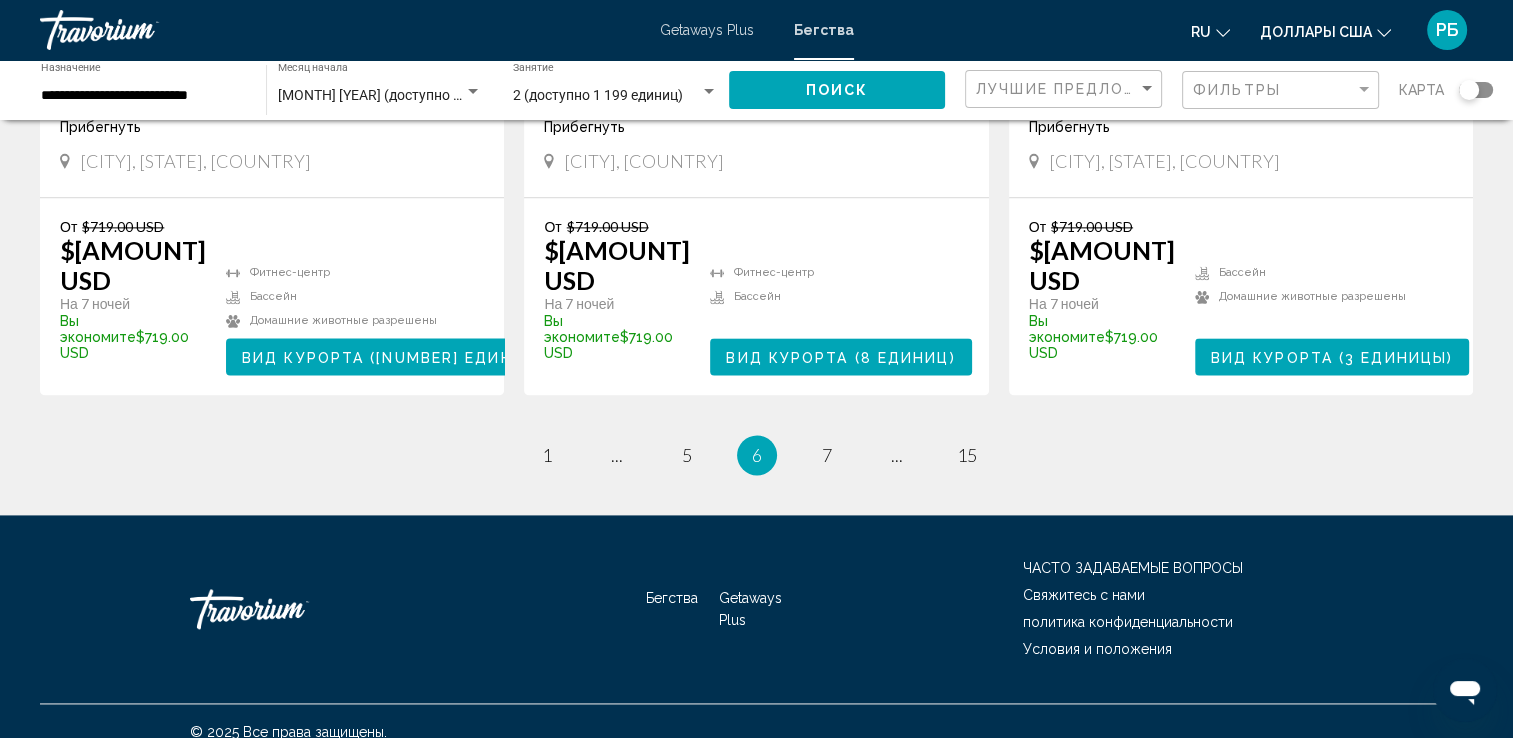 scroll, scrollTop: 2600, scrollLeft: 0, axis: vertical 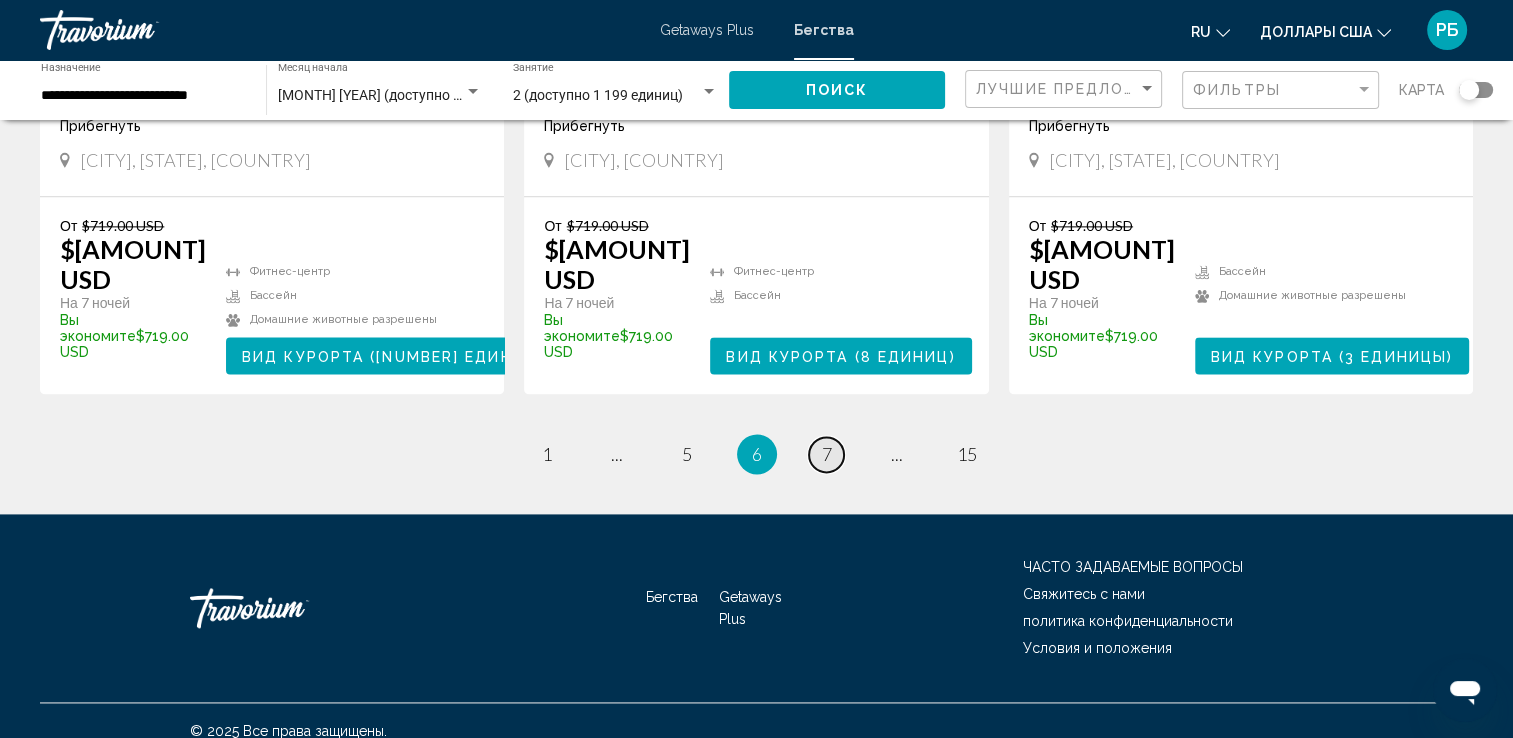 click on "7" at bounding box center (827, 454) 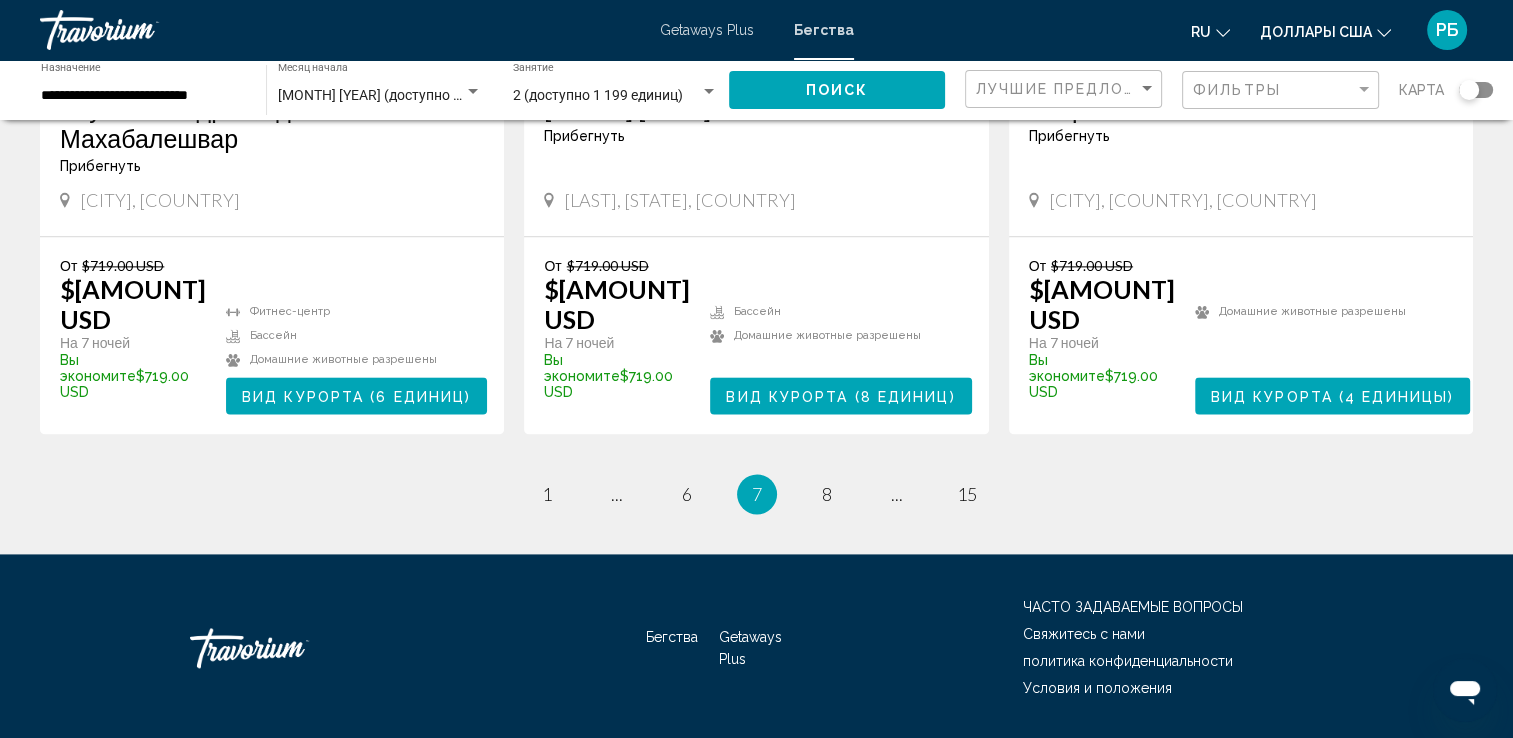 scroll, scrollTop: 2600, scrollLeft: 0, axis: vertical 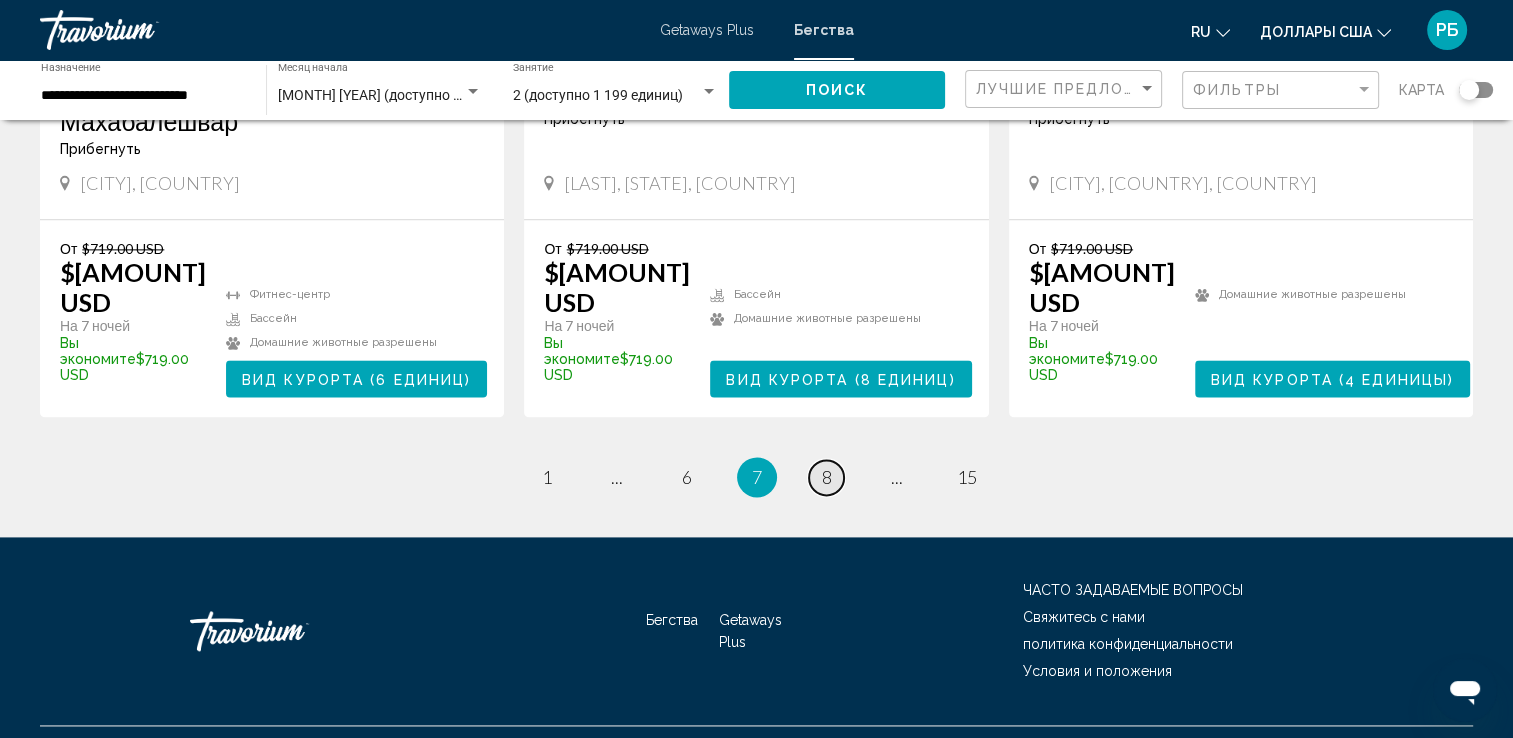 click on "8" at bounding box center [827, 477] 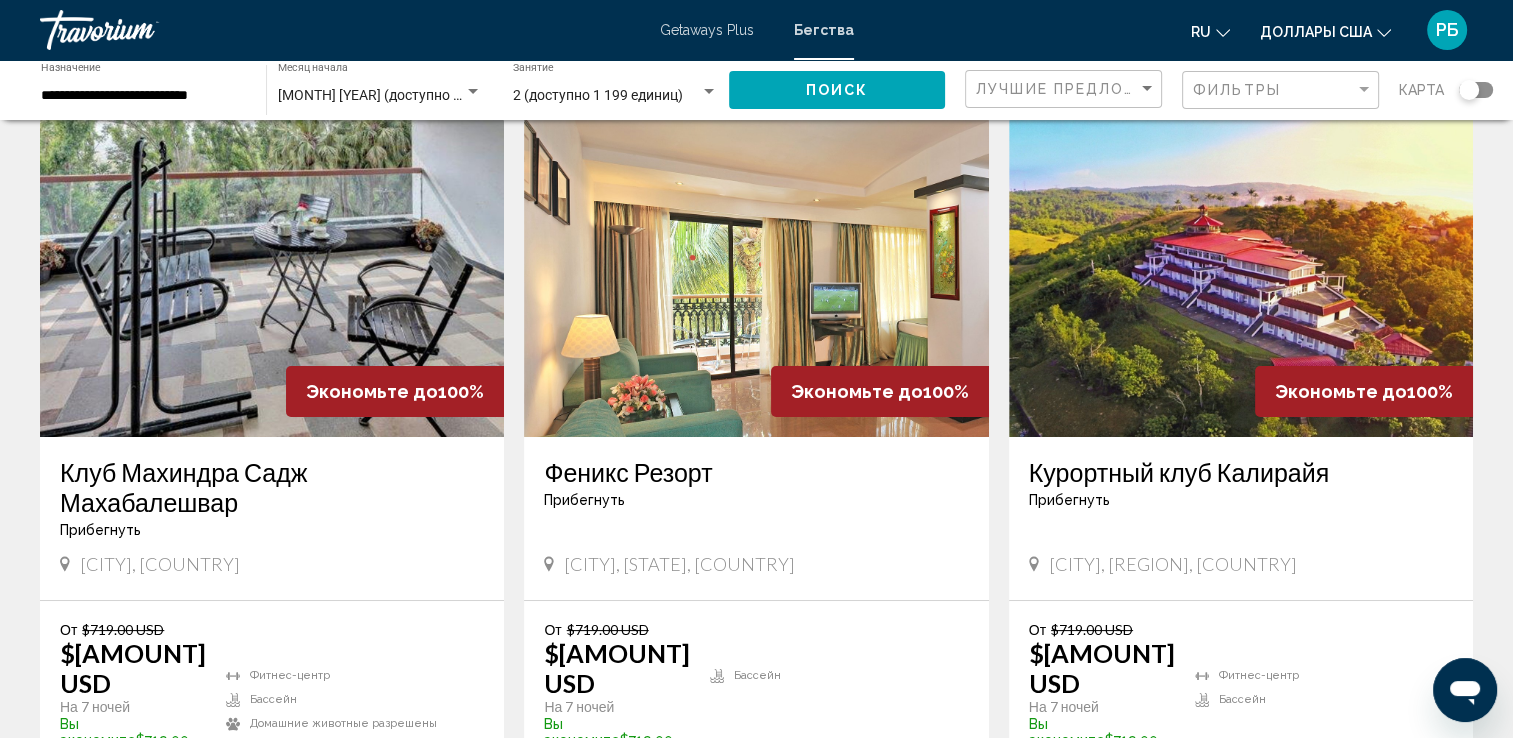 scroll, scrollTop: 0, scrollLeft: 0, axis: both 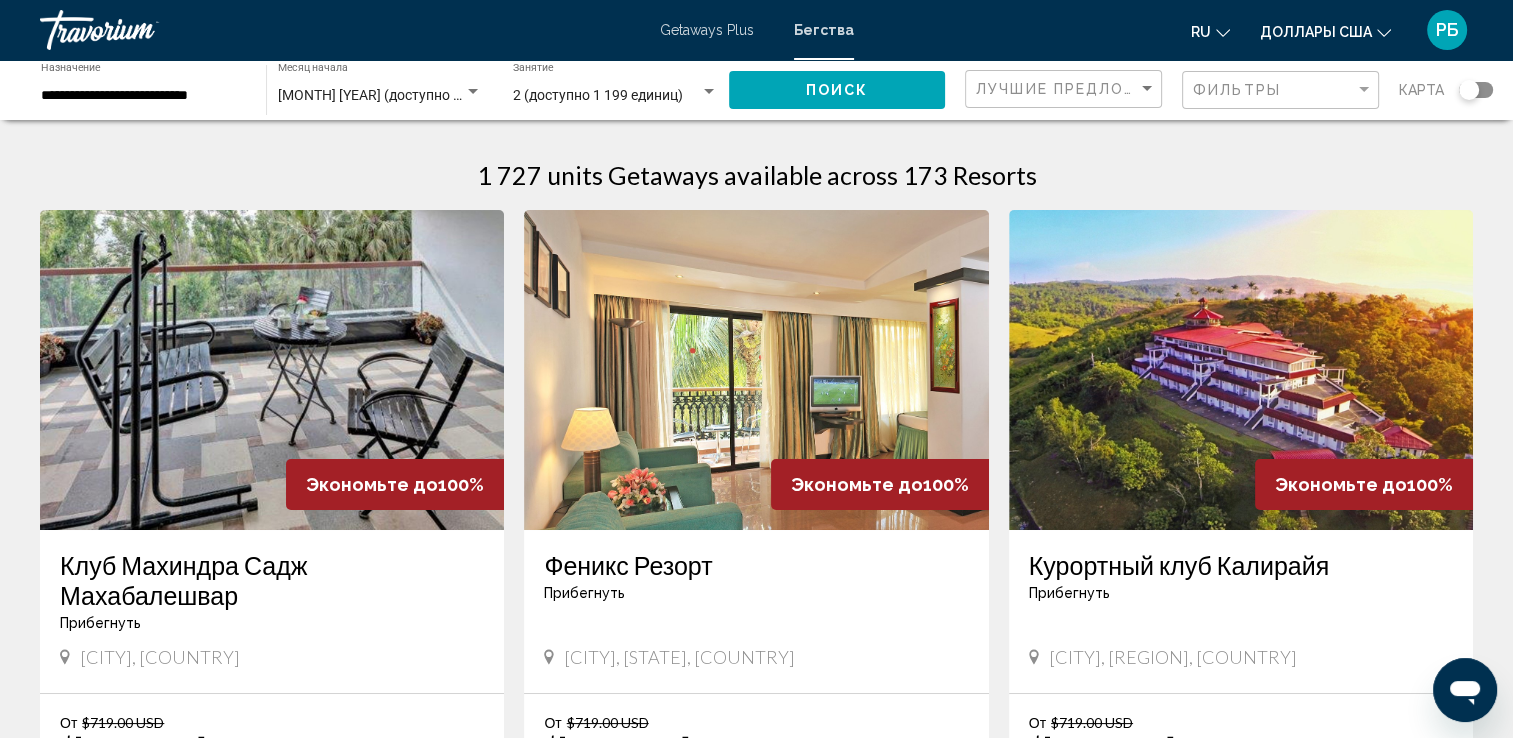 click on "**********" at bounding box center (143, 96) 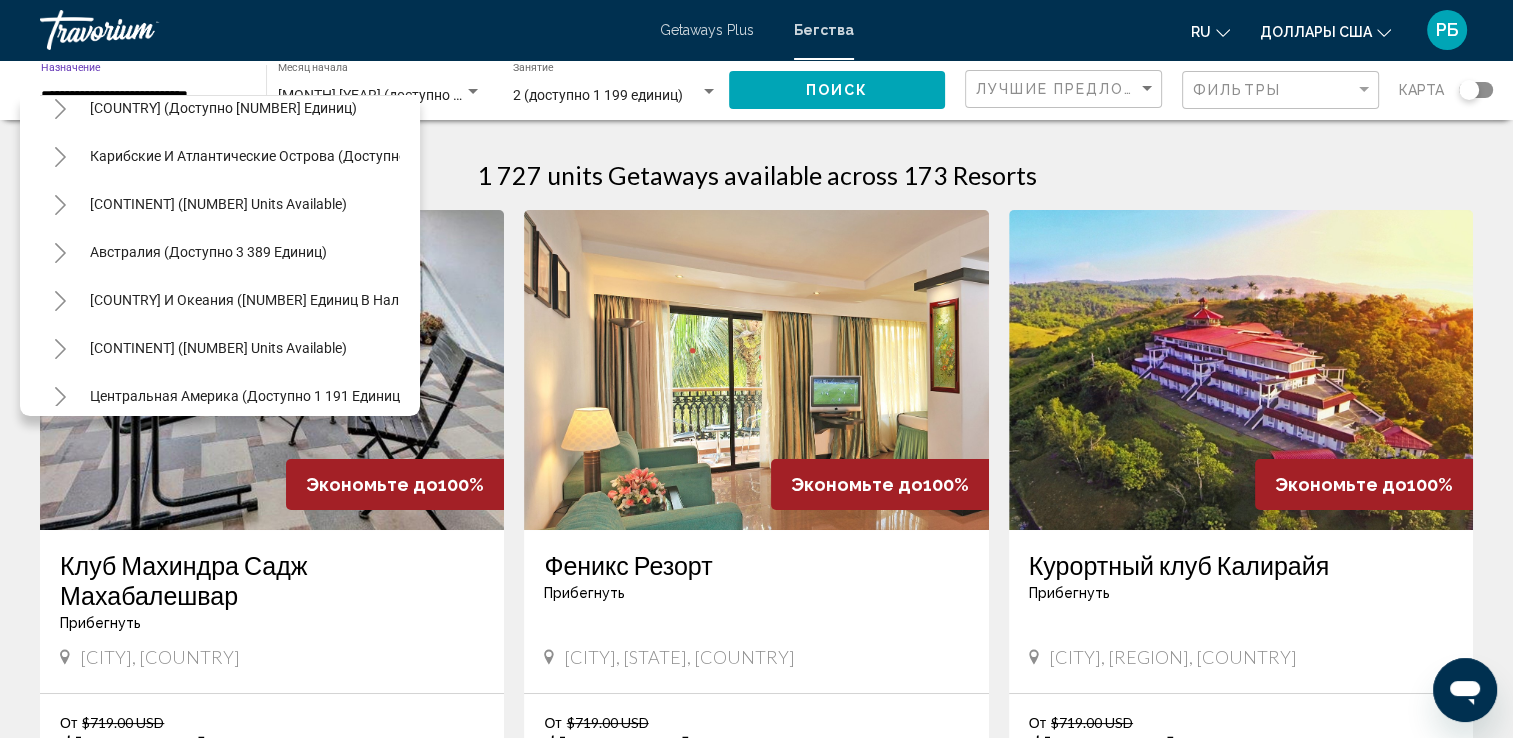 scroll, scrollTop: 66, scrollLeft: 0, axis: vertical 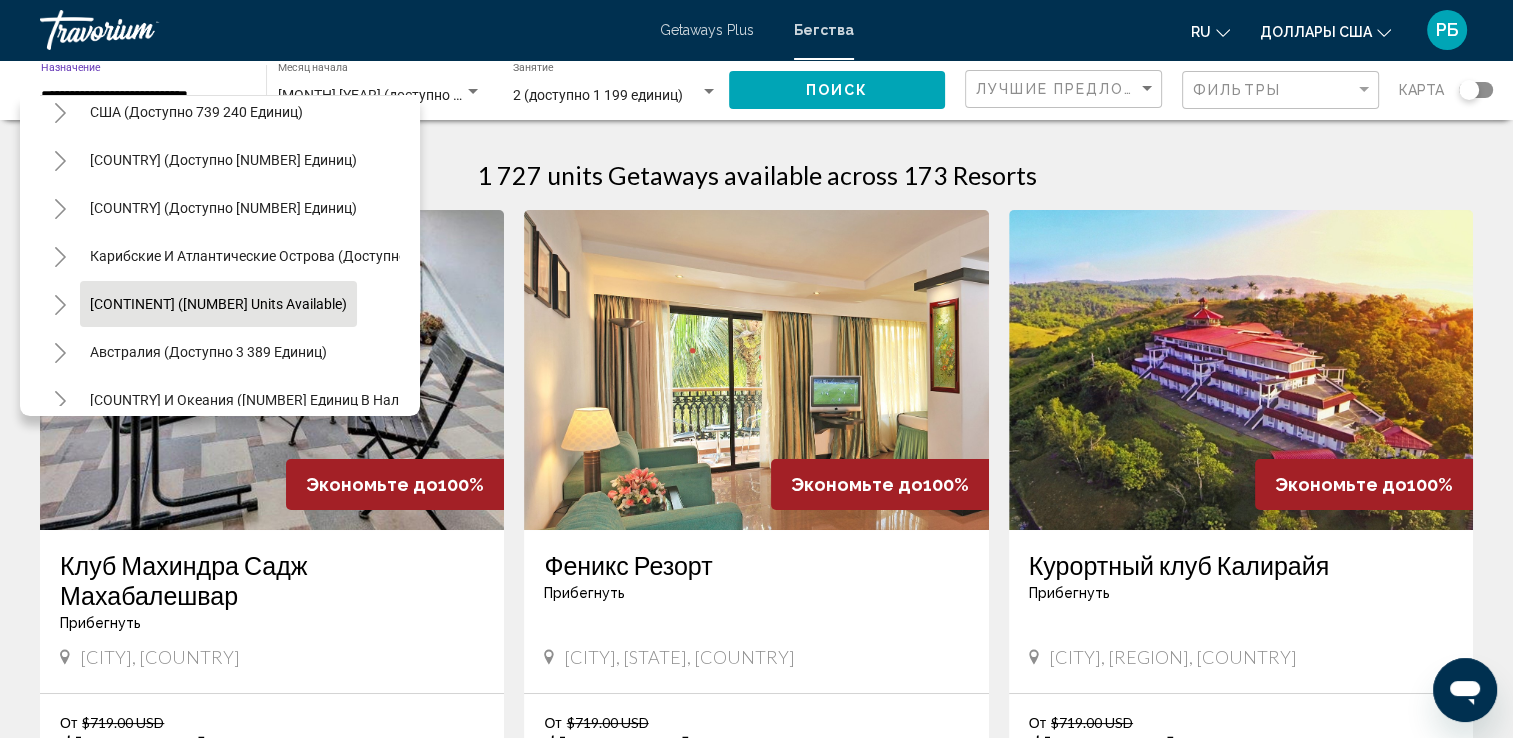 click on "[CONTINENT] ([NUMBER] units available)" at bounding box center [208, 352] 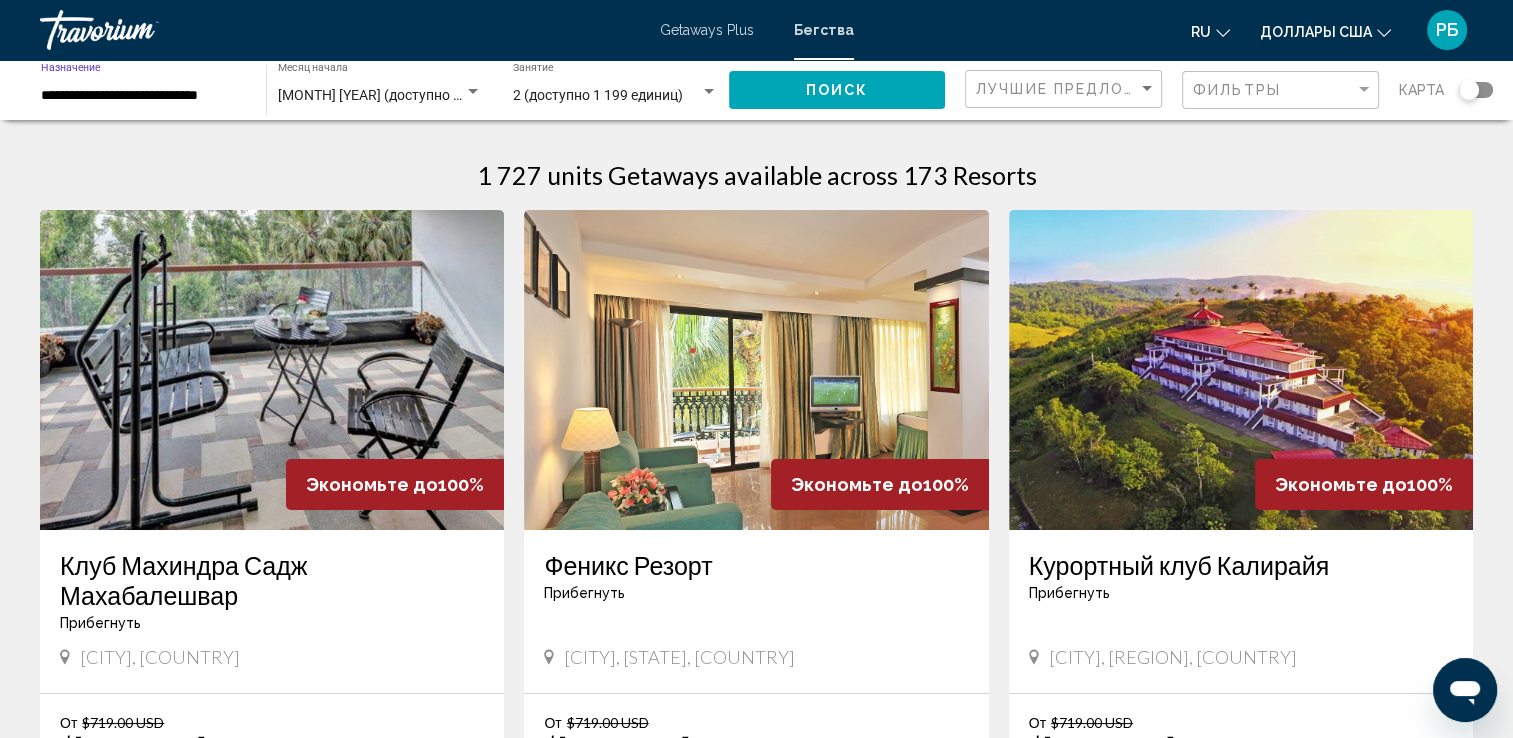 click on "Поиск" 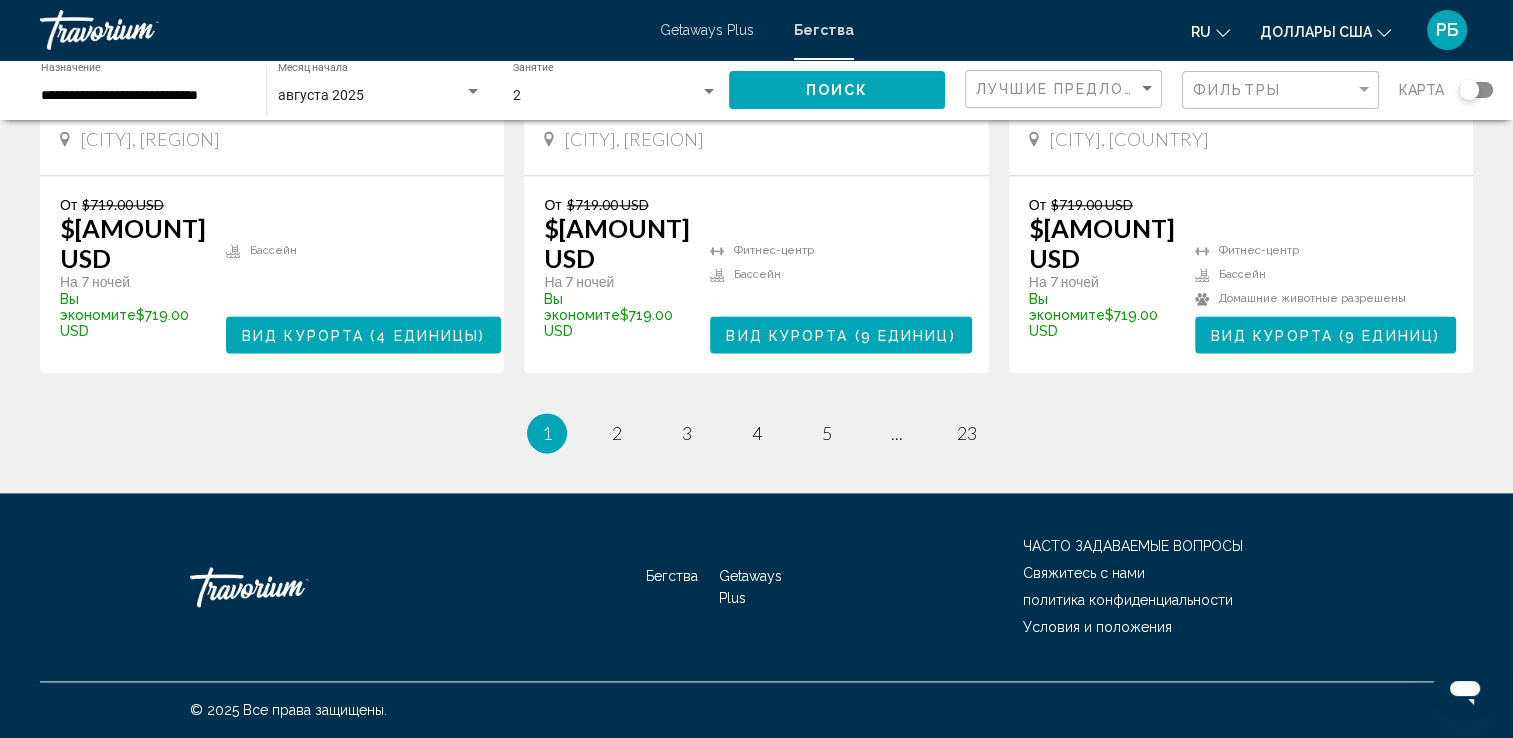 scroll, scrollTop: 2600, scrollLeft: 0, axis: vertical 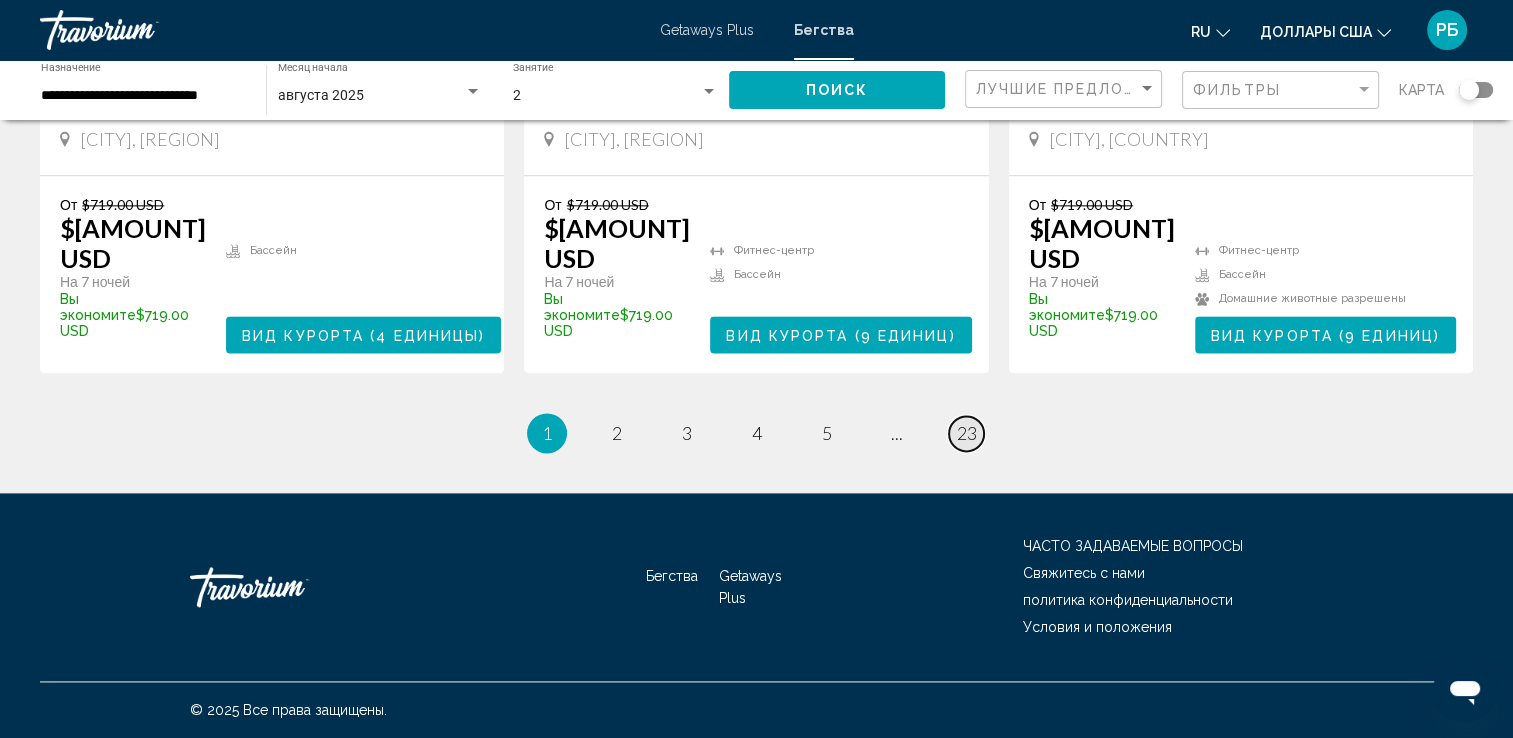 click on "23" at bounding box center [967, 433] 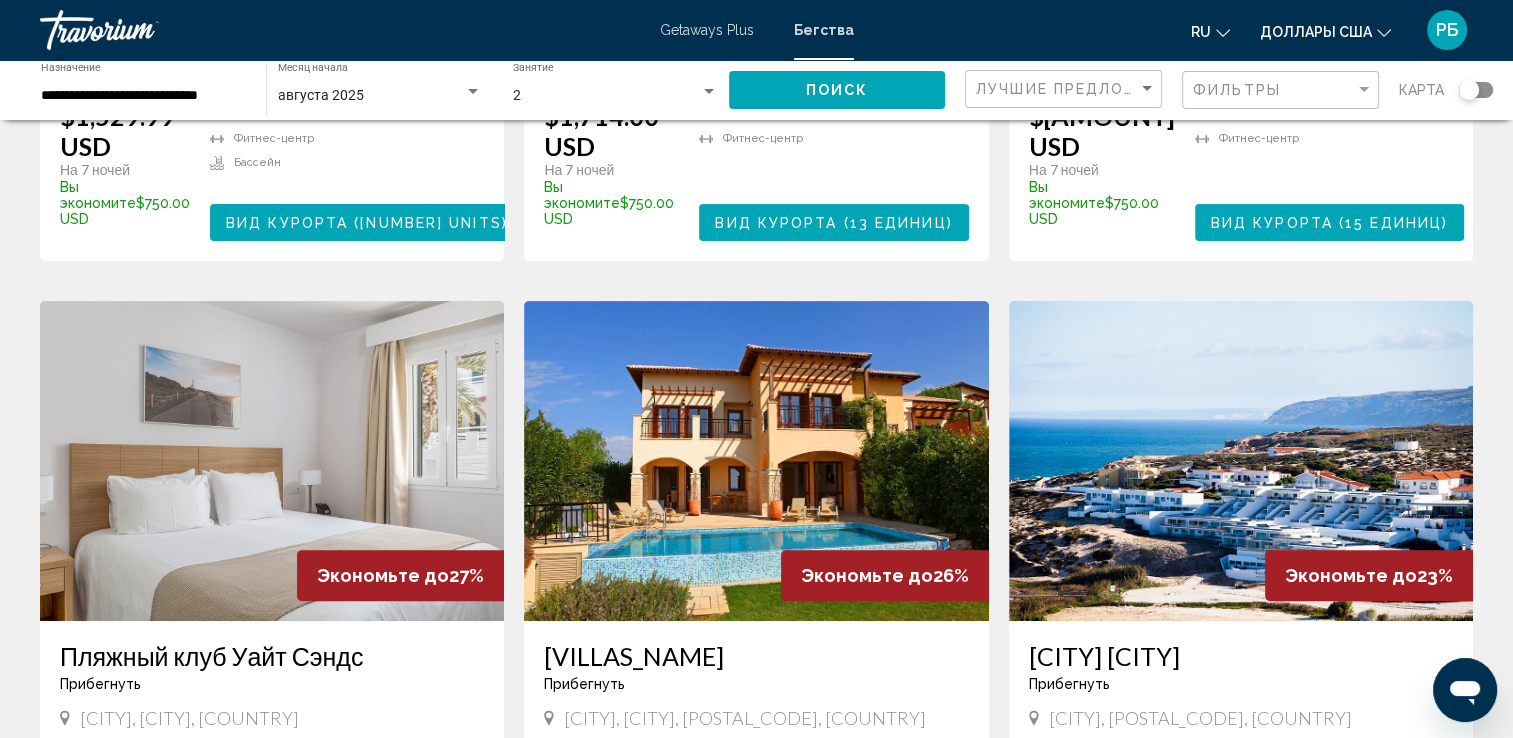 scroll, scrollTop: 600, scrollLeft: 0, axis: vertical 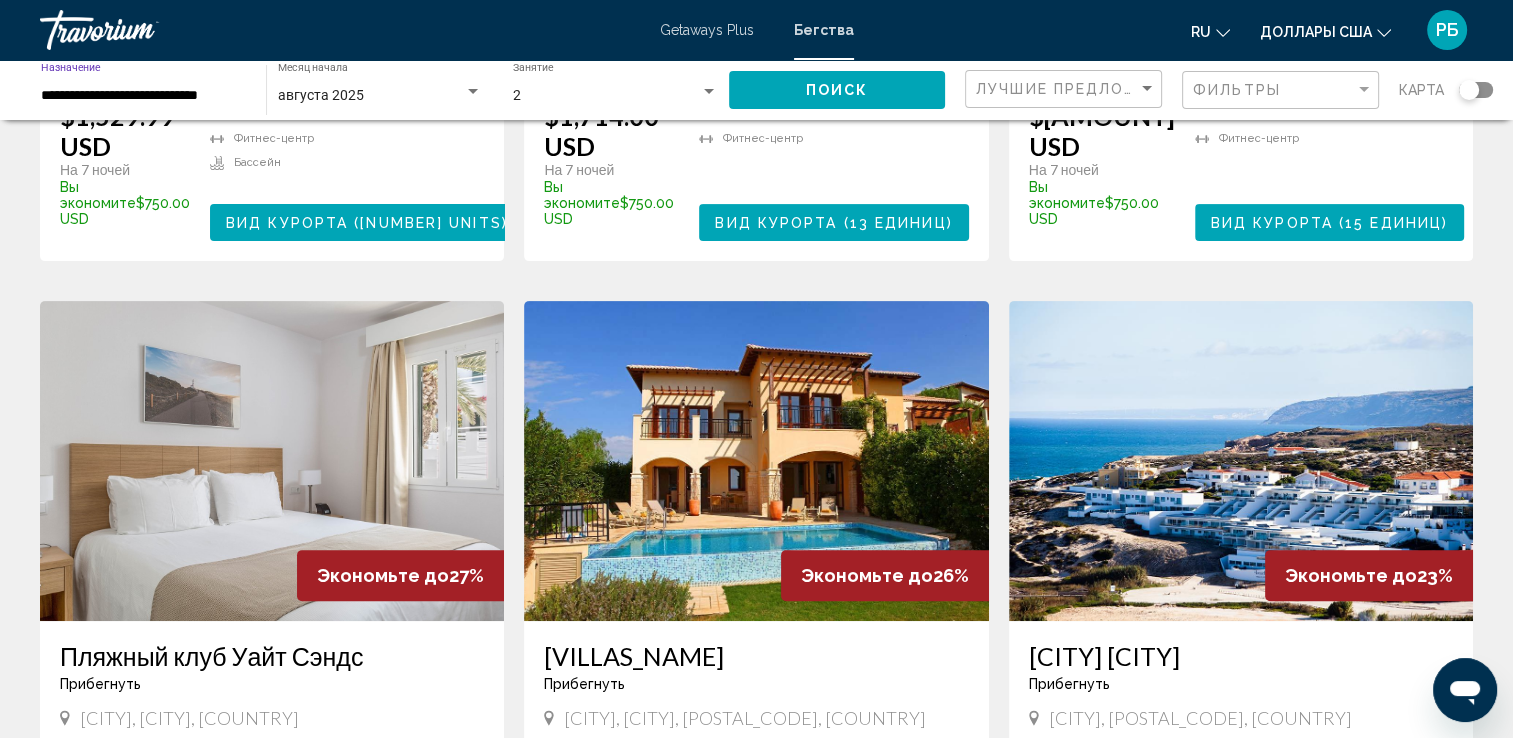 click on "**********" at bounding box center [143, 96] 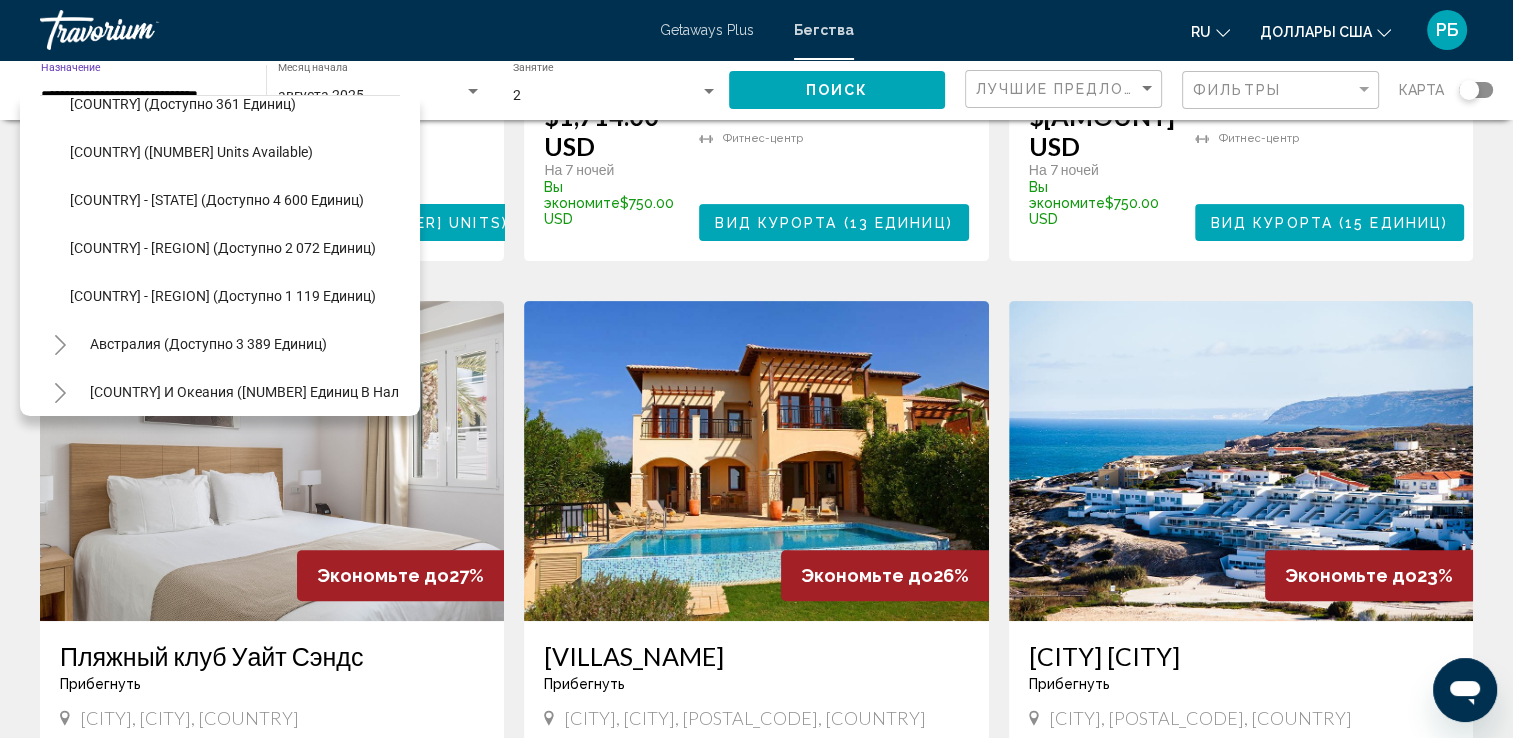 scroll, scrollTop: 1126, scrollLeft: 0, axis: vertical 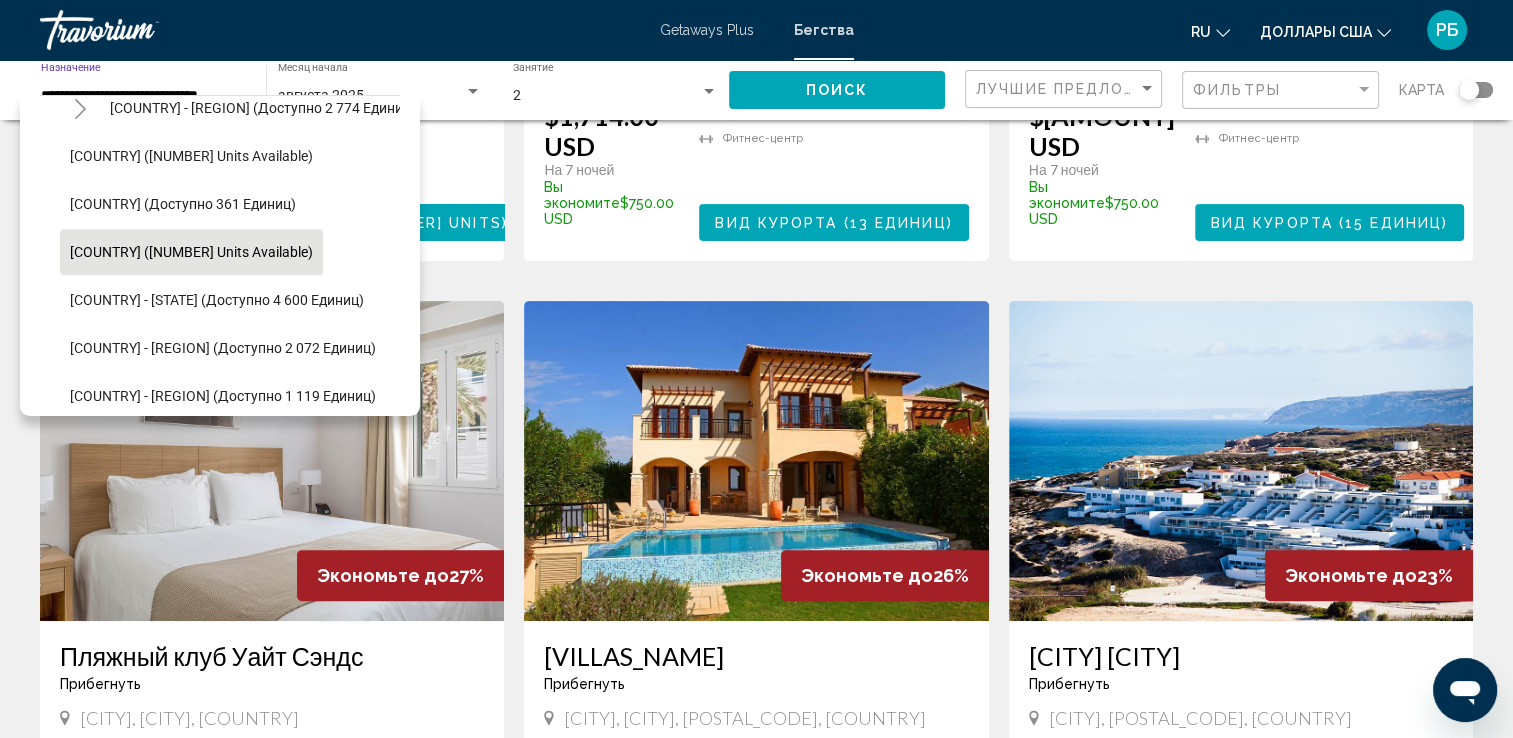click on "[COUNTRY] ([NUMBER] units available)" 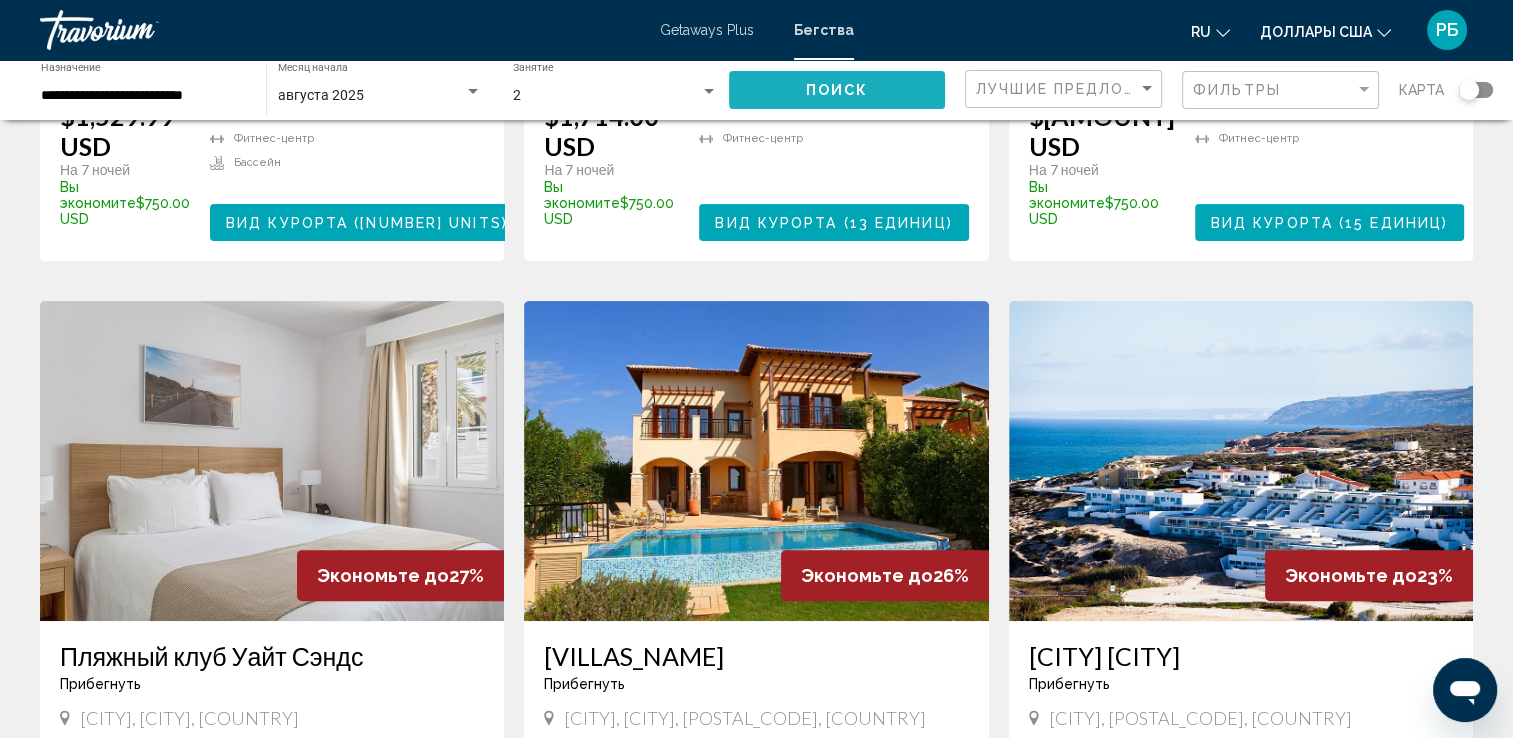 click on "Поиск" 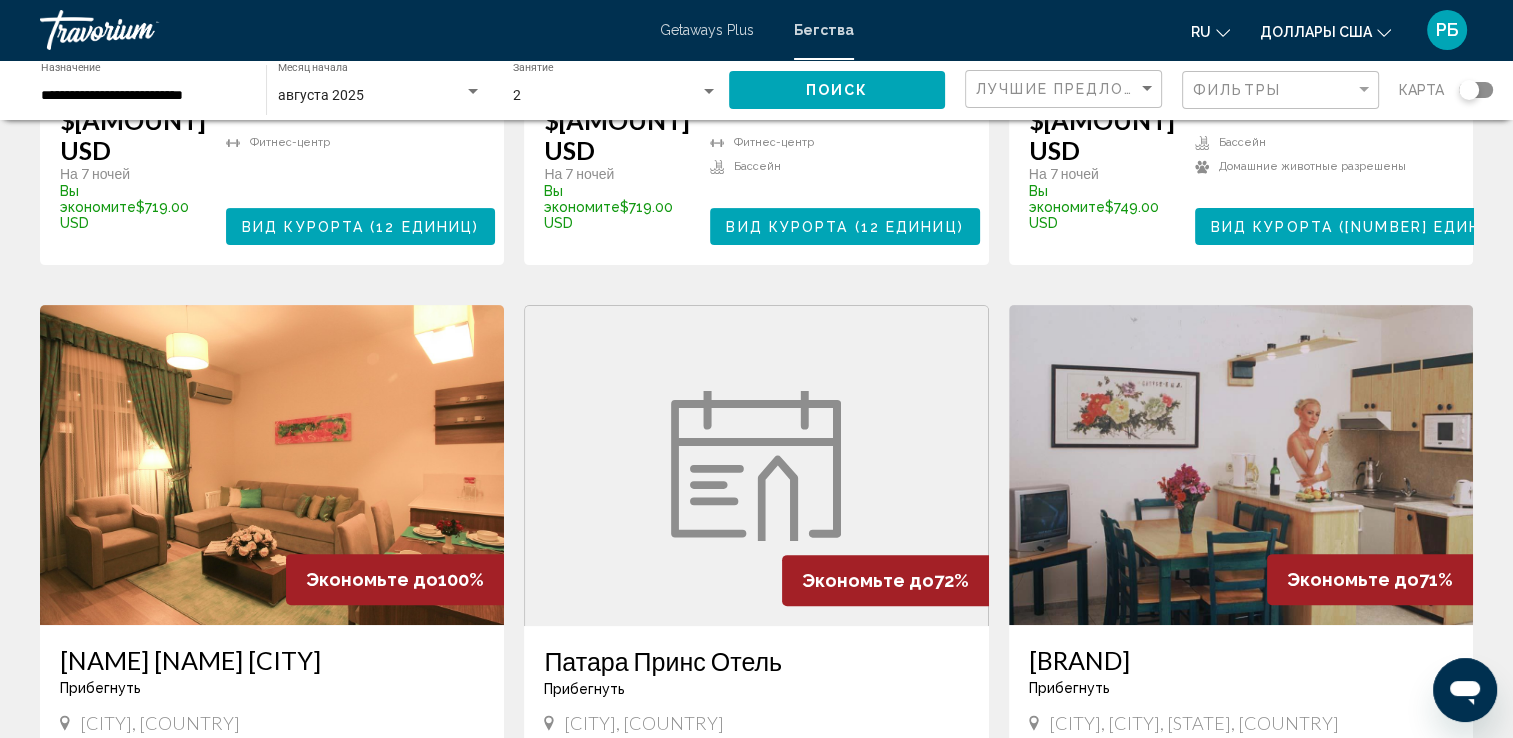 scroll, scrollTop: 600, scrollLeft: 0, axis: vertical 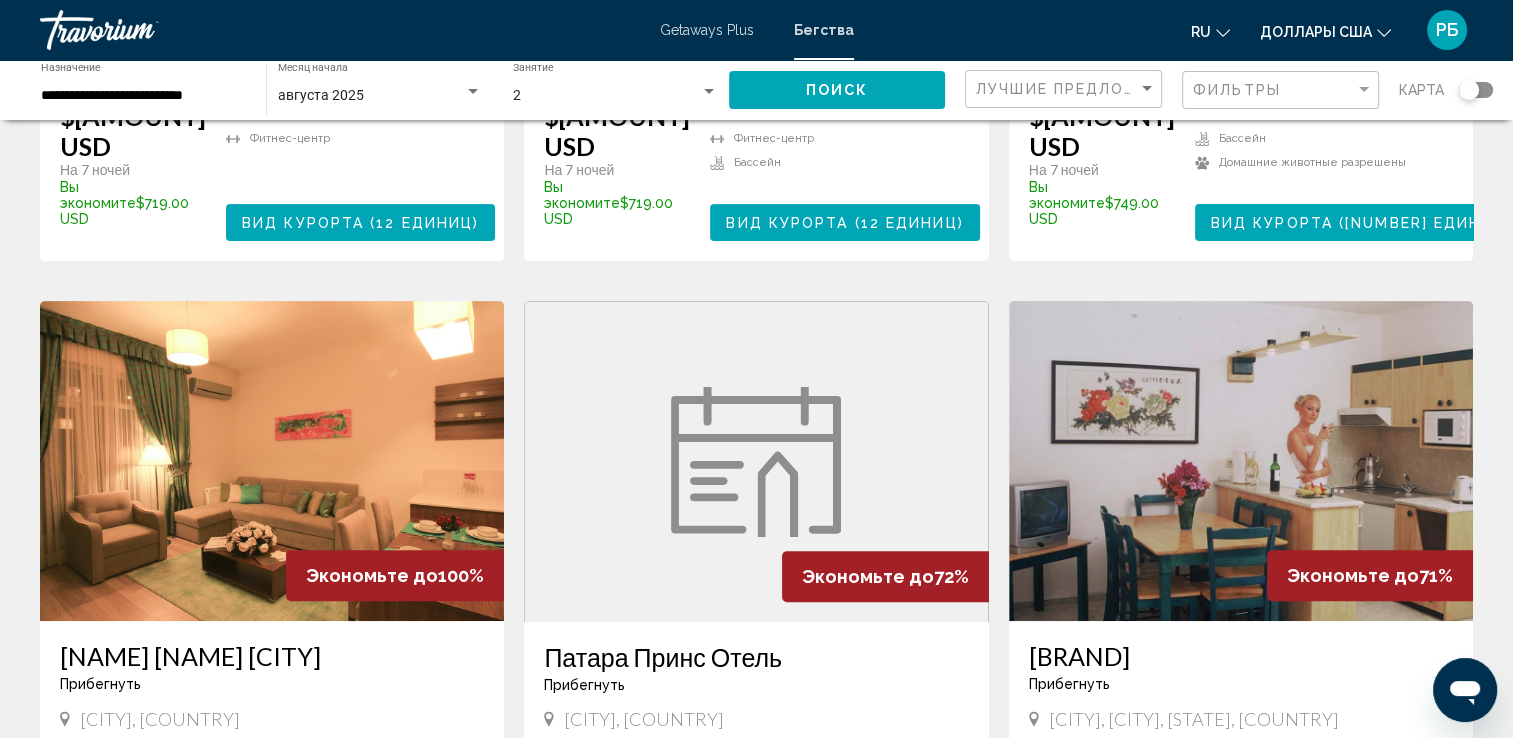 click on "Вид курорта" at bounding box center [1272, 223] 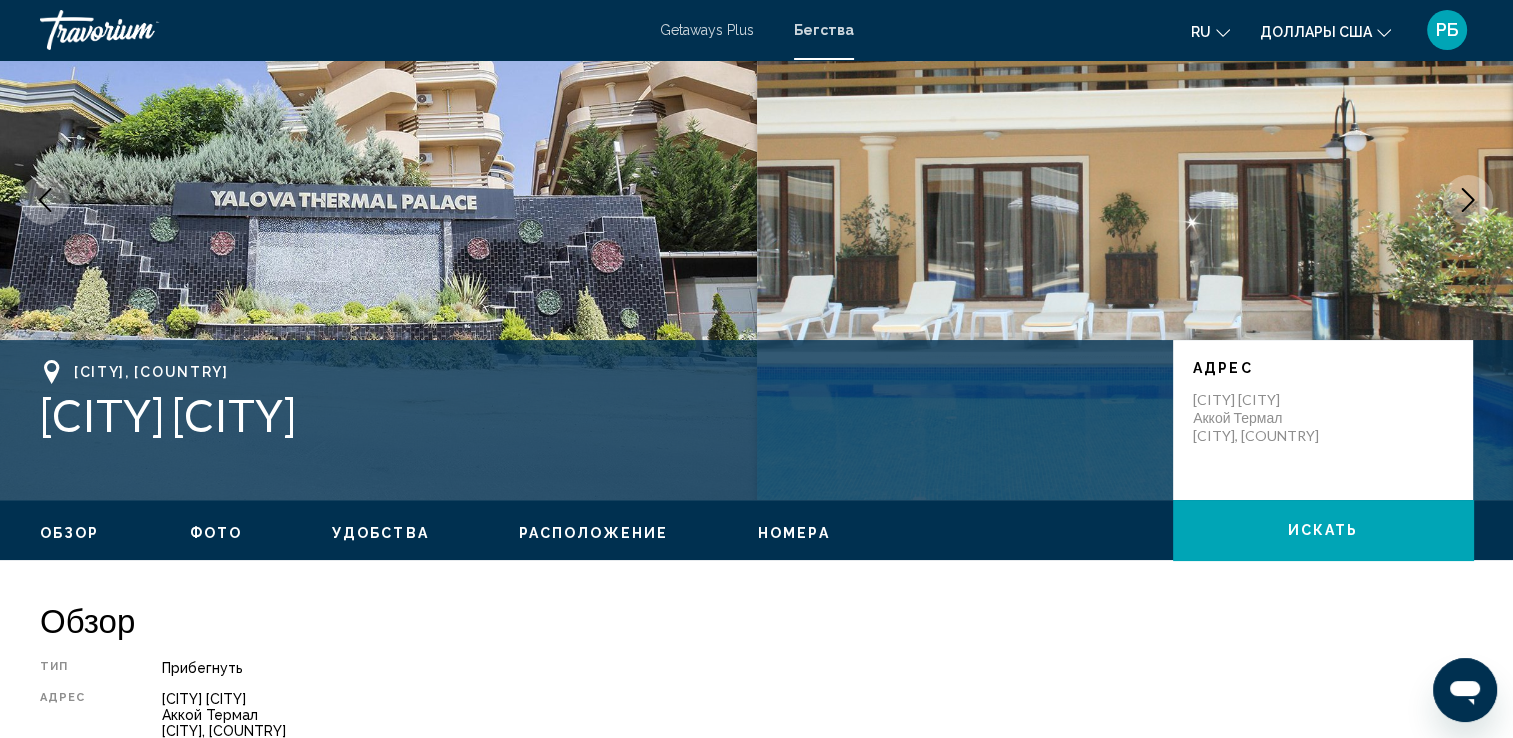scroll, scrollTop: 200, scrollLeft: 0, axis: vertical 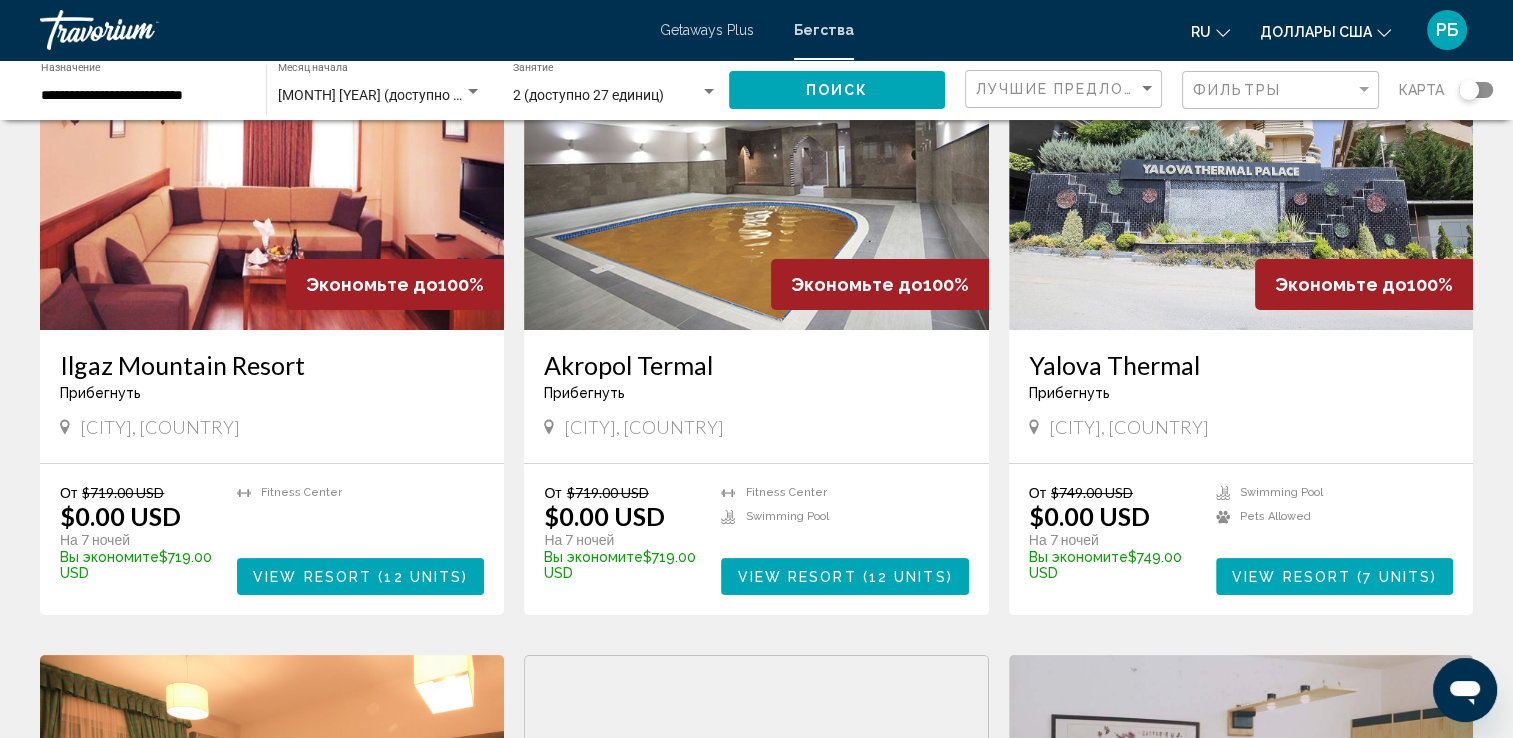 click 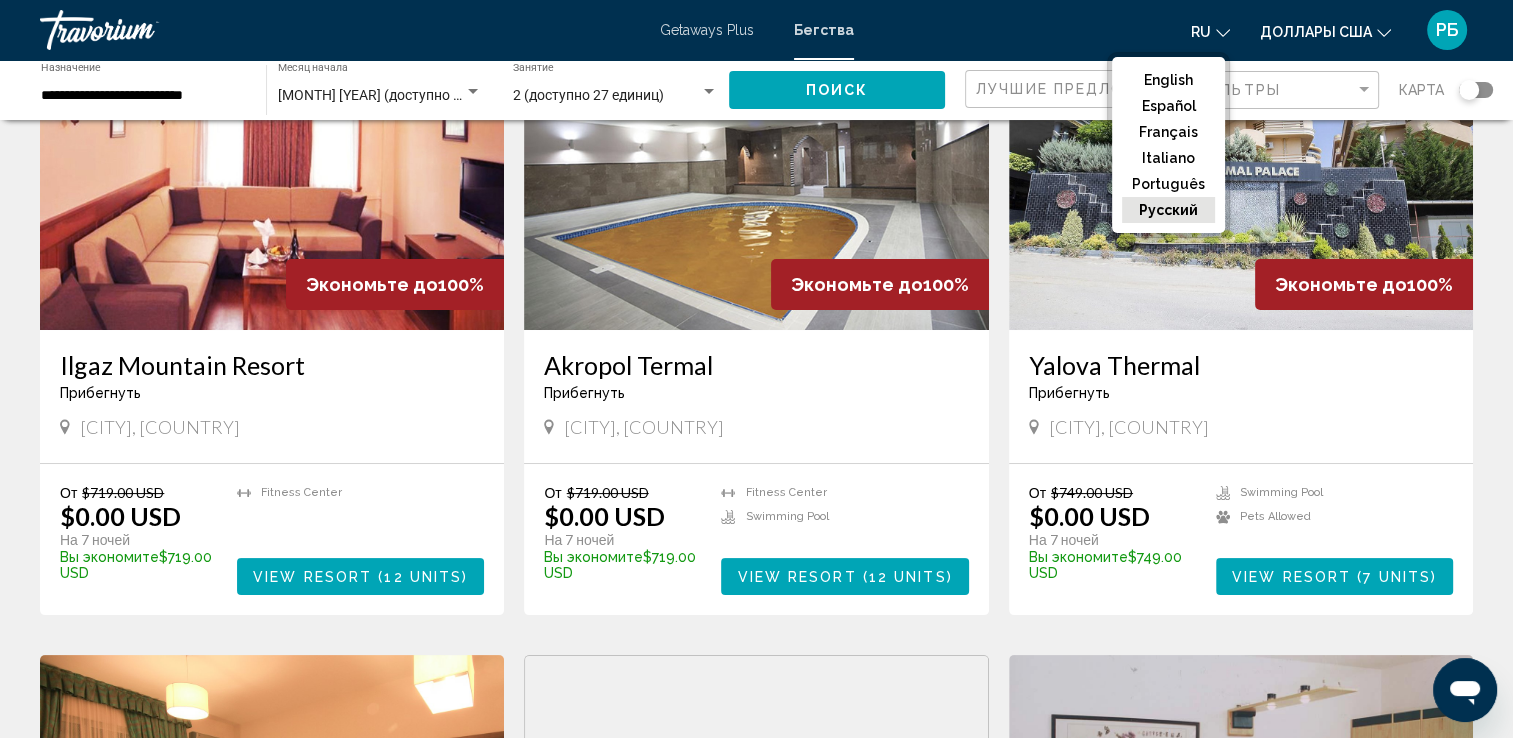 click on "русский" 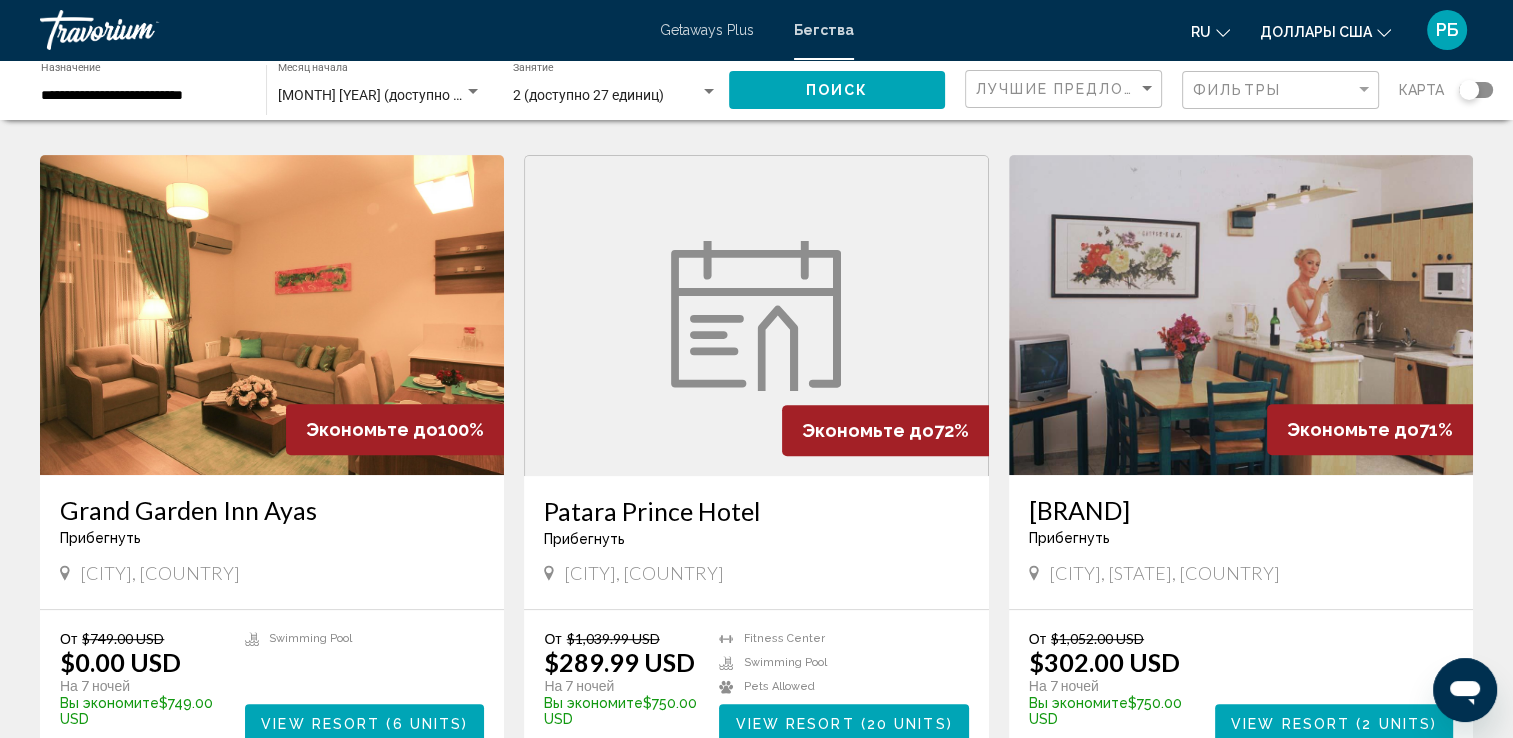 scroll, scrollTop: 300, scrollLeft: 0, axis: vertical 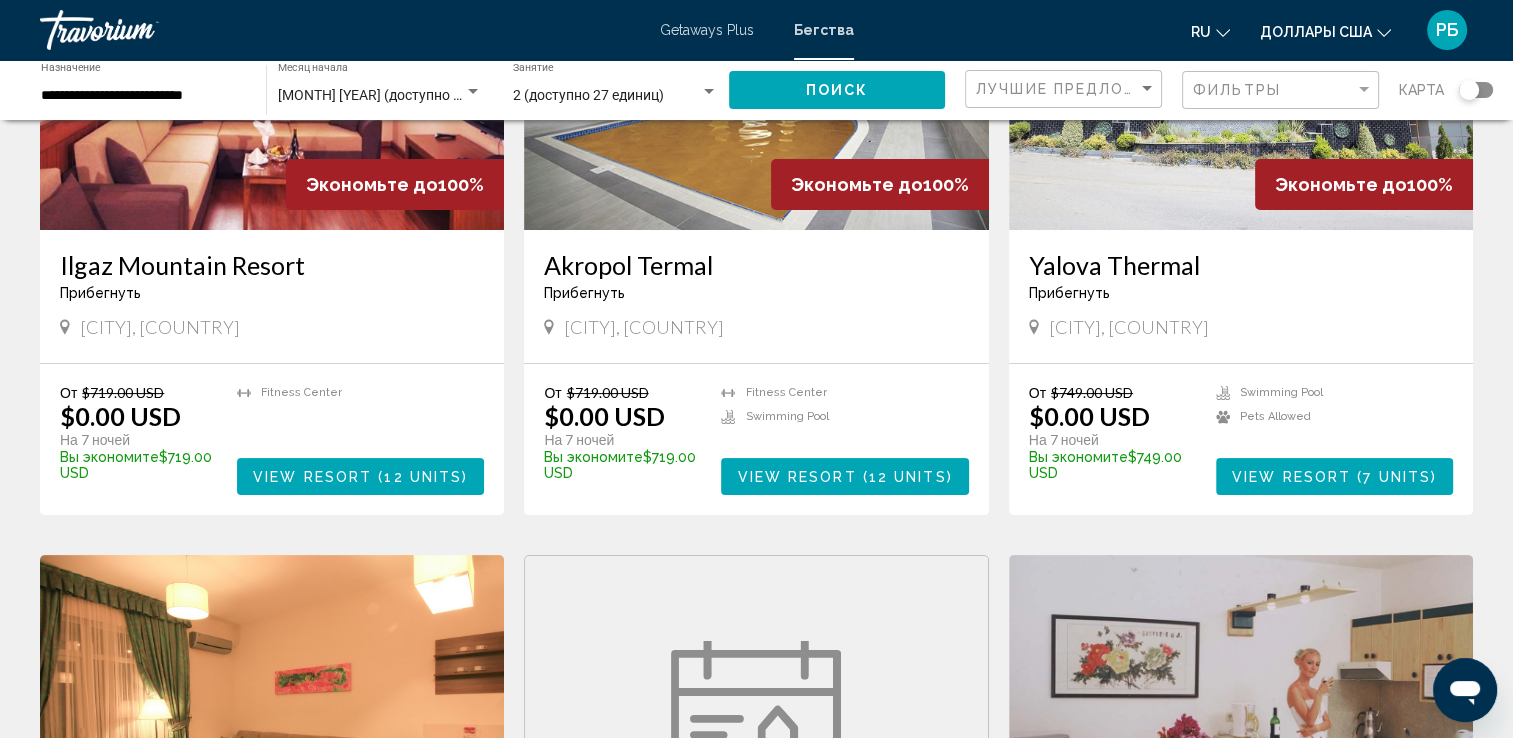 click on "**********" at bounding box center (143, 96) 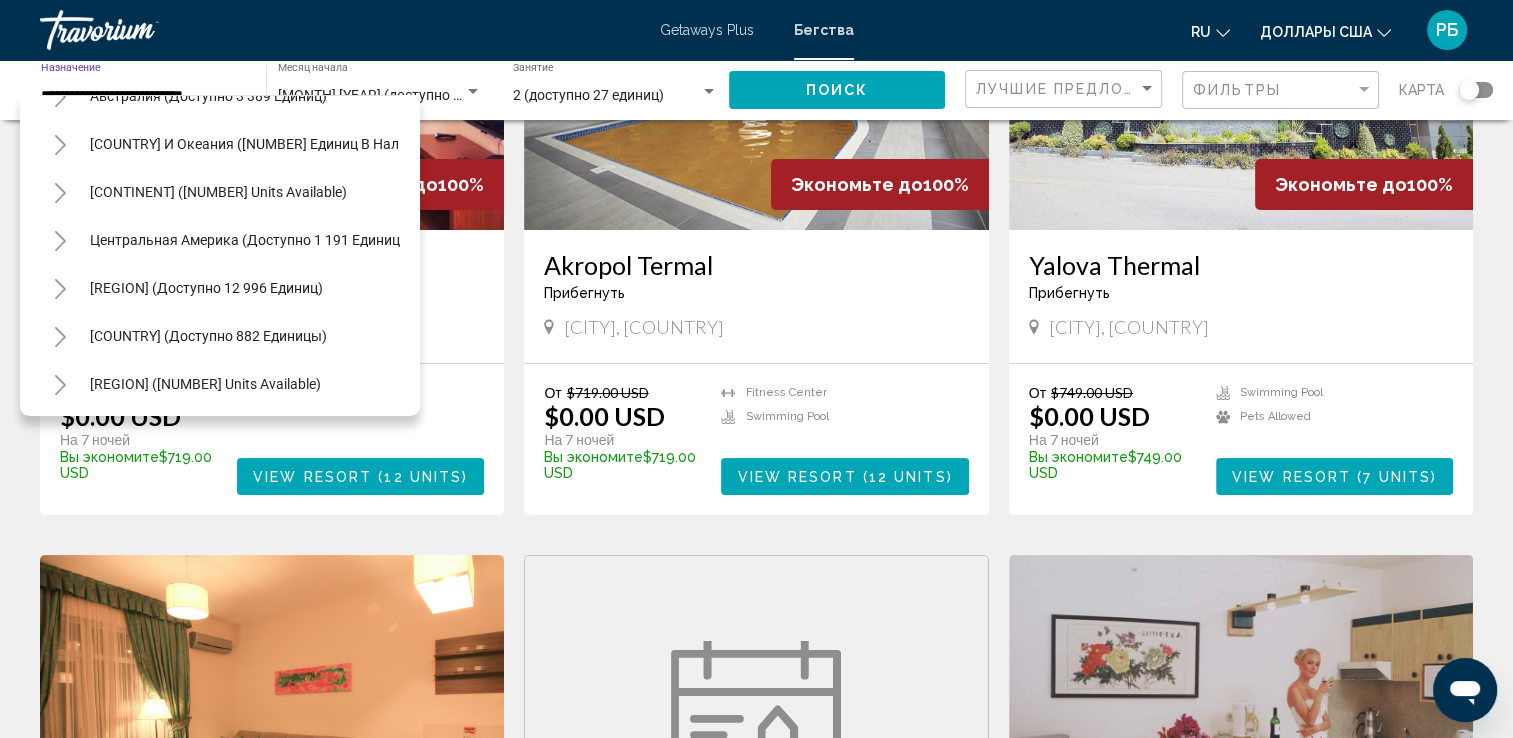 scroll, scrollTop: 1491, scrollLeft: 0, axis: vertical 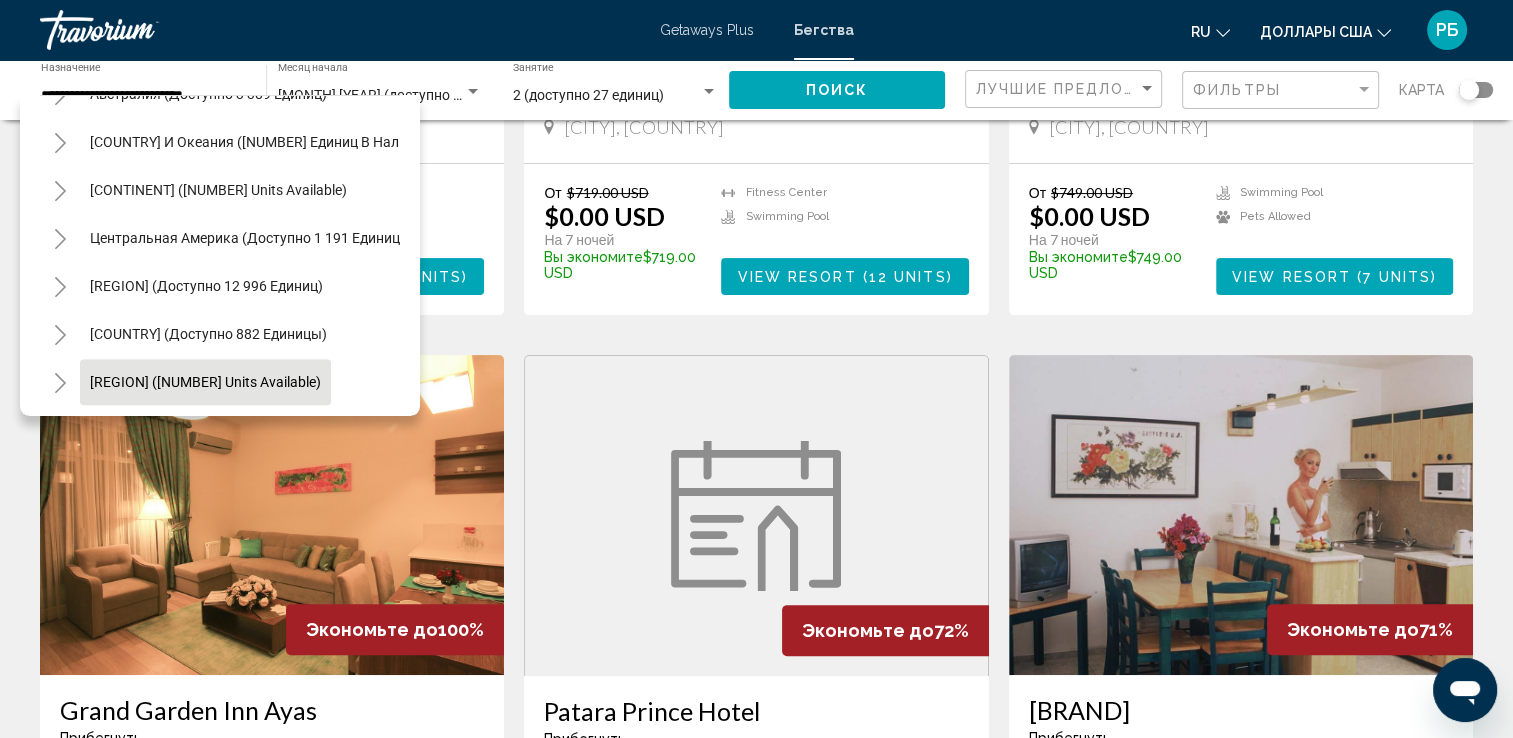 drag, startPoint x: 200, startPoint y: 390, endPoint x: 273, endPoint y: 389, distance: 73.00685 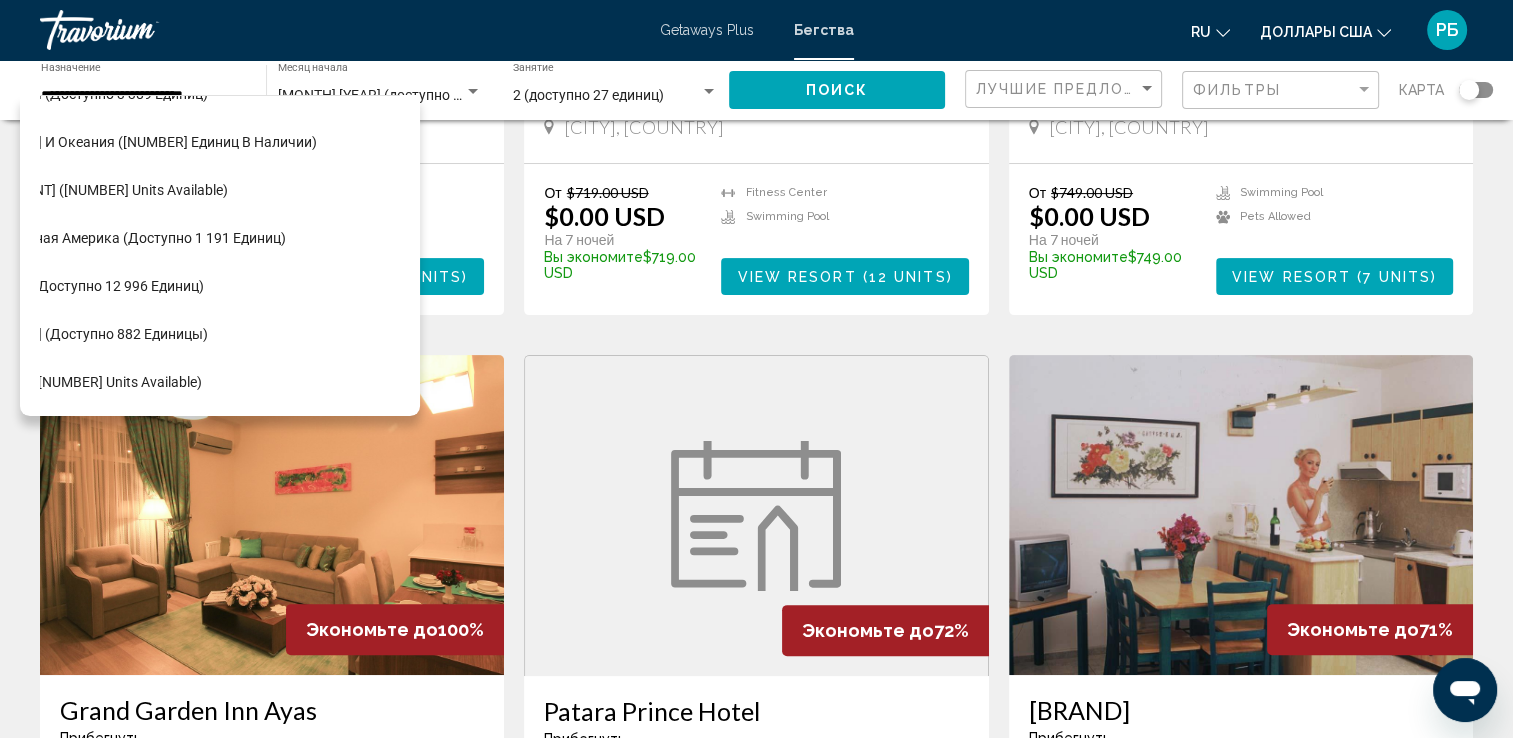 scroll, scrollTop: 1491, scrollLeft: 96, axis: both 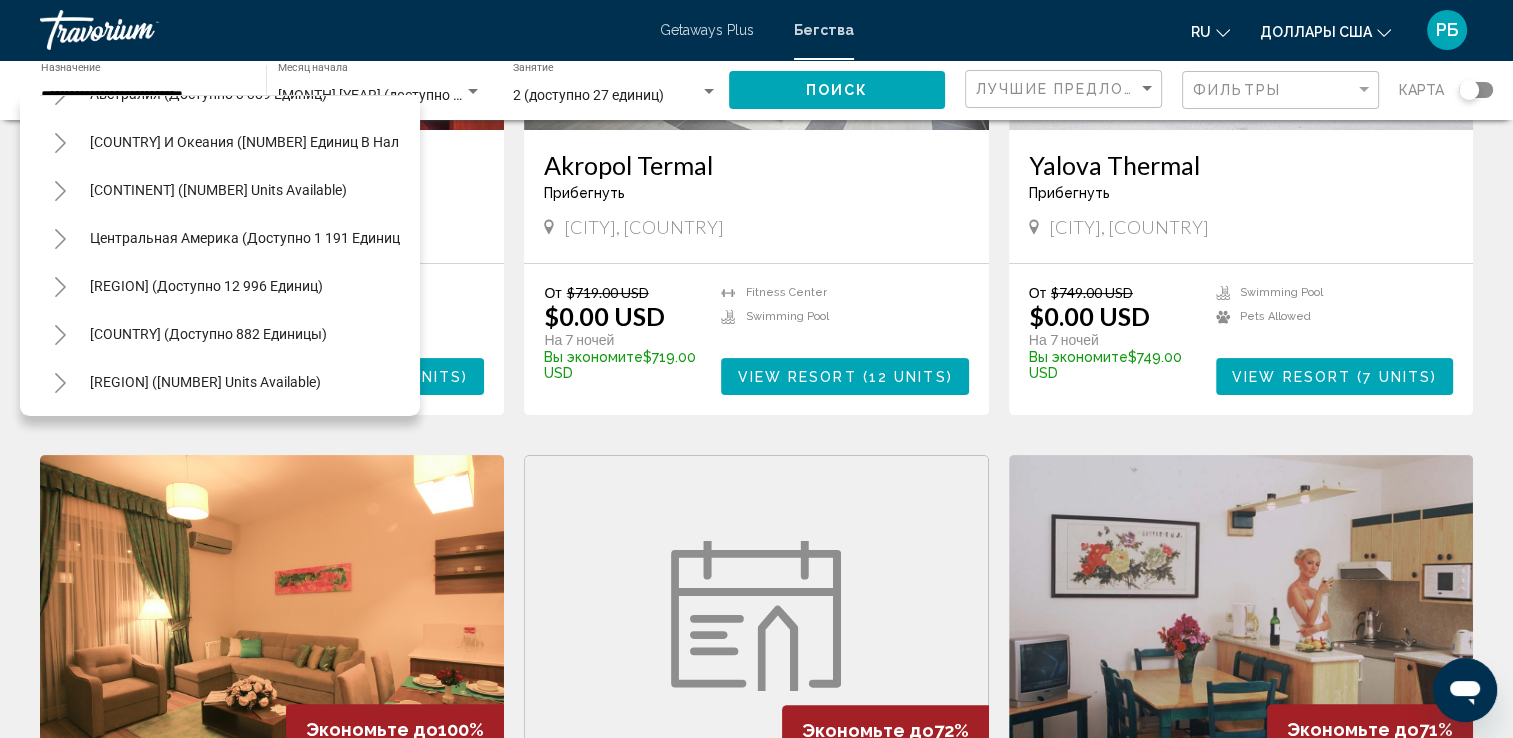 click on "[REGION] ([NUMBER] units available)" 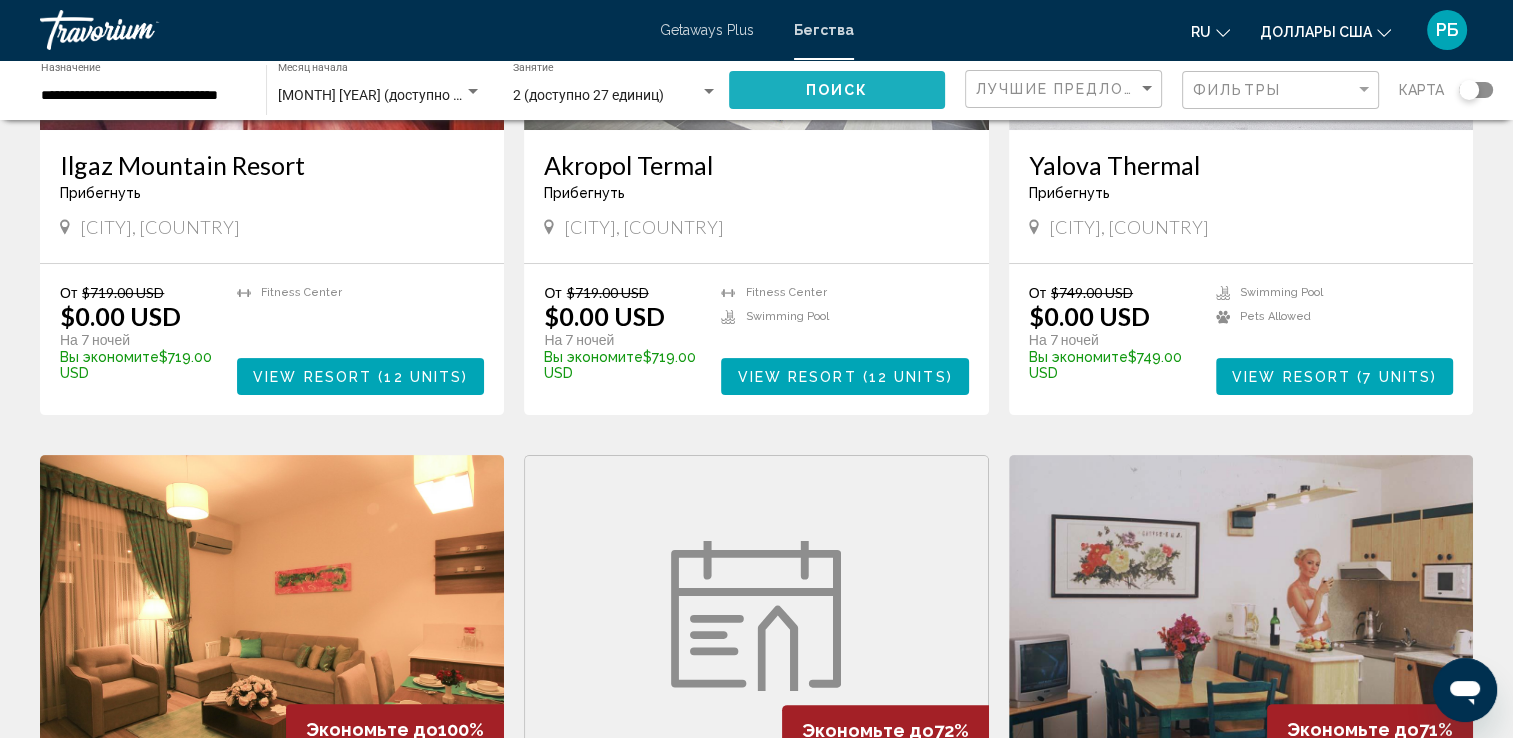 click on "Поиск" 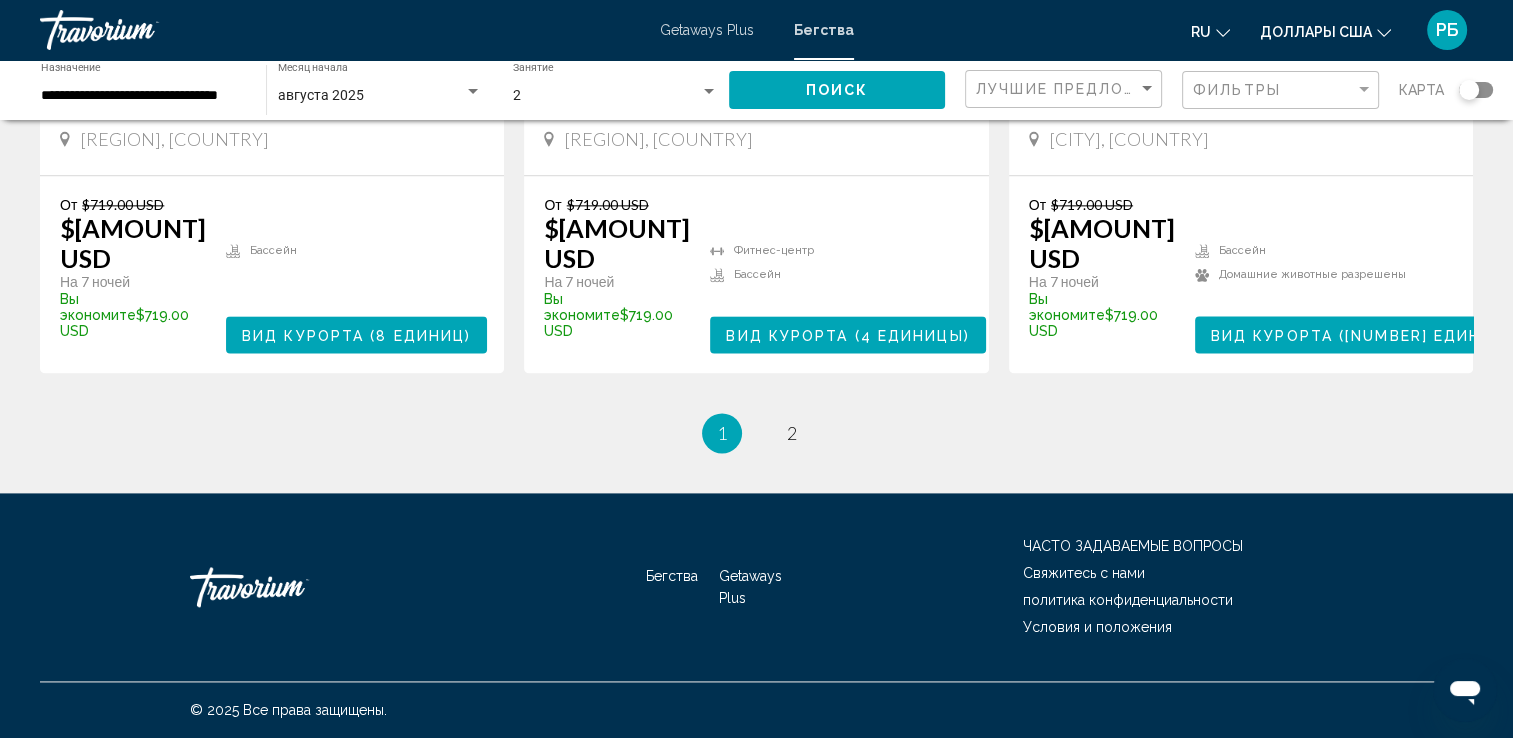 scroll, scrollTop: 2616, scrollLeft: 0, axis: vertical 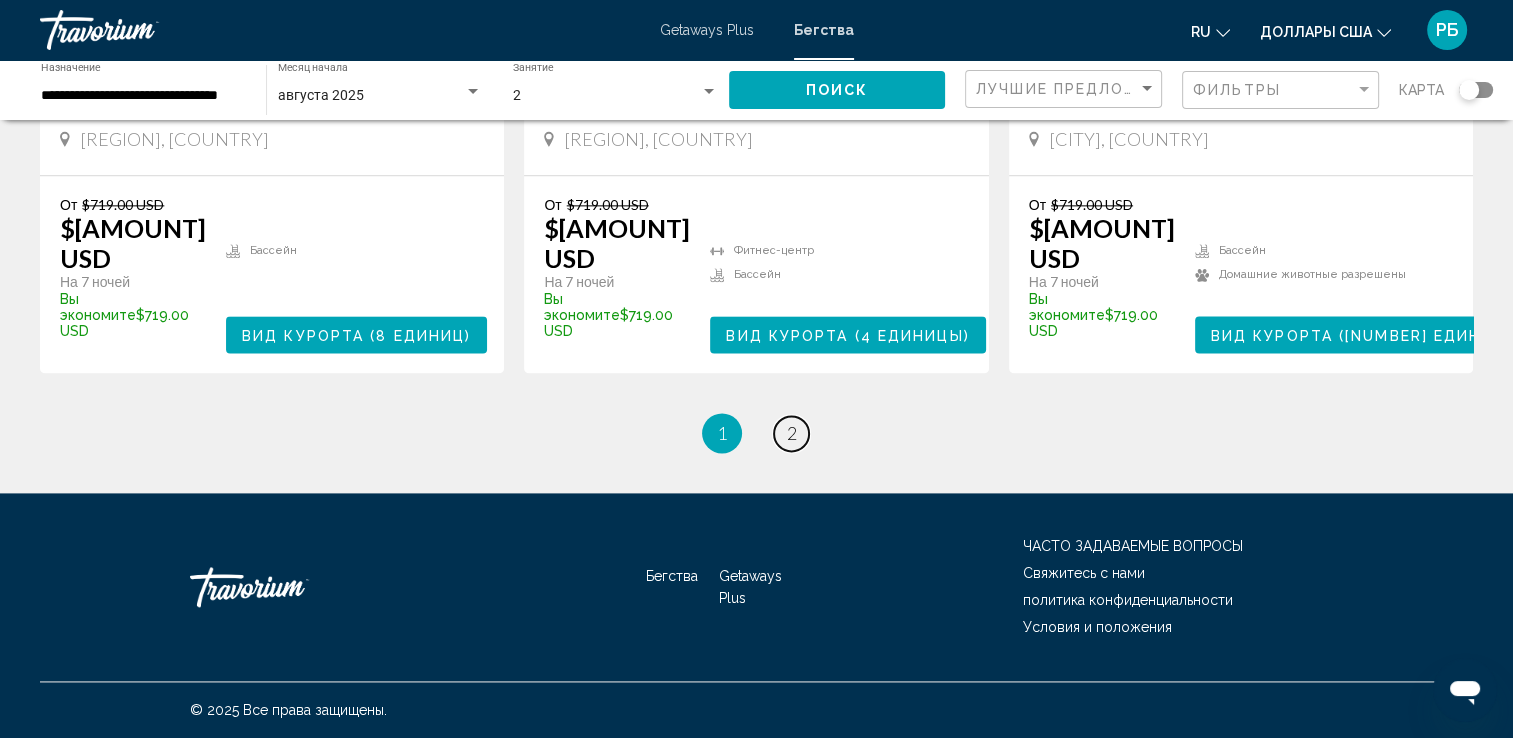 click on "2" at bounding box center [792, 433] 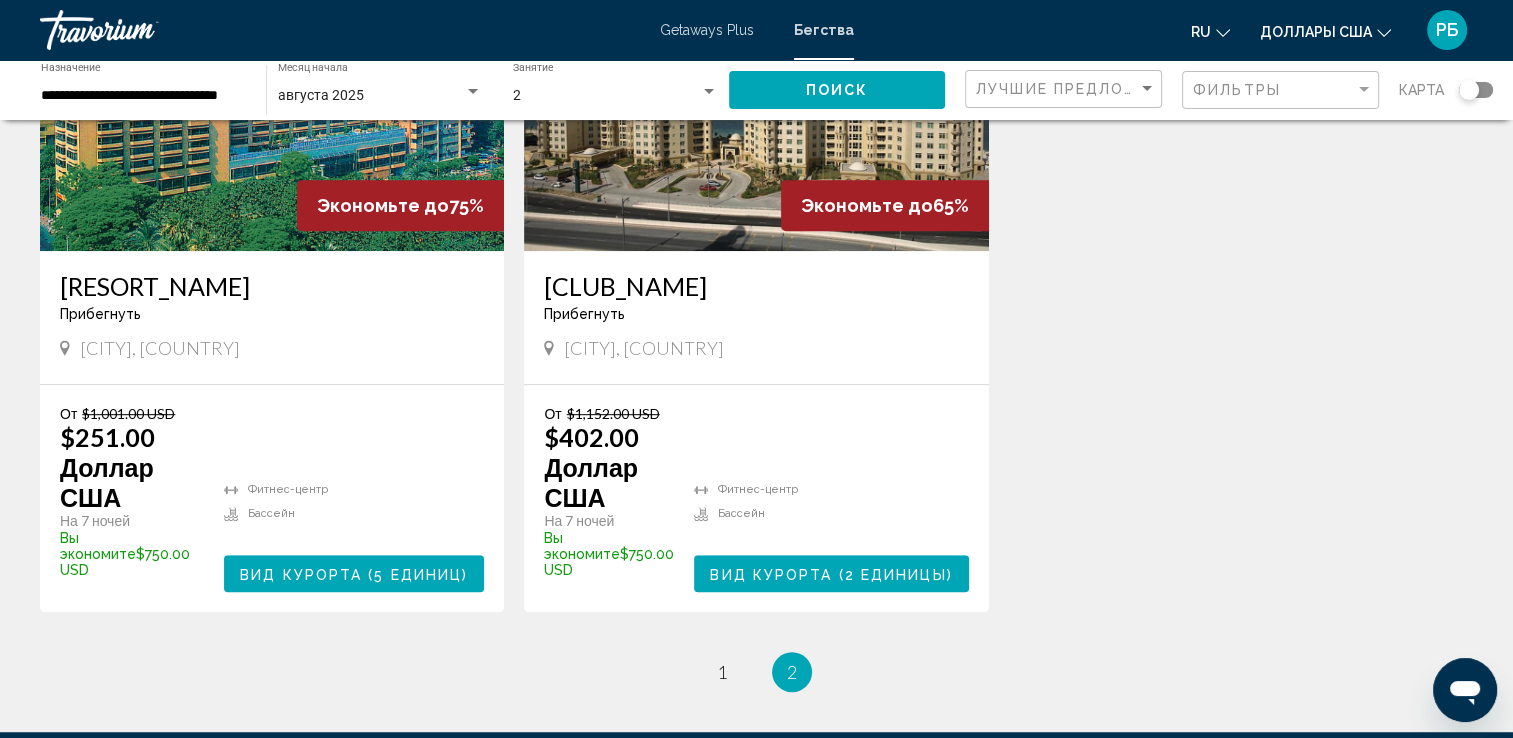 scroll, scrollTop: 1236, scrollLeft: 0, axis: vertical 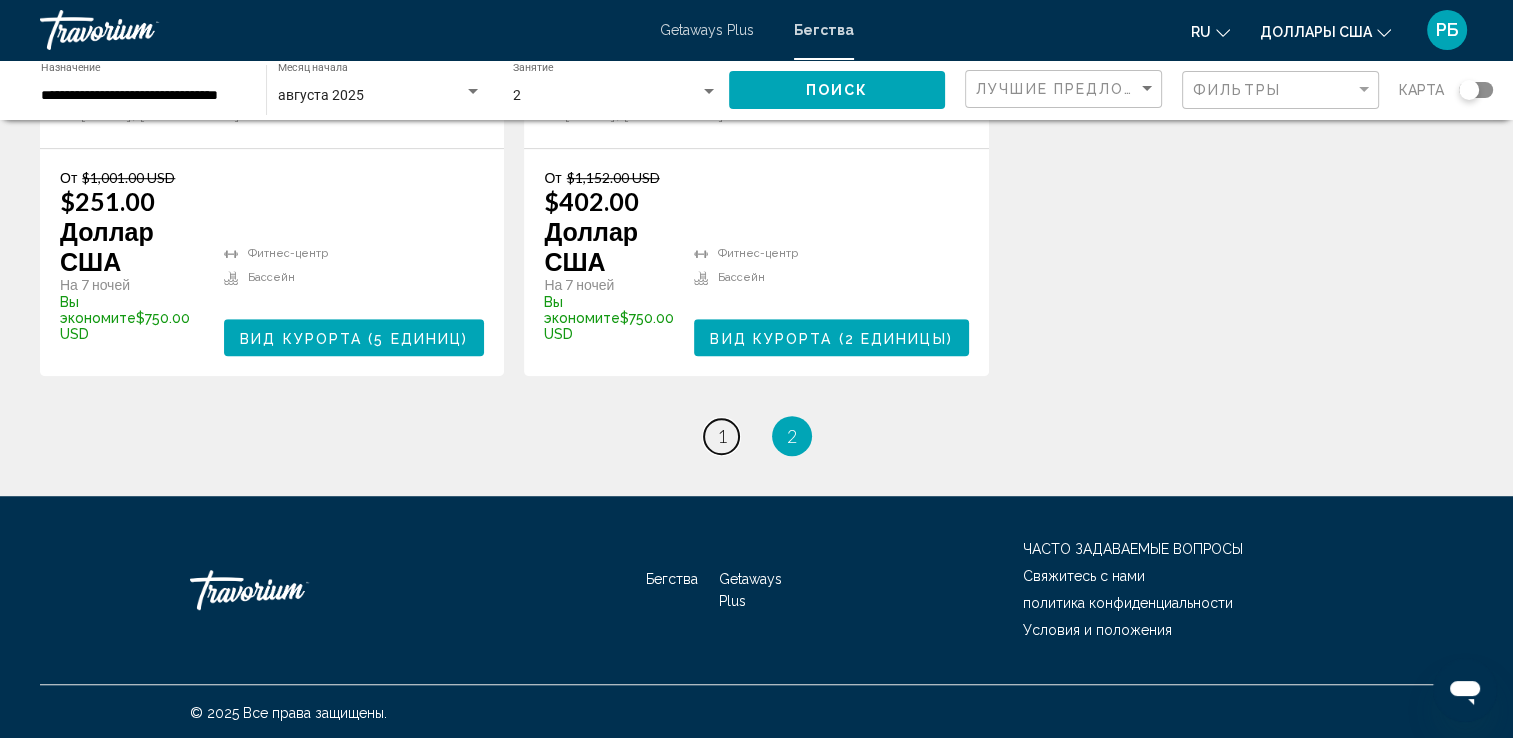 click on "1" at bounding box center (722, 436) 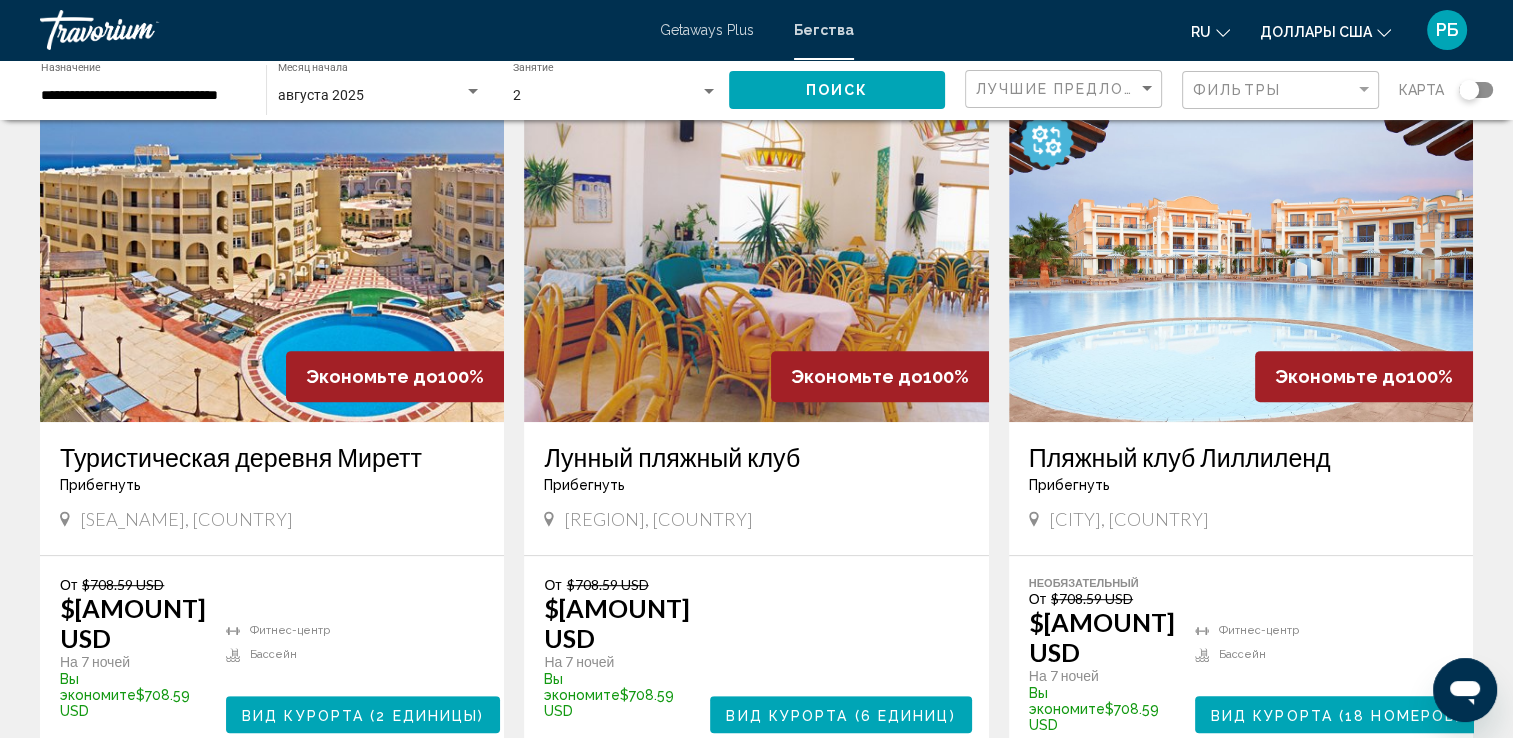 scroll, scrollTop: 800, scrollLeft: 0, axis: vertical 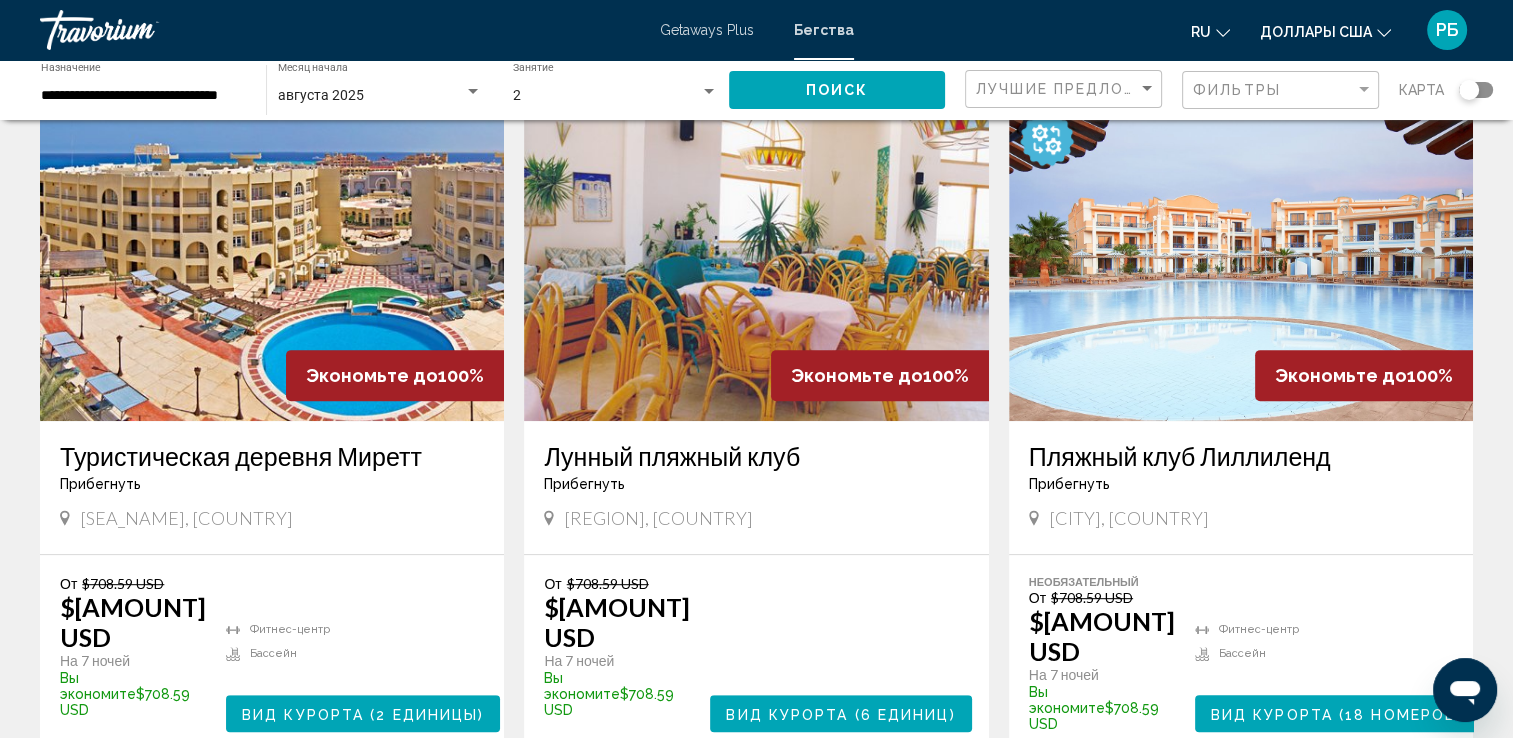 click at bounding box center (272, 261) 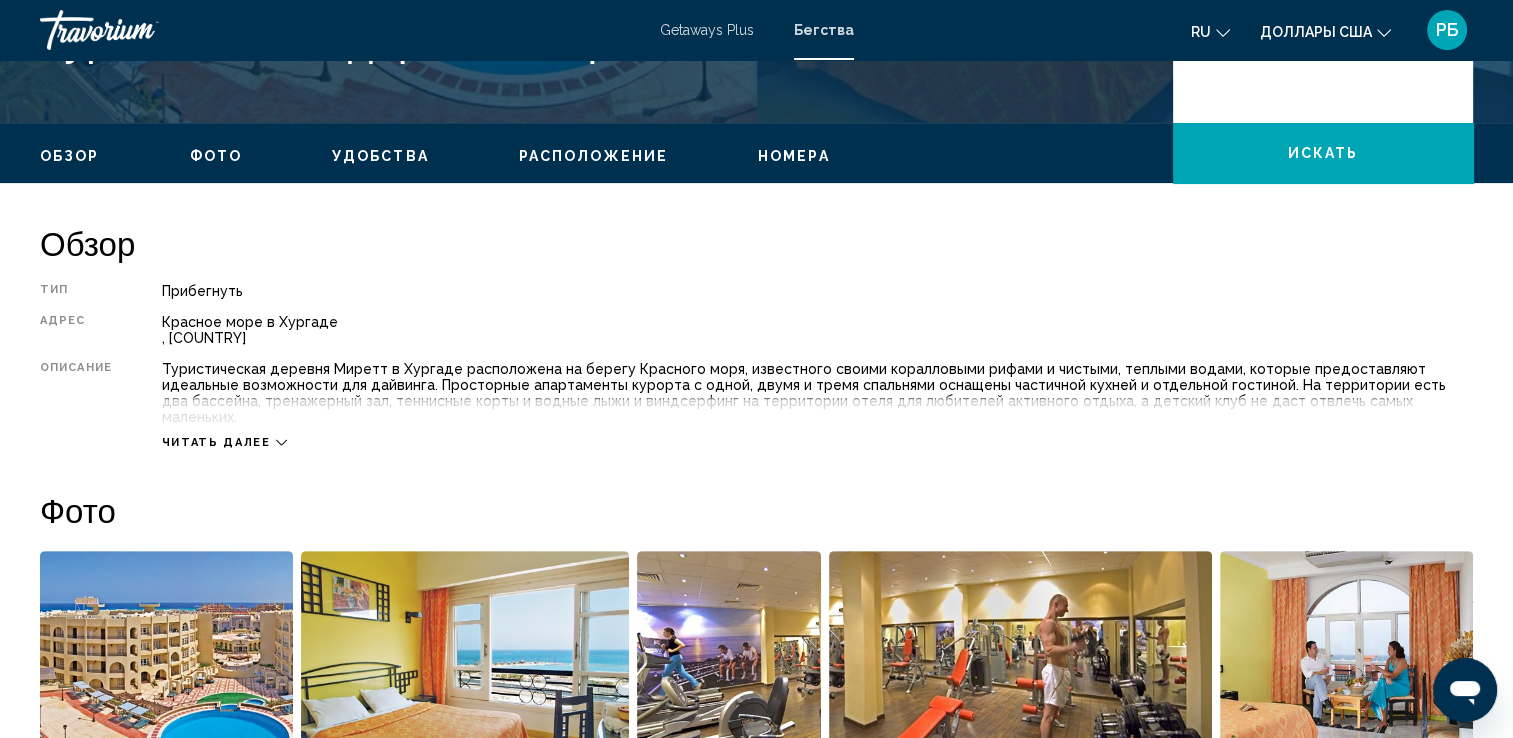 scroll, scrollTop: 600, scrollLeft: 0, axis: vertical 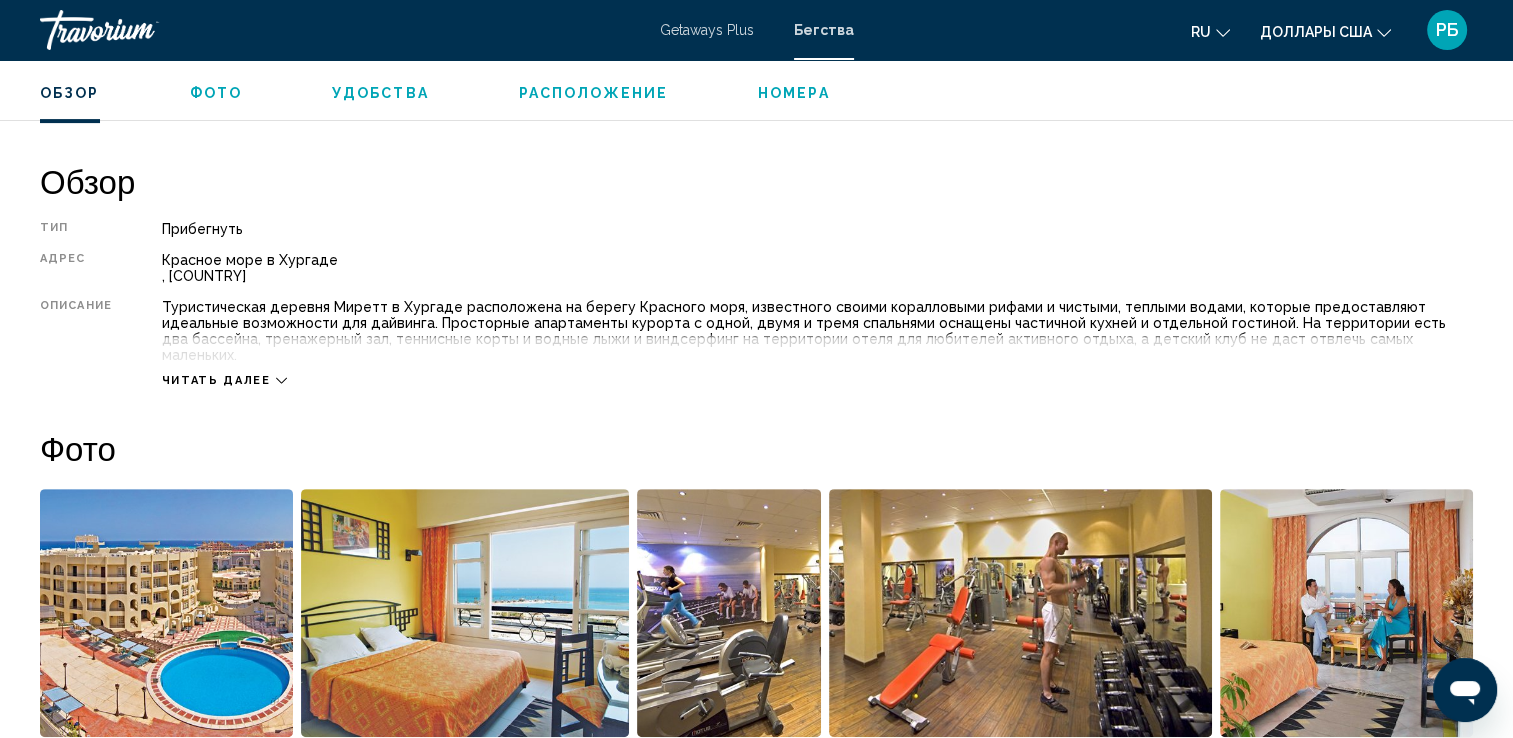 click 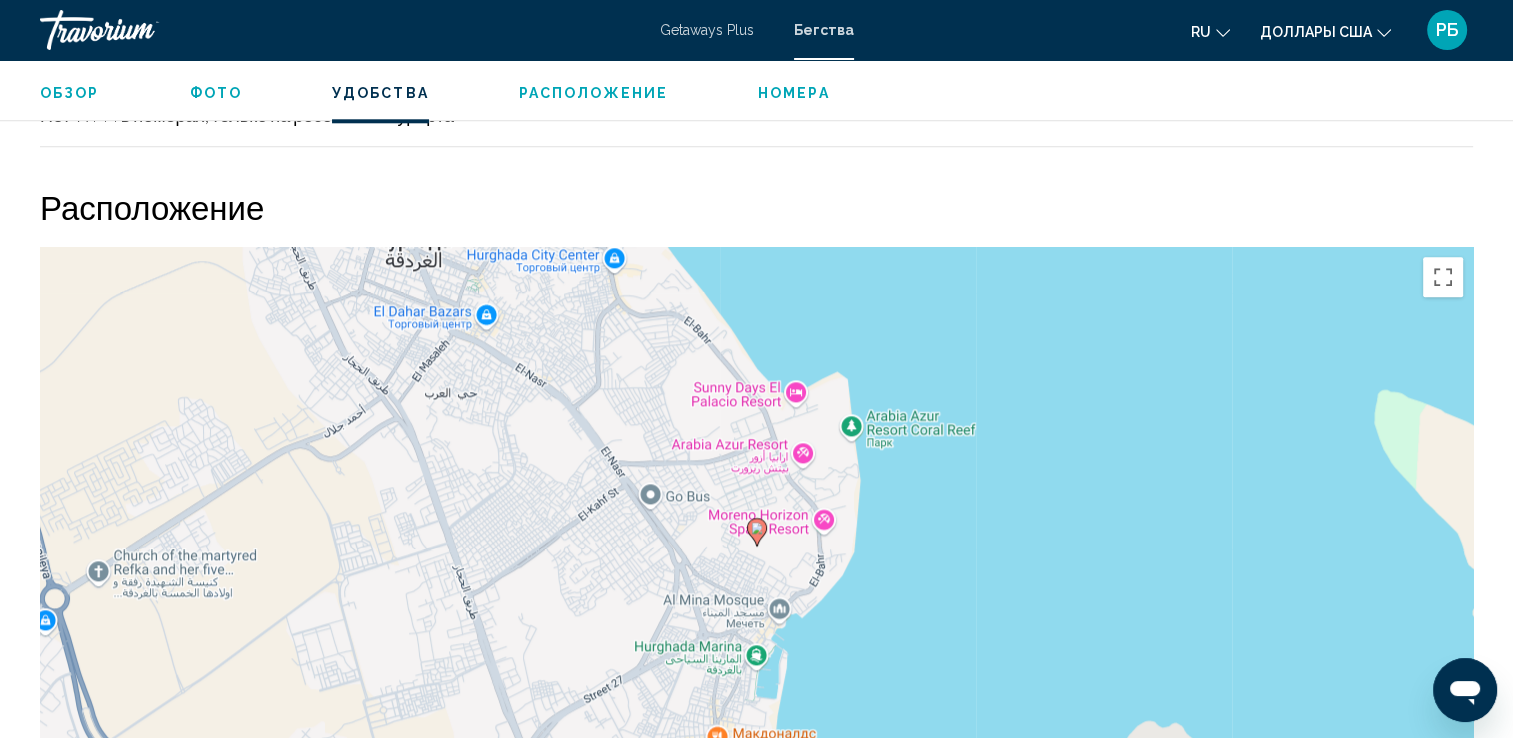 scroll, scrollTop: 1981, scrollLeft: 0, axis: vertical 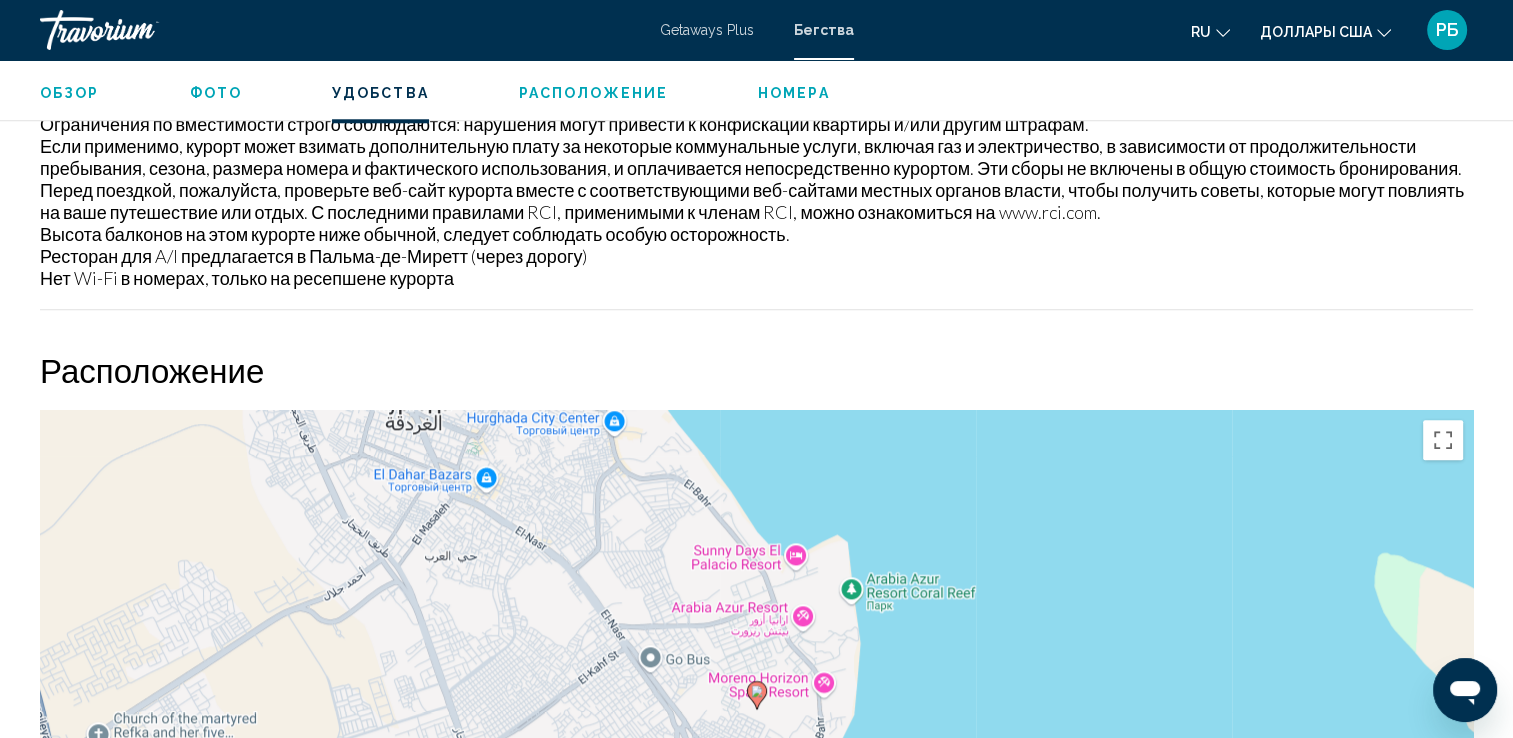 click on "Фото" at bounding box center (216, 93) 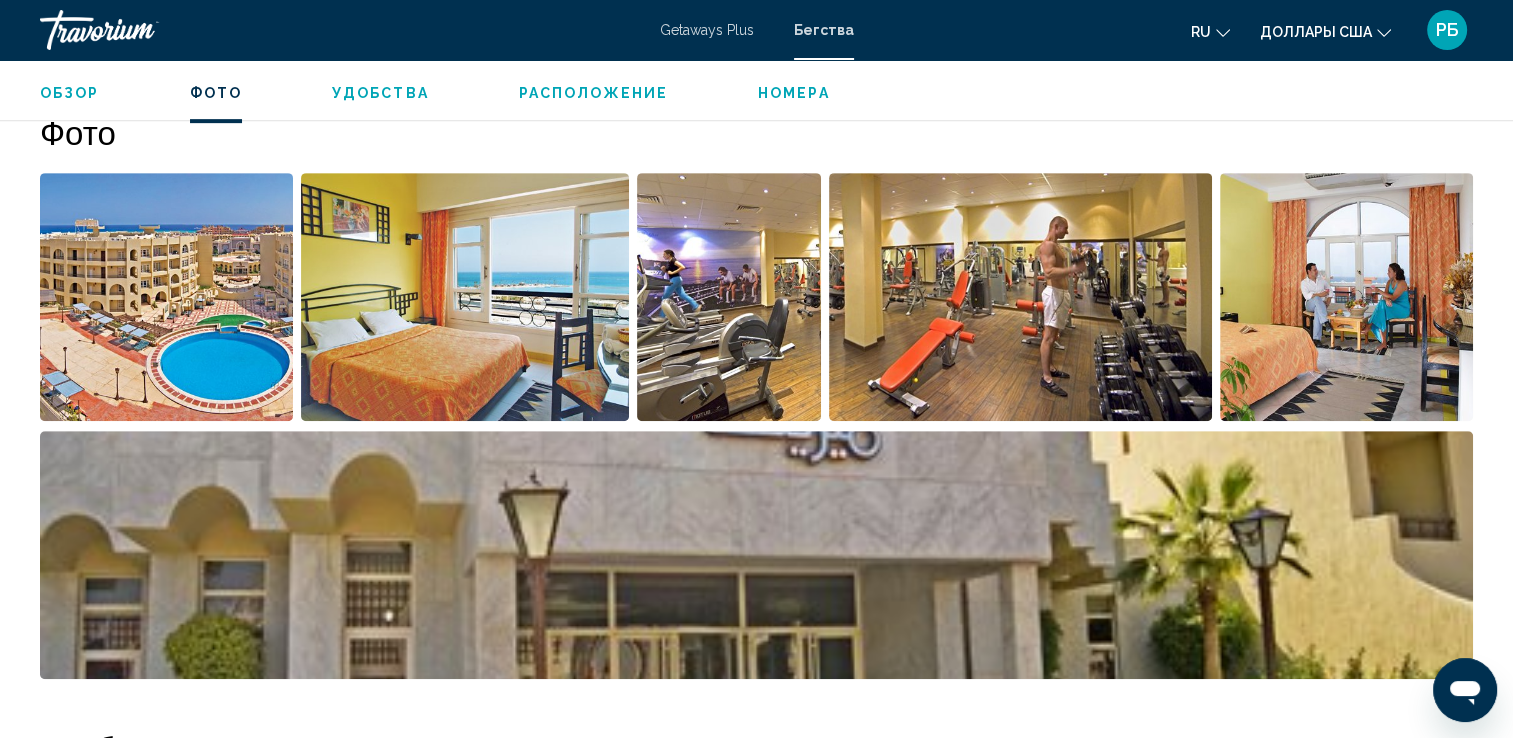 scroll, scrollTop: 892, scrollLeft: 0, axis: vertical 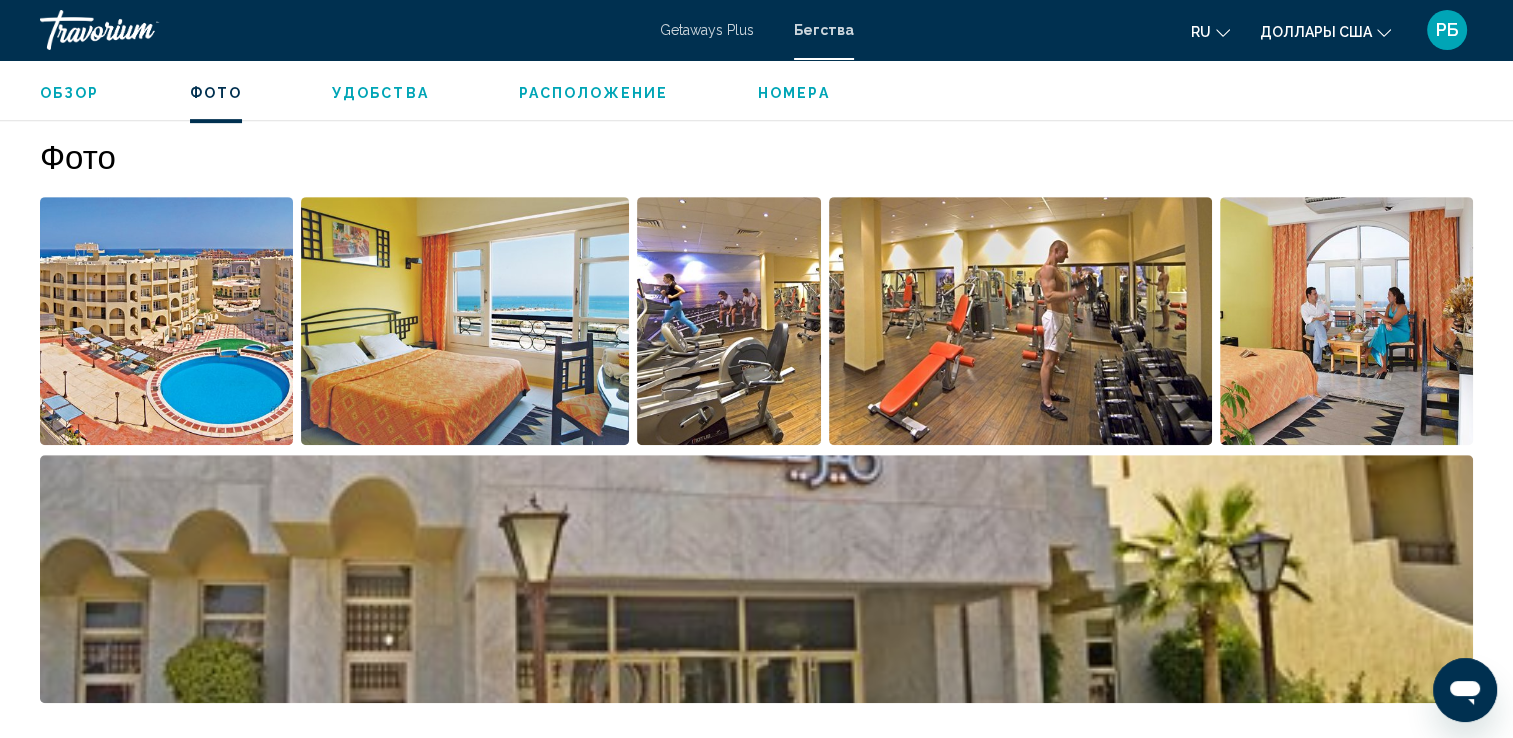 click on "Расположение" at bounding box center (593, 93) 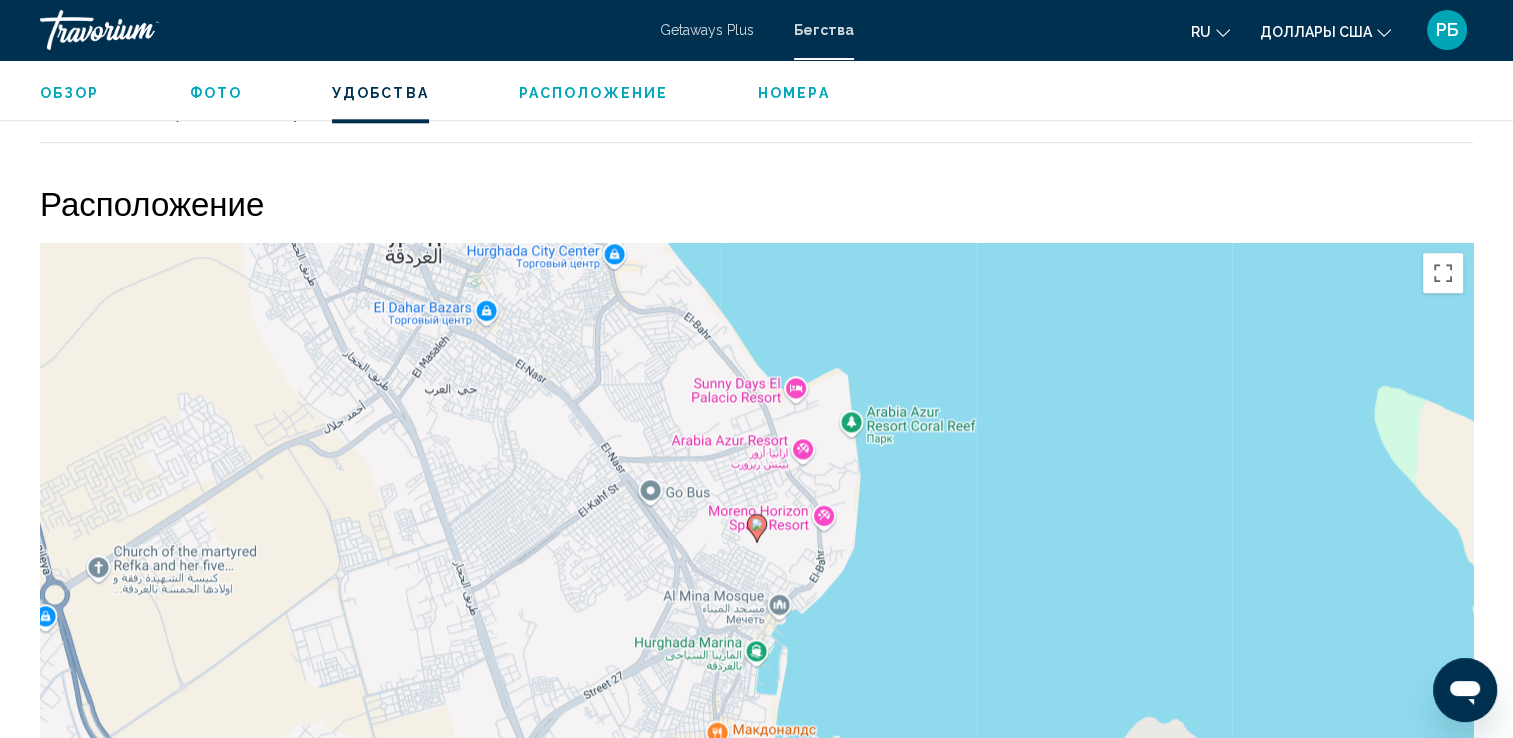 scroll, scrollTop: 2194, scrollLeft: 0, axis: vertical 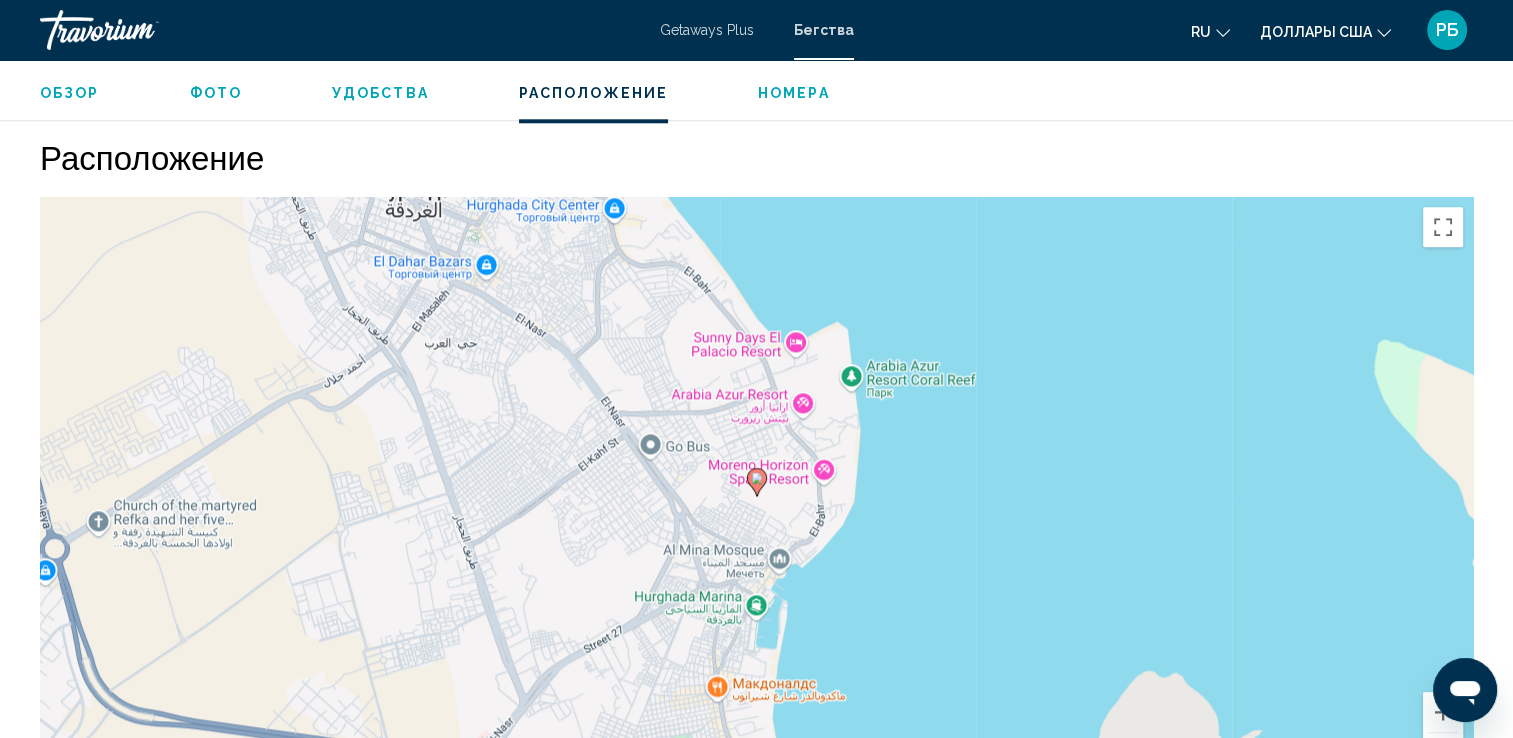 click on "Номера" at bounding box center (794, 93) 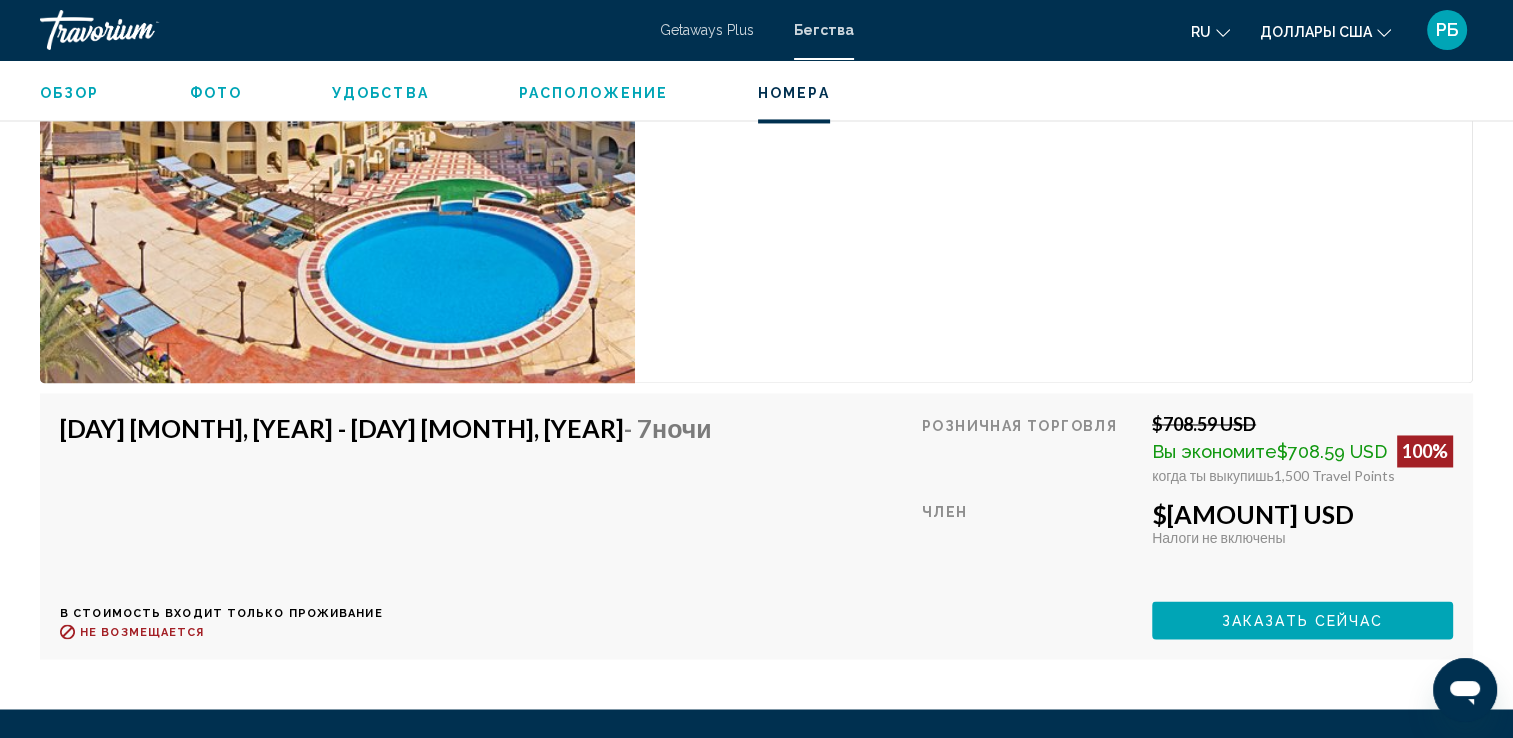 scroll, scrollTop: 3181, scrollLeft: 0, axis: vertical 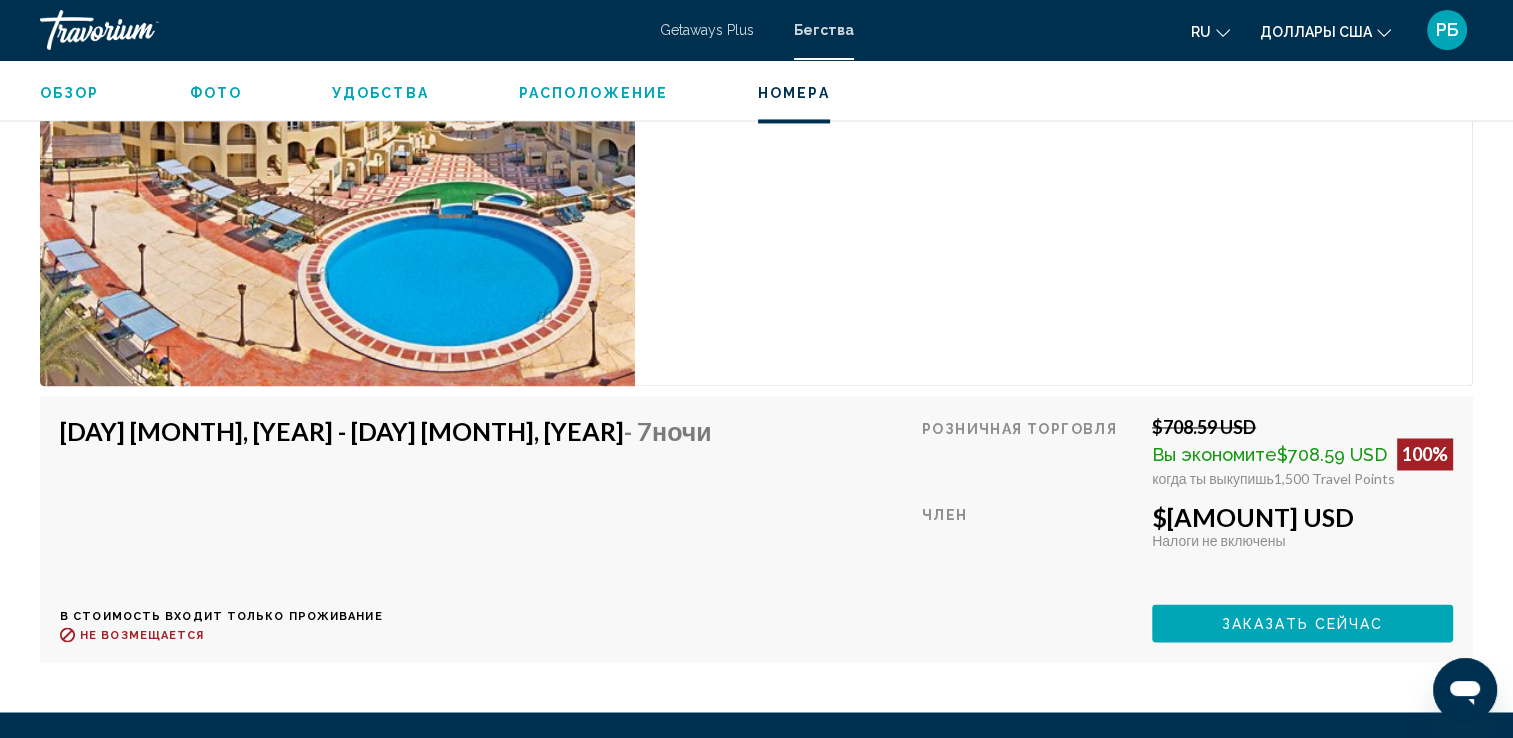 click at bounding box center (337, 148) 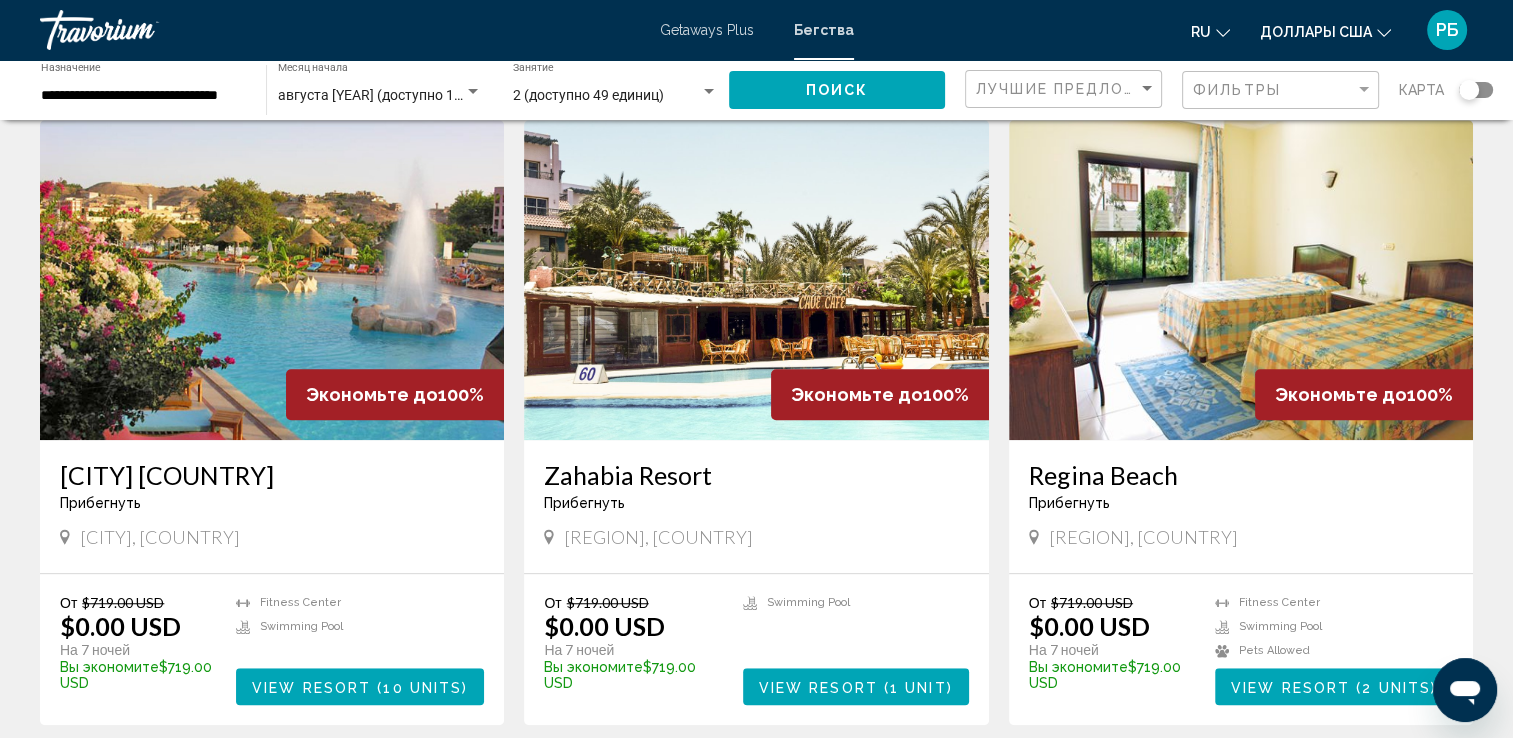 scroll, scrollTop: 1400, scrollLeft: 0, axis: vertical 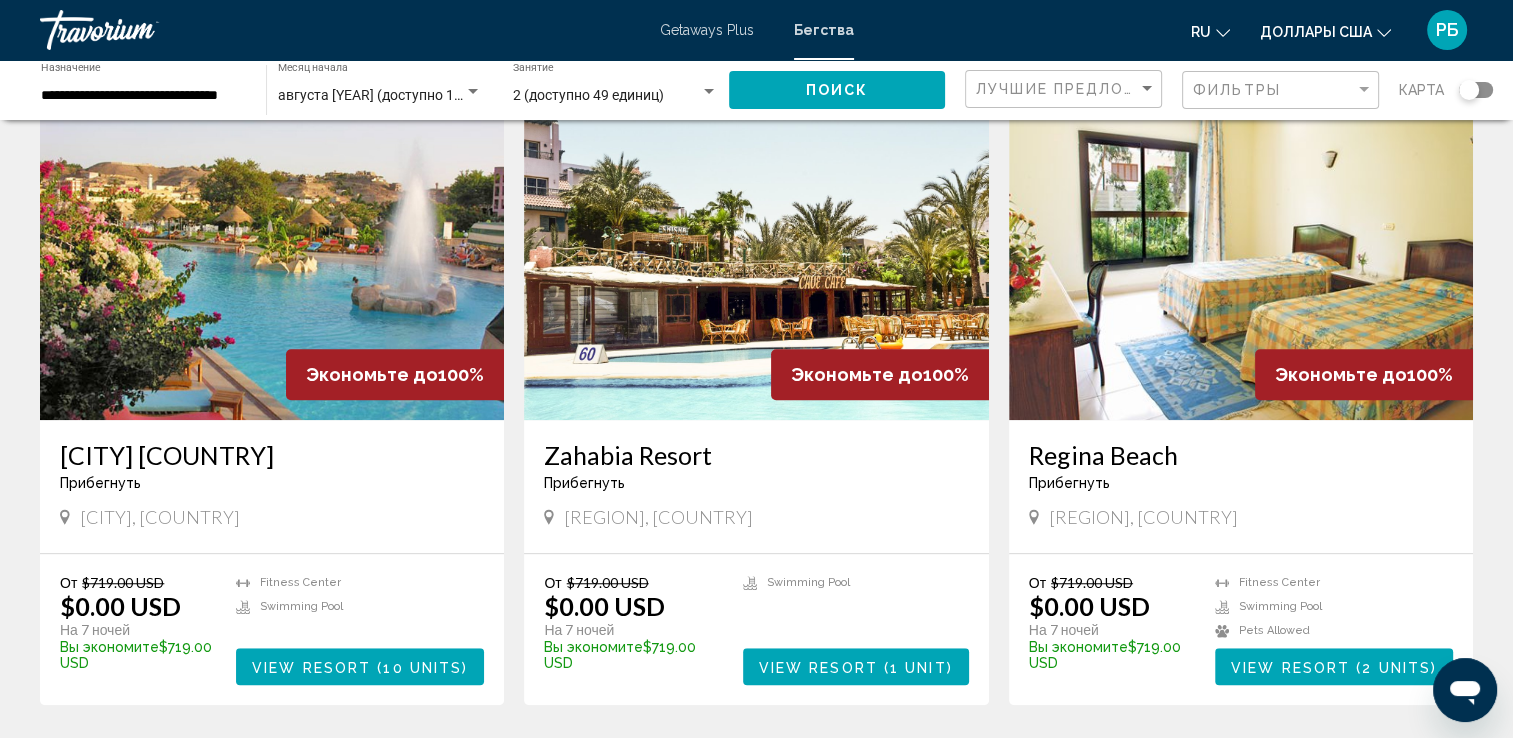 click at bounding box center [1241, 260] 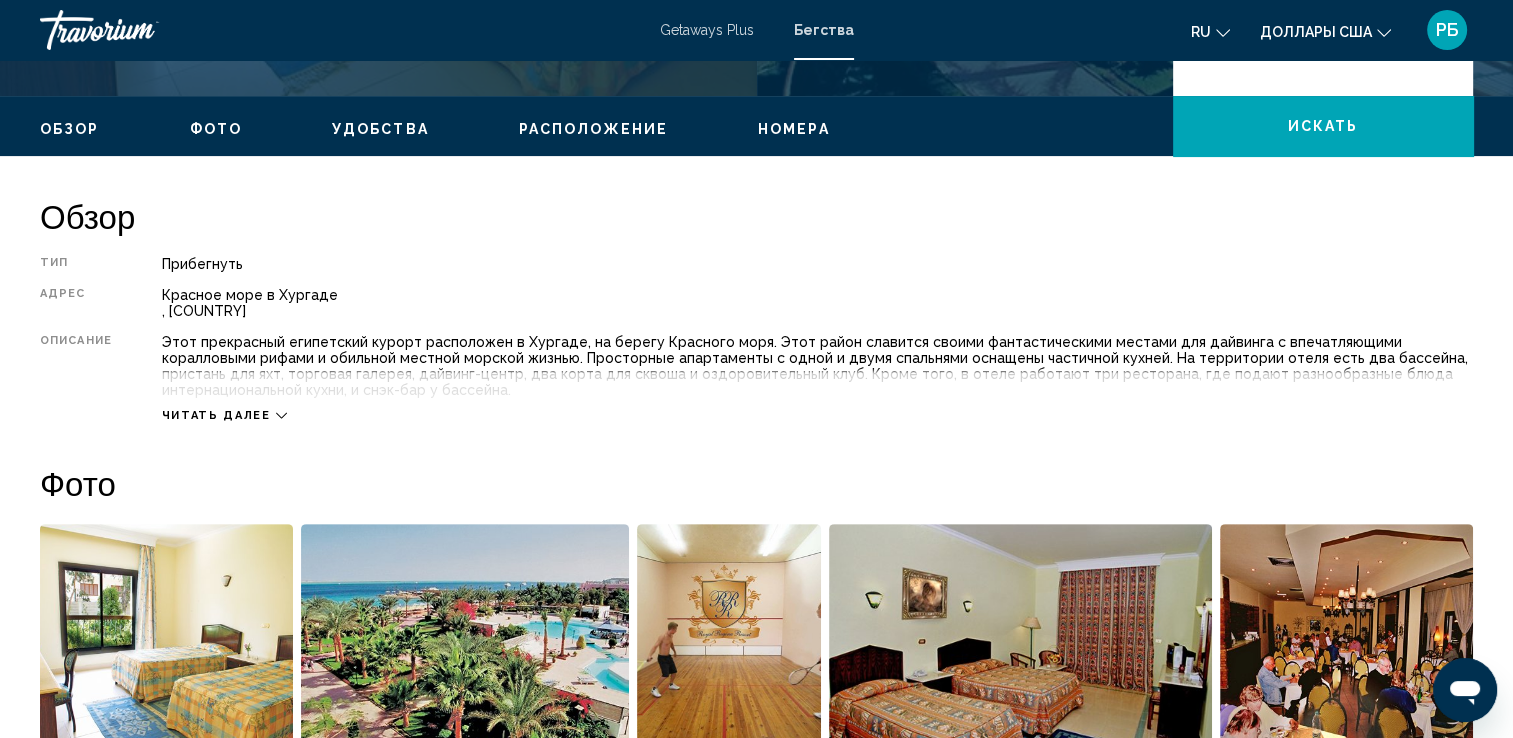 scroll, scrollTop: 600, scrollLeft: 0, axis: vertical 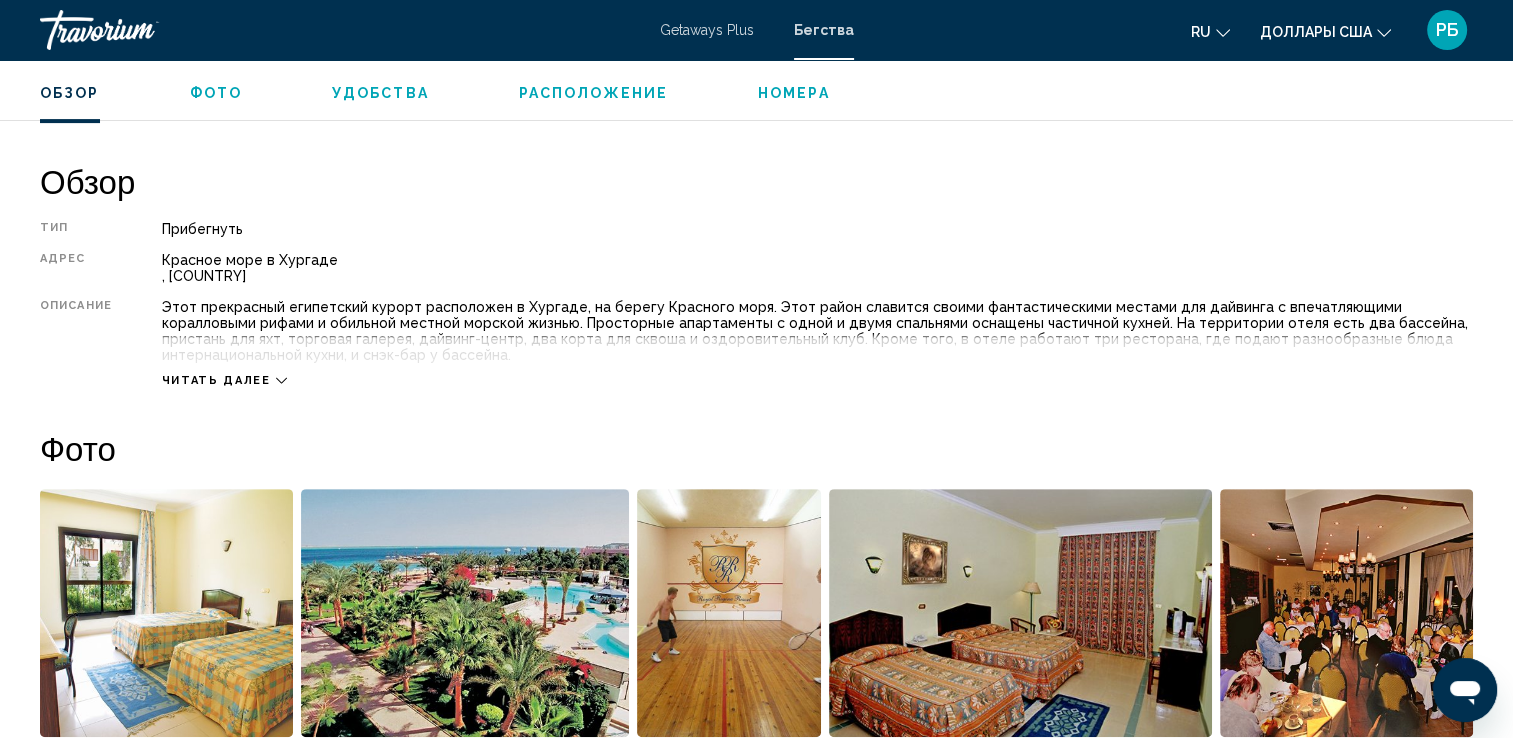 click on "Читать далее" at bounding box center [216, 380] 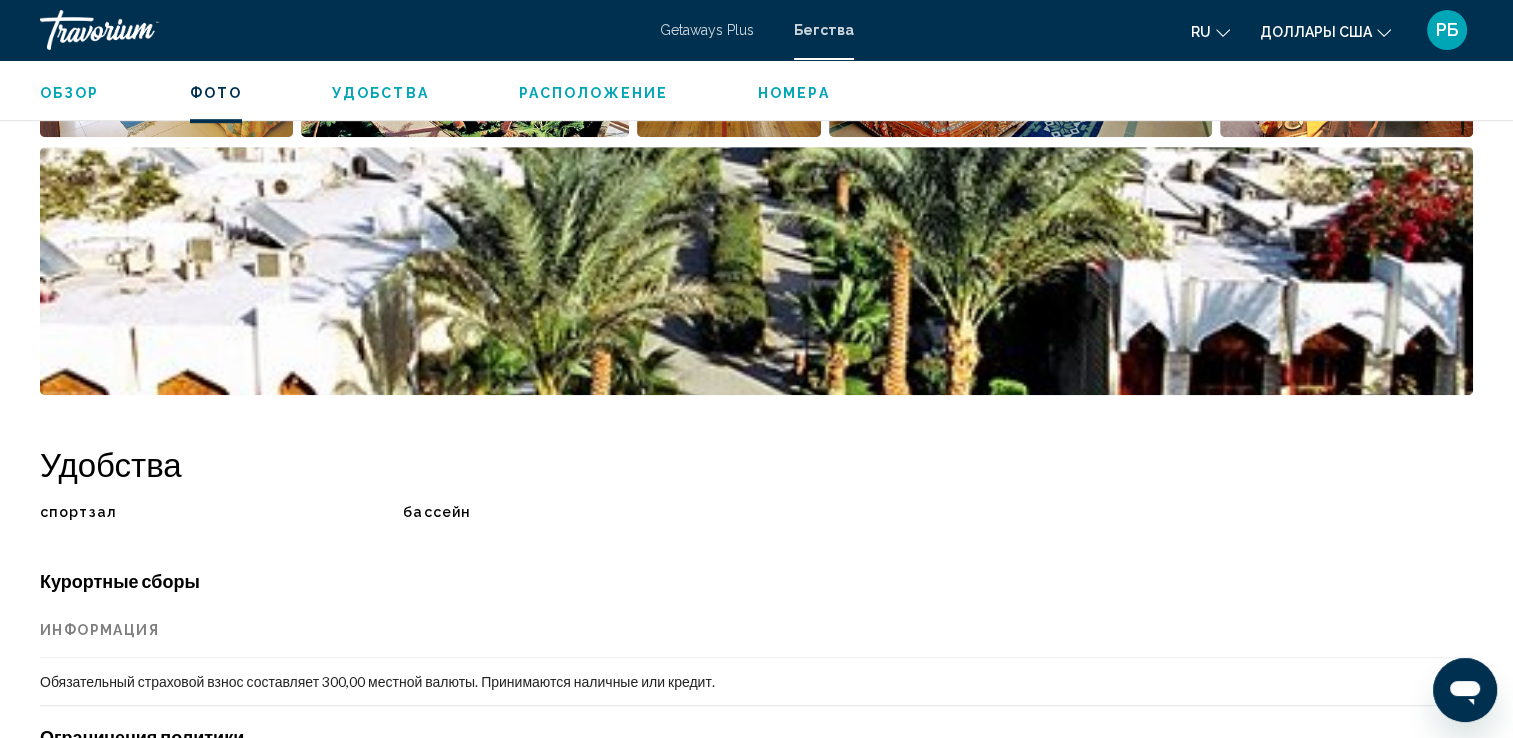 scroll, scrollTop: 600, scrollLeft: 0, axis: vertical 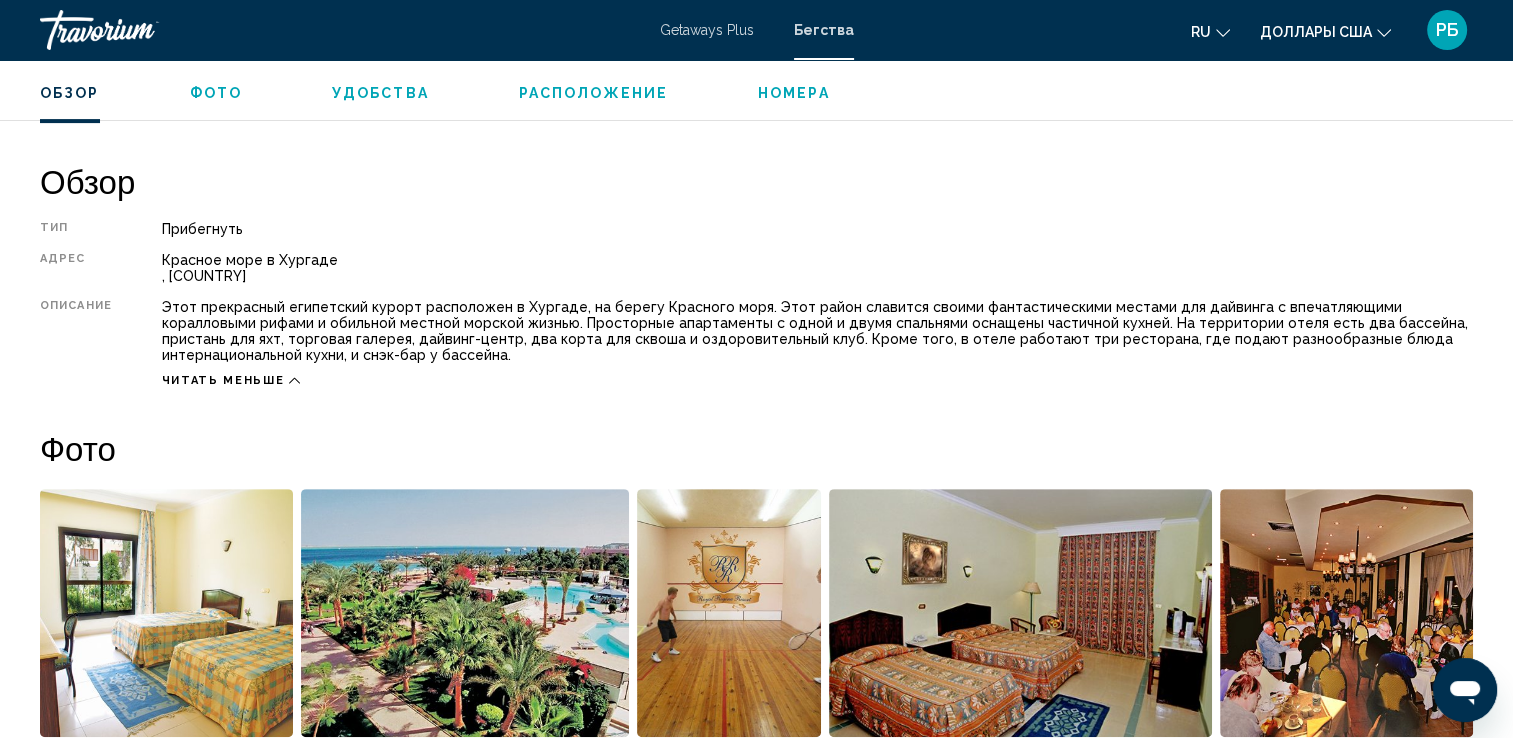 click on "Getaways Plus" at bounding box center (707, 30) 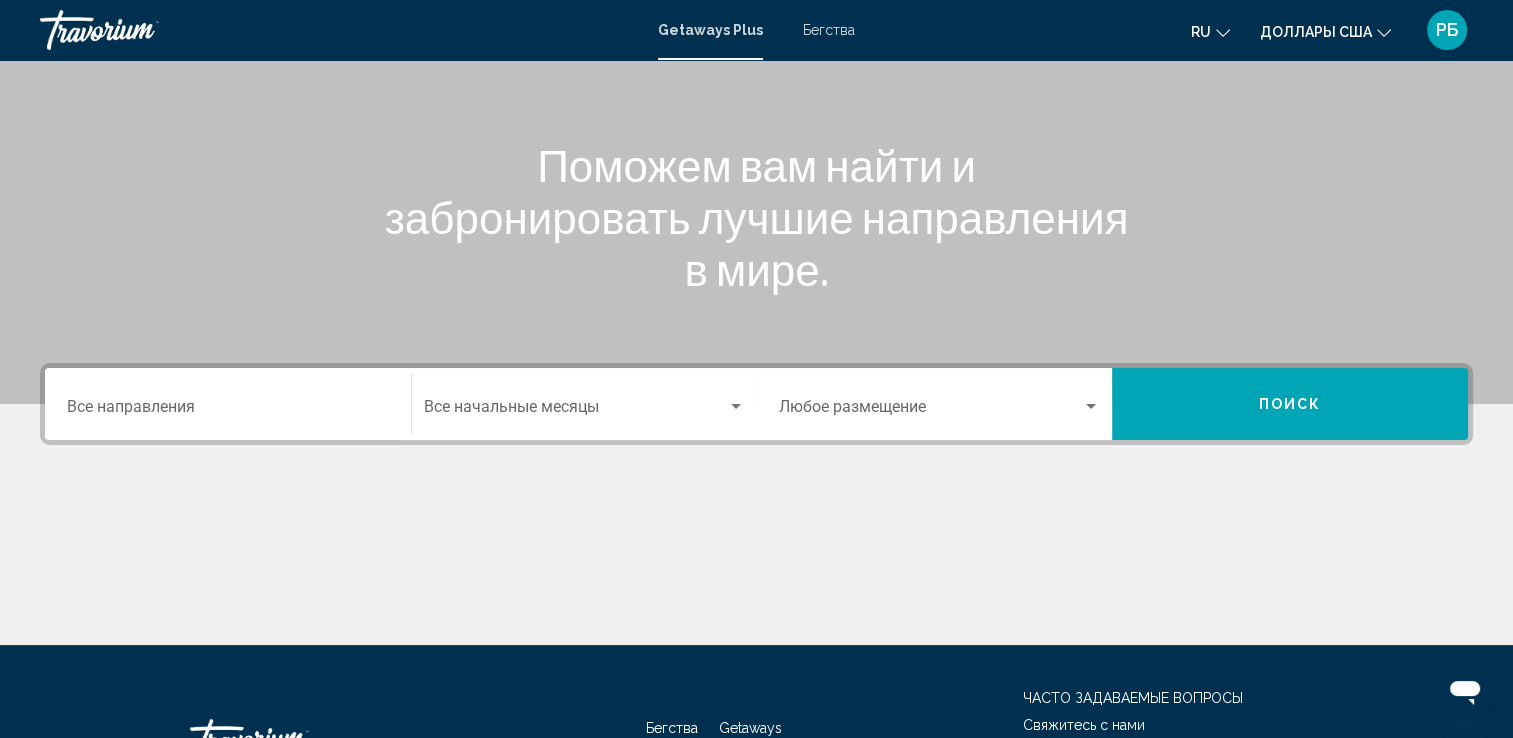 scroll, scrollTop: 200, scrollLeft: 0, axis: vertical 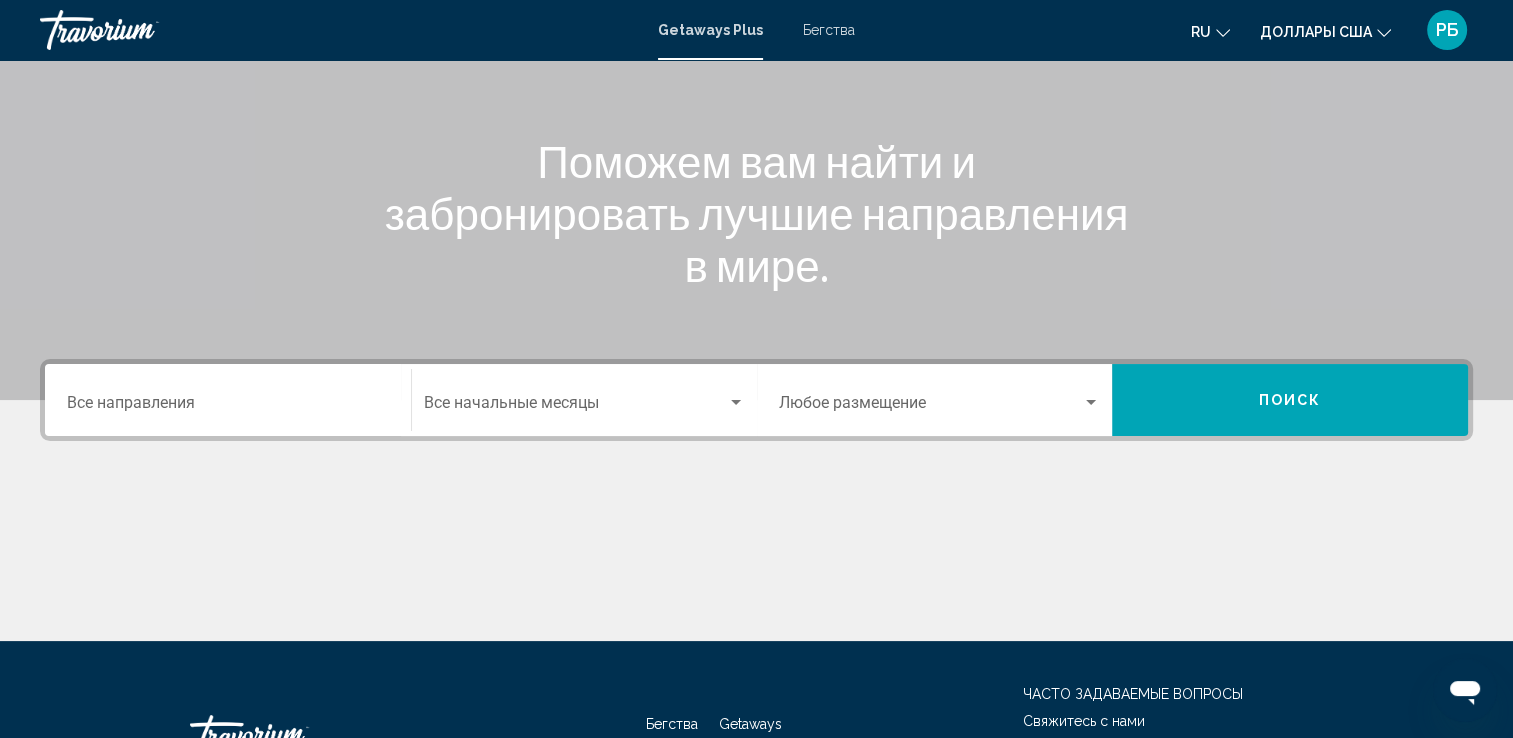 click on "Start Month Все начальные месяцы" 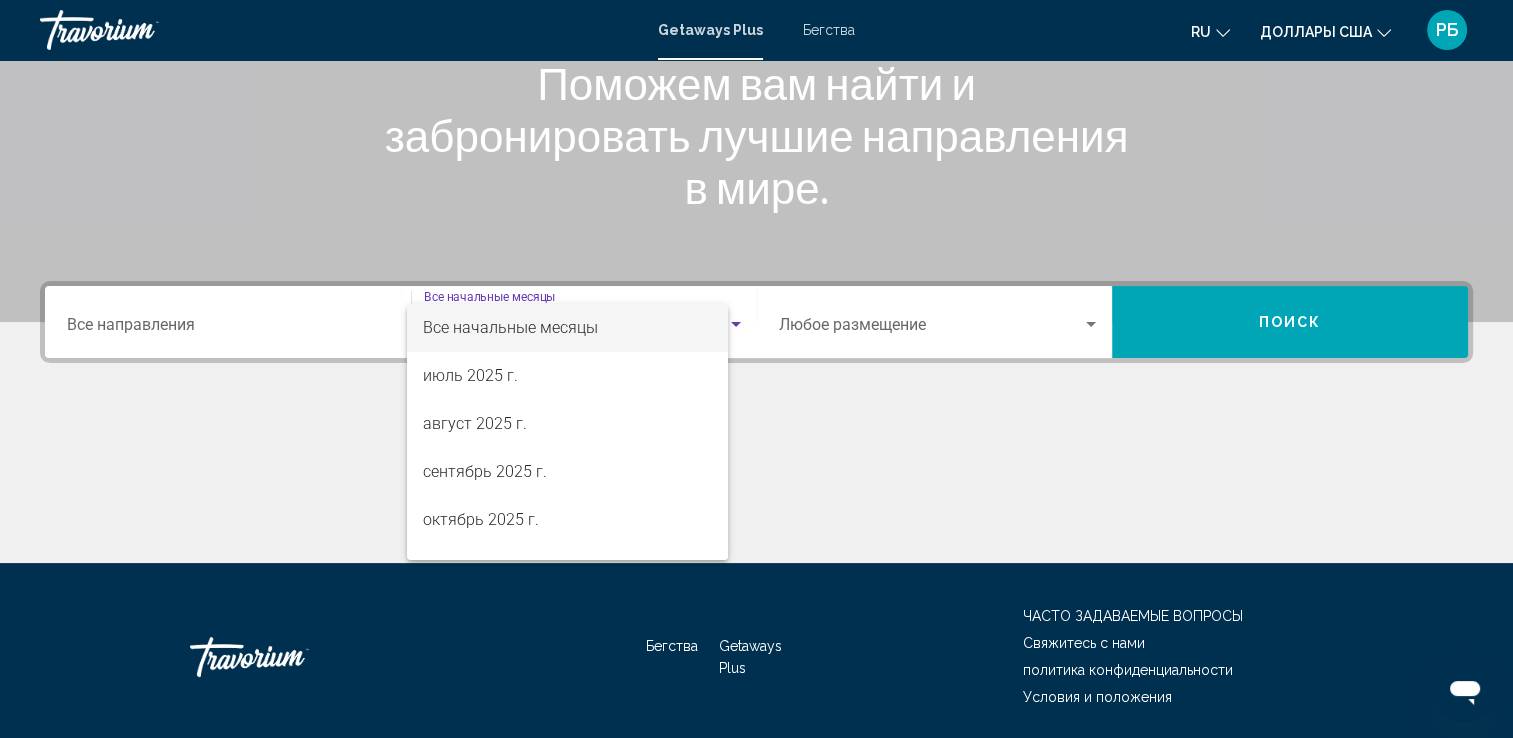 scroll, scrollTop: 347, scrollLeft: 0, axis: vertical 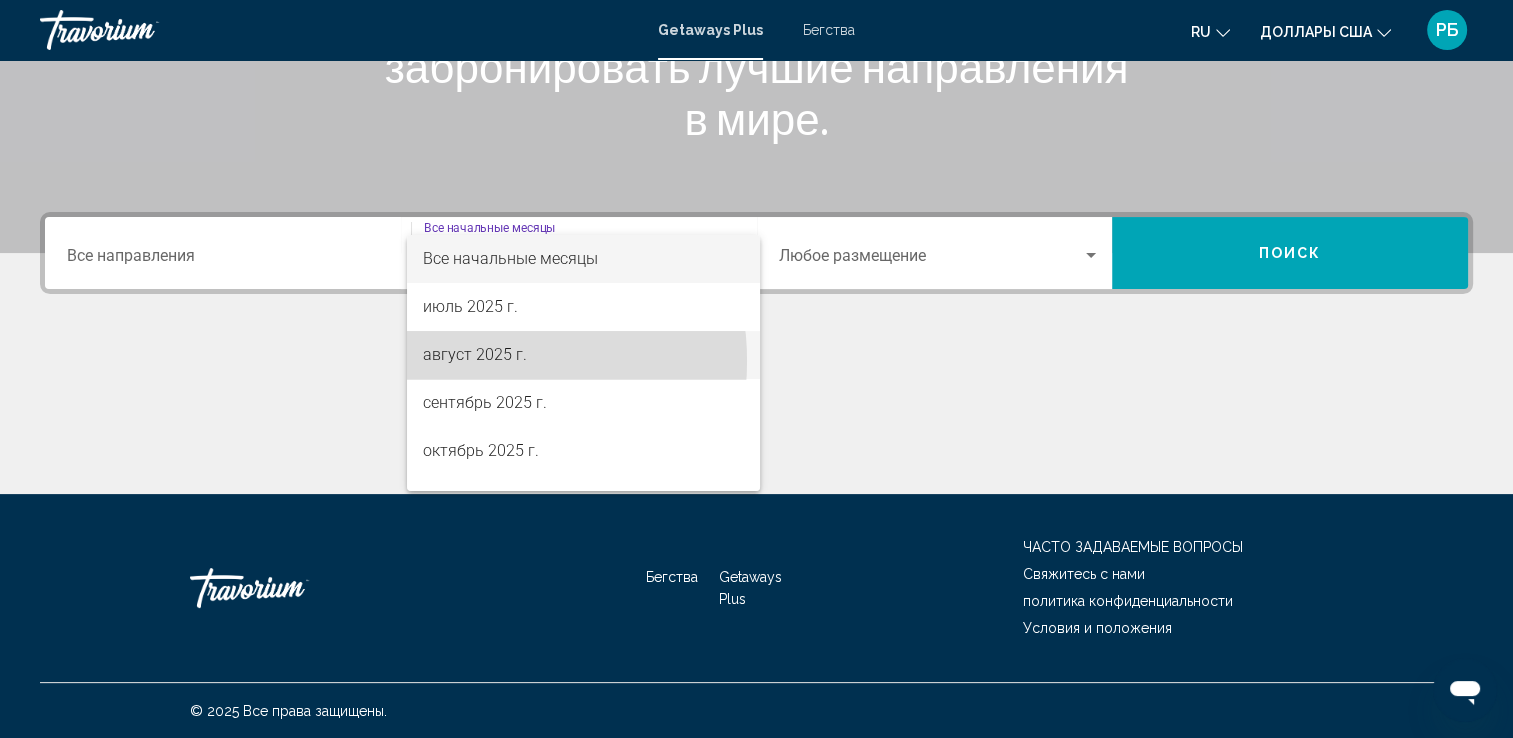 click on "август 2025 г." at bounding box center (475, 354) 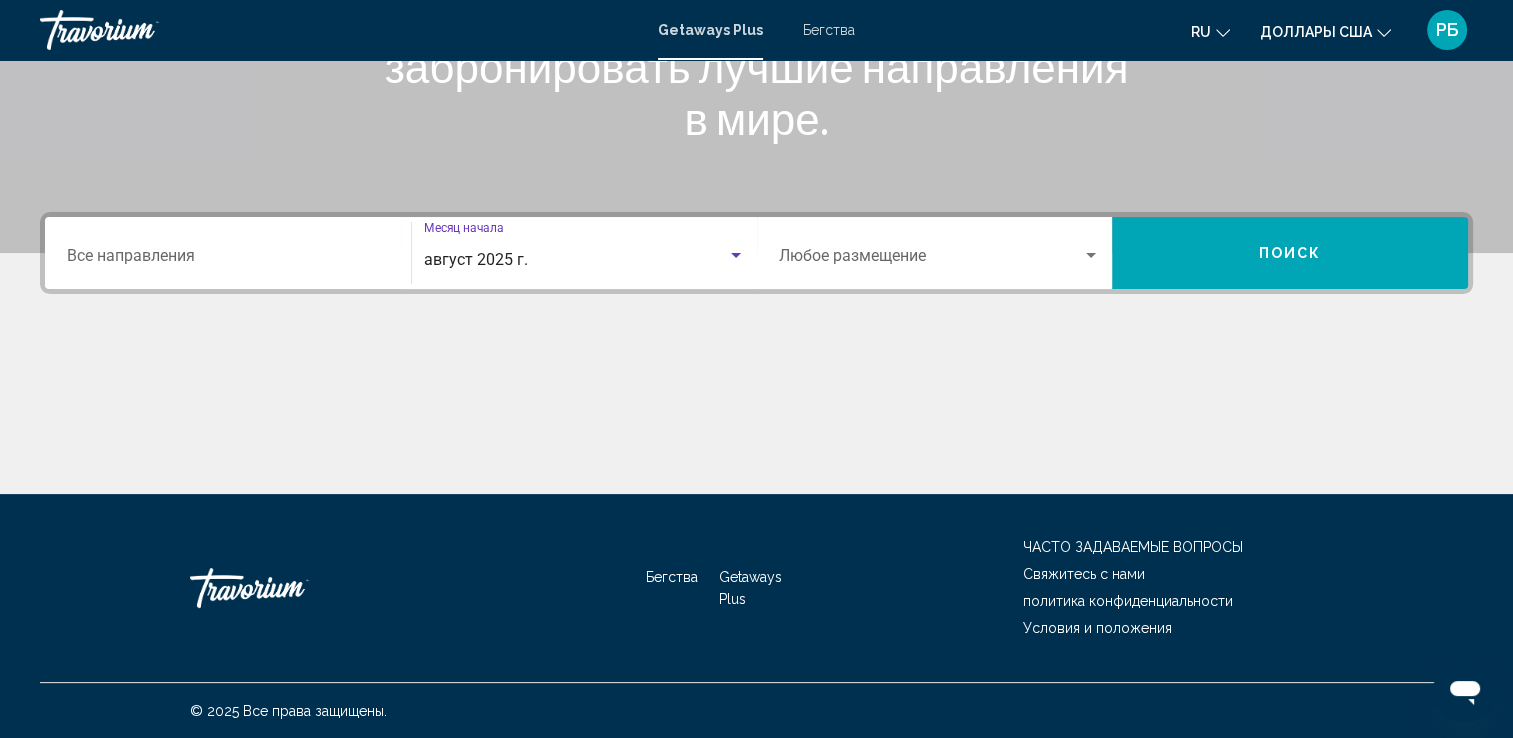 click at bounding box center [931, 260] 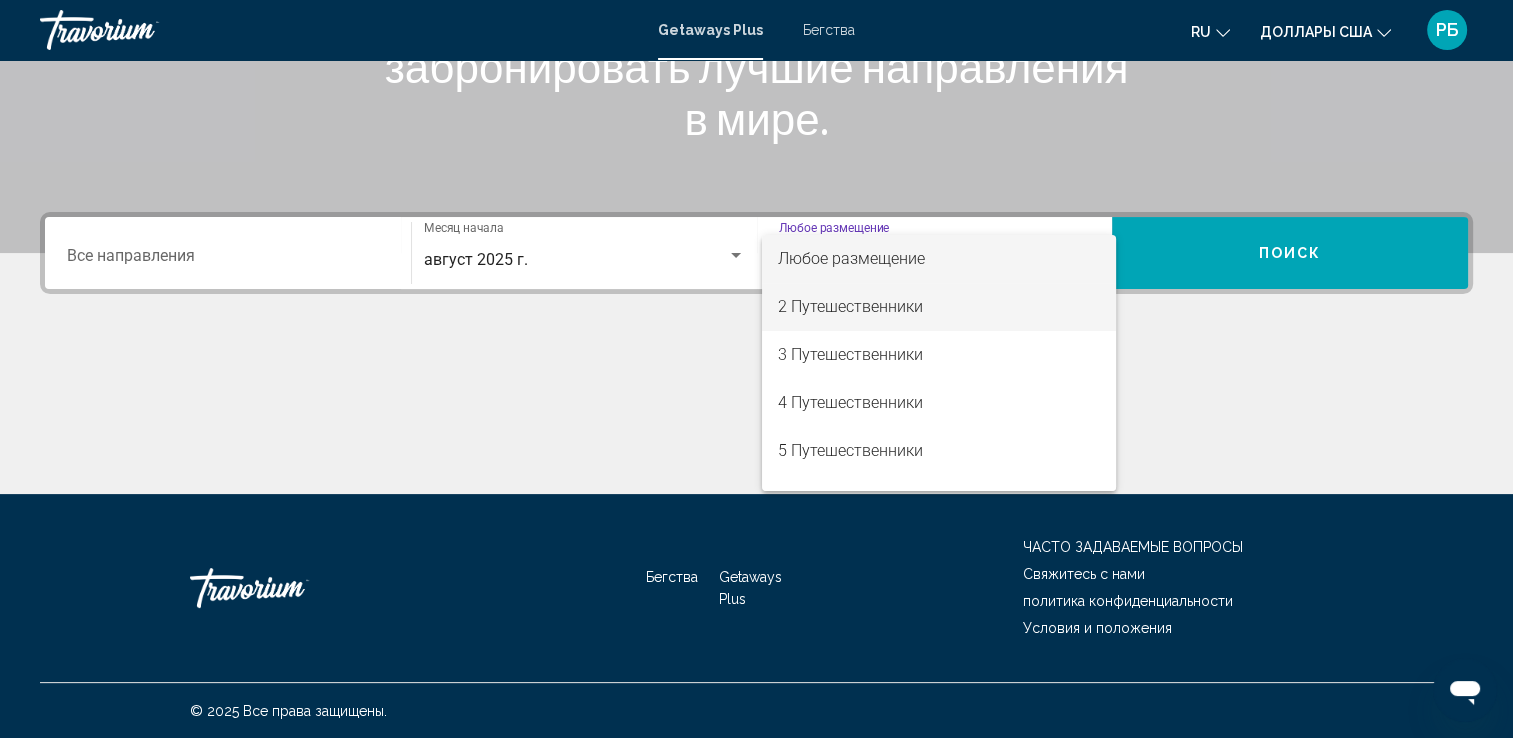 click on "2 Путешественники" at bounding box center [850, 306] 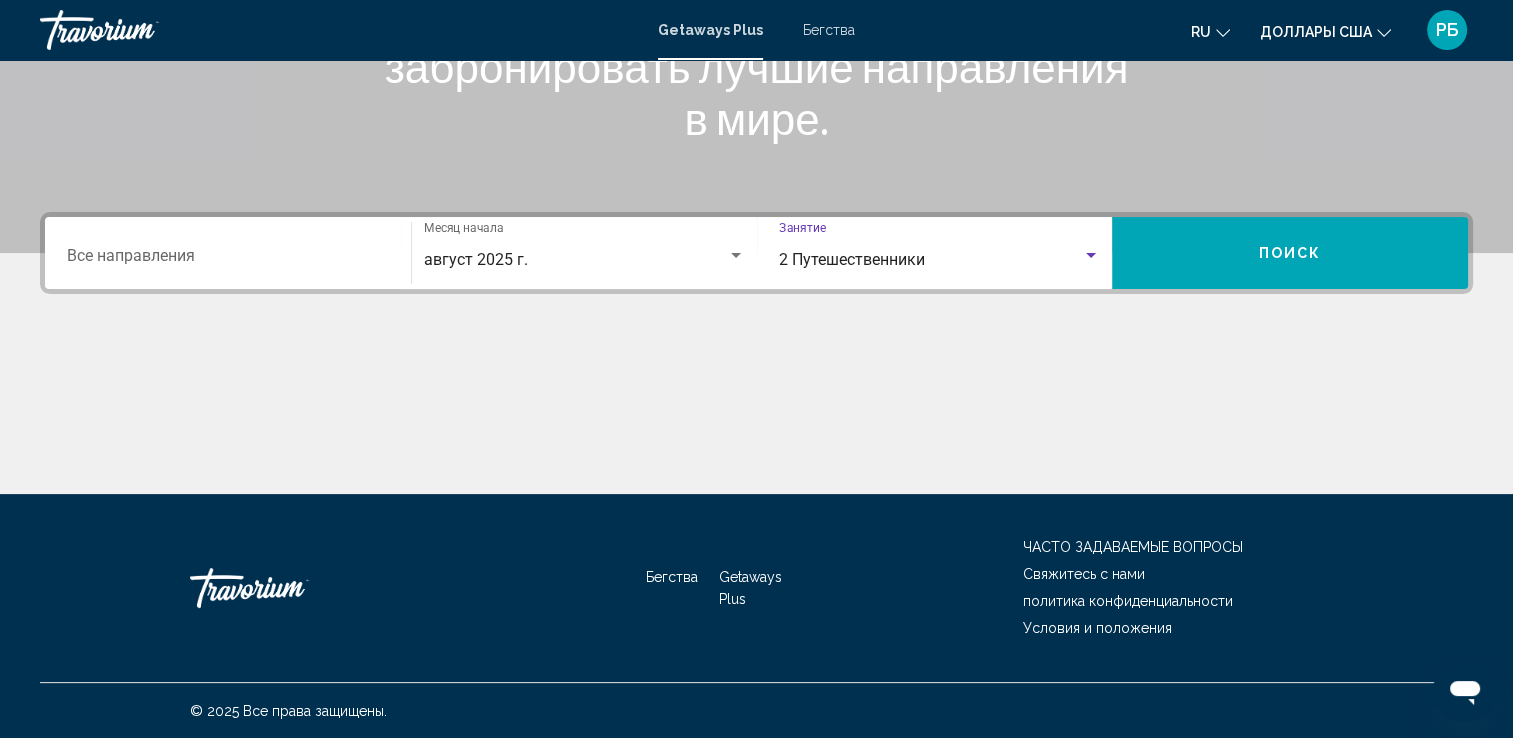 click on "Поиск" at bounding box center (1290, 253) 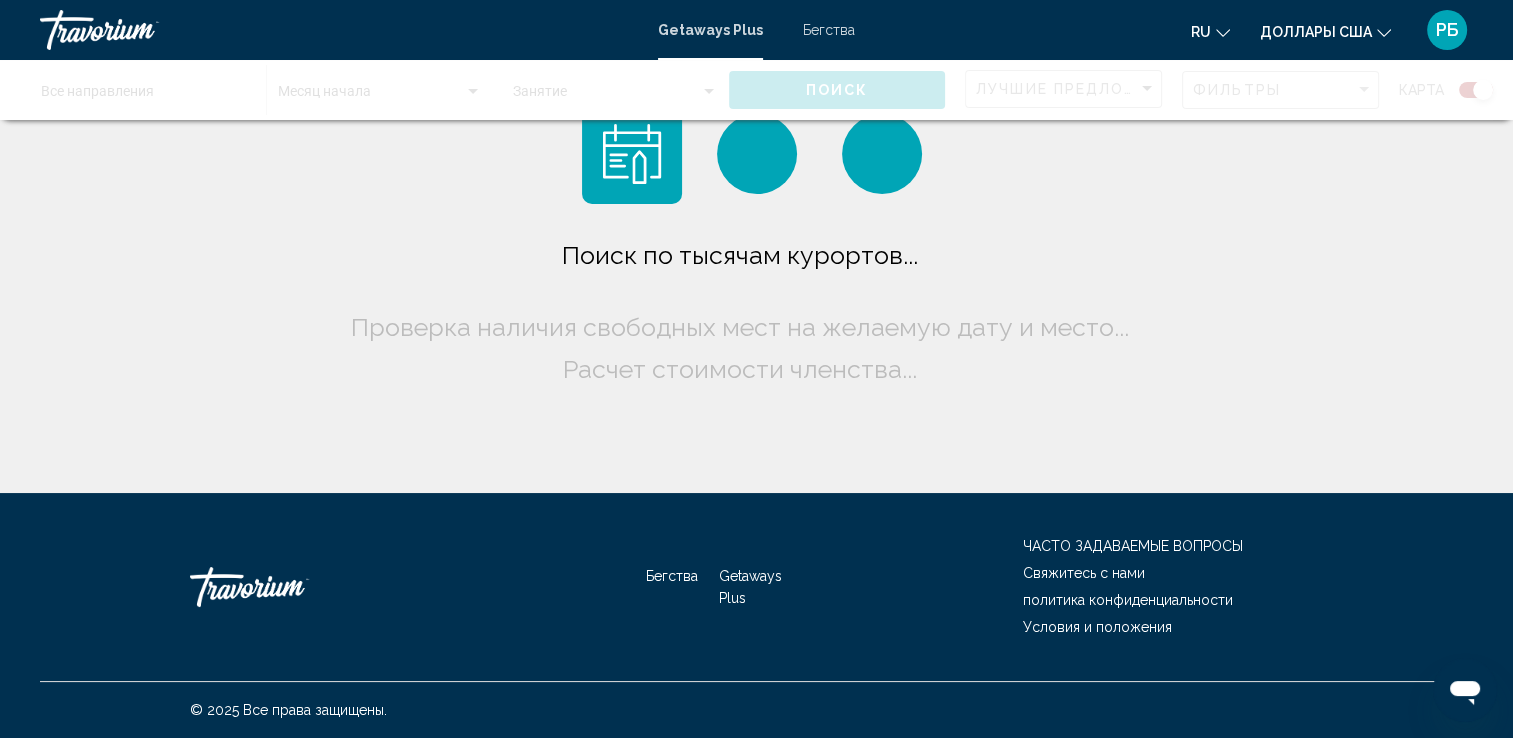 scroll, scrollTop: 0, scrollLeft: 0, axis: both 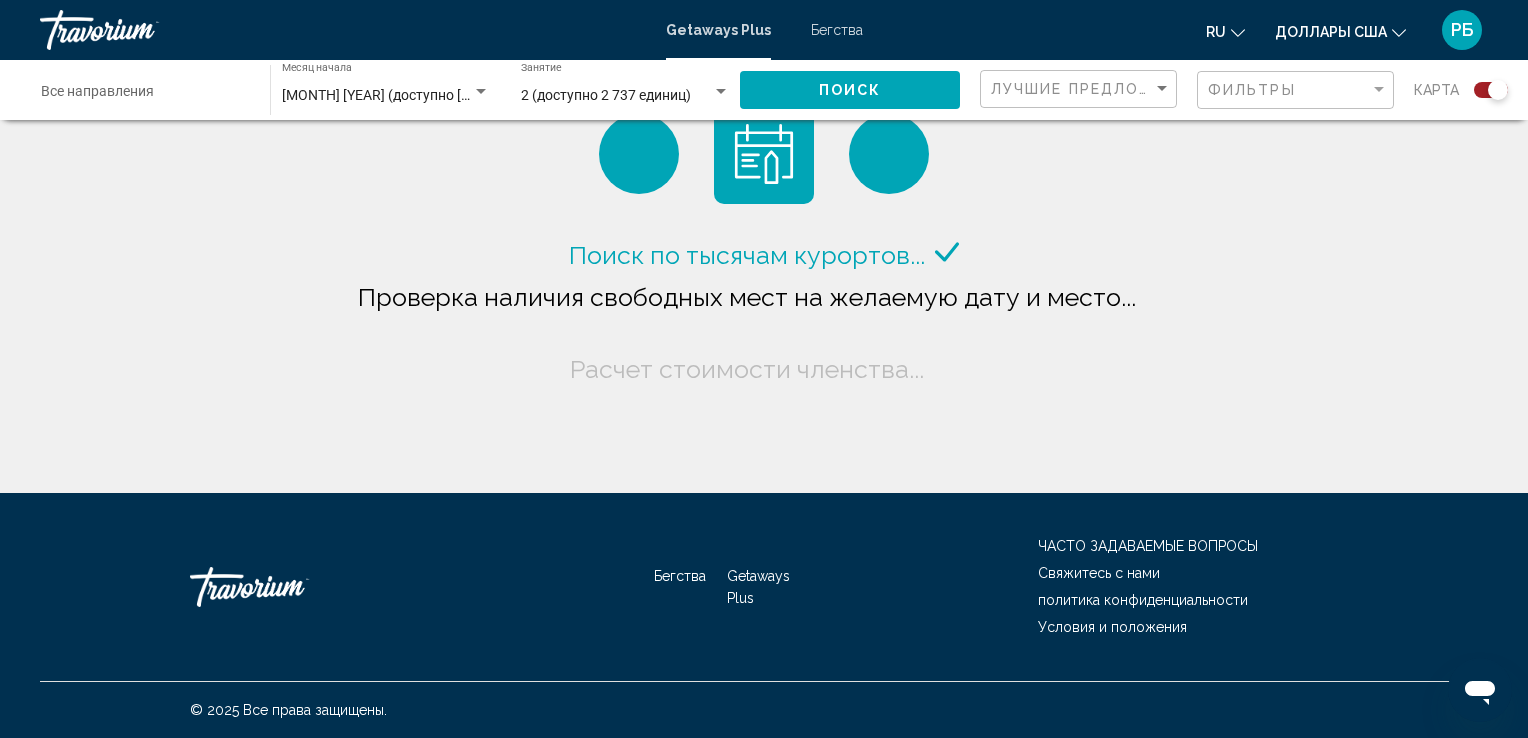 click on "Destination Все направления" at bounding box center (145, 96) 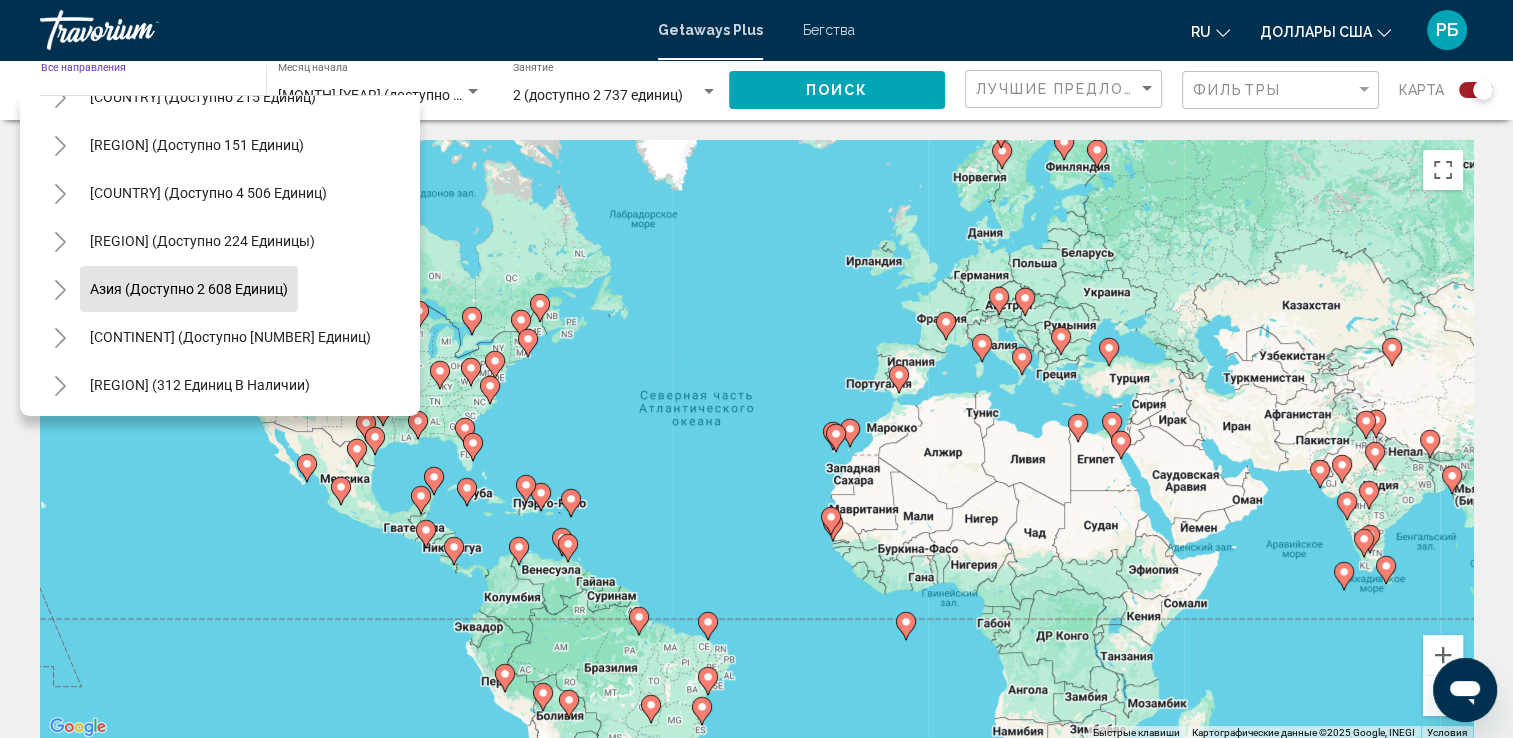 scroll, scrollTop: 339, scrollLeft: 0, axis: vertical 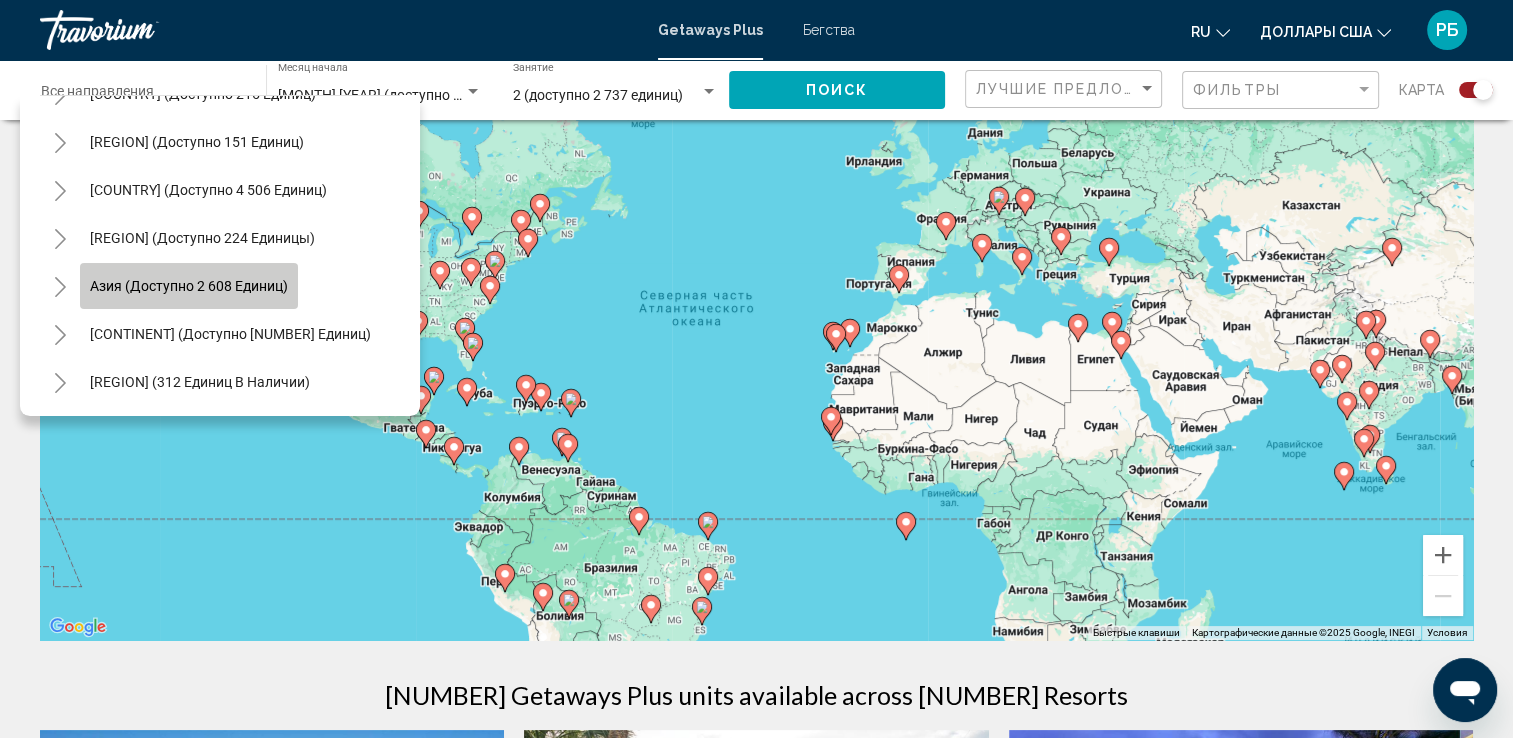 click on "Азия (доступно 2 608 единиц)" 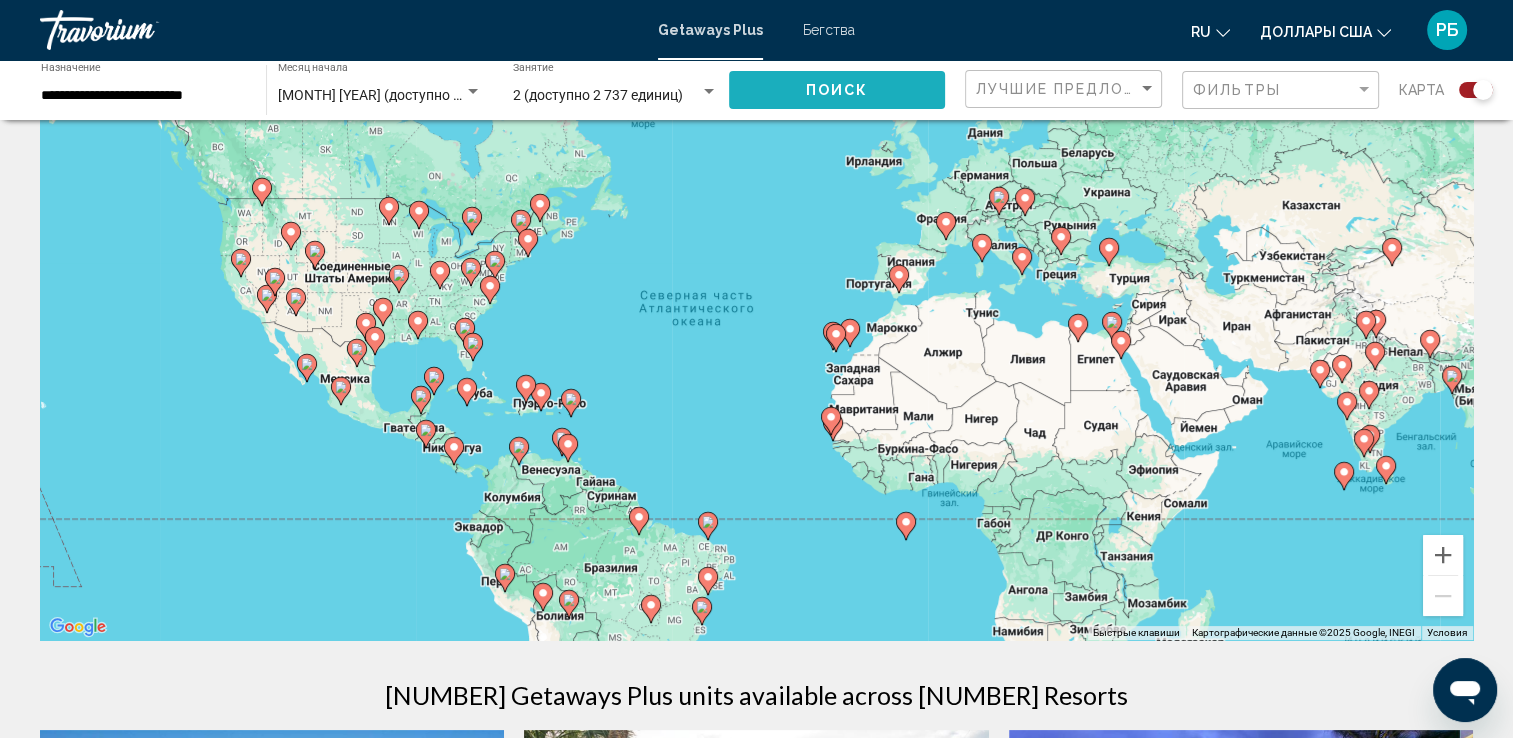 click on "Поиск" 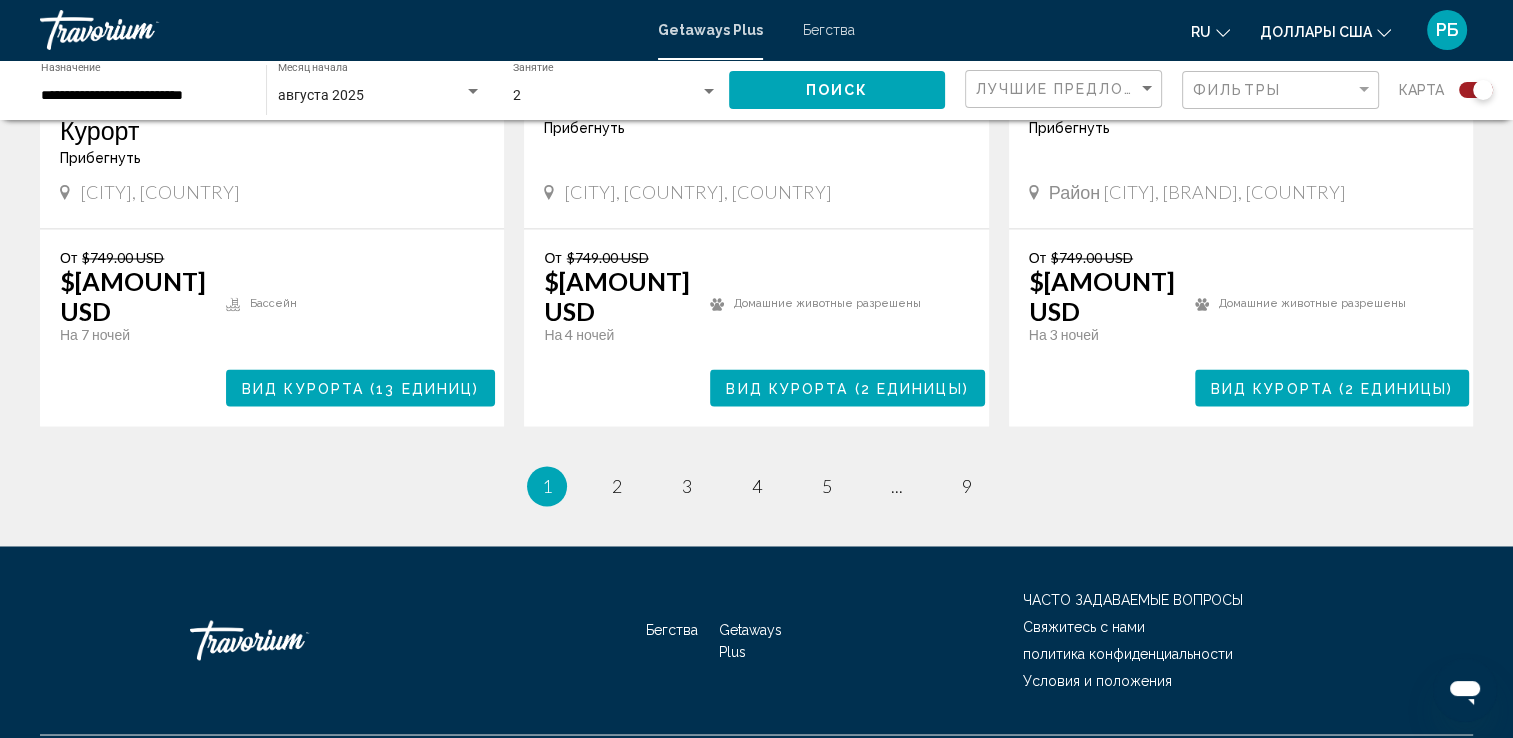 scroll, scrollTop: 3200, scrollLeft: 0, axis: vertical 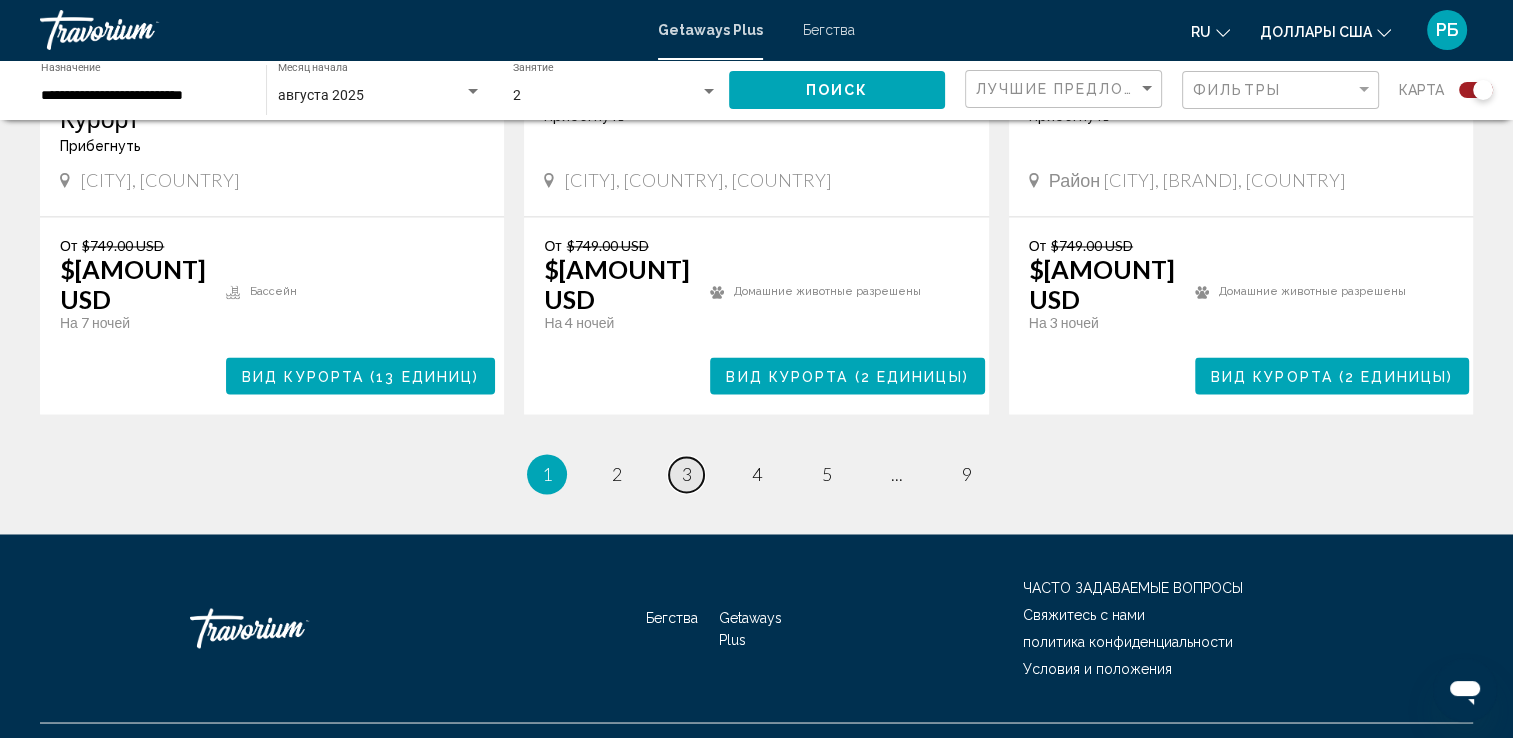 click on "страница 3" at bounding box center (686, 474) 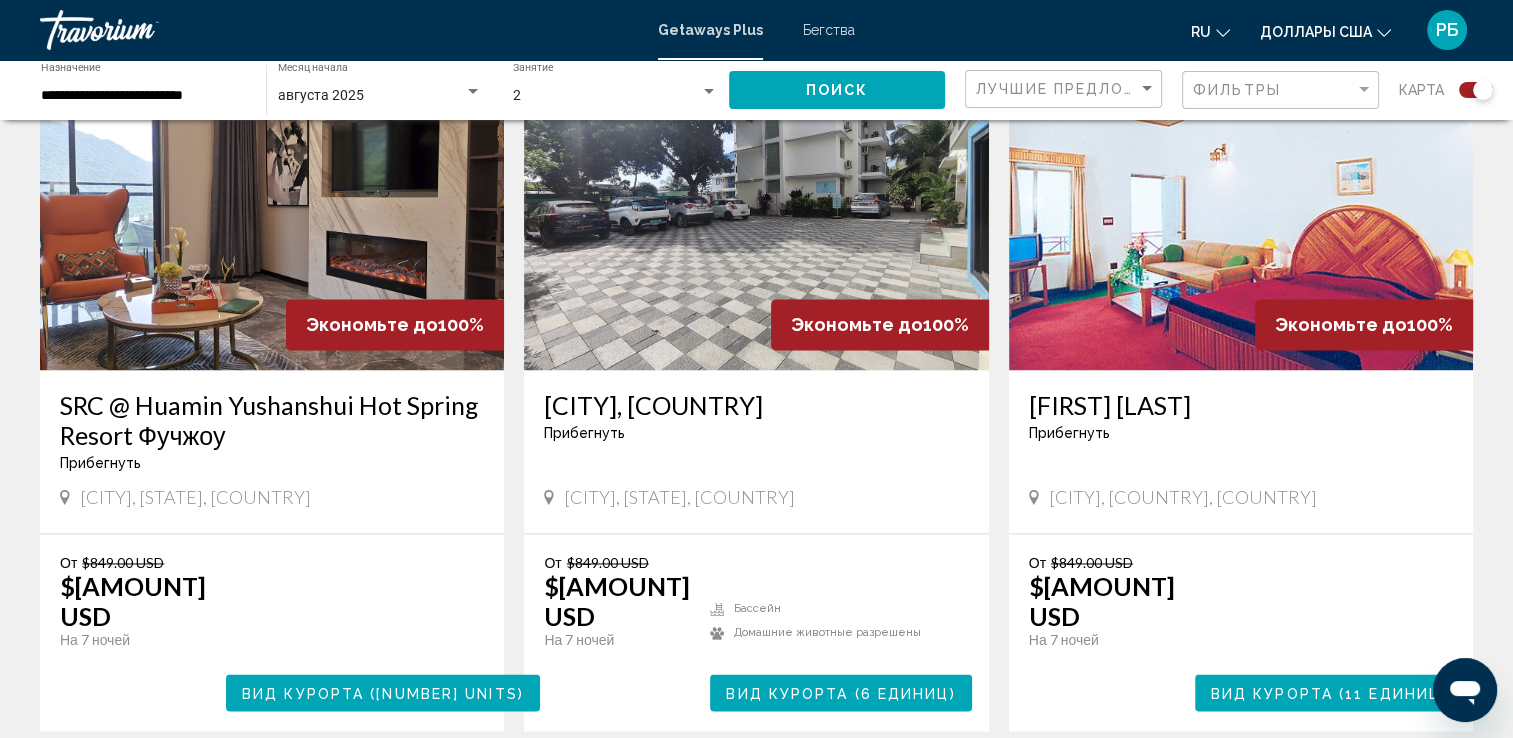 scroll, scrollTop: 2896, scrollLeft: 0, axis: vertical 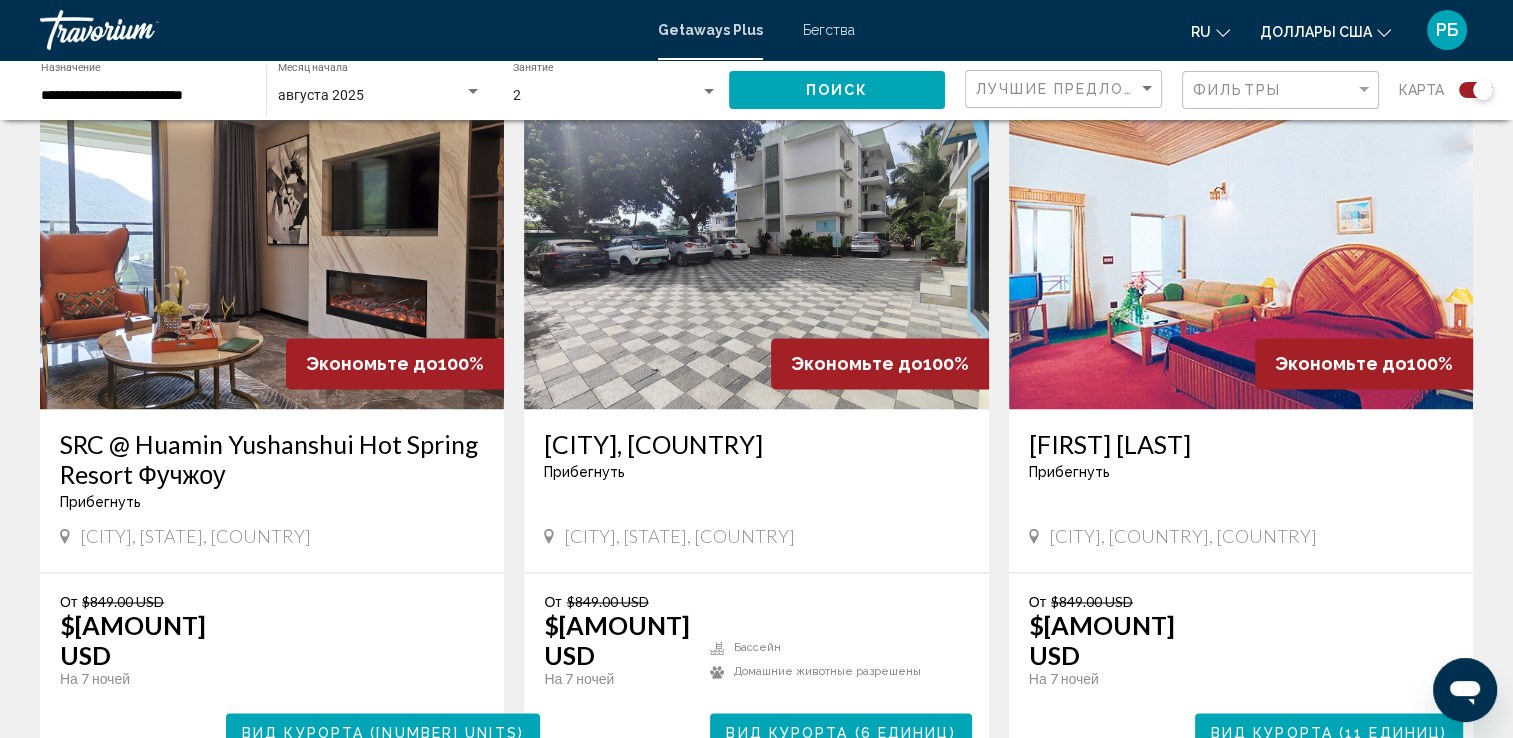 click at bounding box center (272, 249) 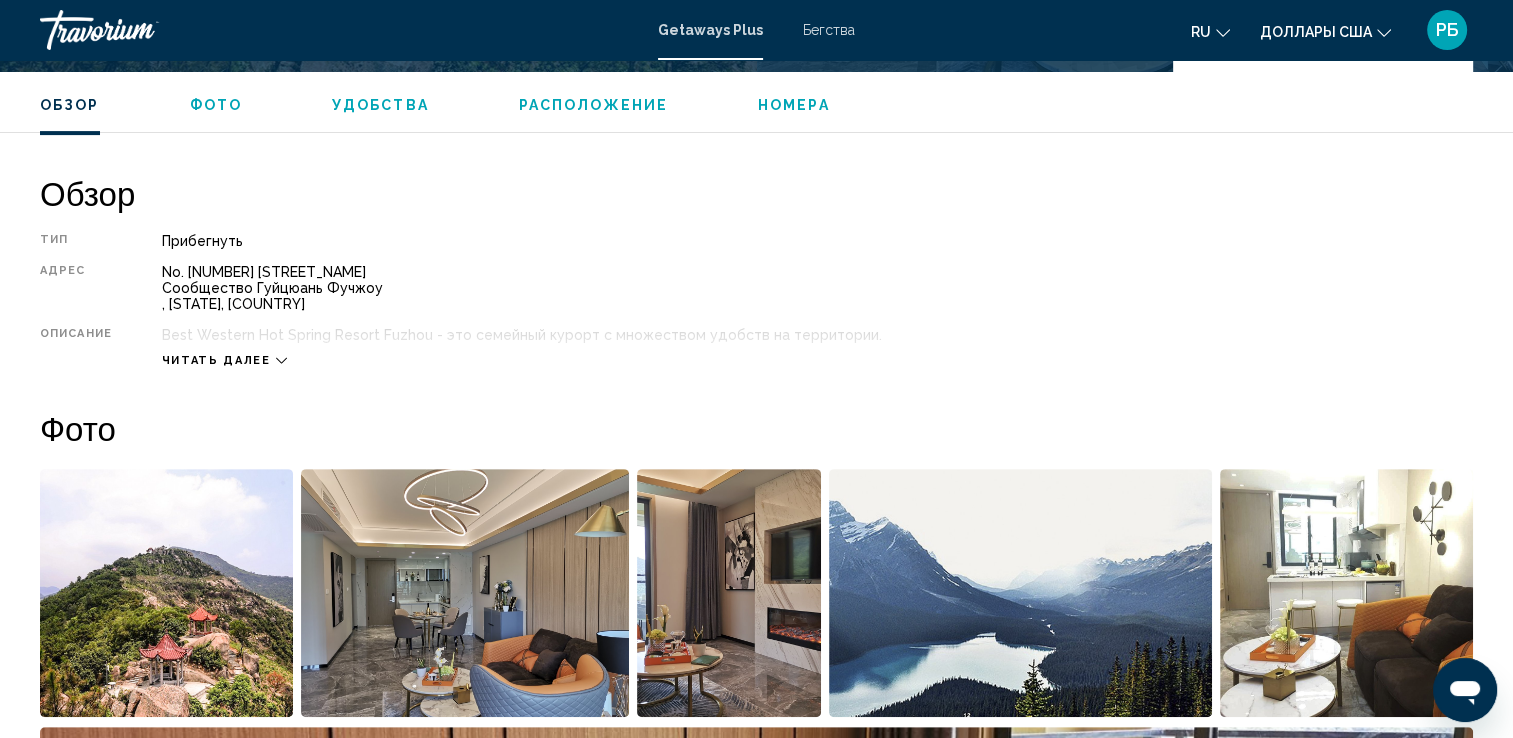 scroll, scrollTop: 600, scrollLeft: 0, axis: vertical 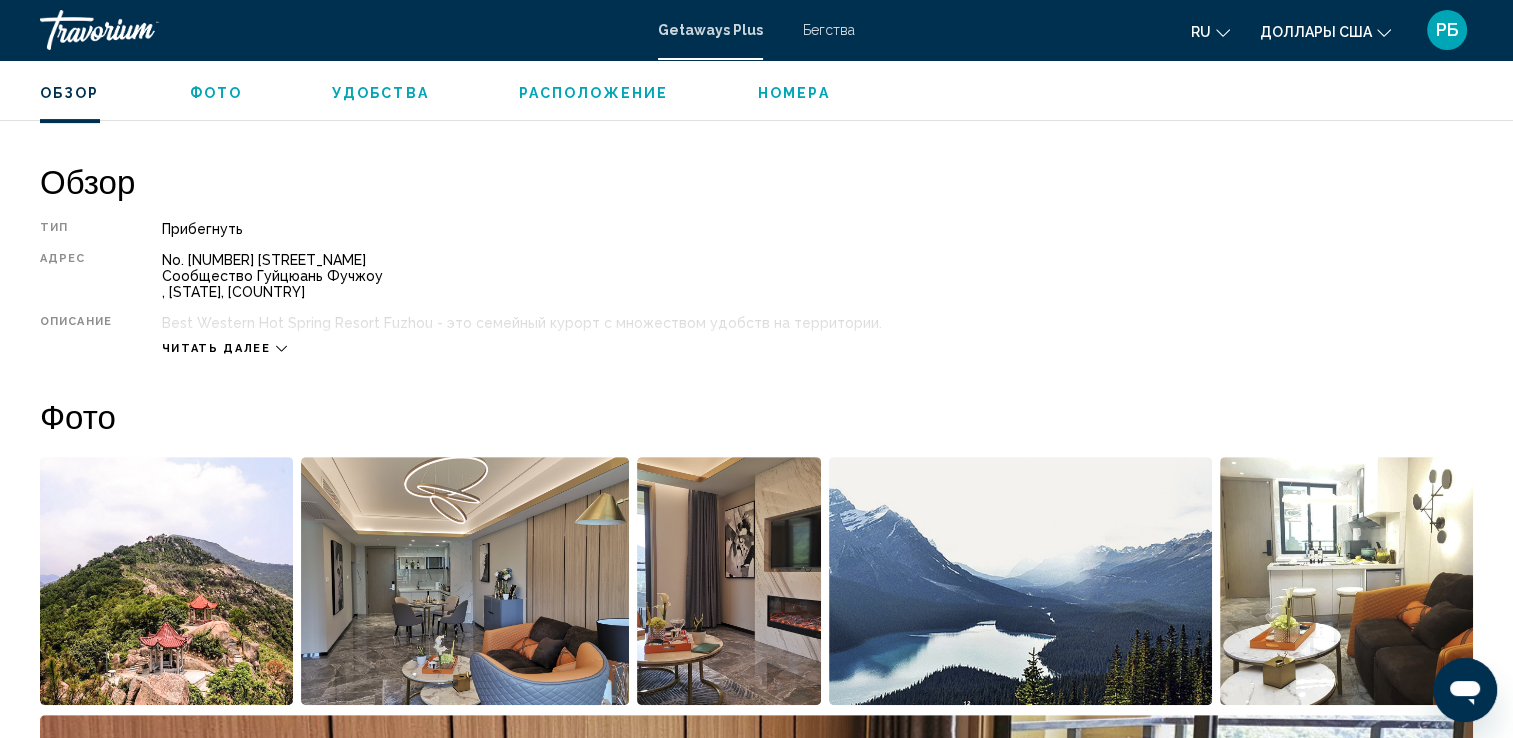 click on "Читать далее" at bounding box center [216, 348] 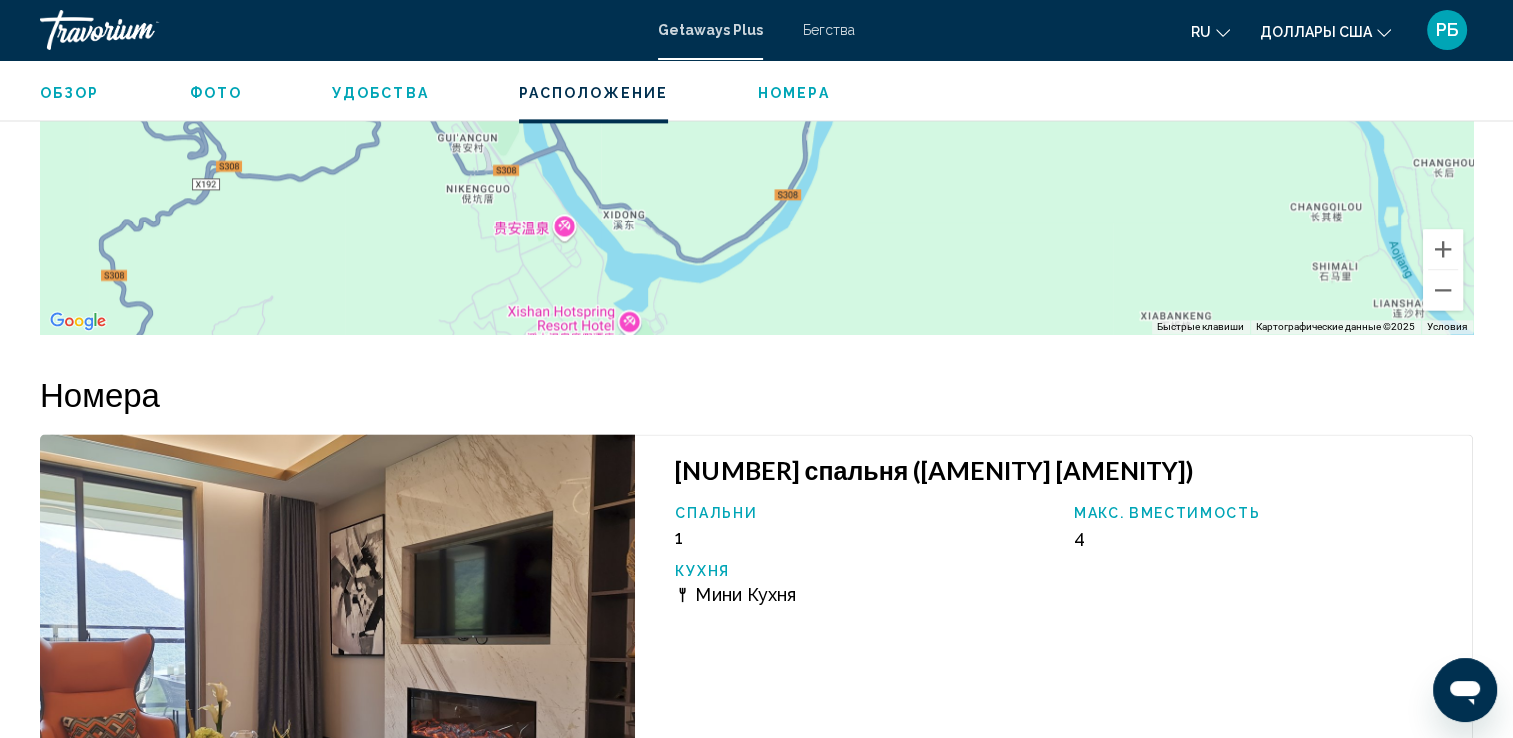 scroll, scrollTop: 2547, scrollLeft: 0, axis: vertical 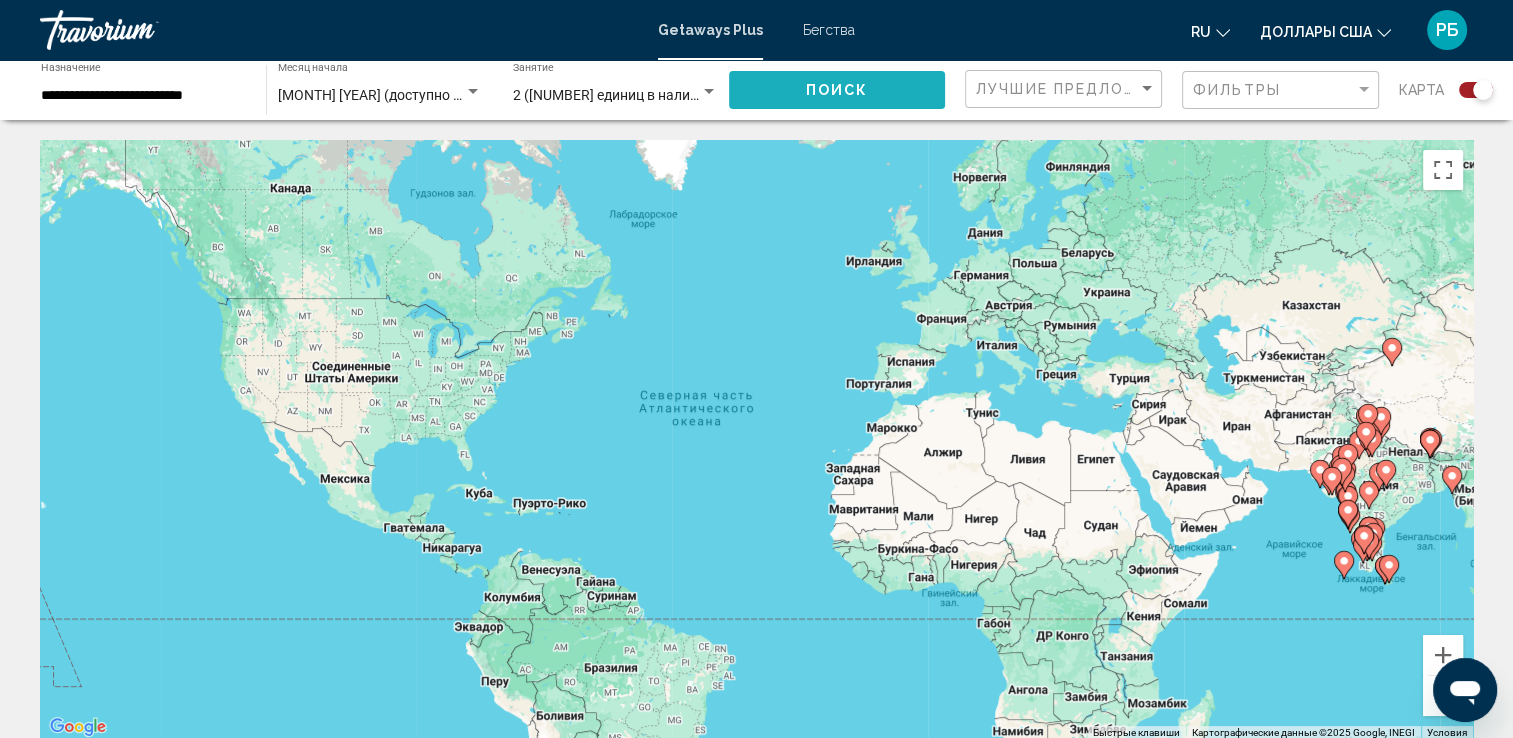 click on "Поиск" 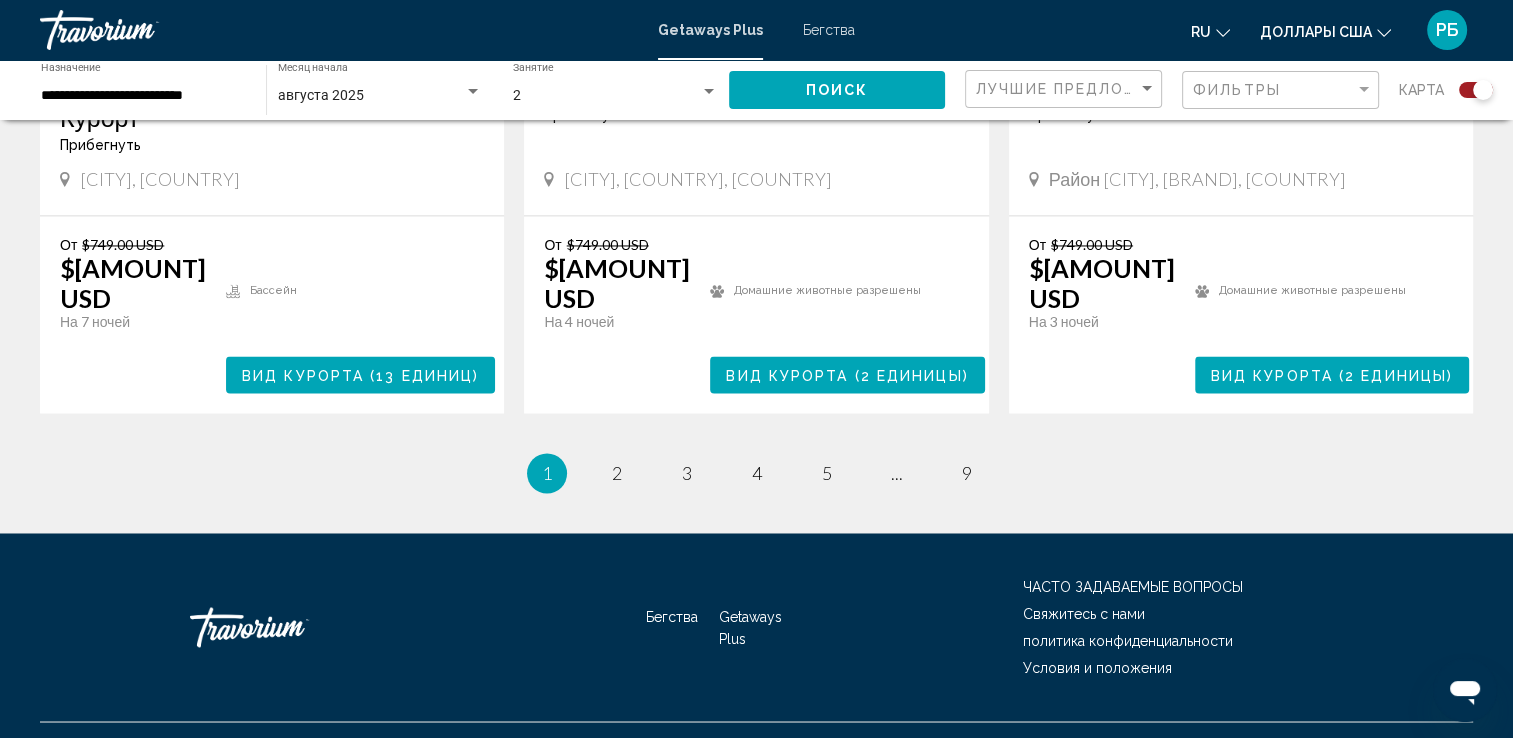 scroll, scrollTop: 3296, scrollLeft: 0, axis: vertical 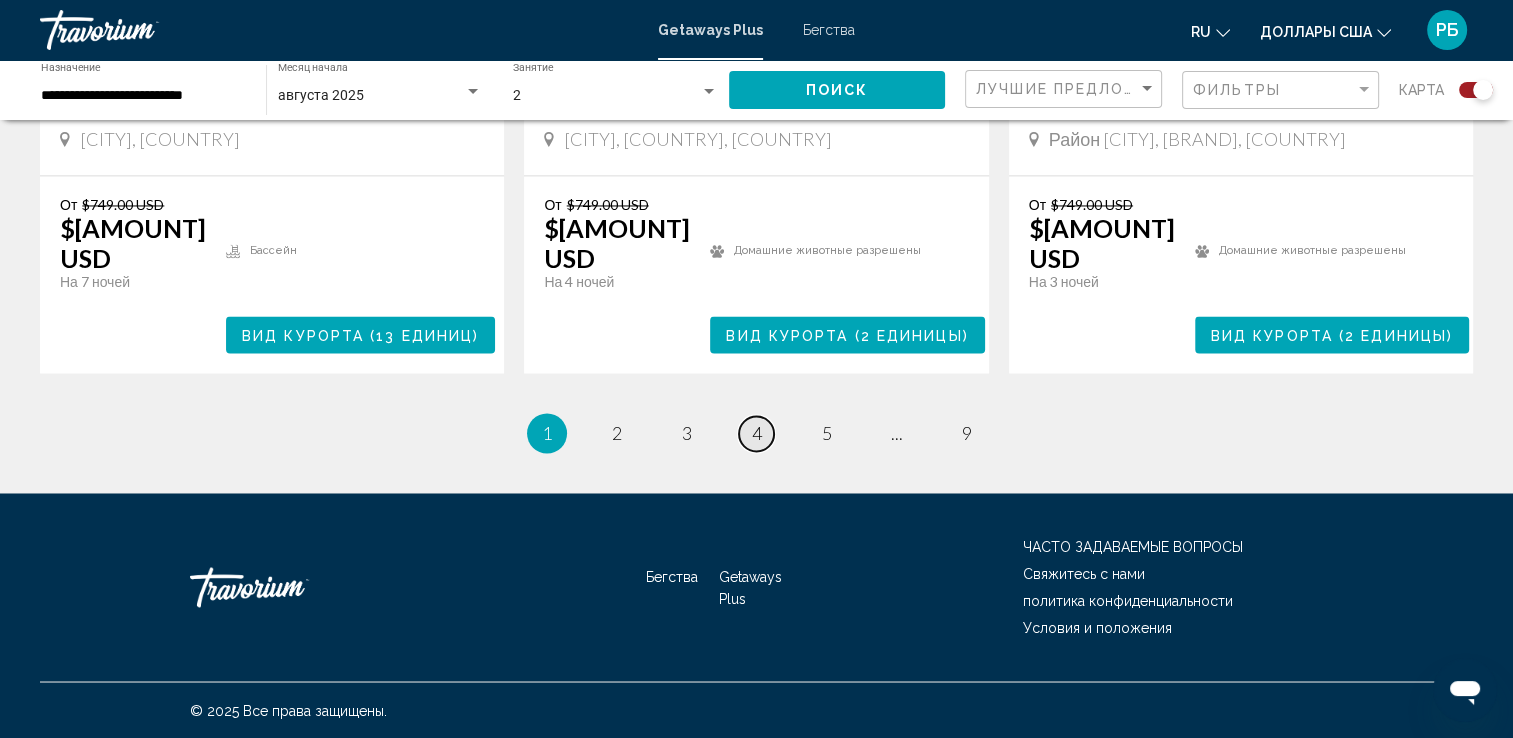click on "4" at bounding box center [757, 433] 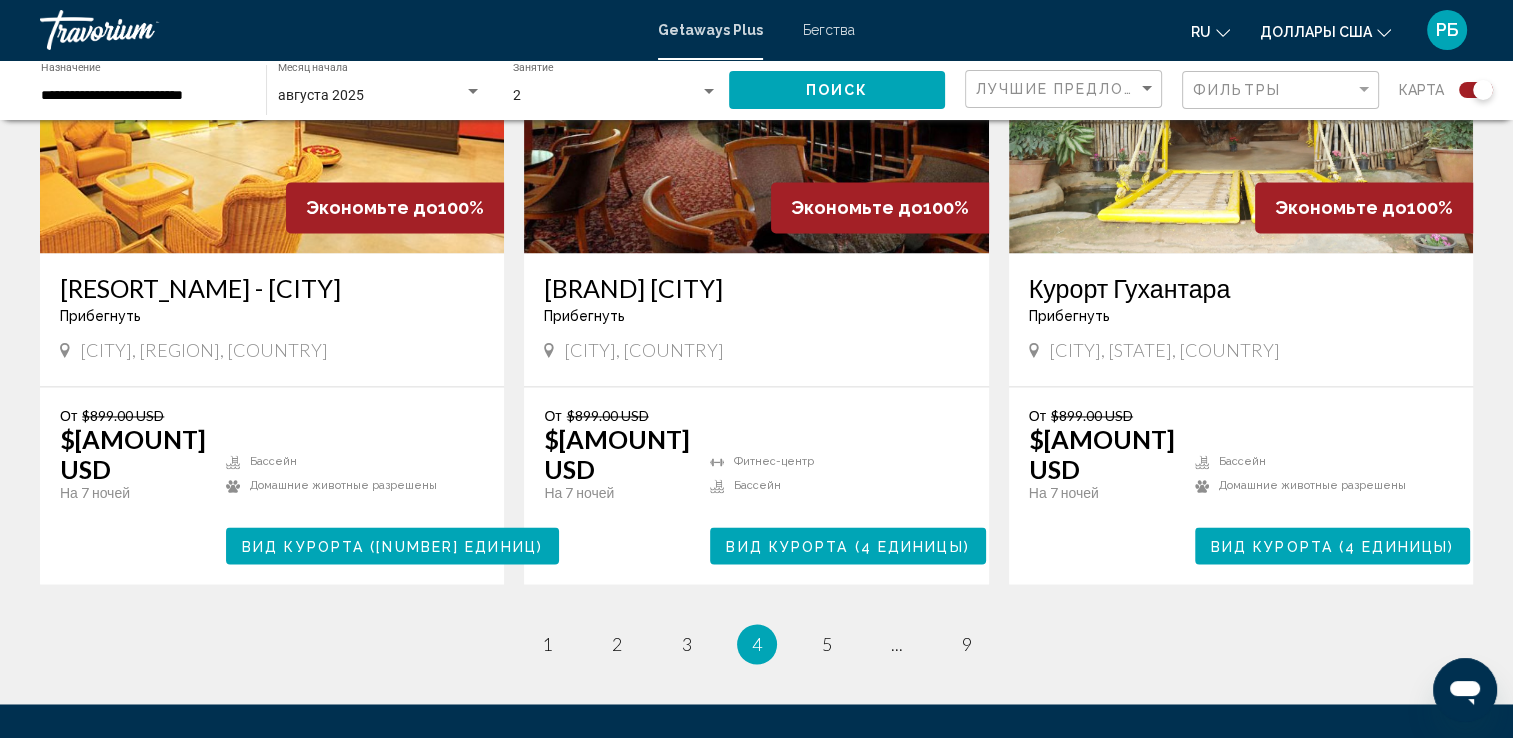 scroll, scrollTop: 3100, scrollLeft: 0, axis: vertical 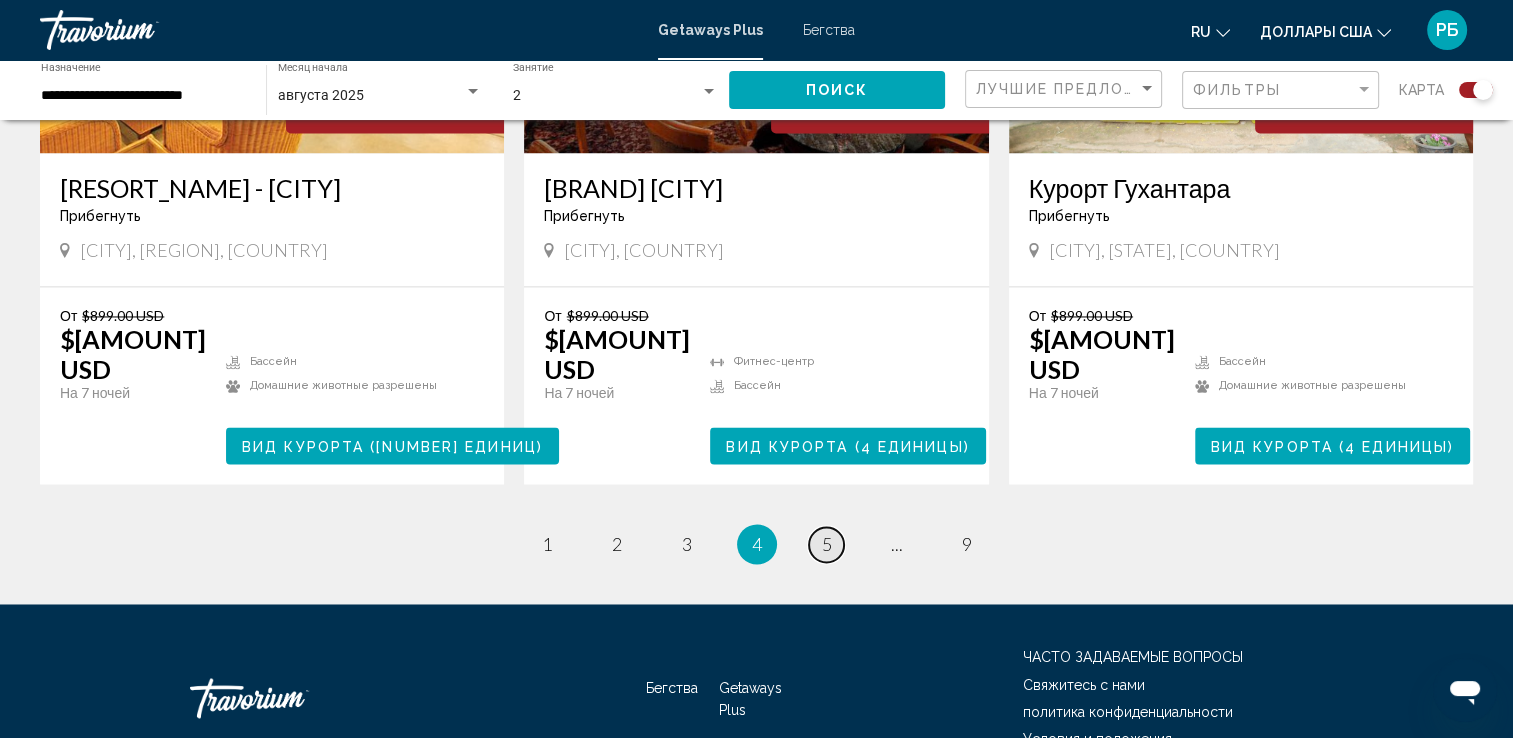 click on "5" at bounding box center [827, 544] 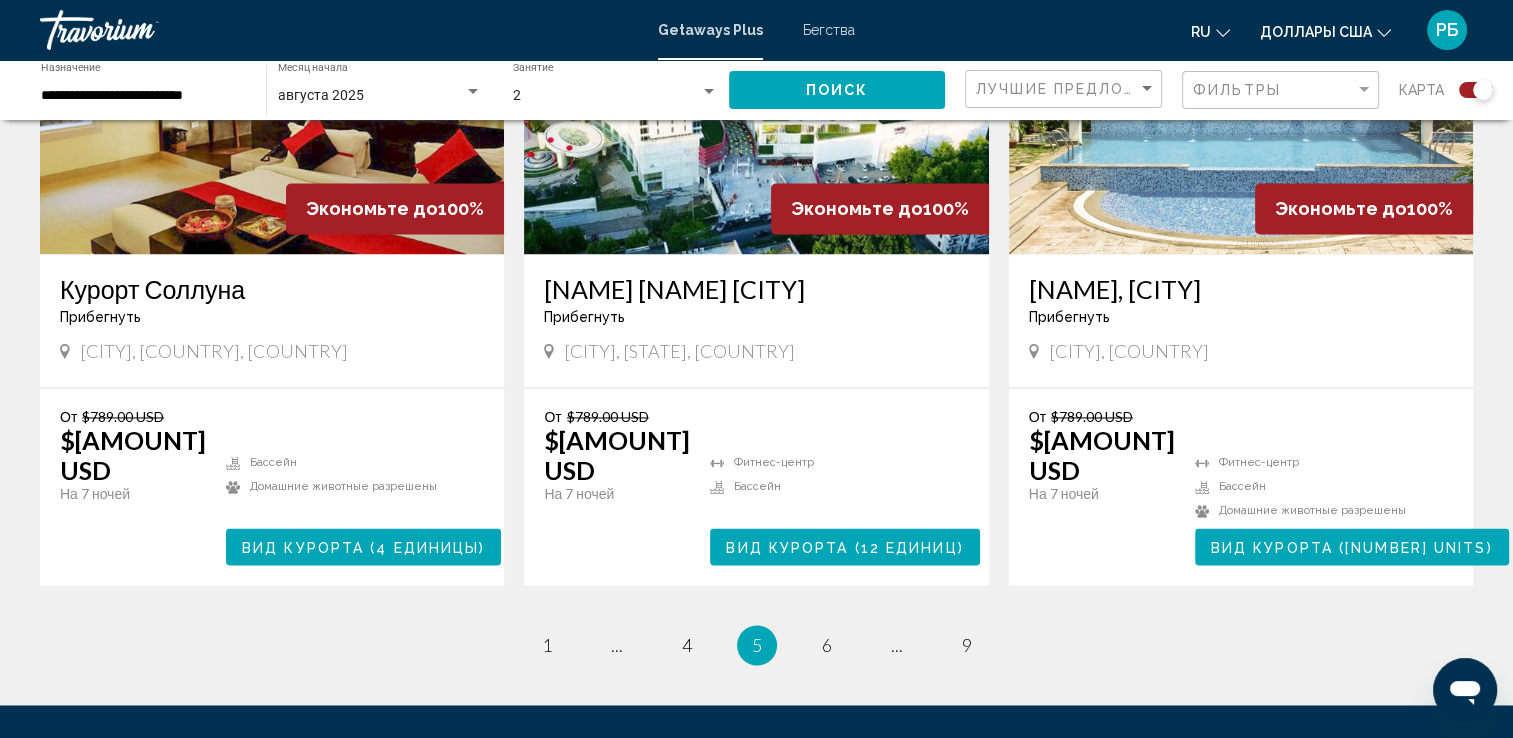 scroll, scrollTop: 3100, scrollLeft: 0, axis: vertical 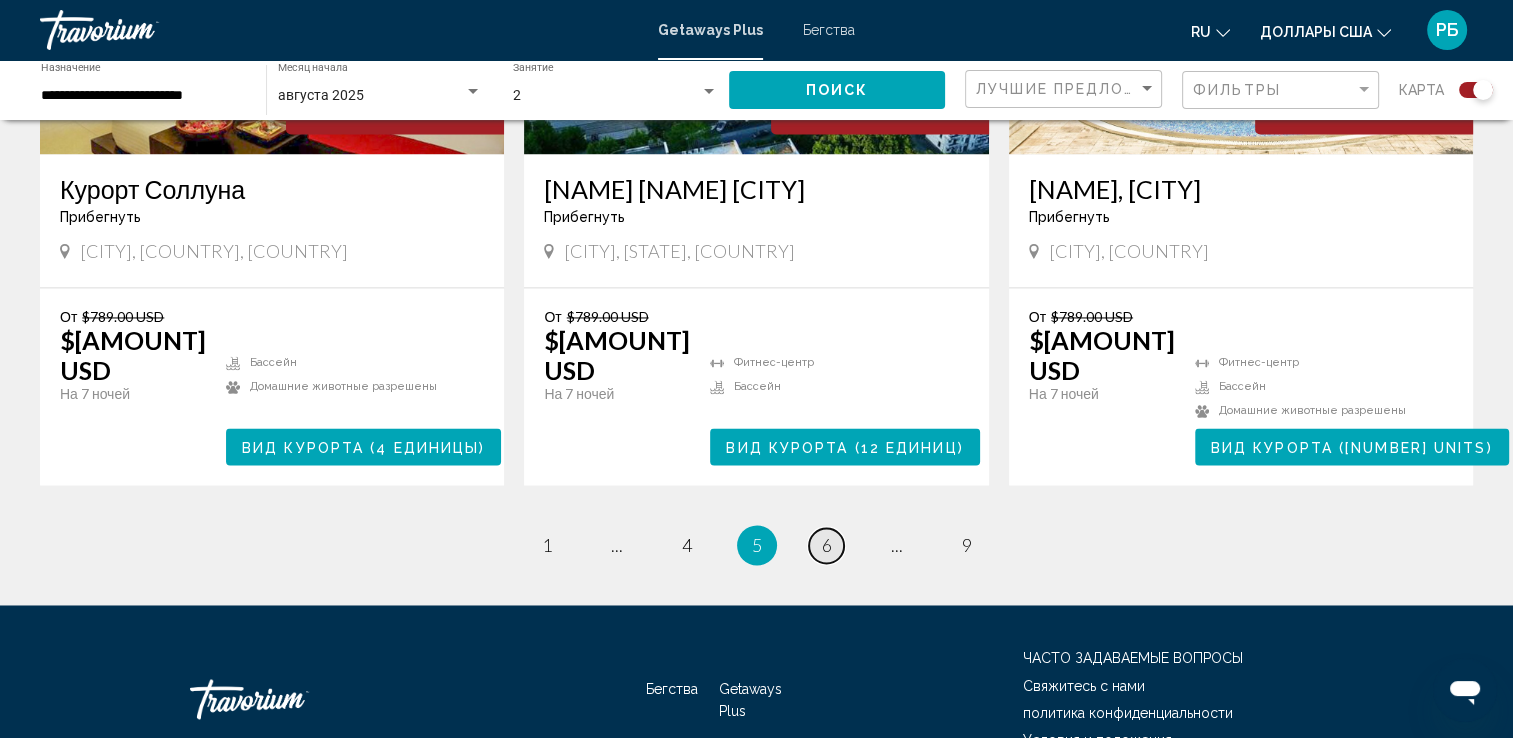 click on "6" at bounding box center [827, 545] 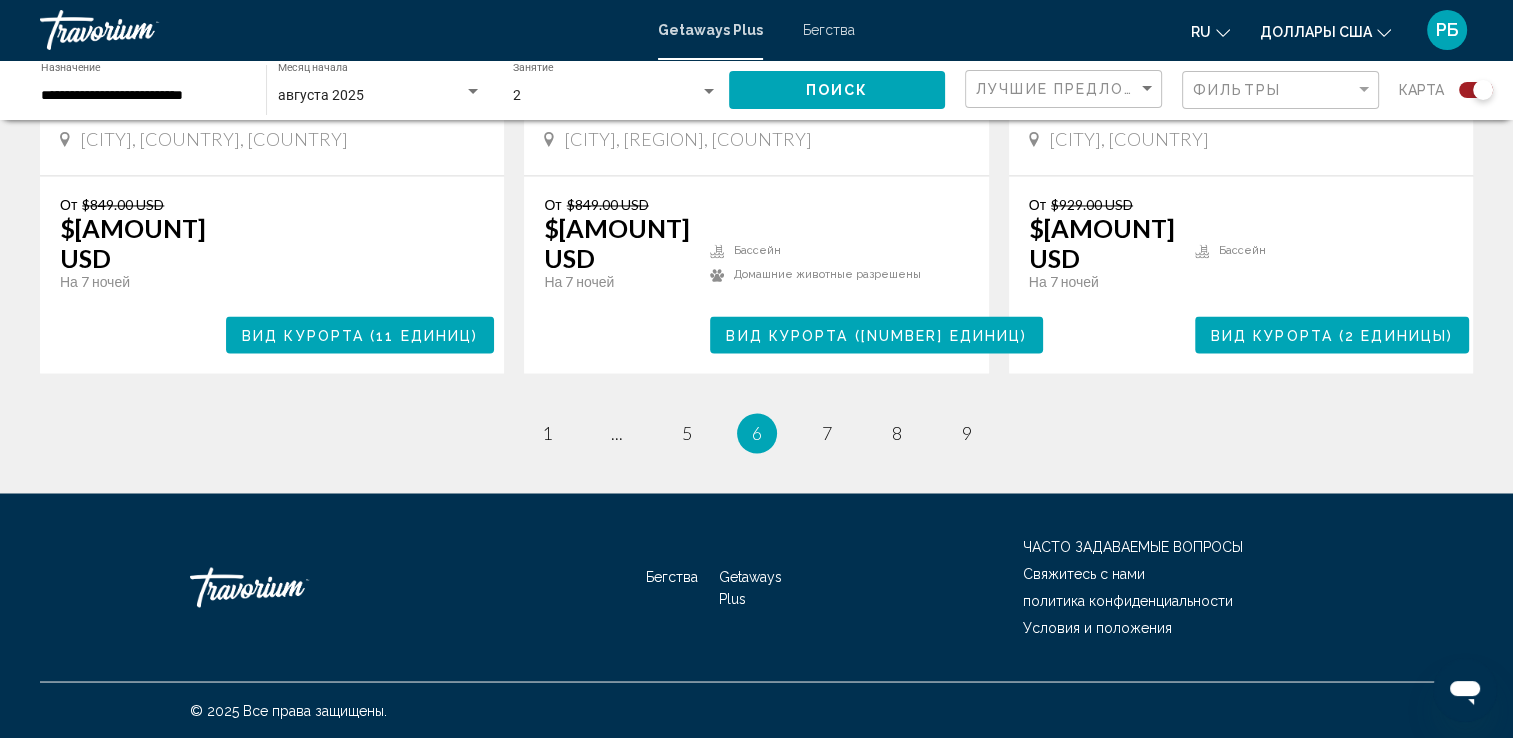 scroll, scrollTop: 3356, scrollLeft: 0, axis: vertical 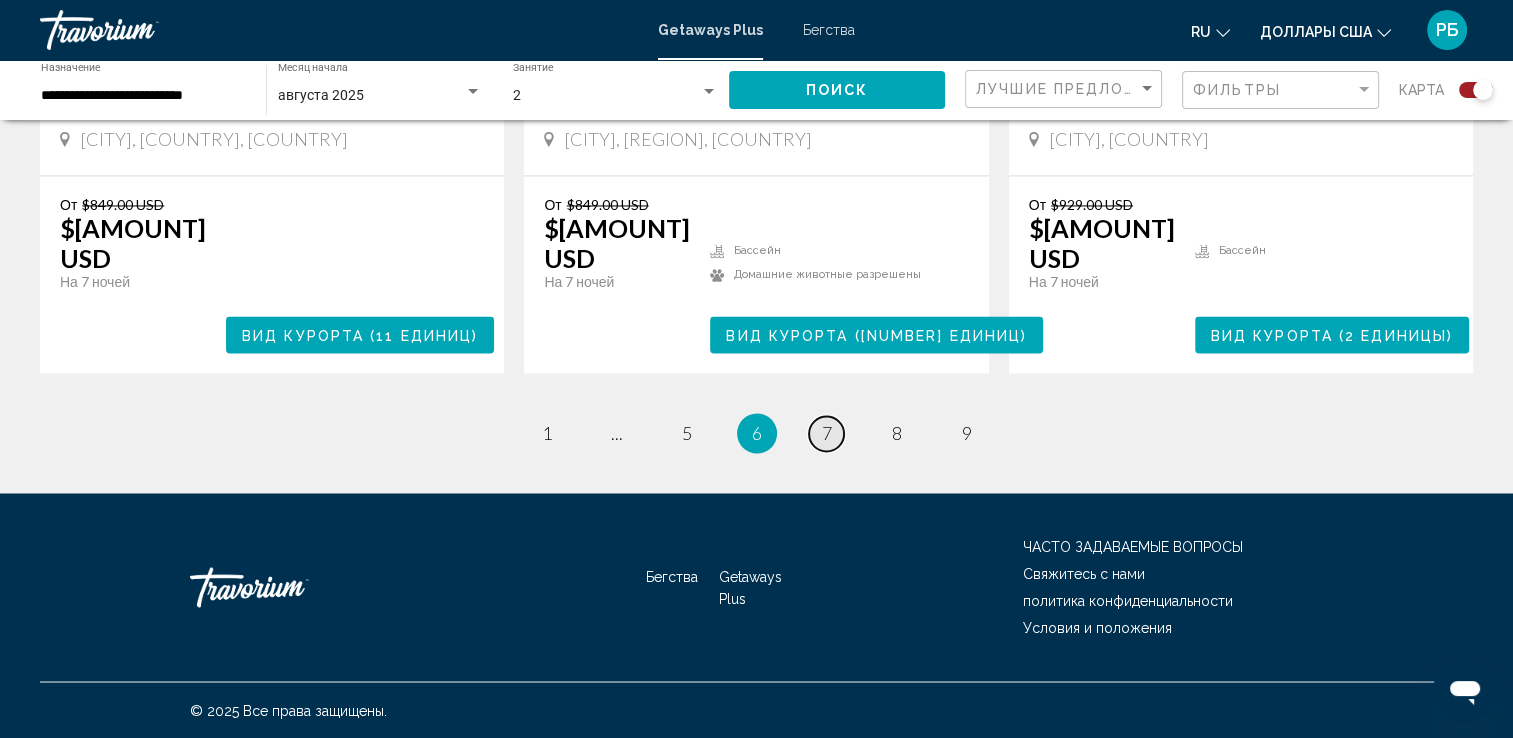 click on "7" at bounding box center [827, 433] 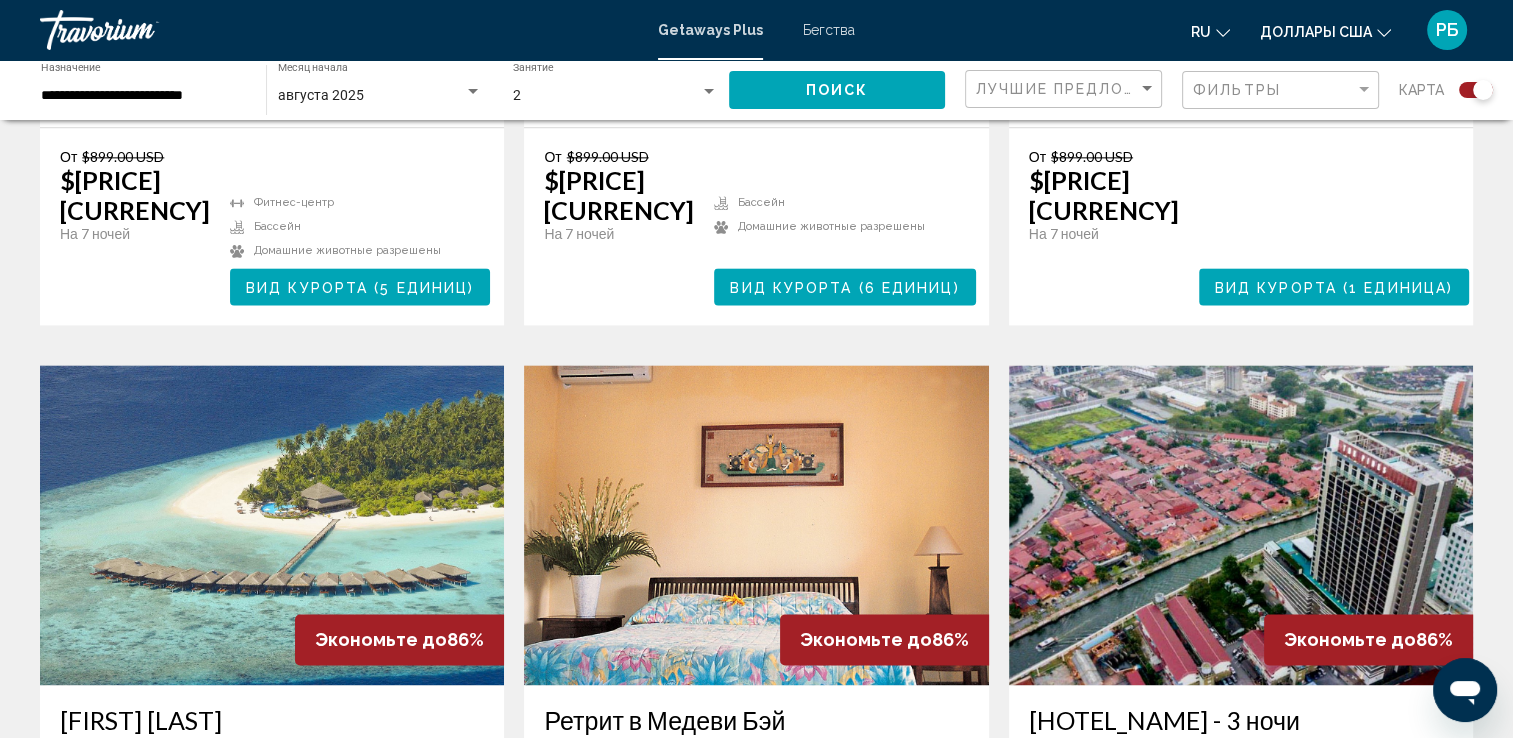scroll, scrollTop: 2586, scrollLeft: 0, axis: vertical 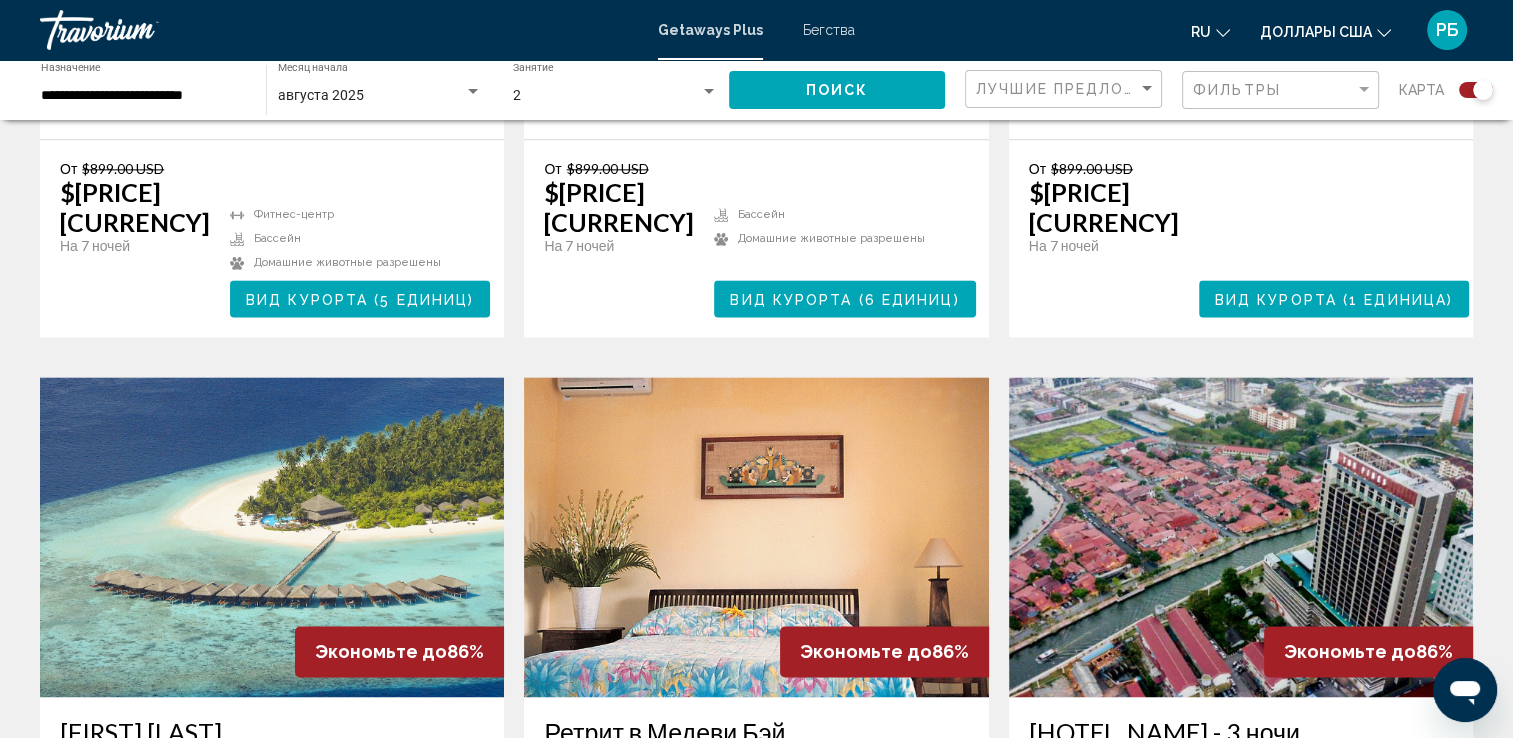 click on "**********" at bounding box center (143, 96) 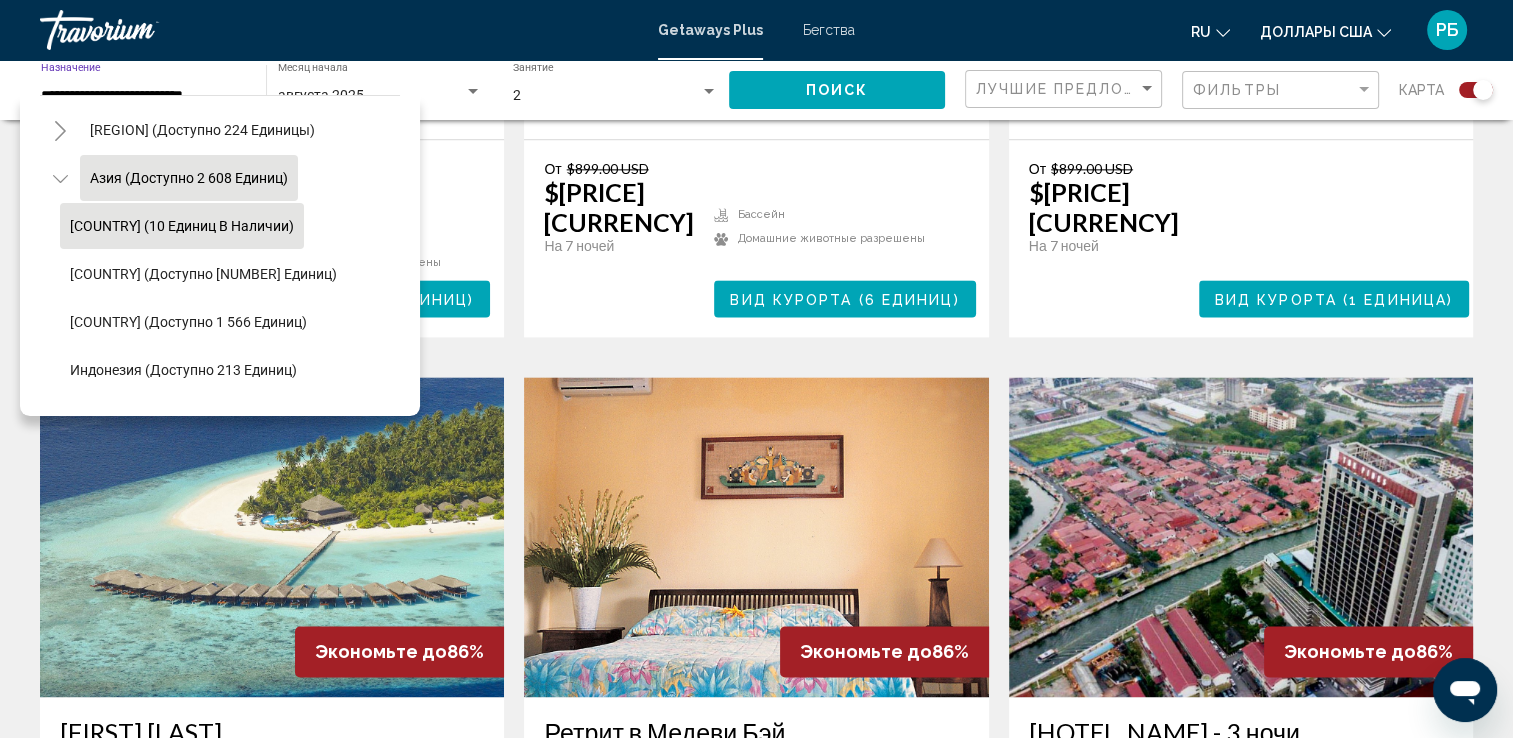 scroll, scrollTop: 466, scrollLeft: 0, axis: vertical 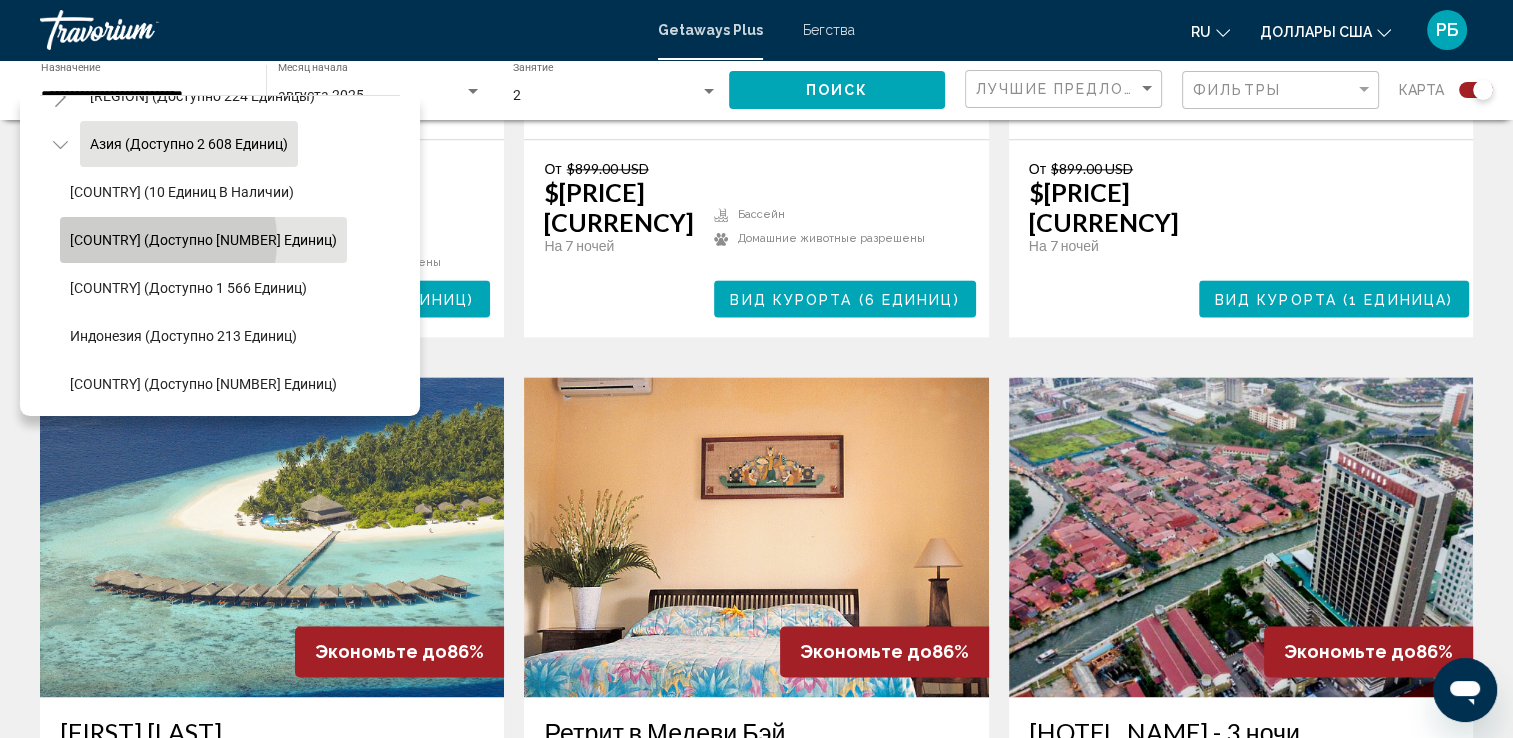 click on "[COUNTRY] (доступно [NUMBER] единиц)" 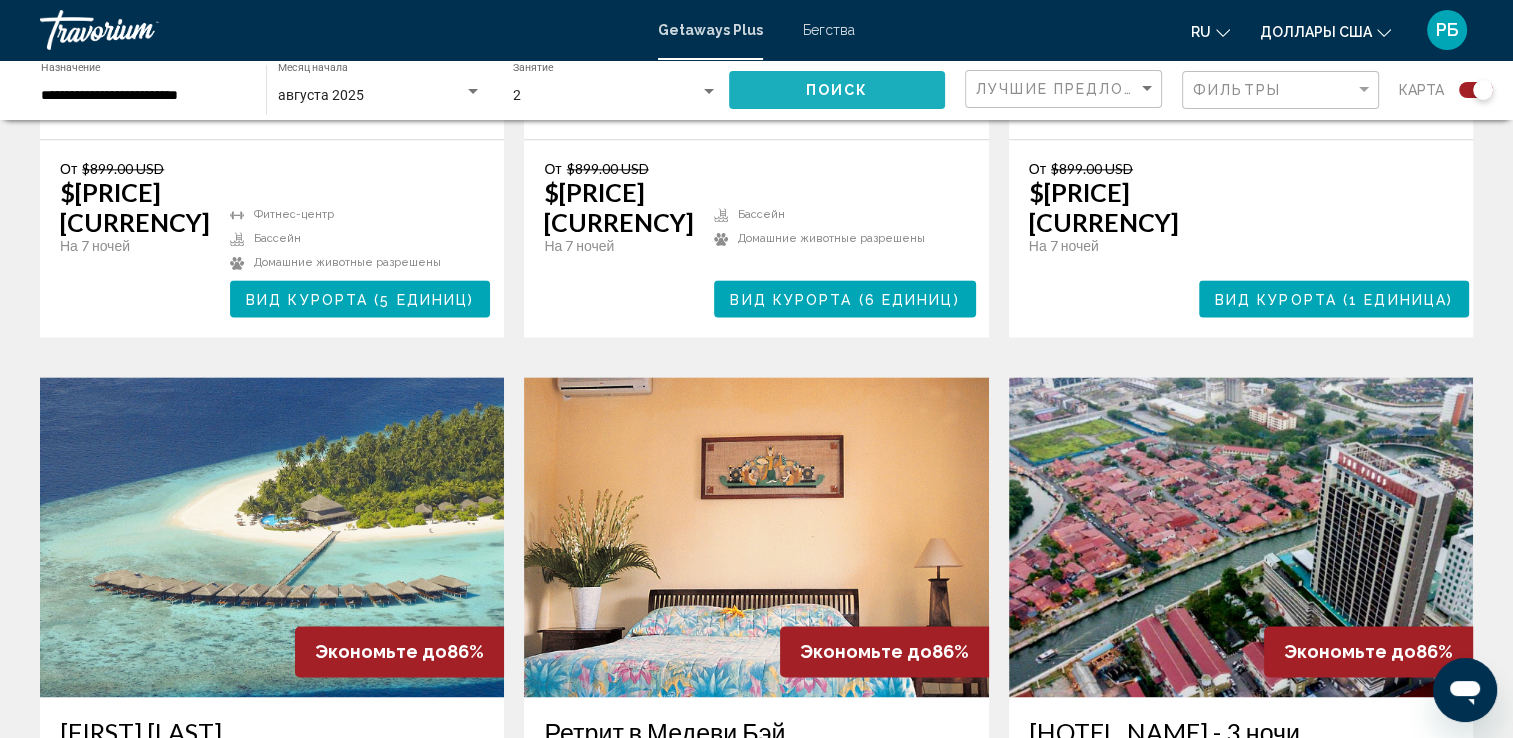 click on "Поиск" 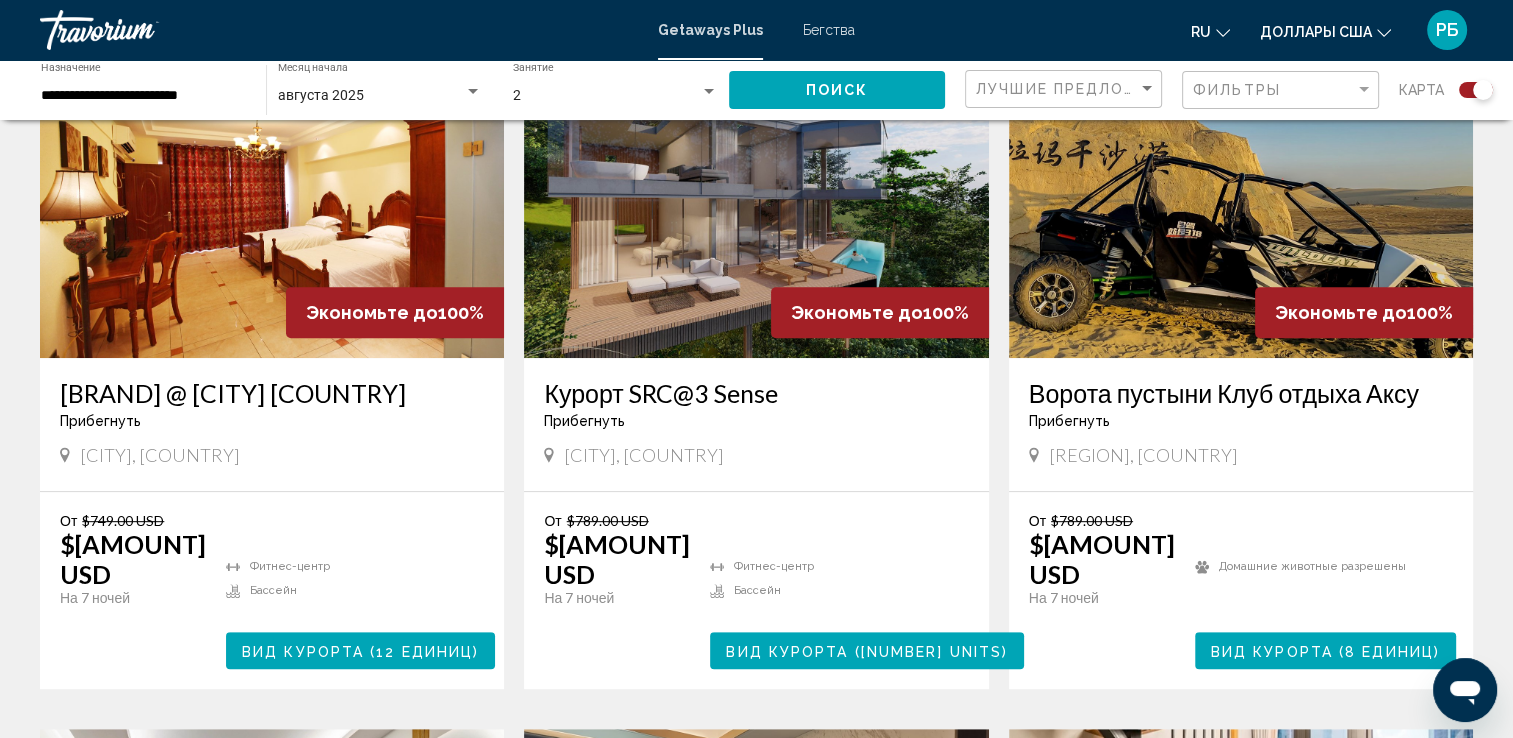 scroll, scrollTop: 800, scrollLeft: 0, axis: vertical 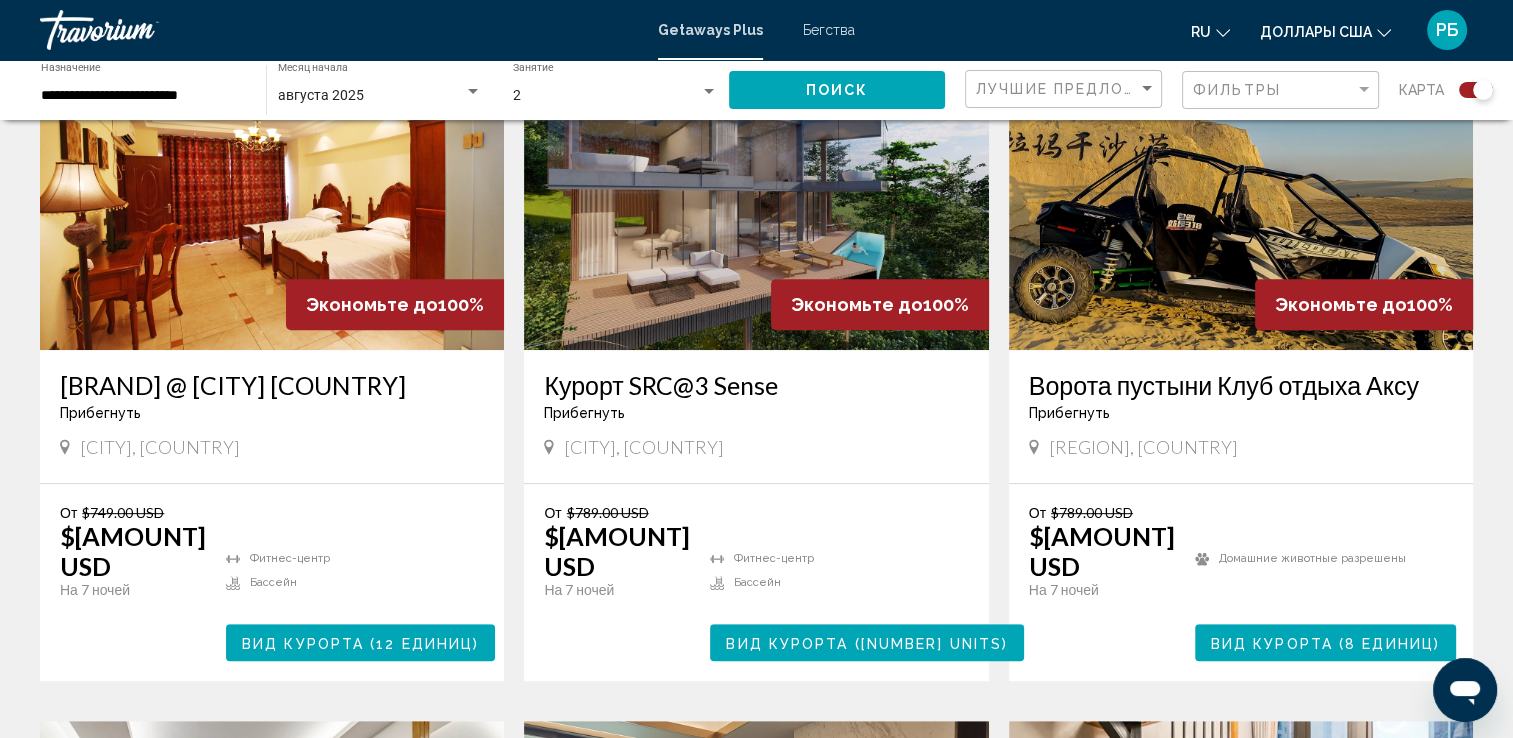 click at bounding box center [272, 190] 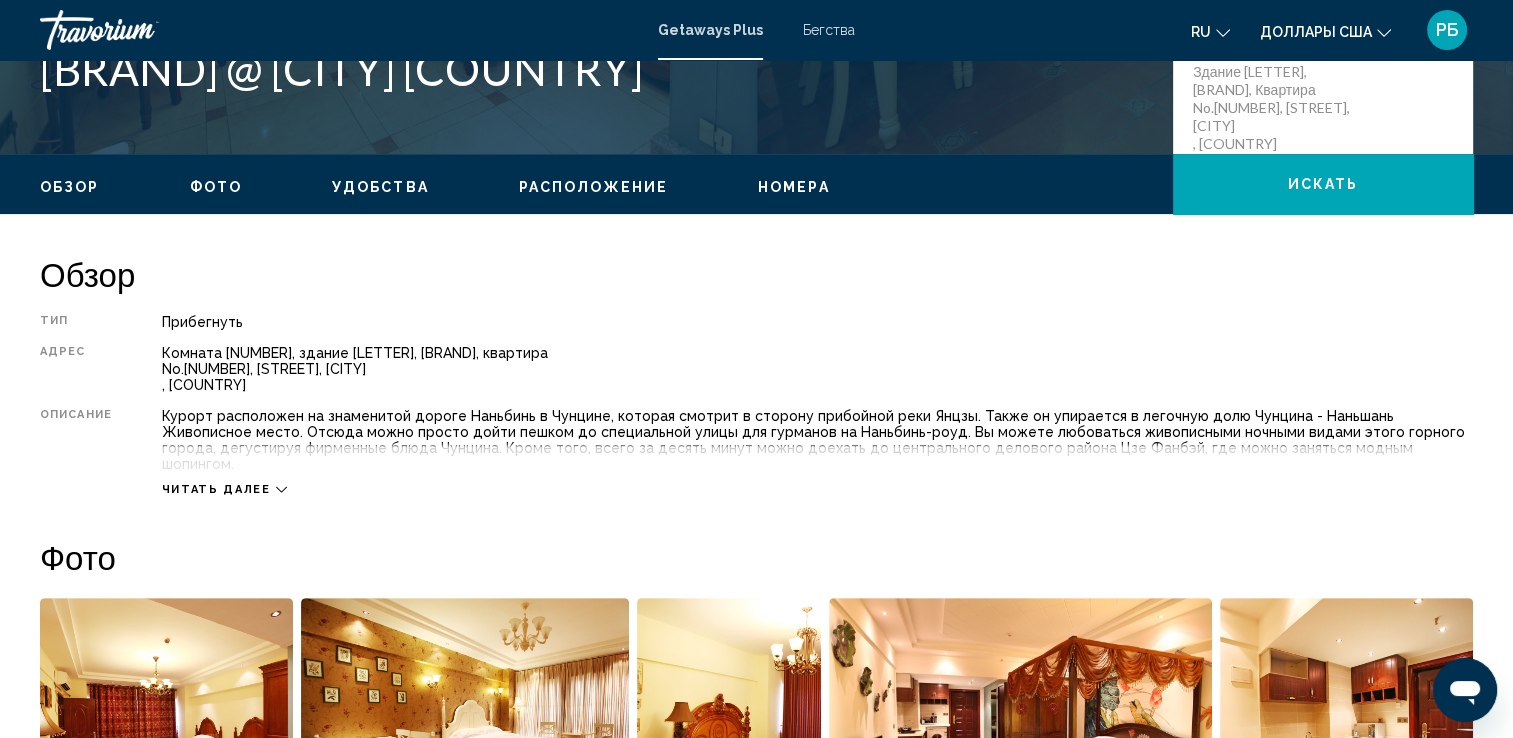 scroll, scrollTop: 600, scrollLeft: 0, axis: vertical 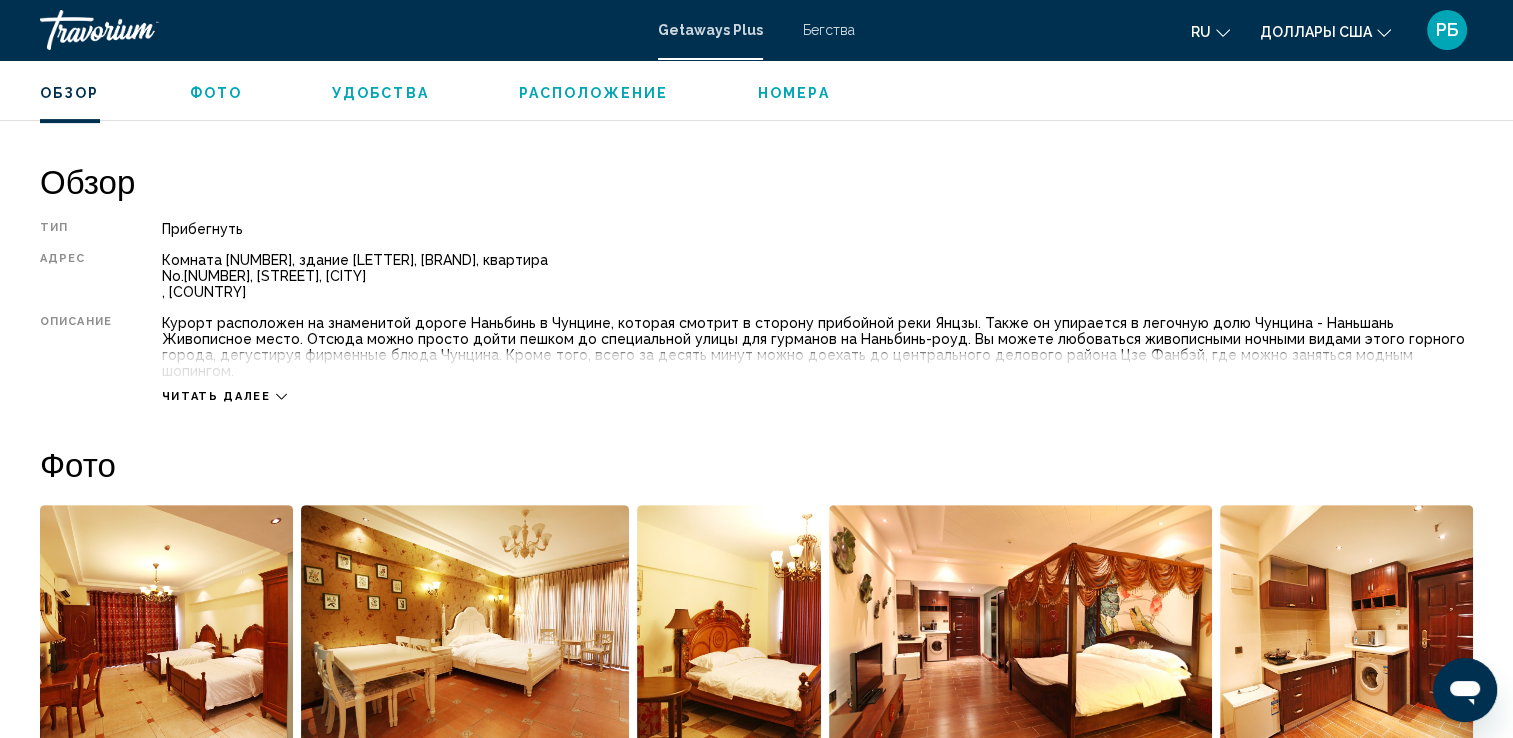 click on "Читать далее" at bounding box center [216, 396] 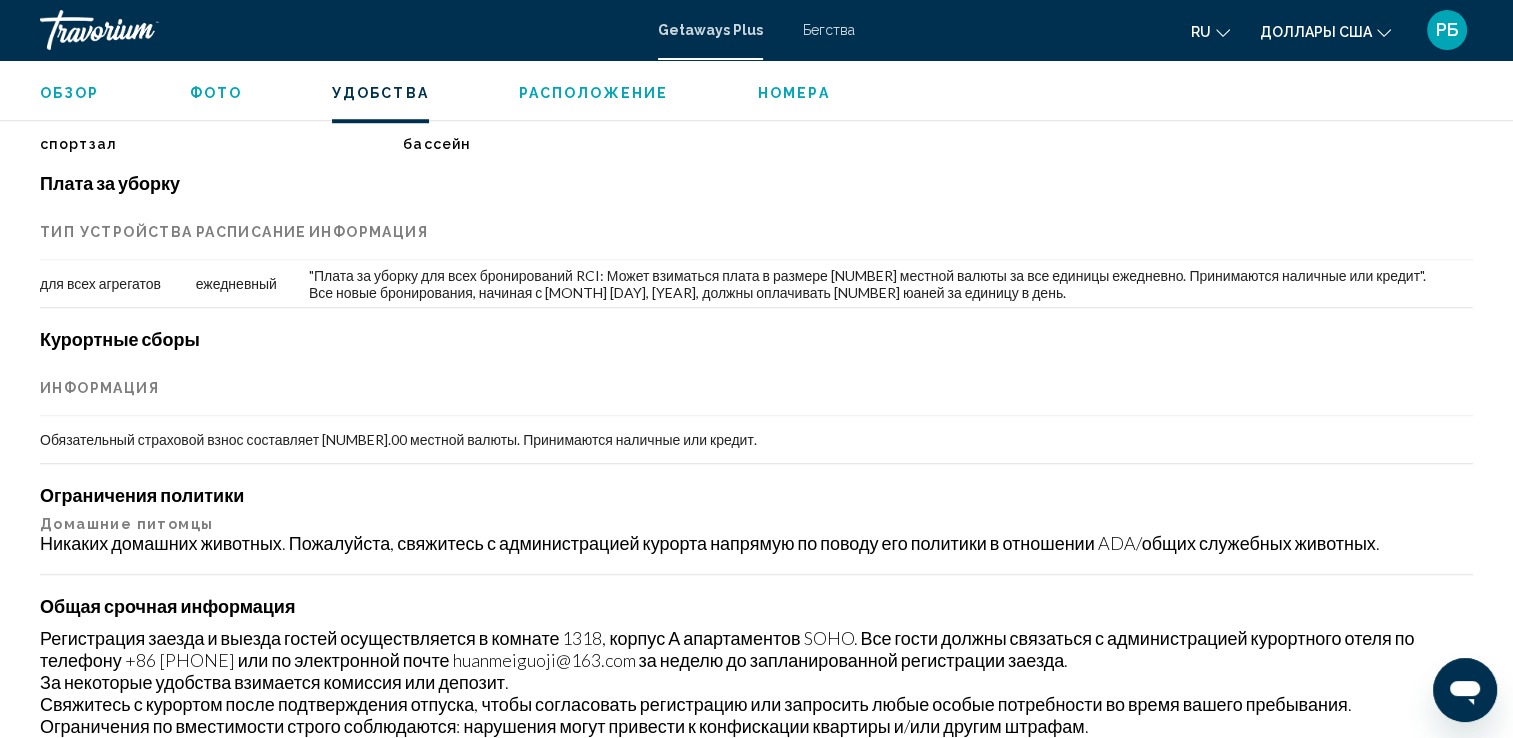 scroll, scrollTop: 1700, scrollLeft: 0, axis: vertical 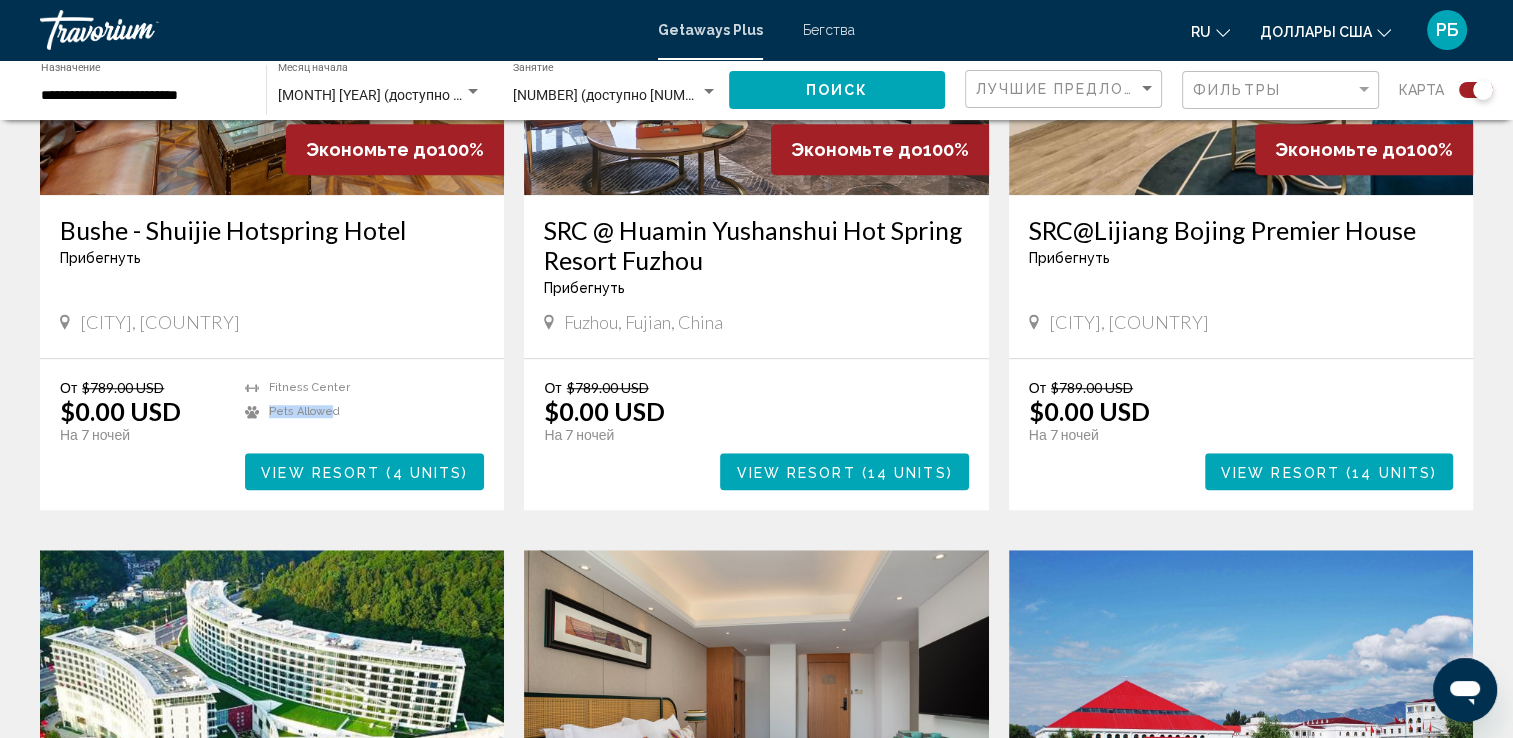 drag, startPoint x: 337, startPoint y: 438, endPoint x: 272, endPoint y: 430, distance: 65.490456 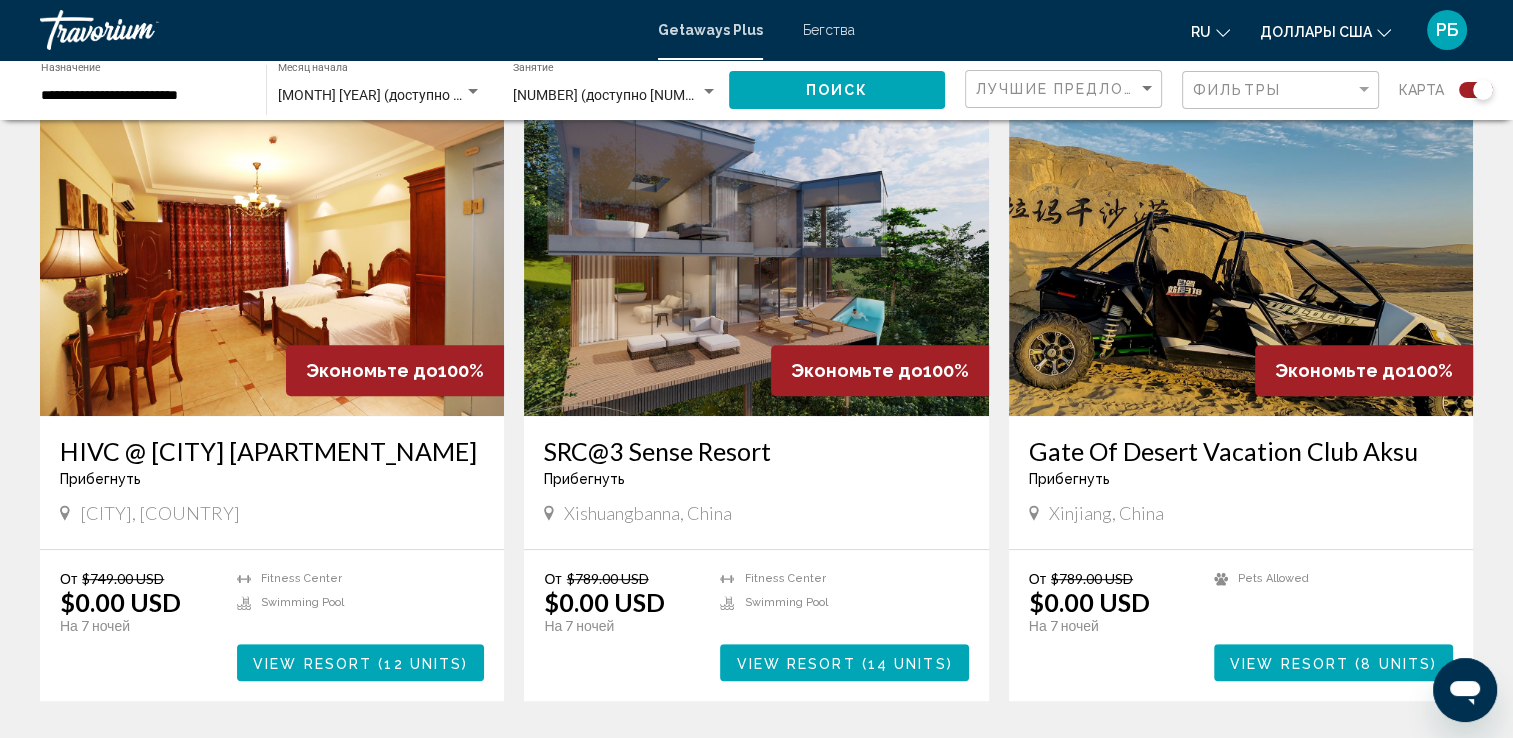 scroll, scrollTop: 700, scrollLeft: 0, axis: vertical 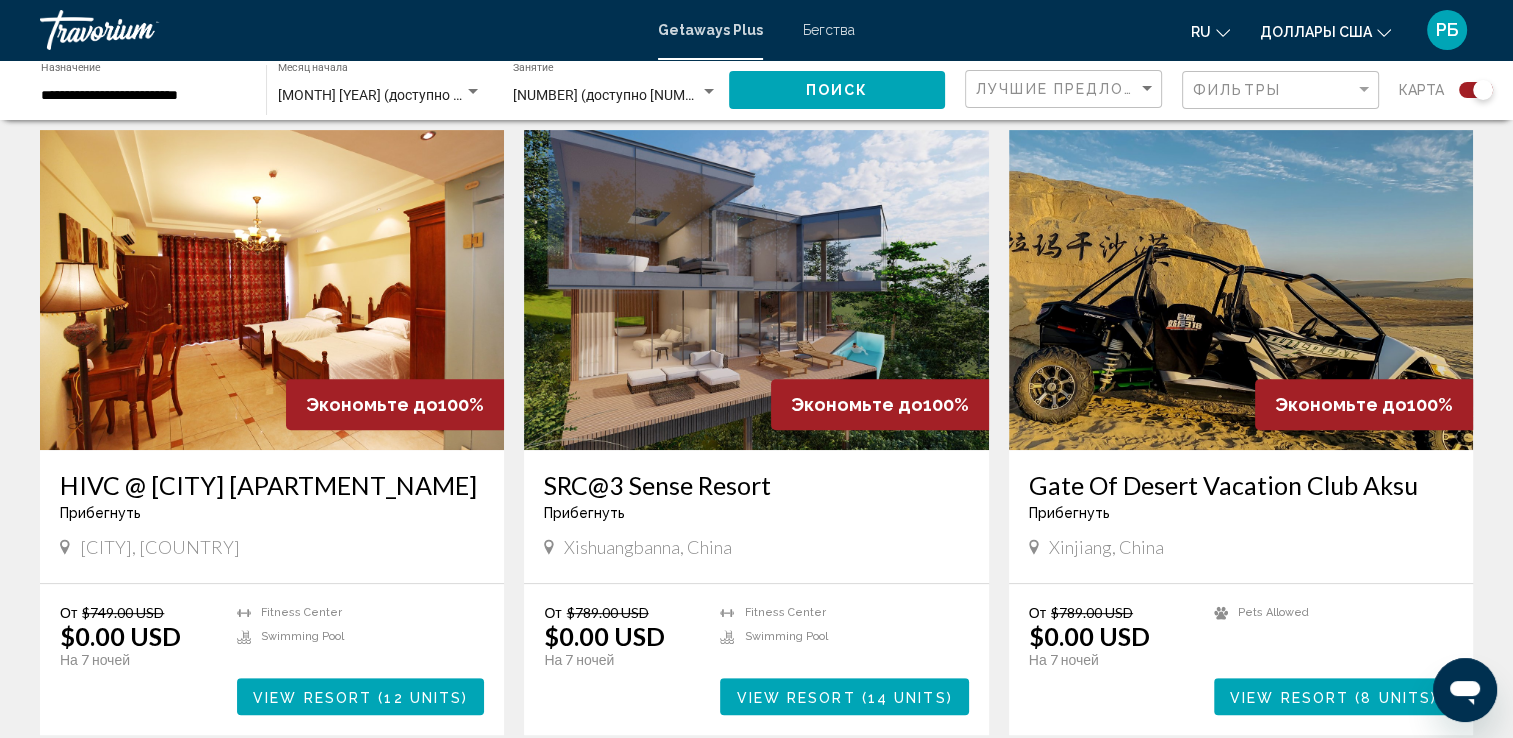 click at bounding box center (756, 290) 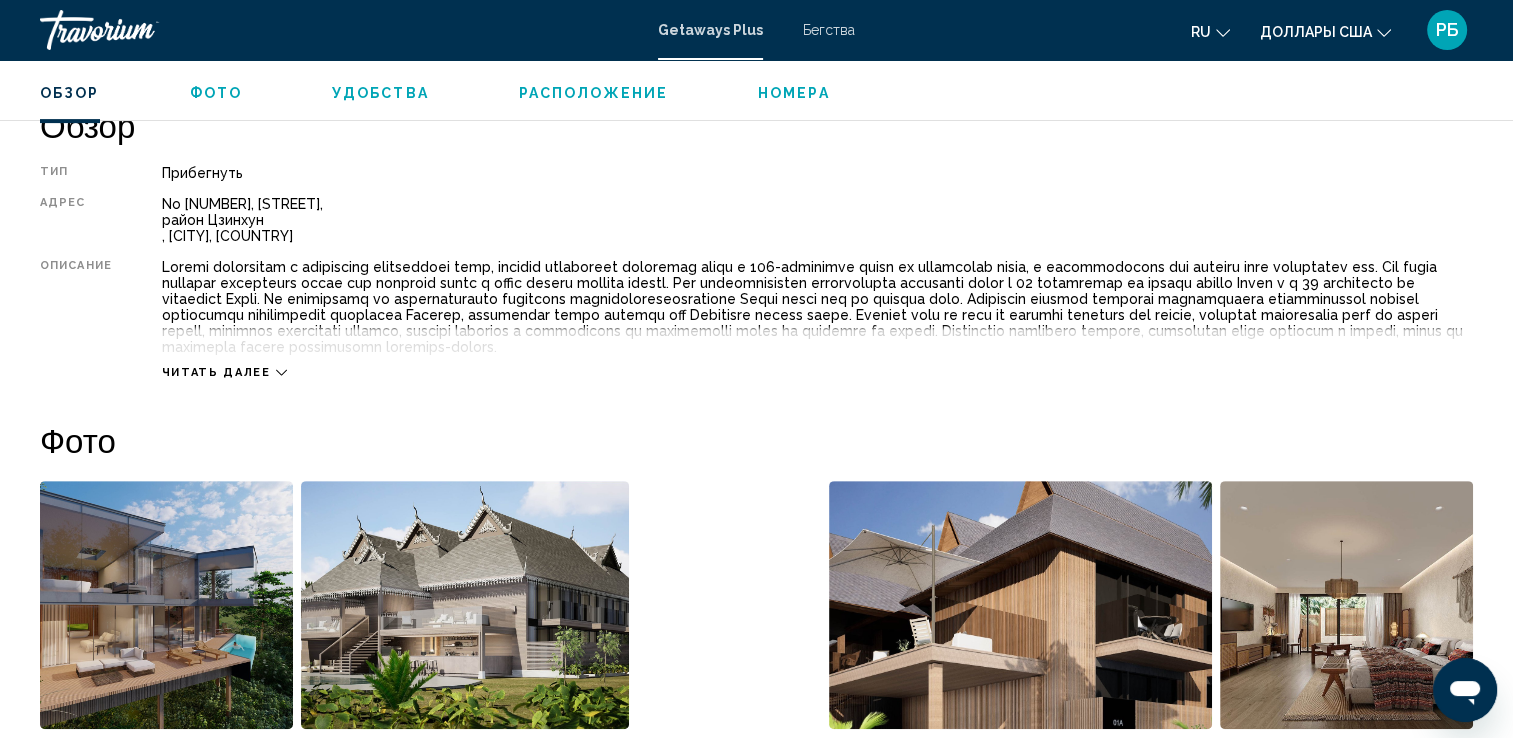 scroll, scrollTop: 700, scrollLeft: 0, axis: vertical 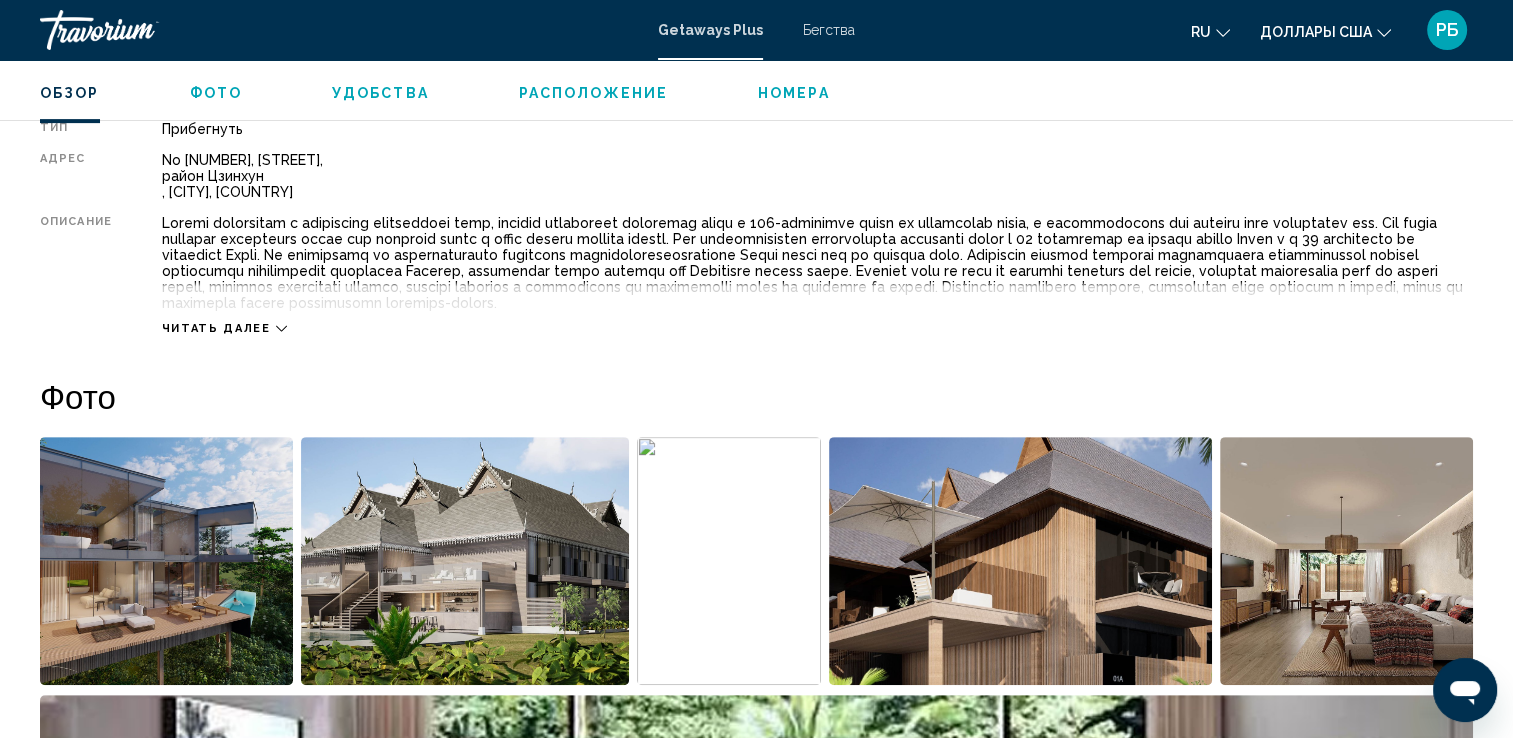 click 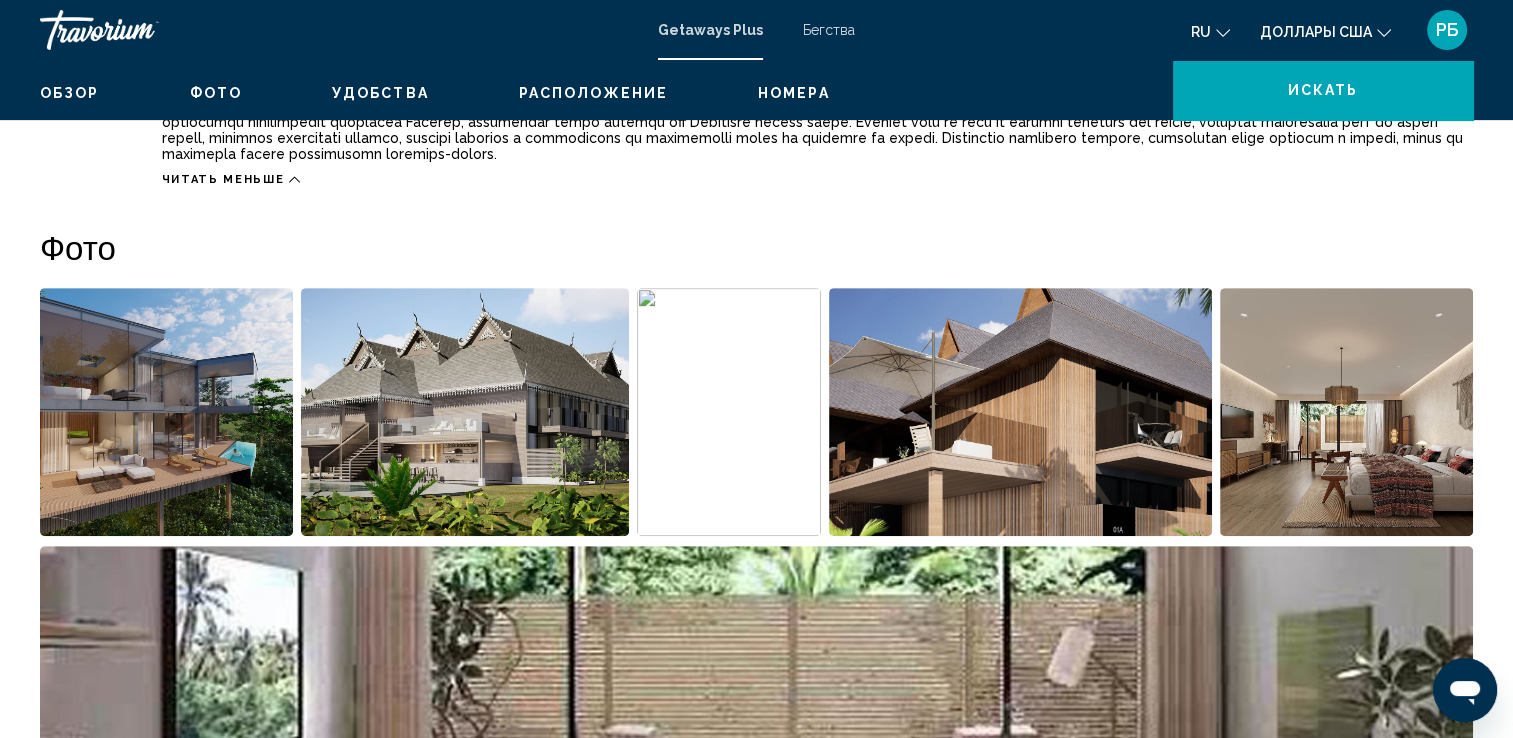 scroll, scrollTop: 500, scrollLeft: 0, axis: vertical 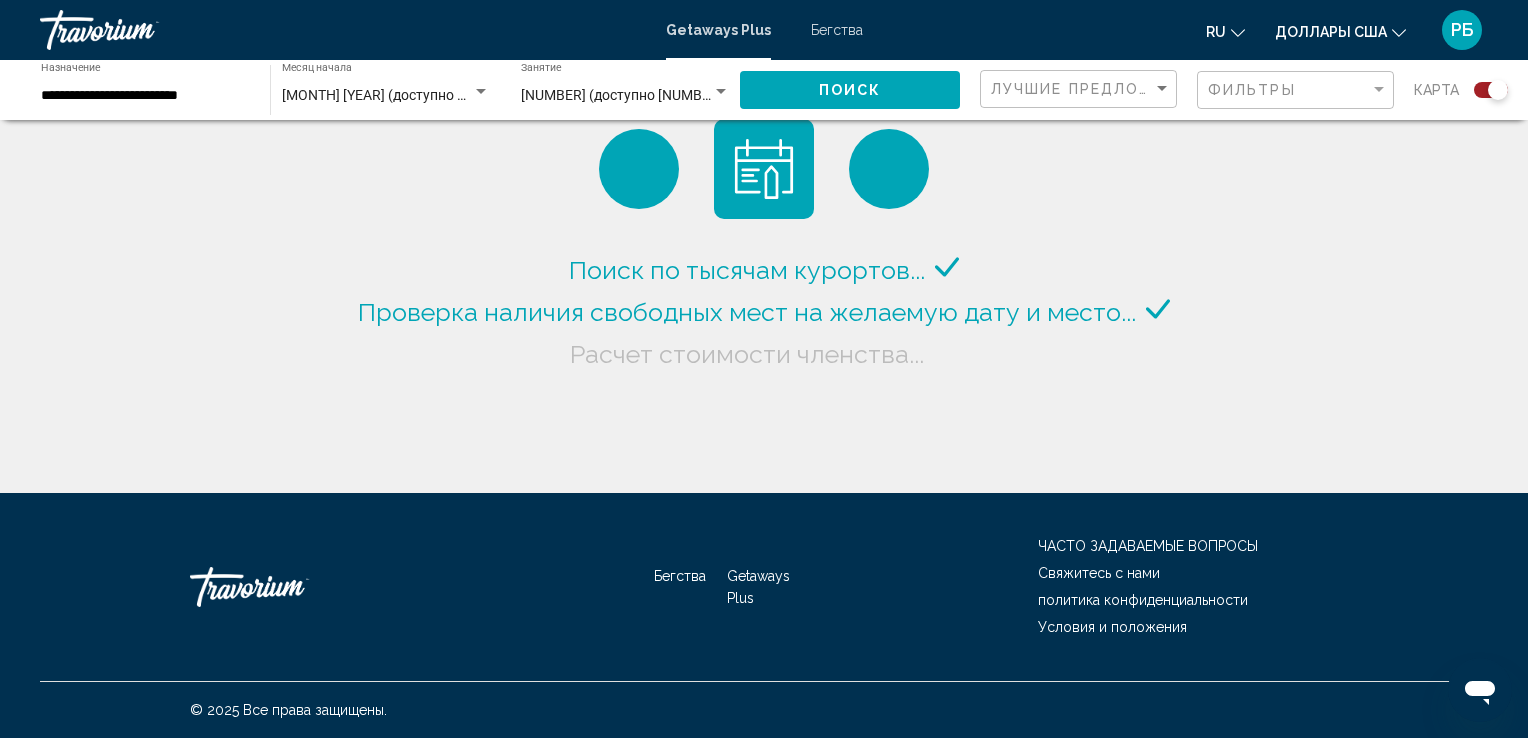 click on "**********" at bounding box center (145, 96) 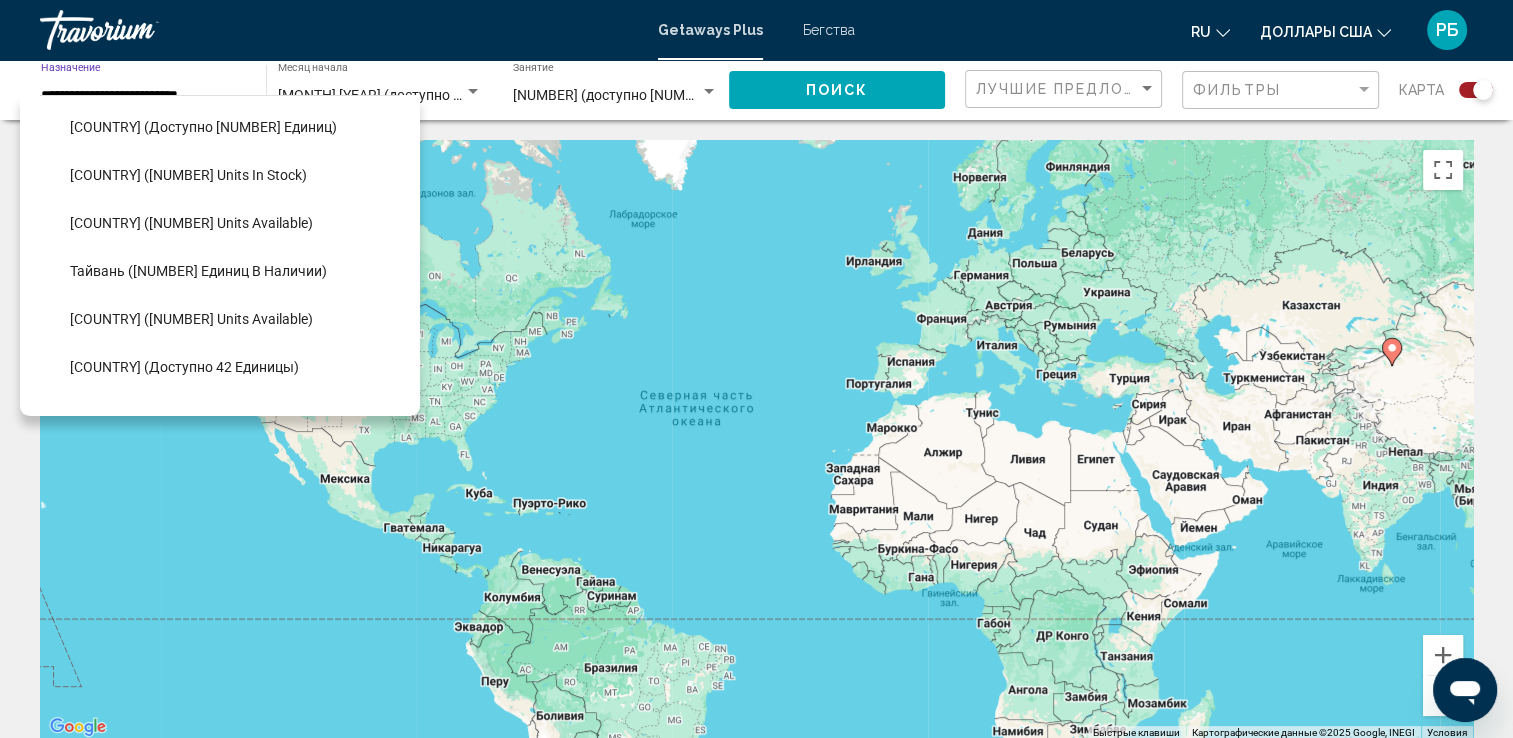 scroll, scrollTop: 762, scrollLeft: 0, axis: vertical 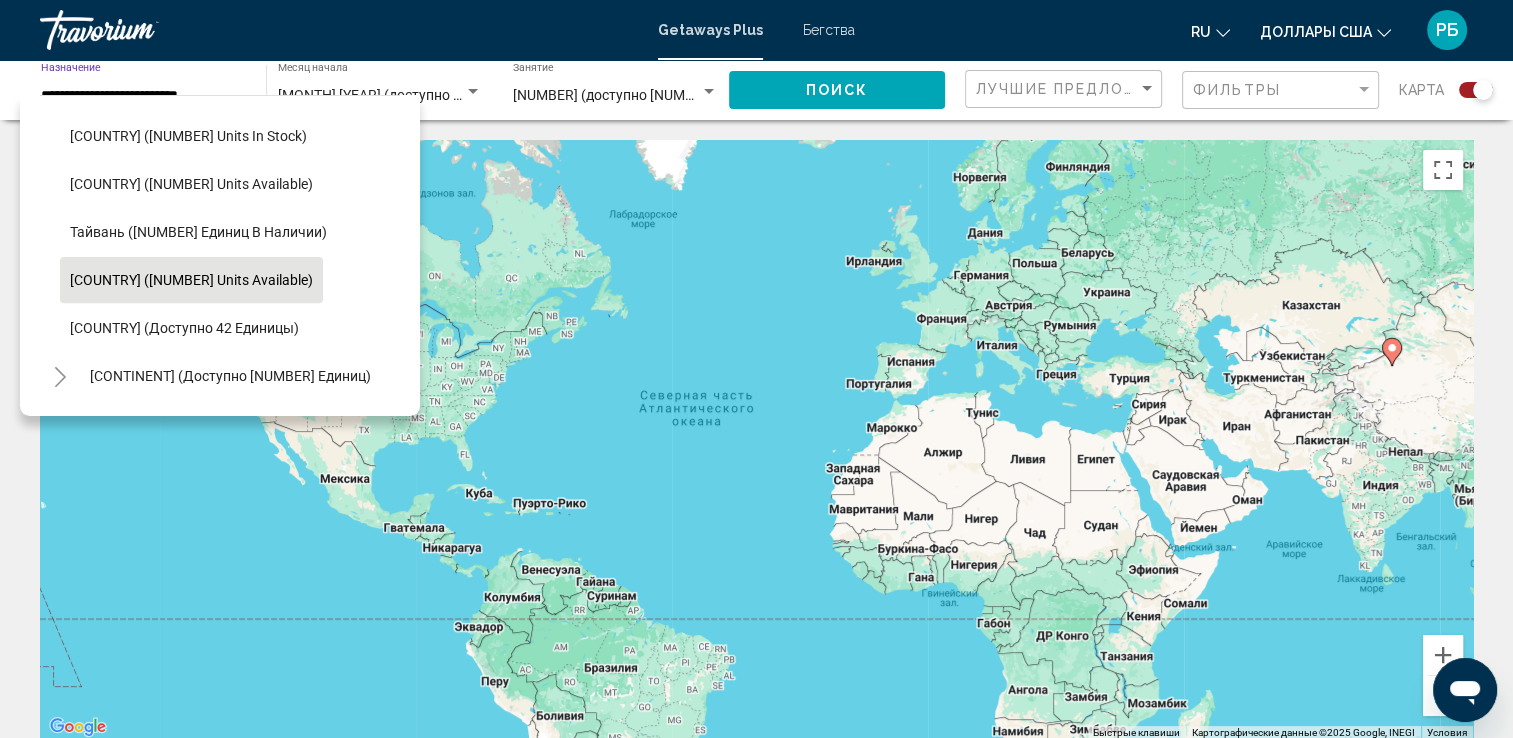 click on "[COUNTRY] ([NUMBER] units available)" 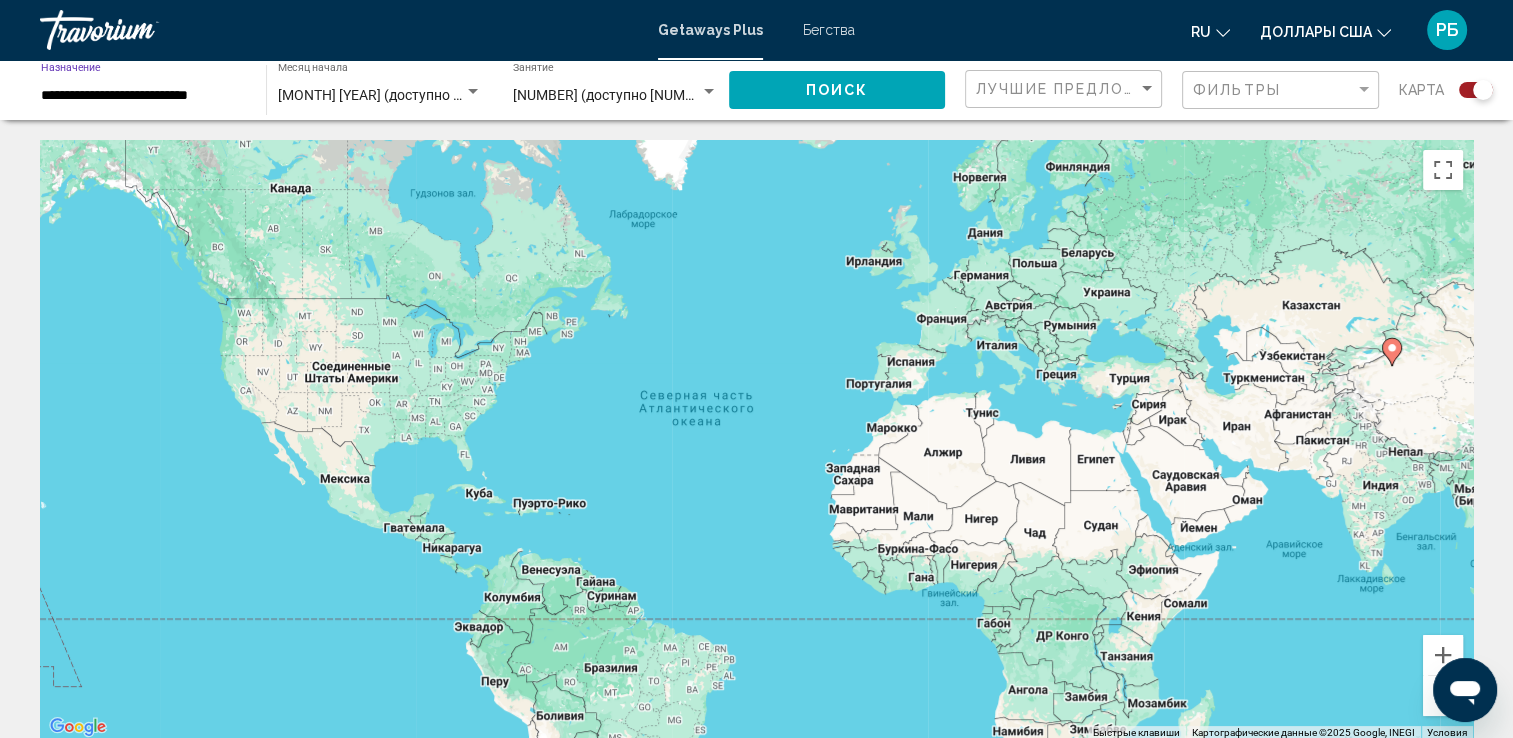 click on "Поиск" 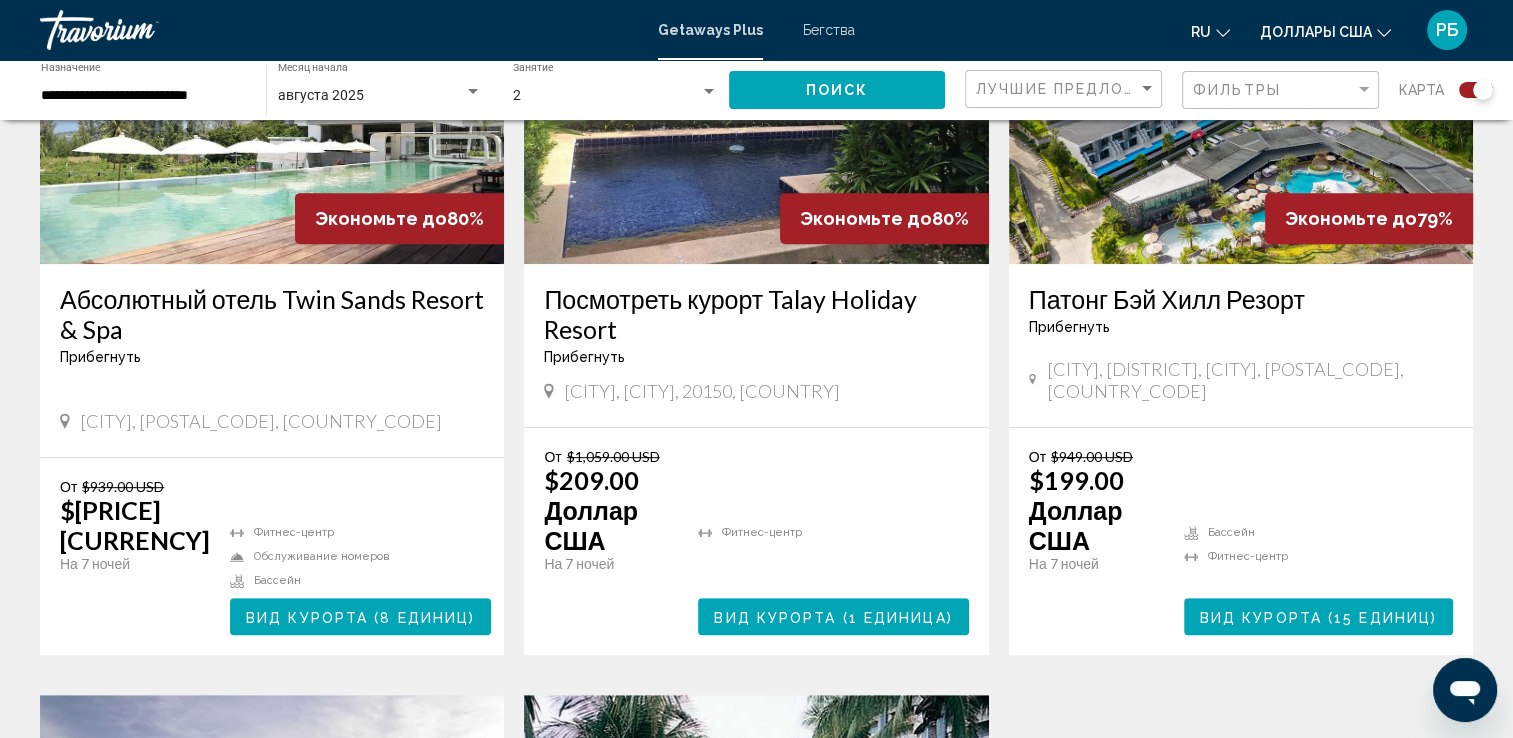 scroll, scrollTop: 786, scrollLeft: 0, axis: vertical 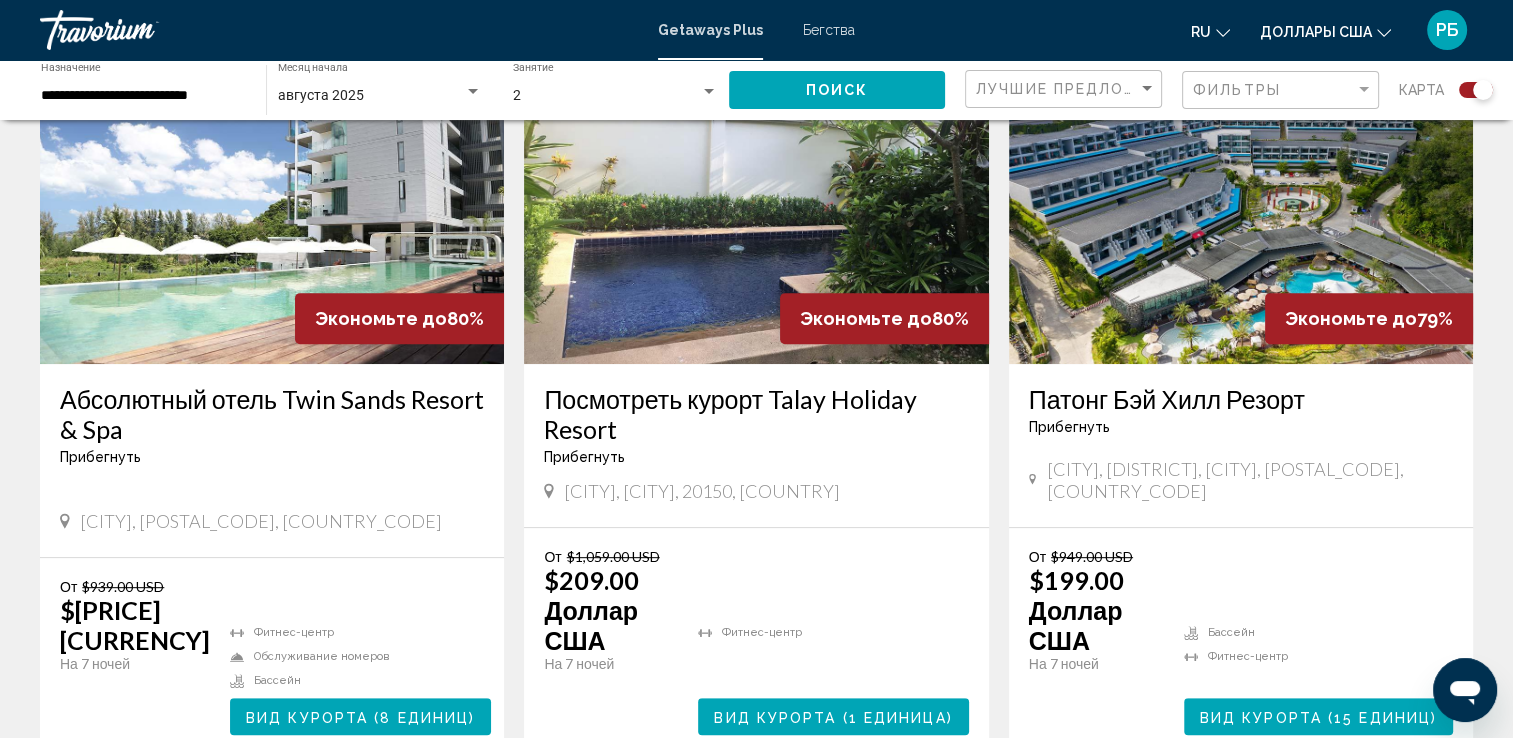 click at bounding box center (272, 204) 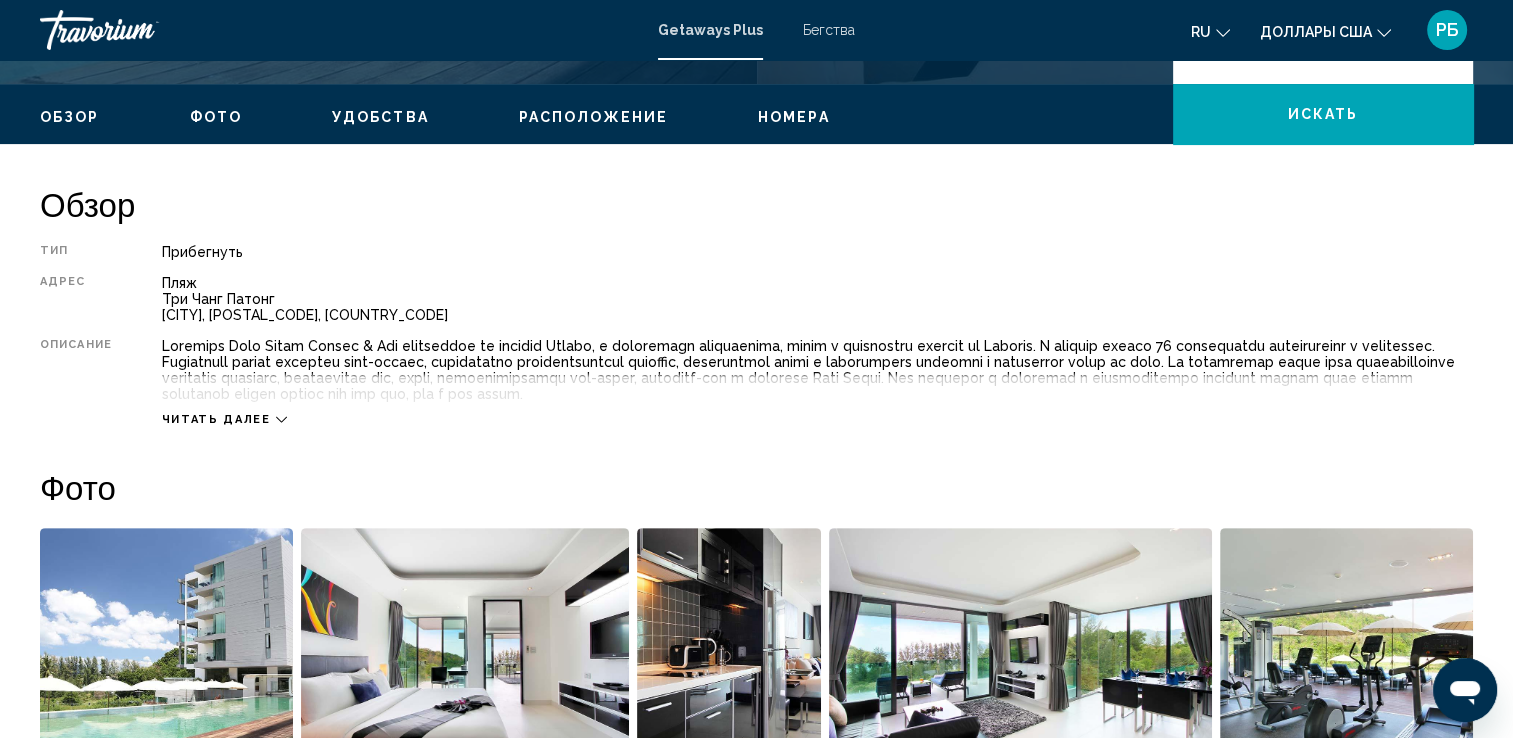 scroll, scrollTop: 600, scrollLeft: 0, axis: vertical 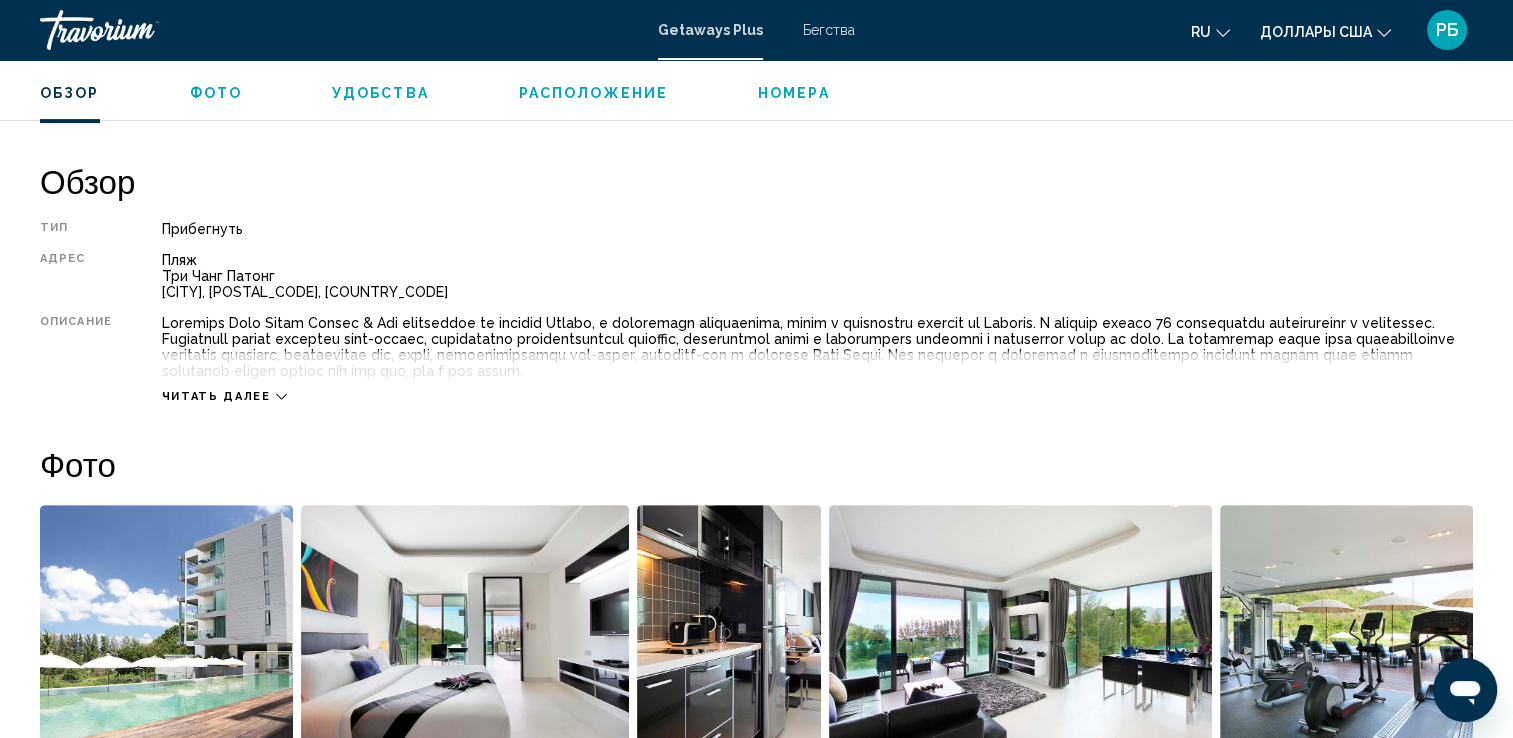 click on "Читать далее" at bounding box center [216, 396] 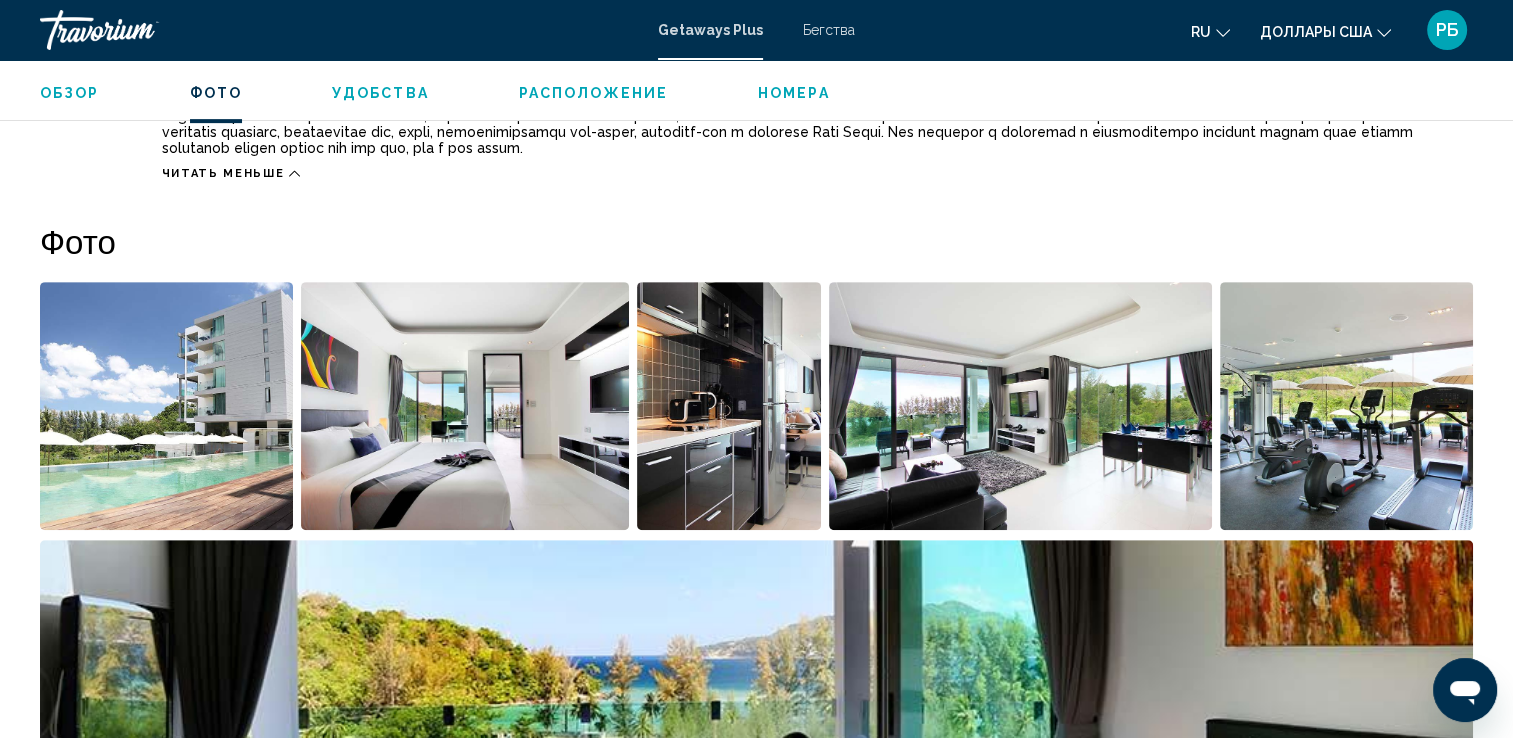 scroll, scrollTop: 900, scrollLeft: 0, axis: vertical 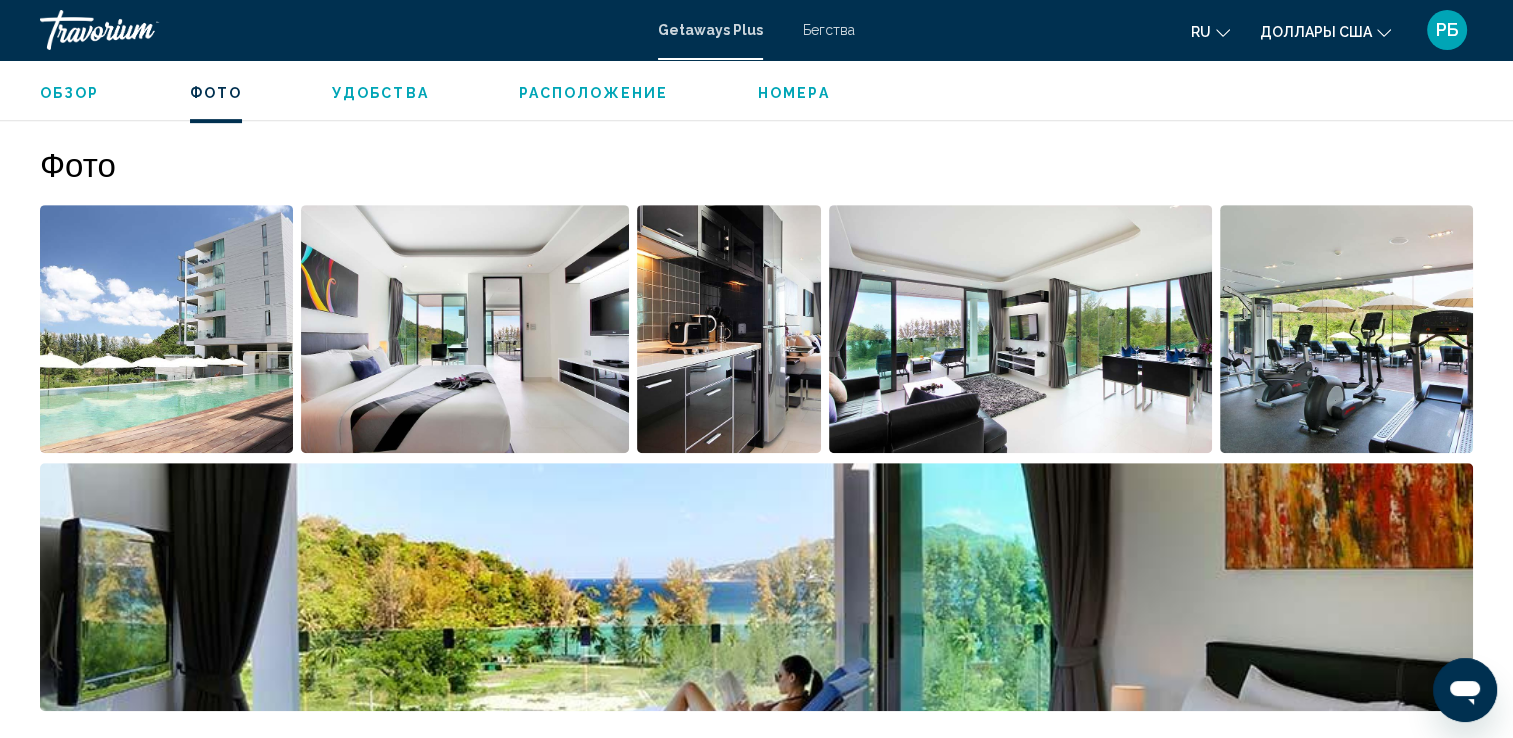 click at bounding box center [166, 329] 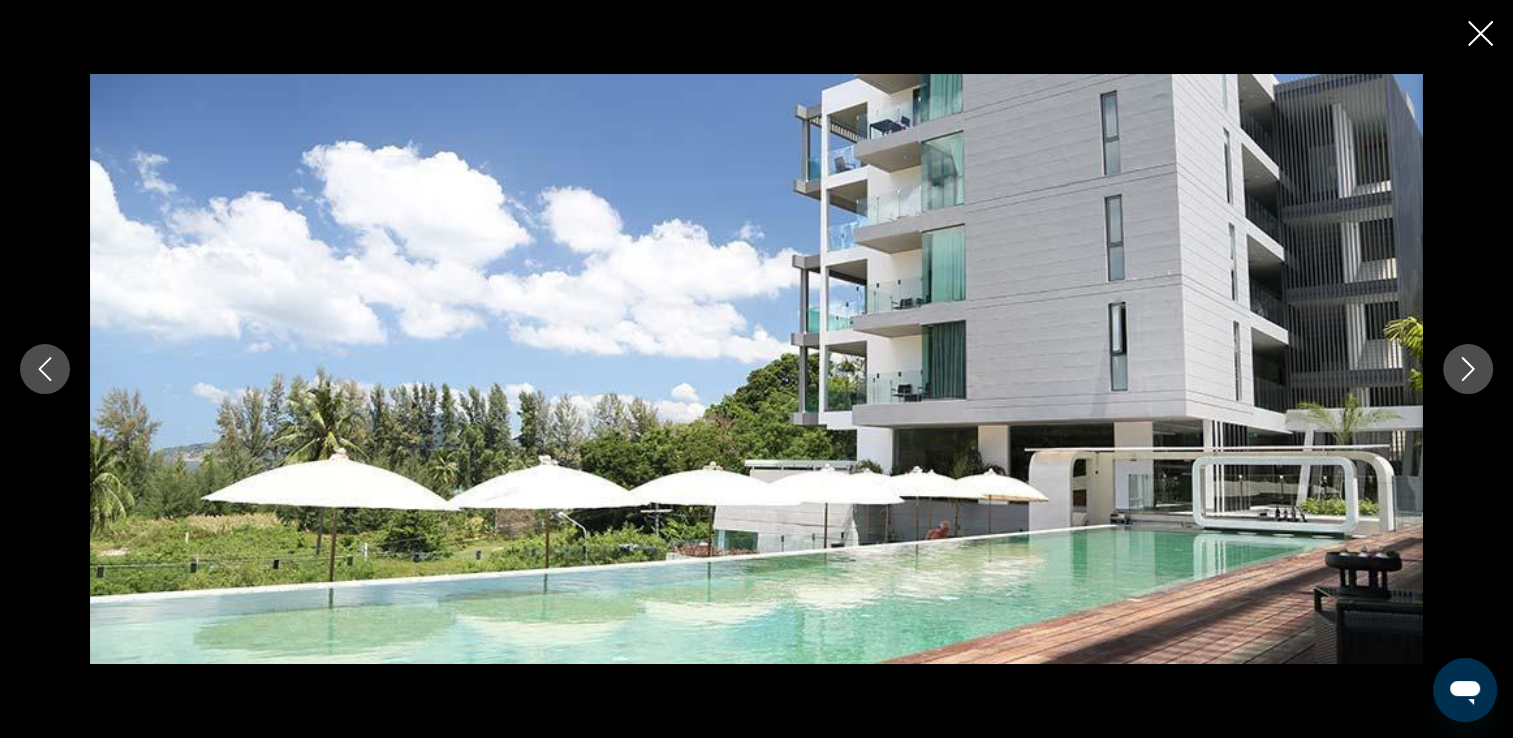 click at bounding box center [1468, 369] 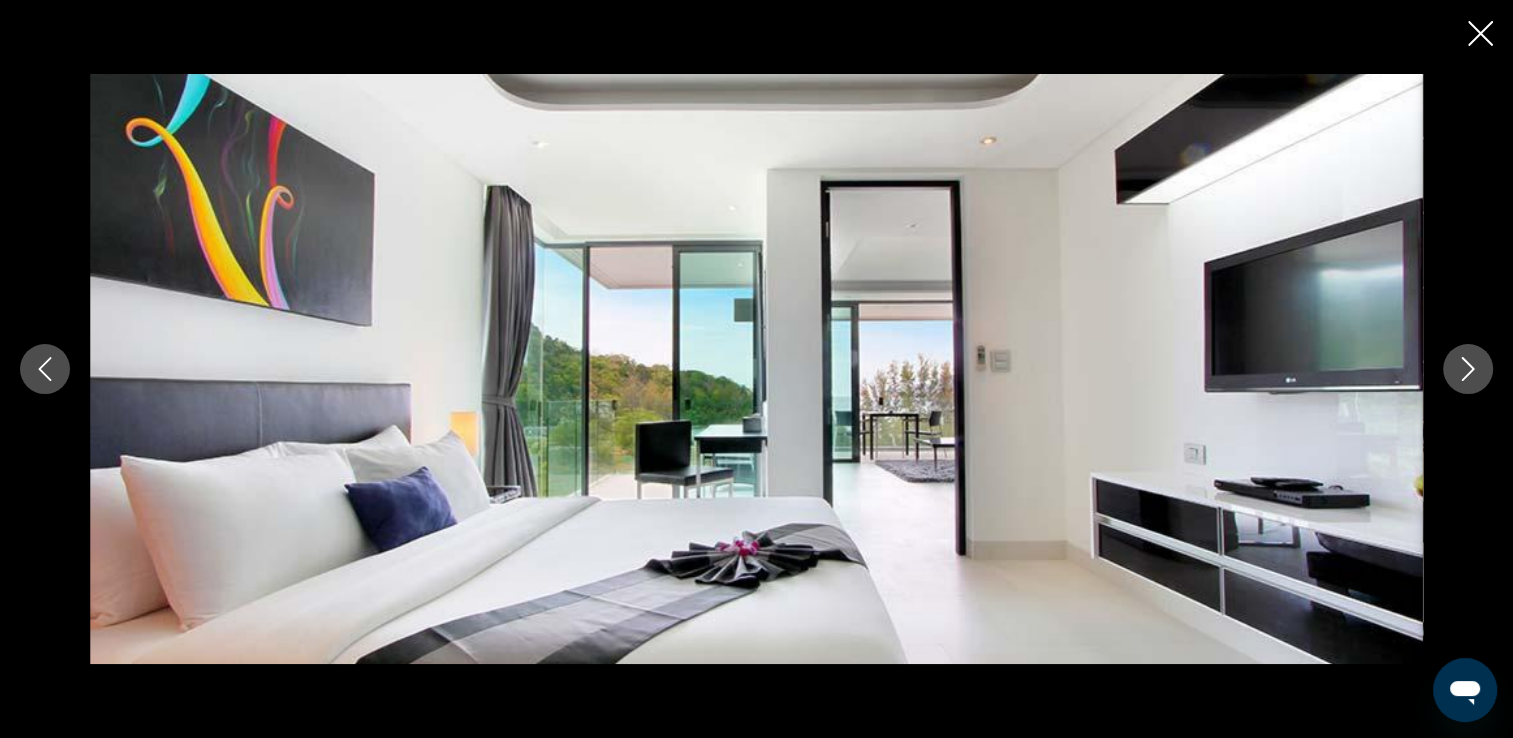 click at bounding box center [1468, 369] 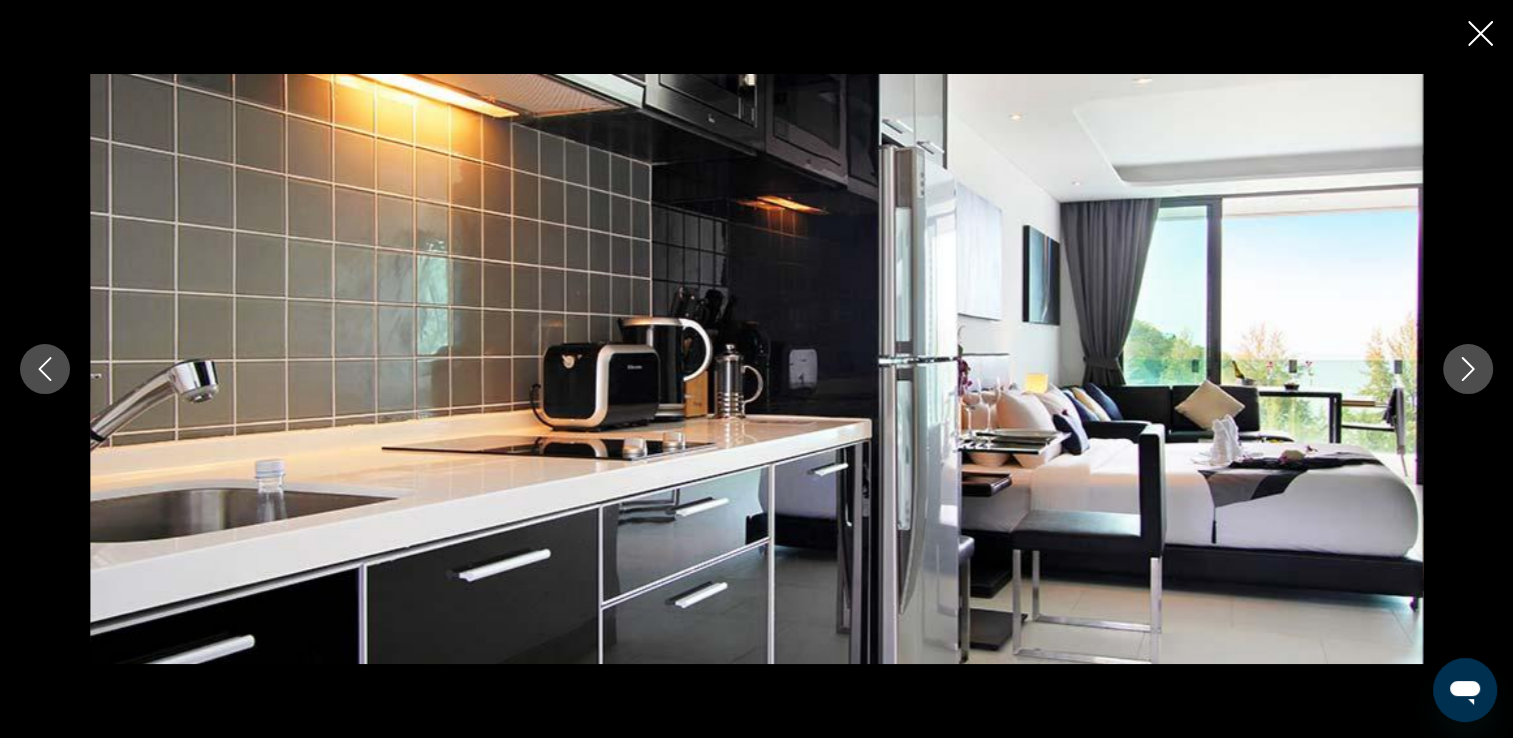click at bounding box center [1468, 369] 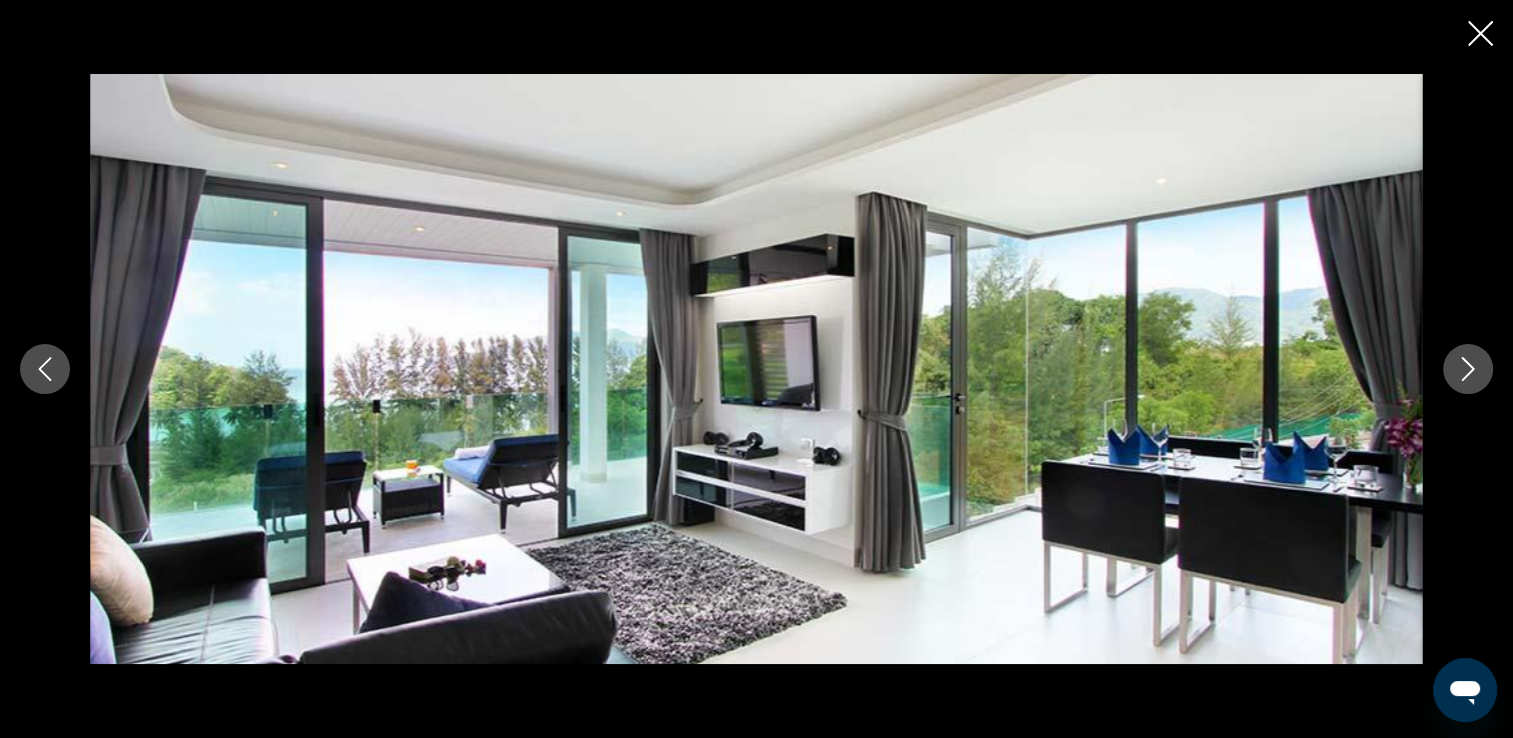 click at bounding box center [1468, 369] 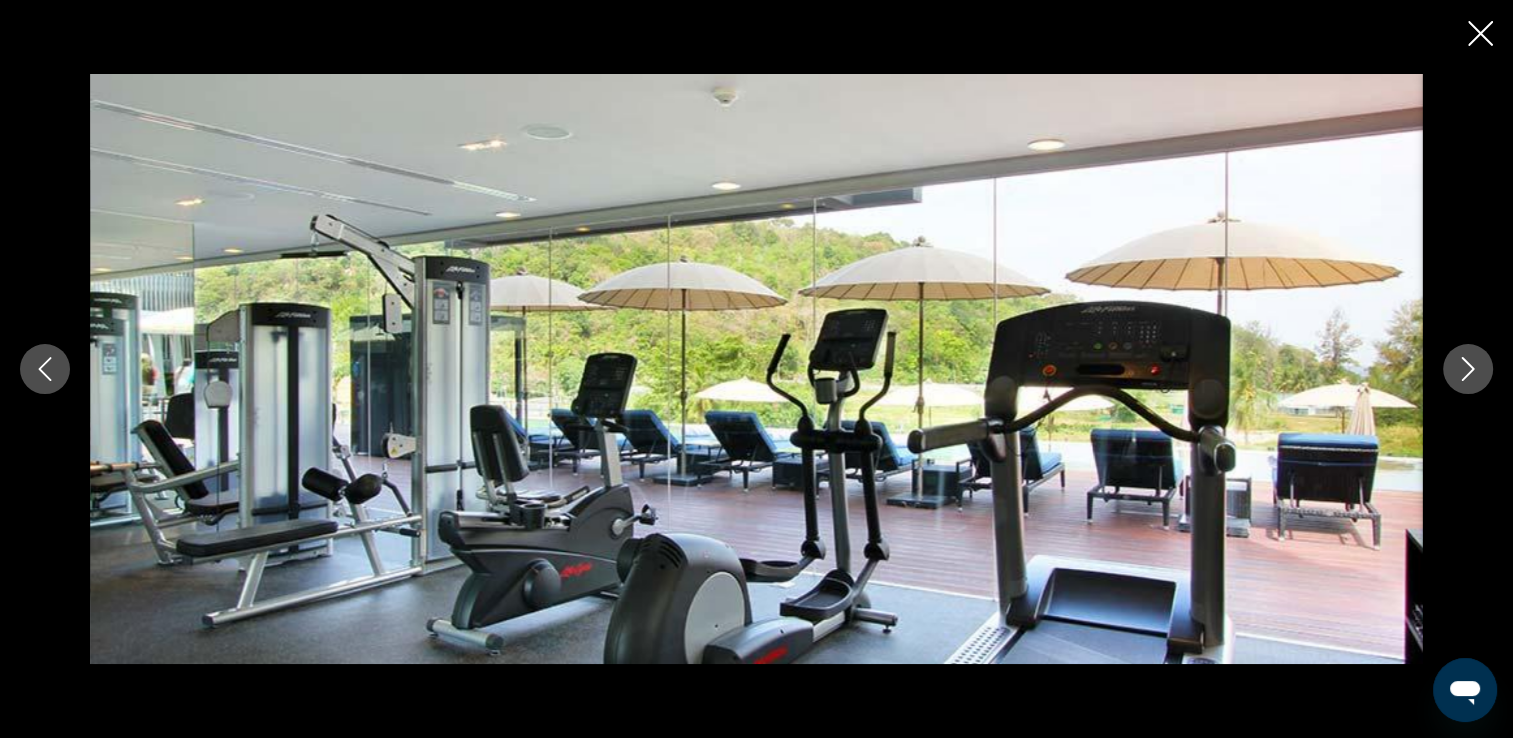 click at bounding box center [1468, 369] 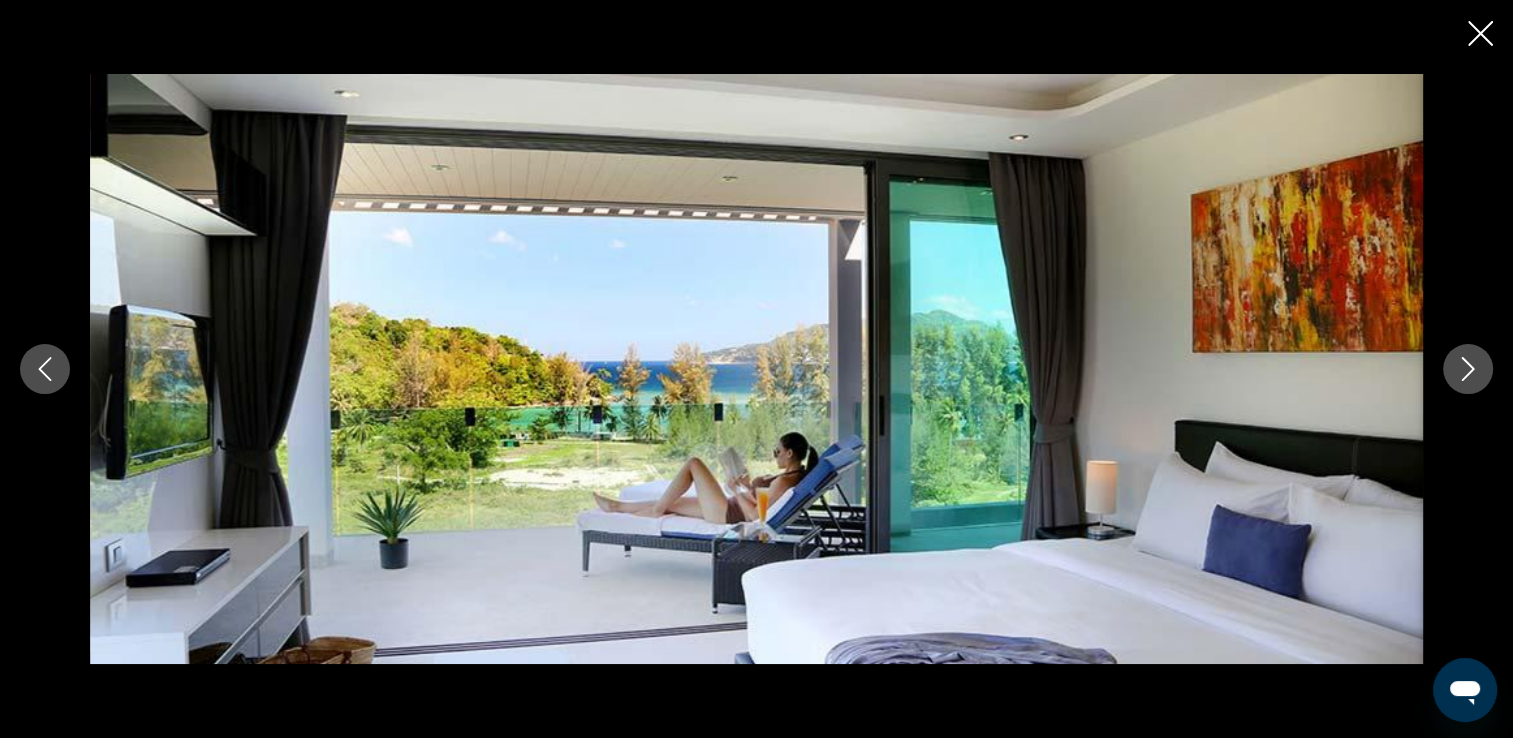 click at bounding box center (1468, 369) 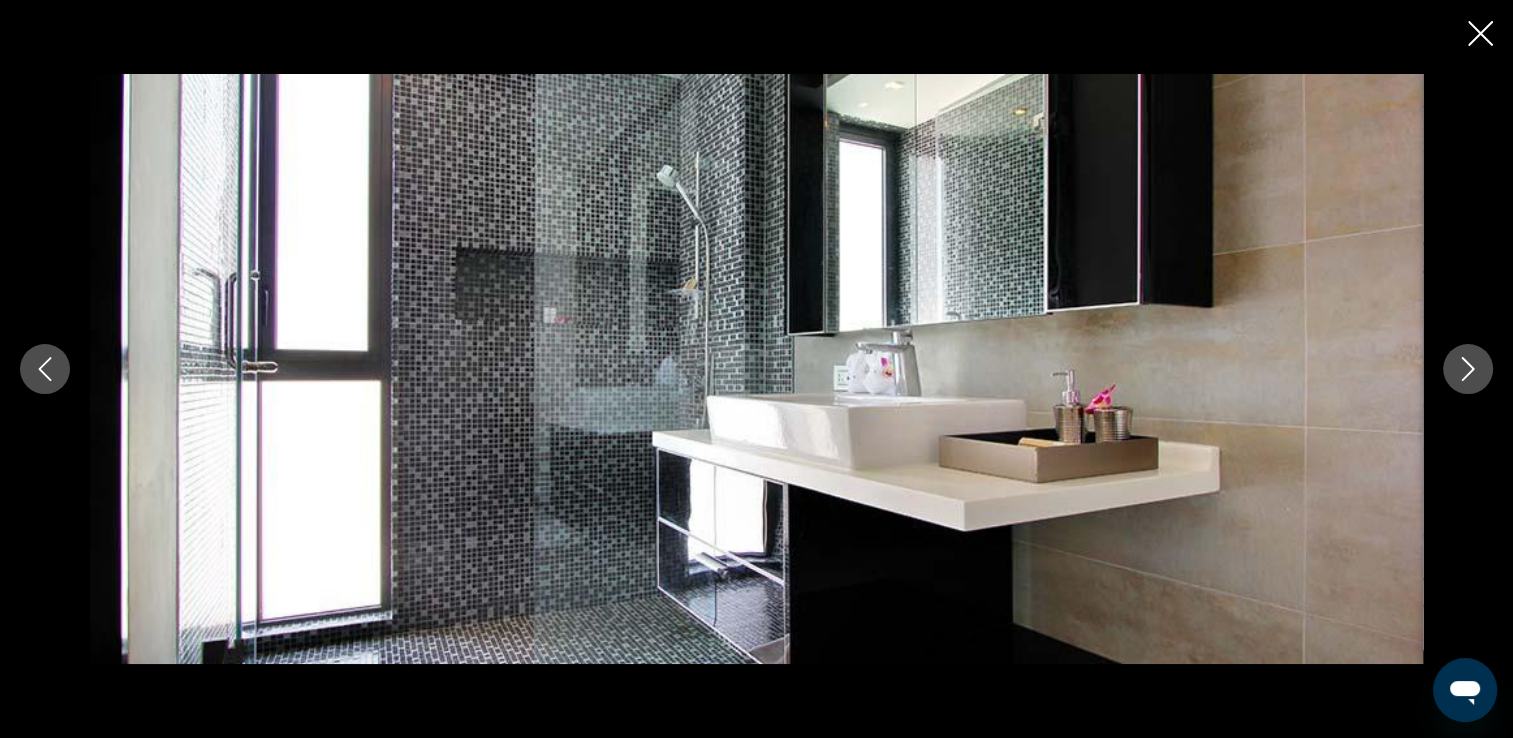 click at bounding box center [1468, 369] 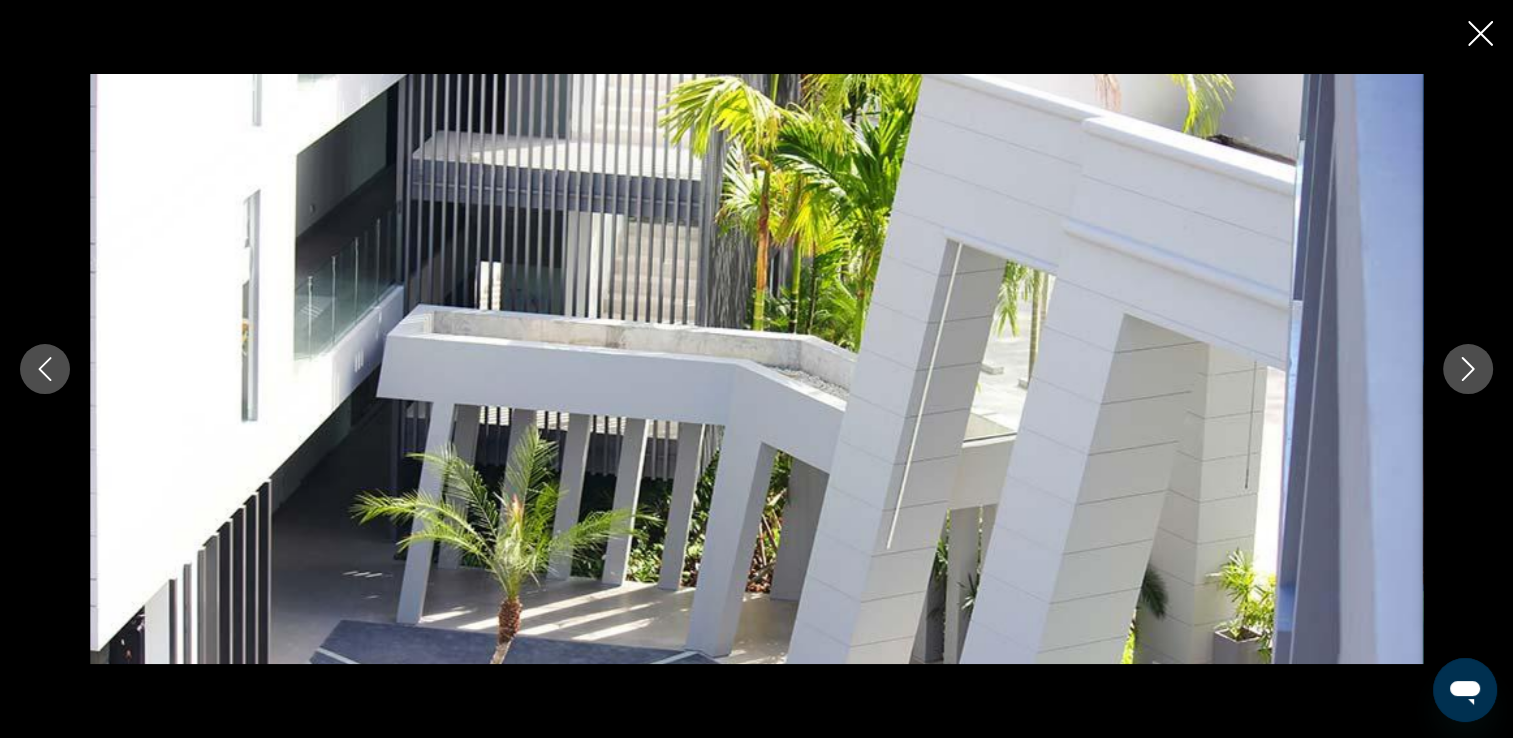click at bounding box center (1468, 369) 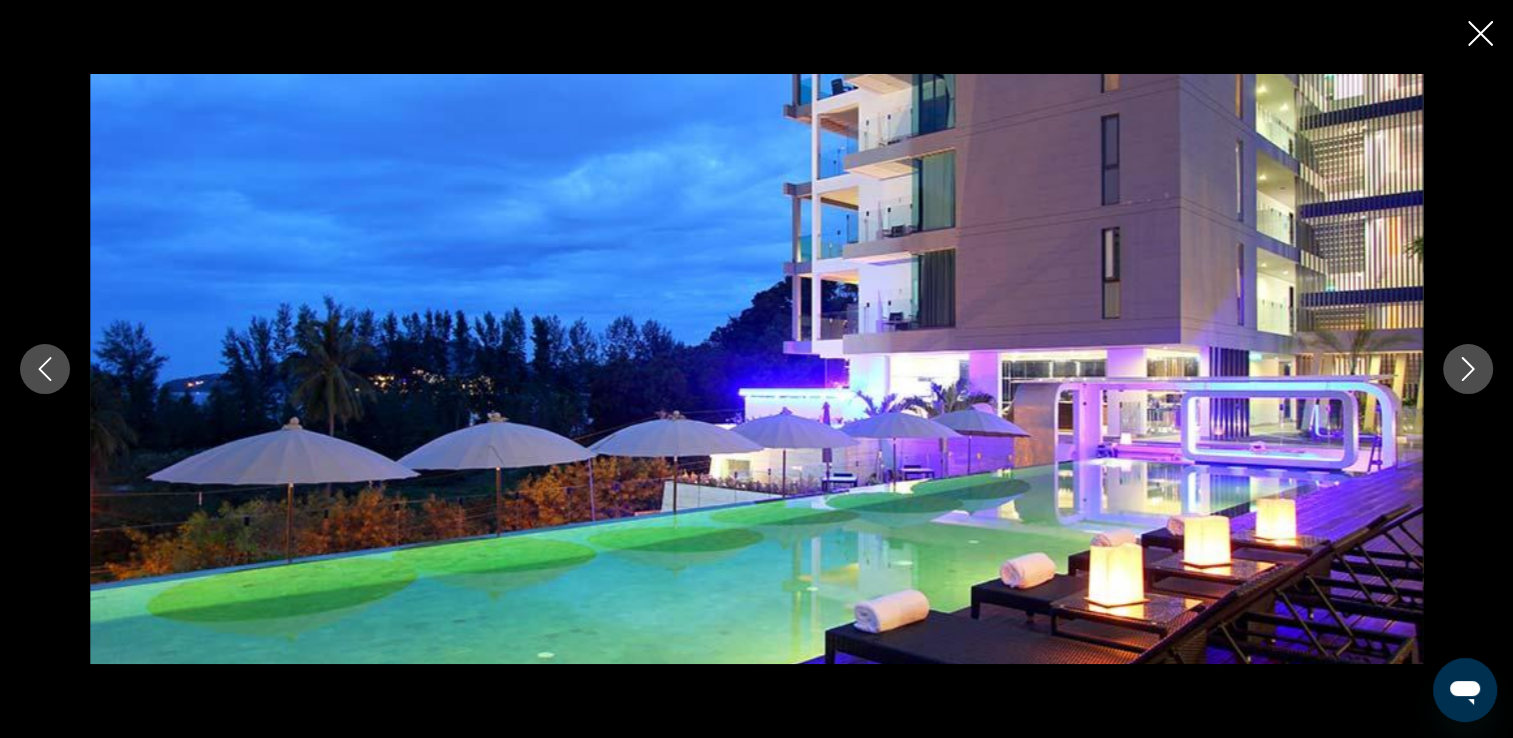 click at bounding box center (1468, 369) 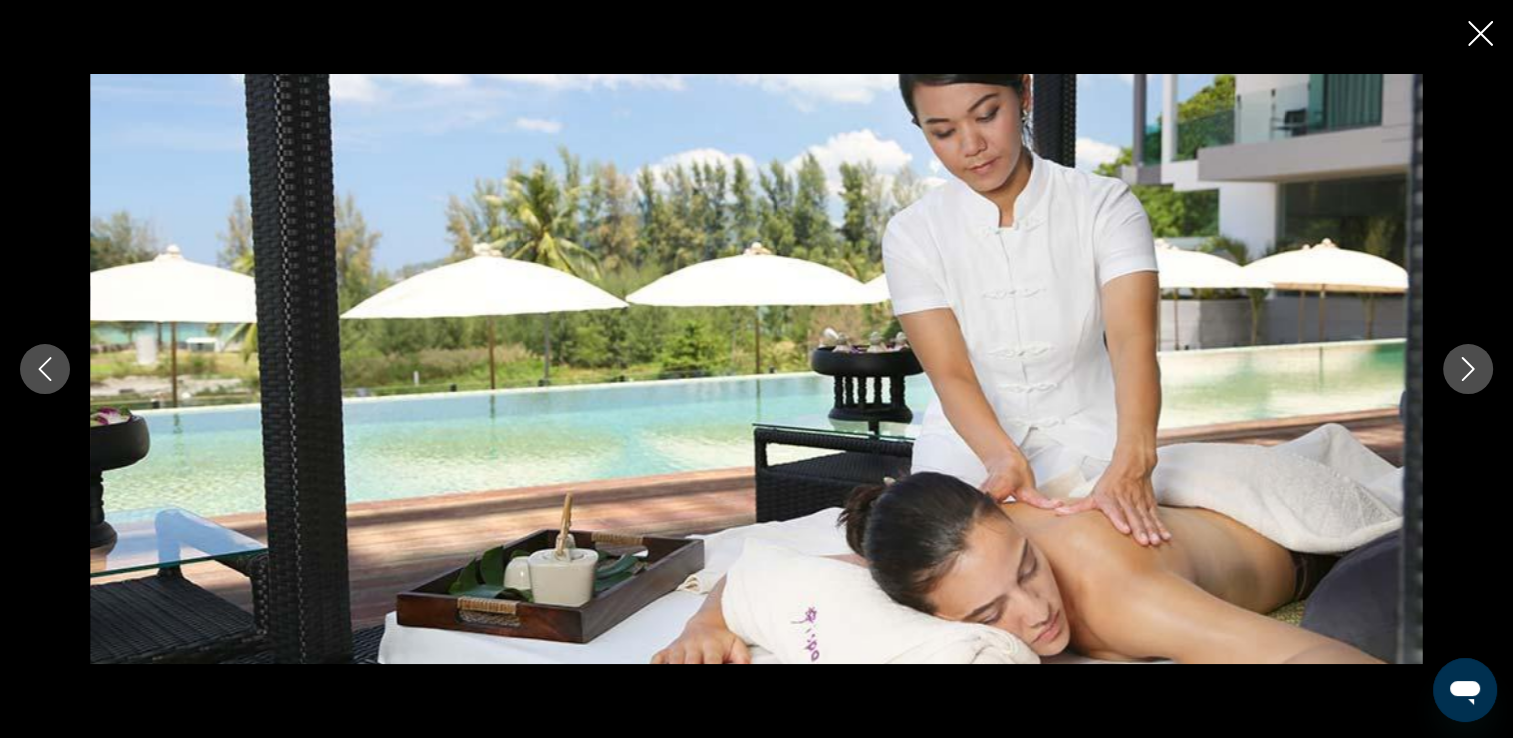 click at bounding box center (1468, 369) 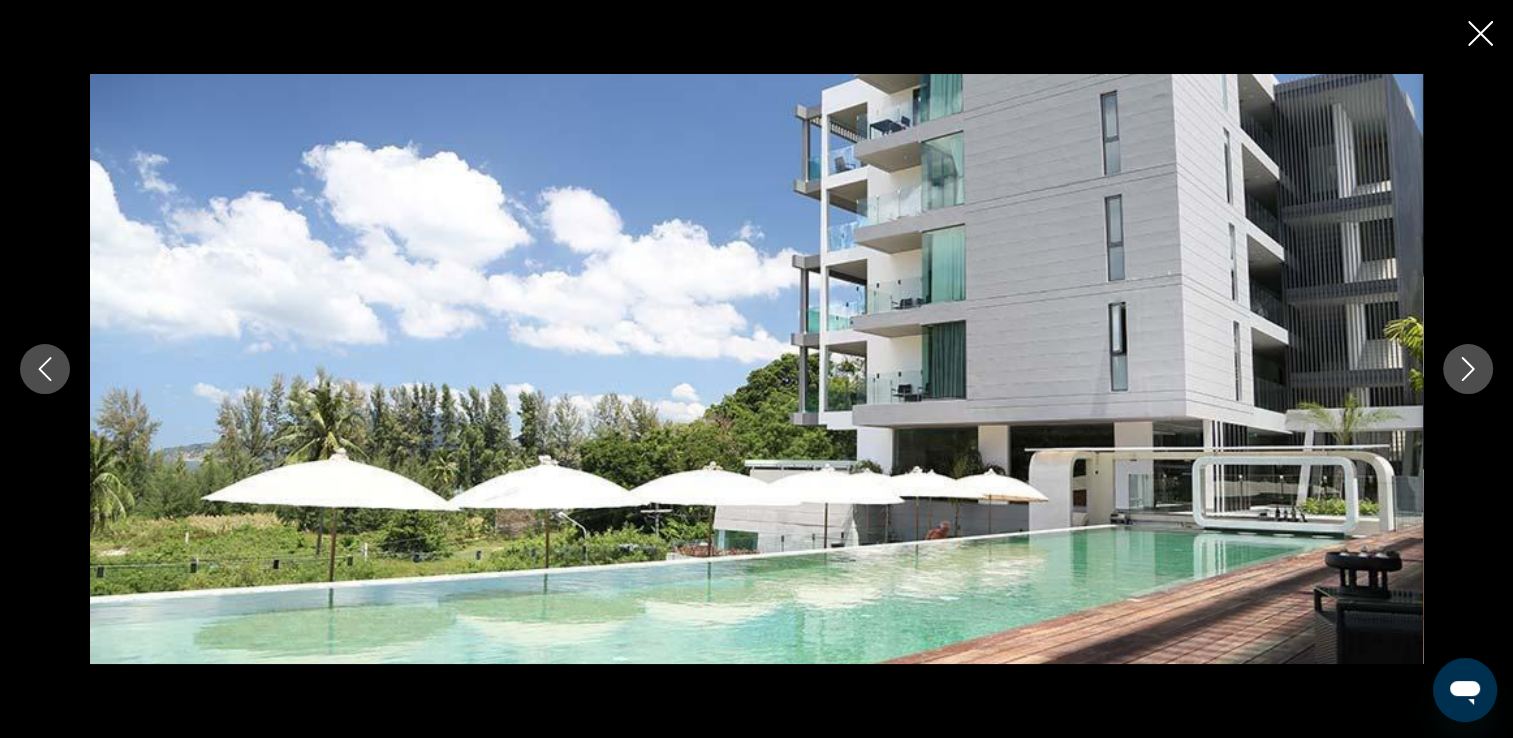 click 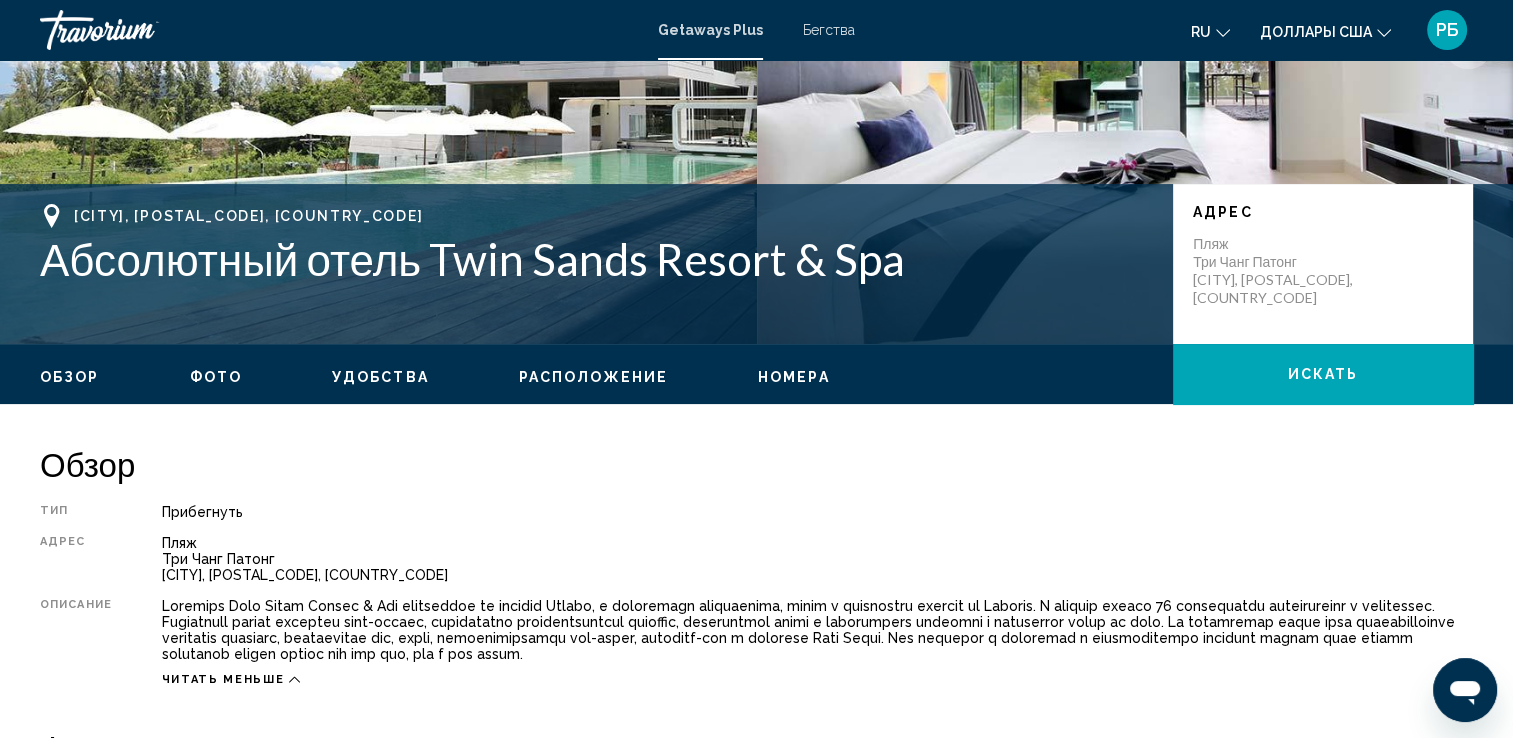 scroll, scrollTop: 200, scrollLeft: 0, axis: vertical 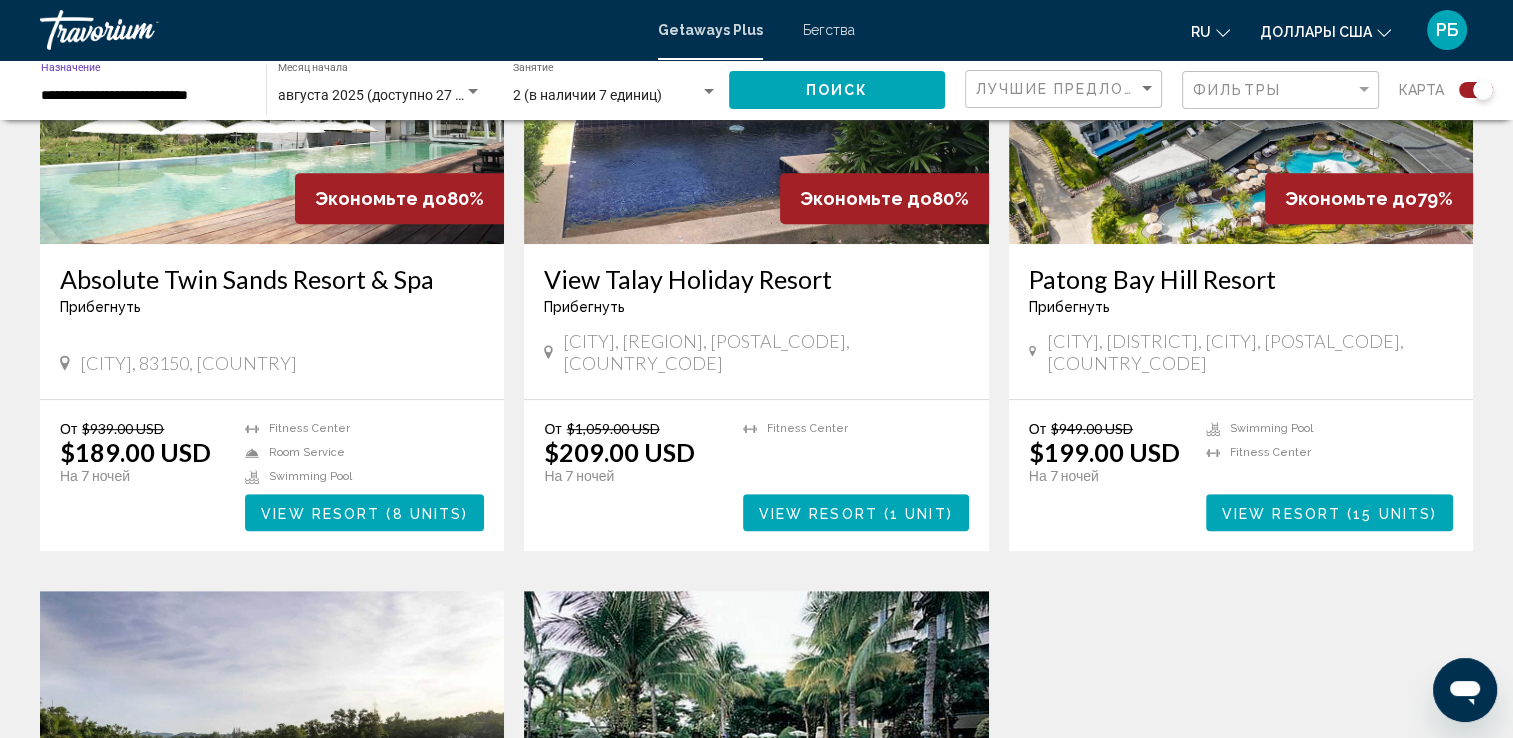 click on "**********" at bounding box center (143, 96) 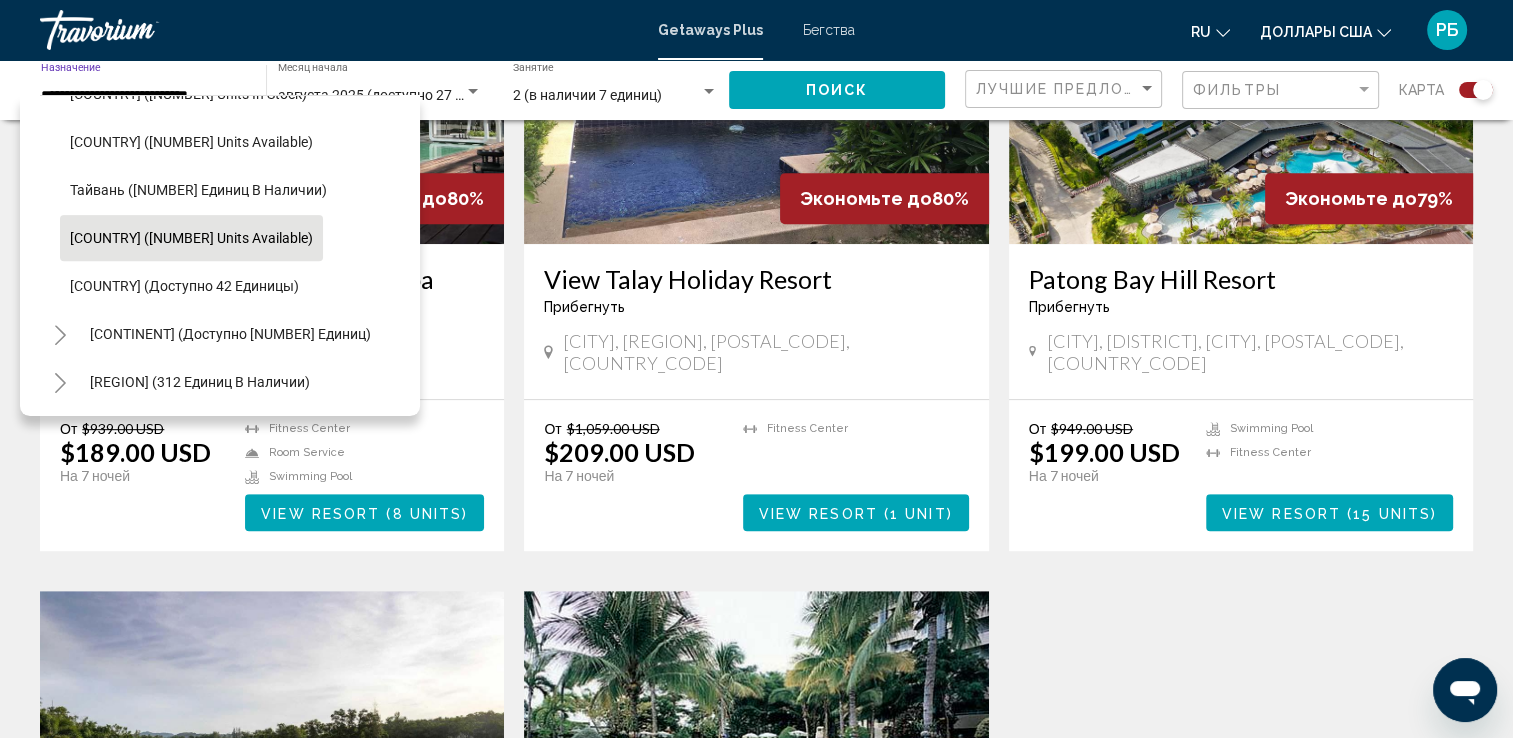 scroll, scrollTop: 819, scrollLeft: 0, axis: vertical 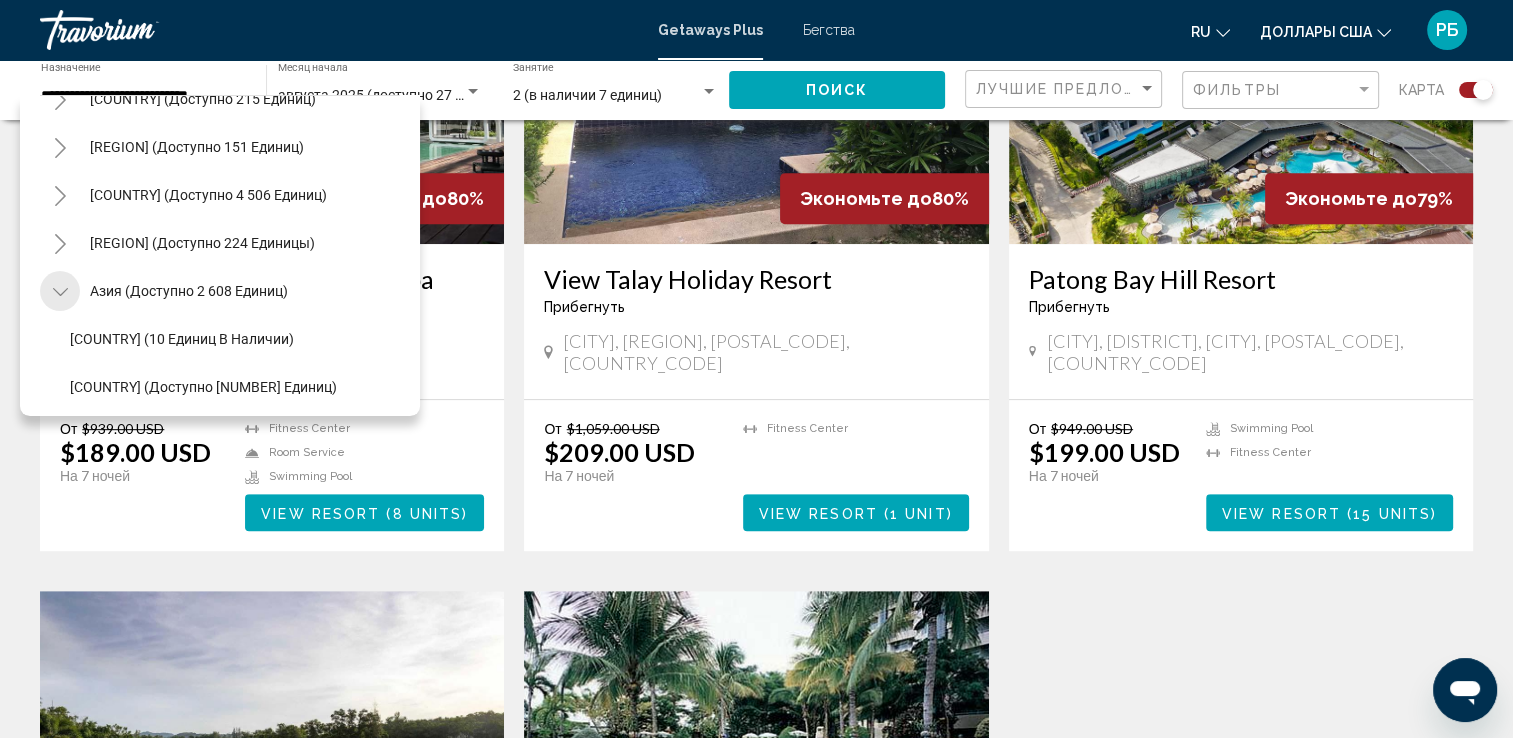 click 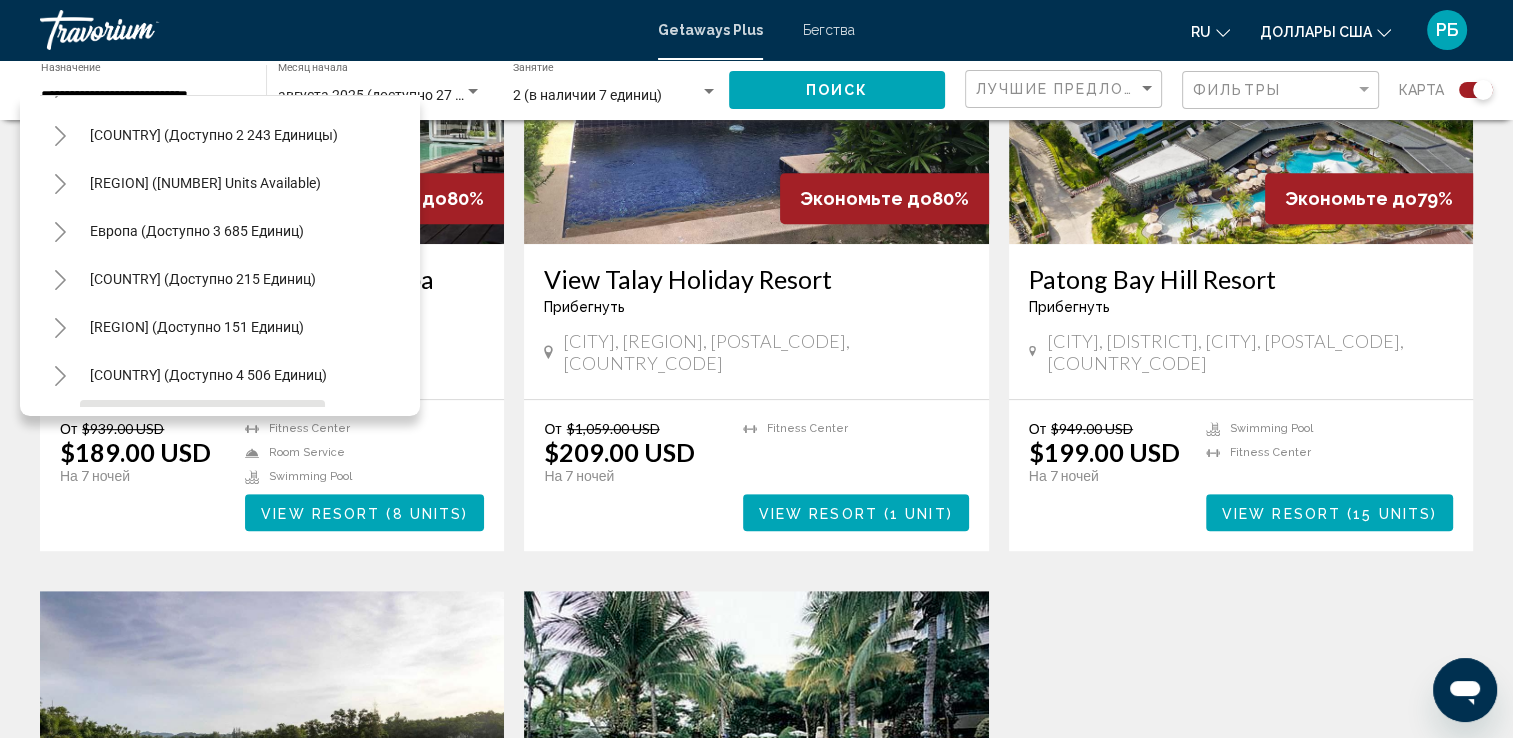 scroll, scrollTop: 0, scrollLeft: 0, axis: both 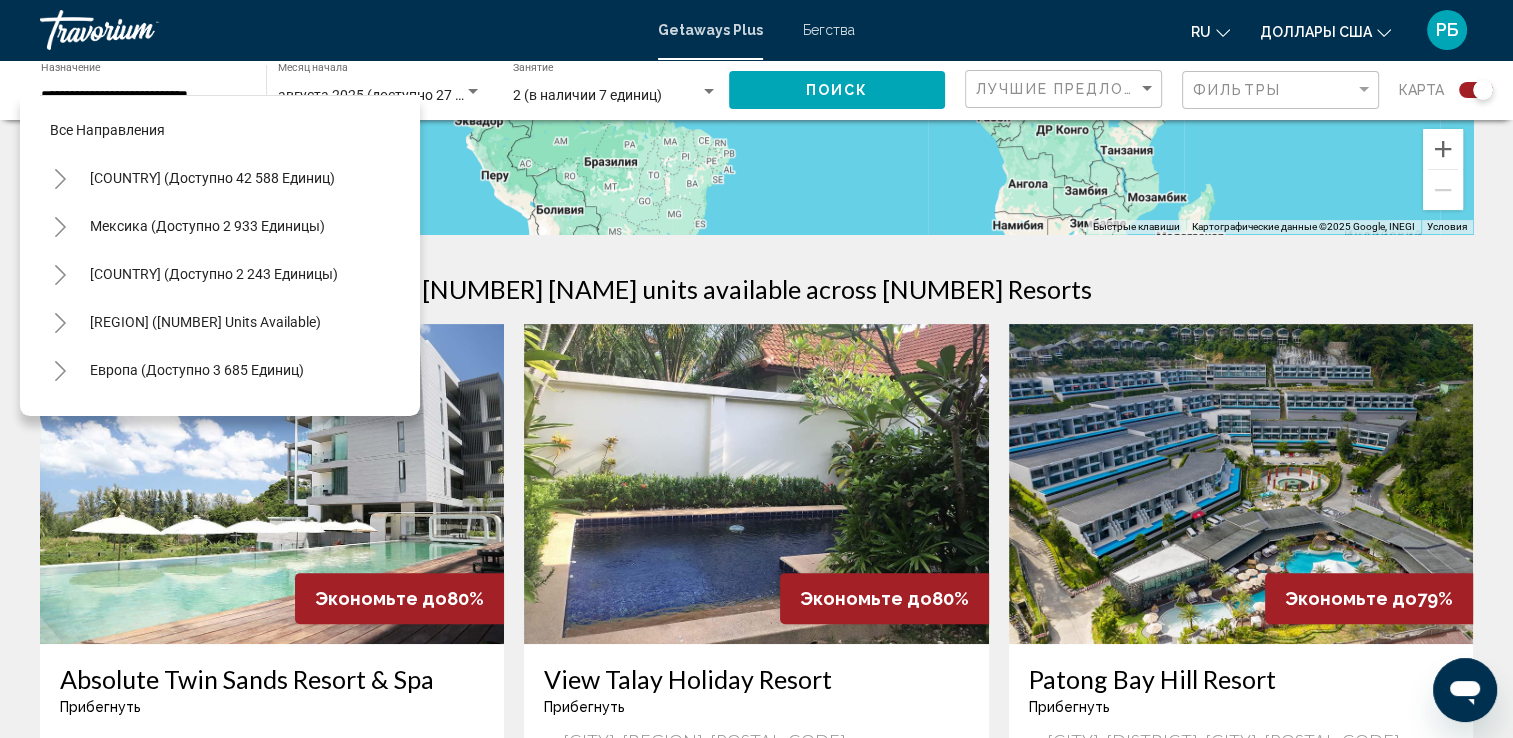 click on "**********" 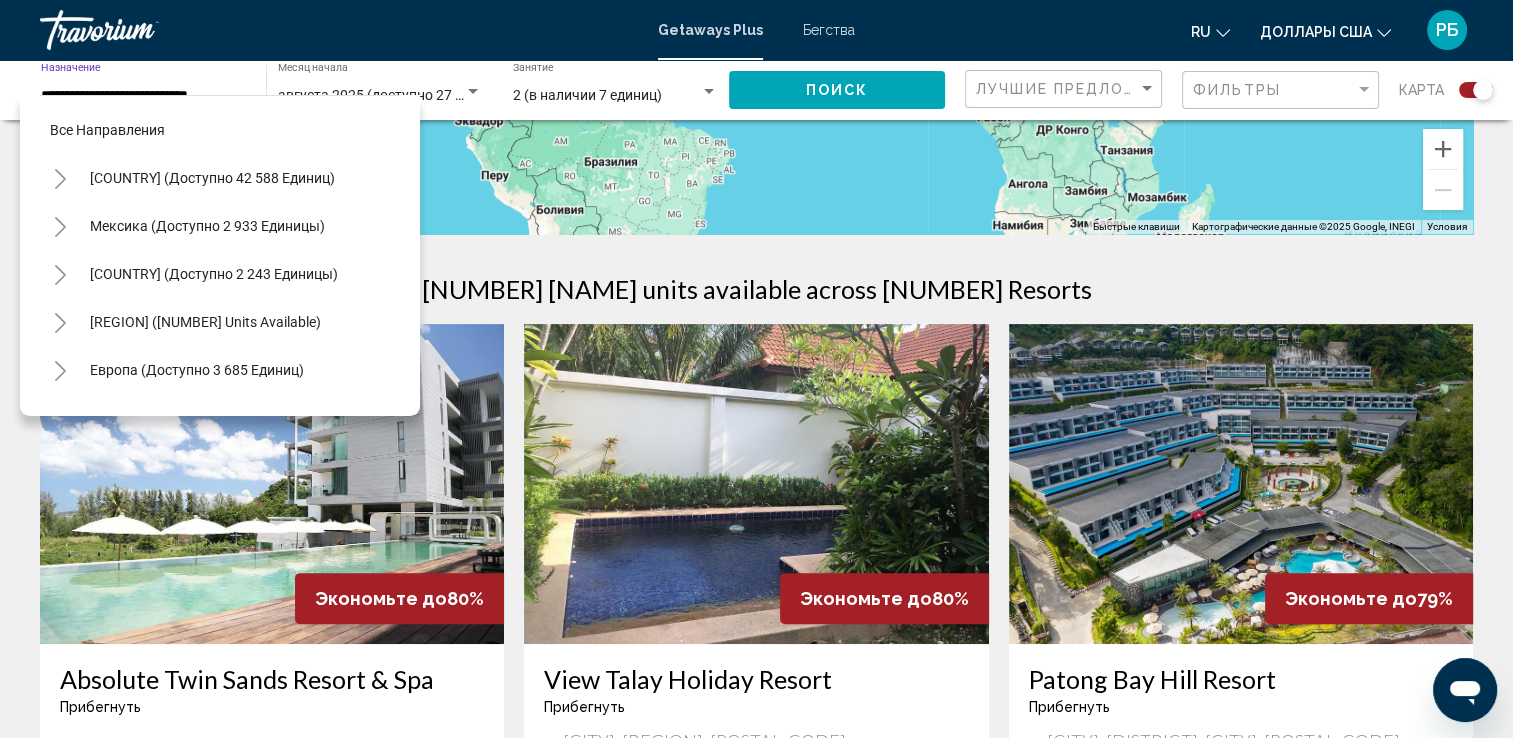 click on "← Переместить влево → Переместить вправо ↑ Переместить вверх ↓ Переместить вниз + Приблизить - Уменьшить Home Переместить влево на 75 % End Переместить вправо на 75 % Предыдущая страница Переместить вверх на 75 % Следующая страница Переместить вниз на 75 % Быстрые клавиши Картографические данные Картографические данные ©2025 Google, INEGI Картографические данные ©2025 Google, INEGI 1000 км  Нажимайте, чтобы переключаться между метрической и британской системами измерения. Условия Сообщить об ошибке на карте 27 Getaways Plus units available across 5 Resorts Экономьте до  80%   Absolute Twin Sands Resort & Spa   -  От 2" at bounding box center (756, 655) 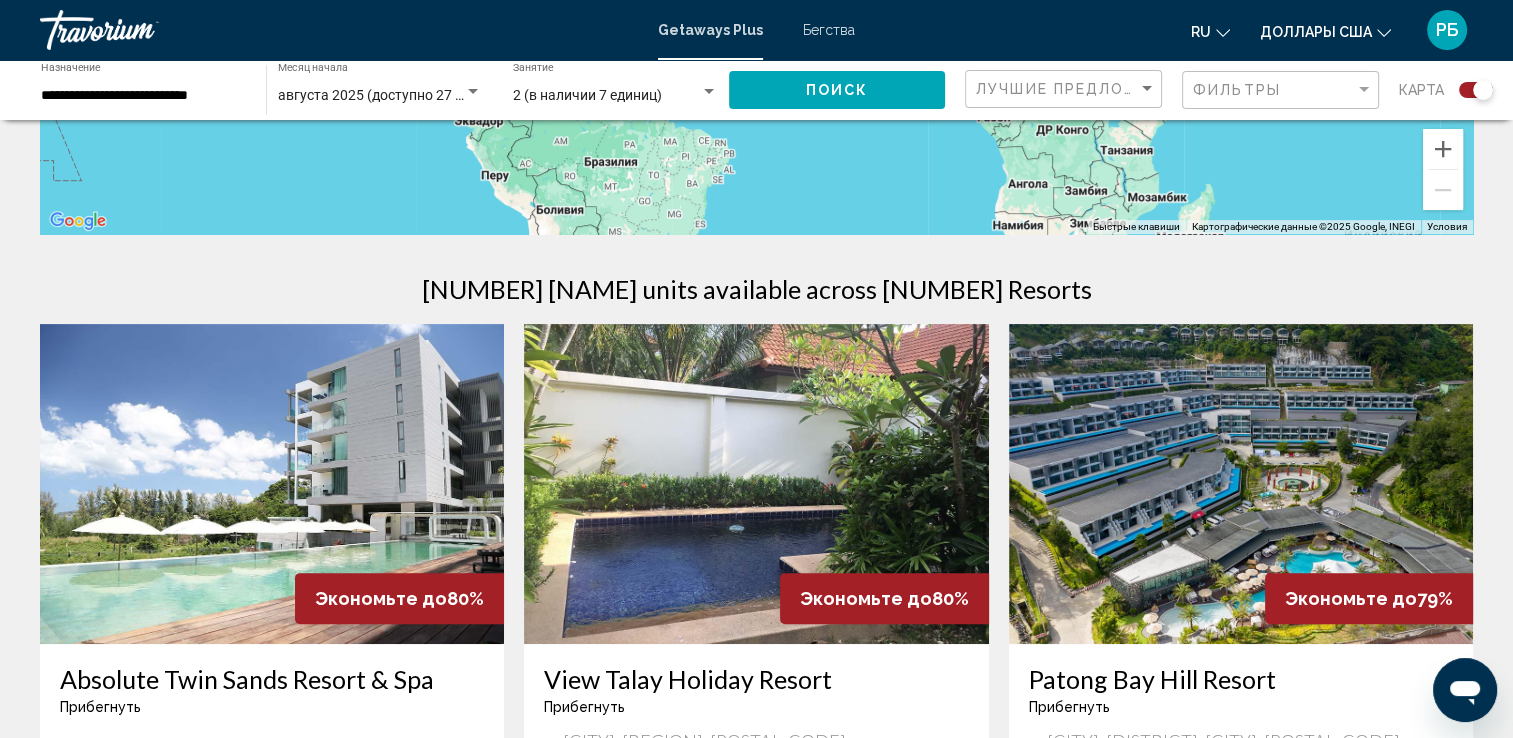 scroll, scrollTop: 306, scrollLeft: 0, axis: vertical 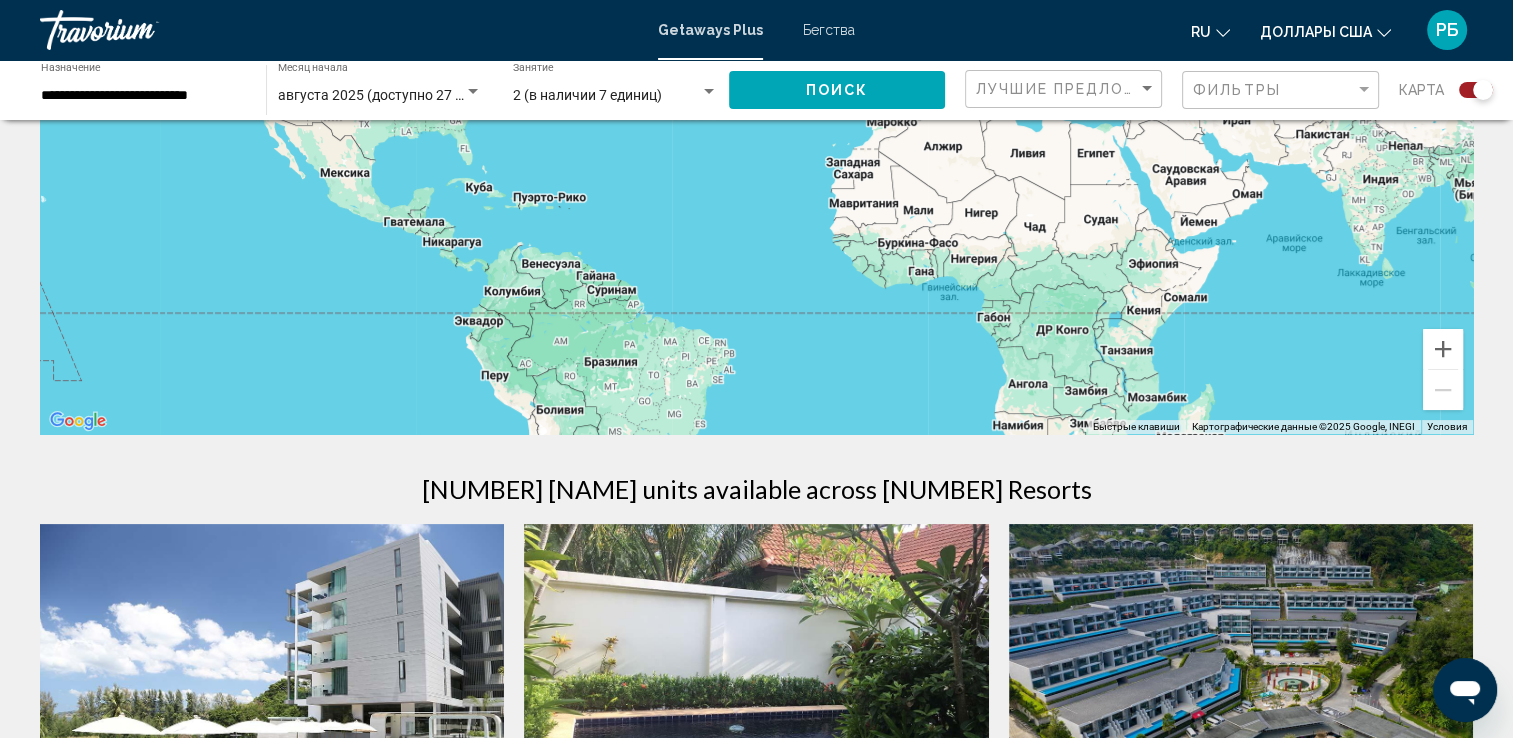 click on "**********" 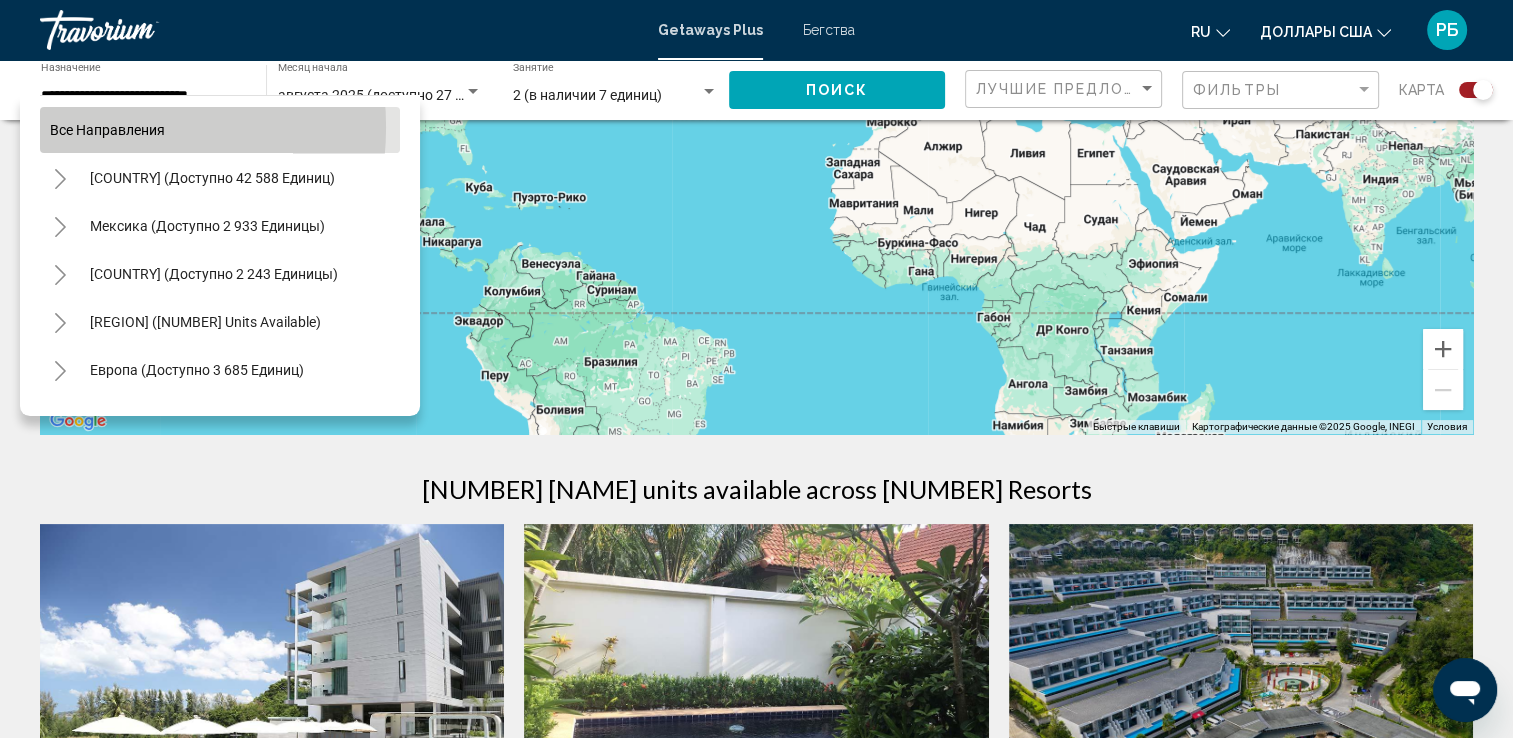 click on "Все направления" at bounding box center (107, 130) 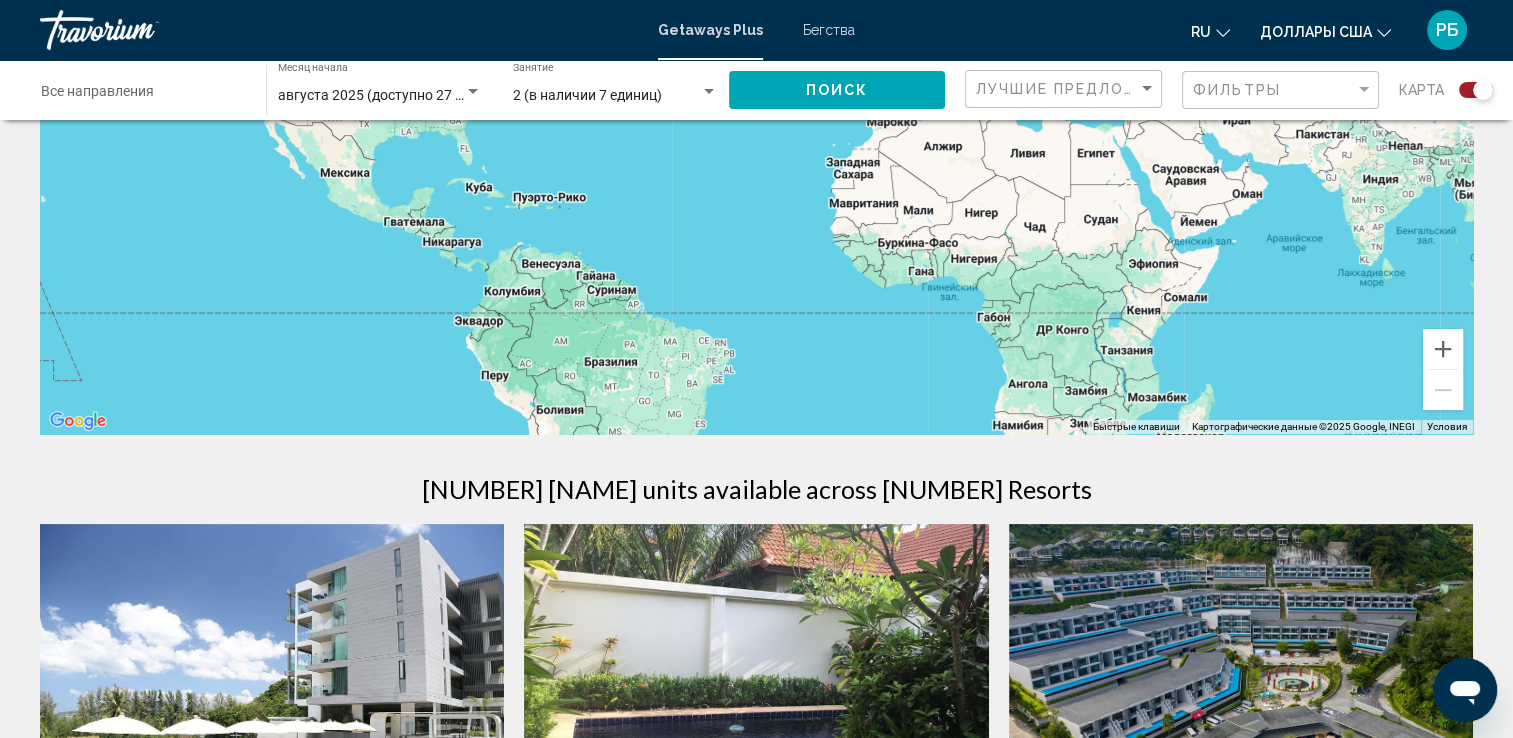 click on "Назначение Все направления" 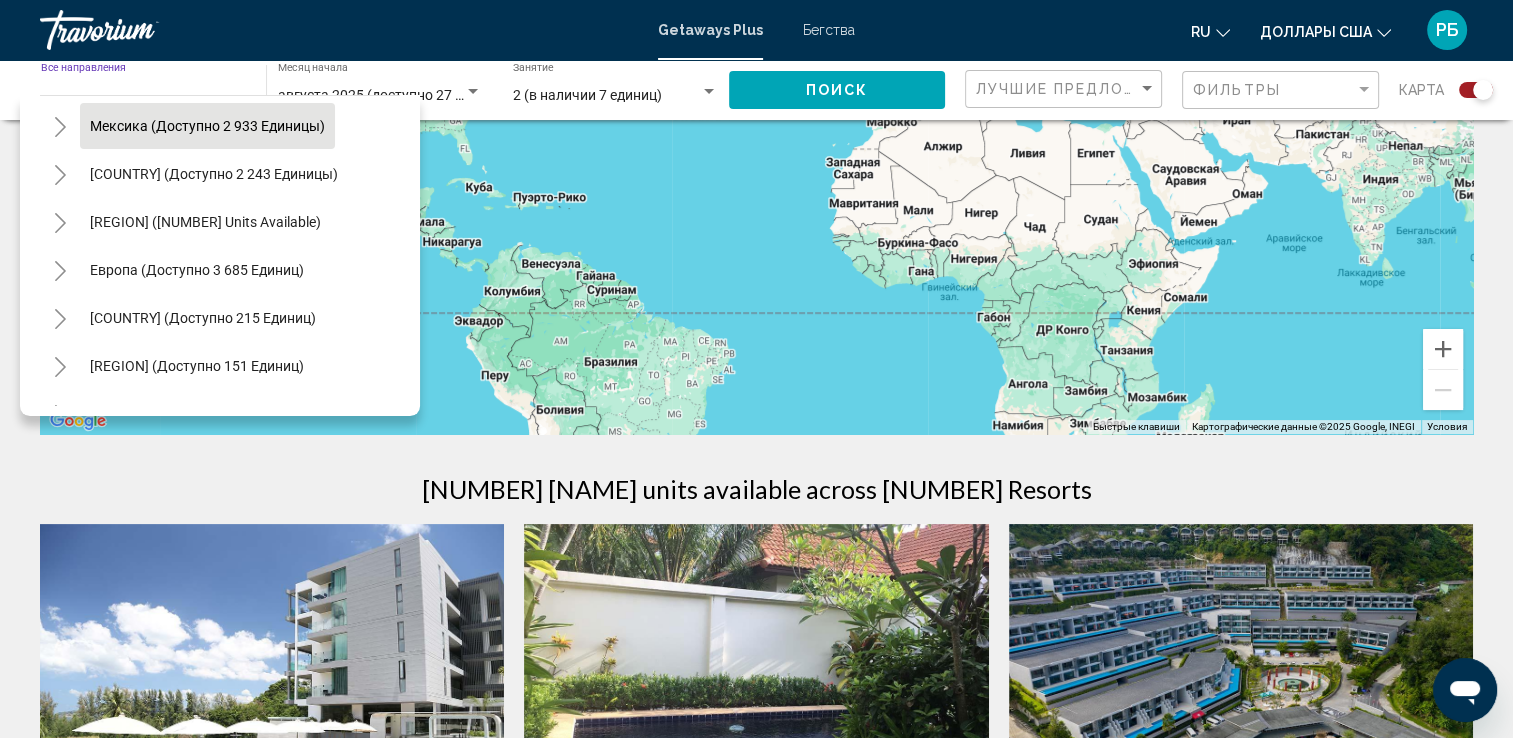 scroll, scrollTop: 200, scrollLeft: 0, axis: vertical 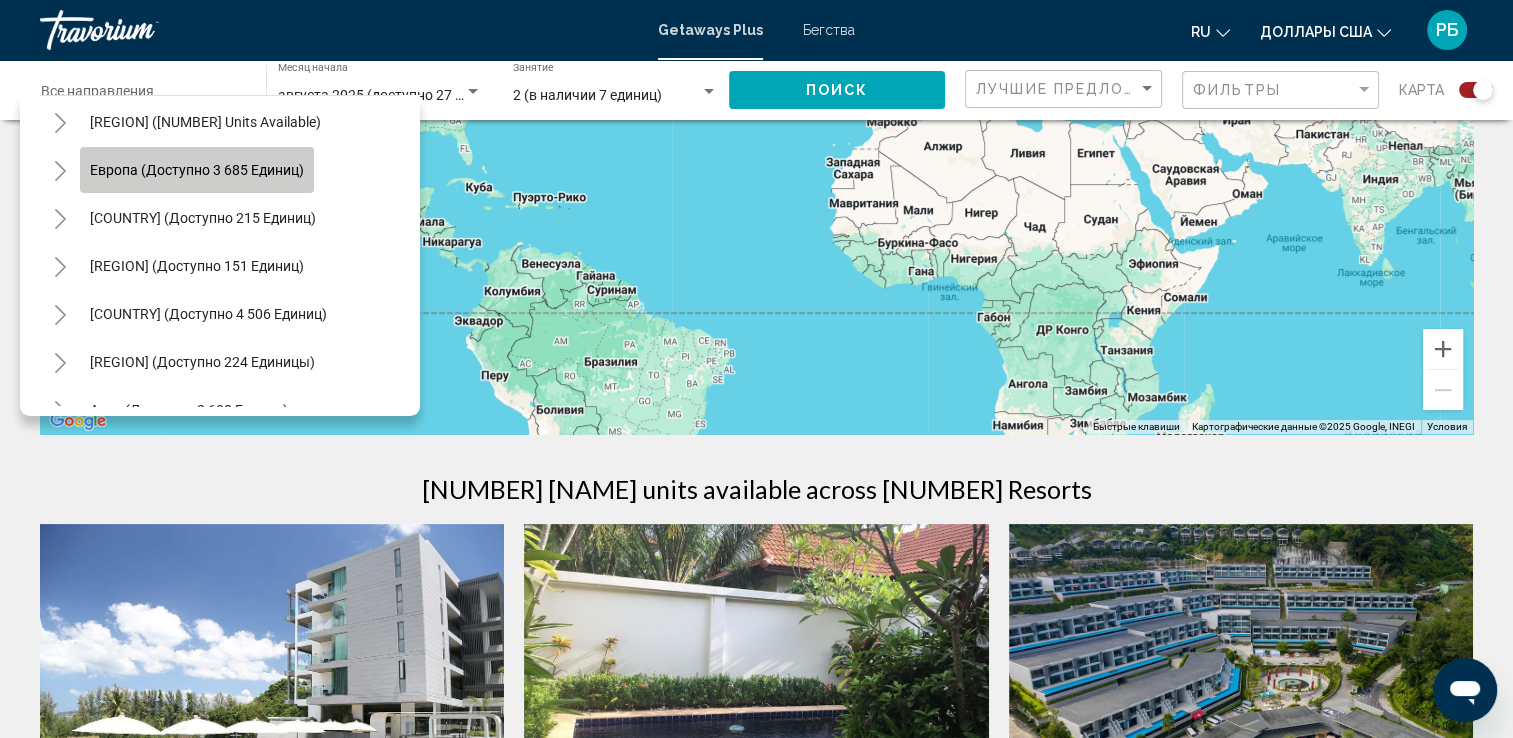 click on "Европа (доступно 3 685 единиц)" 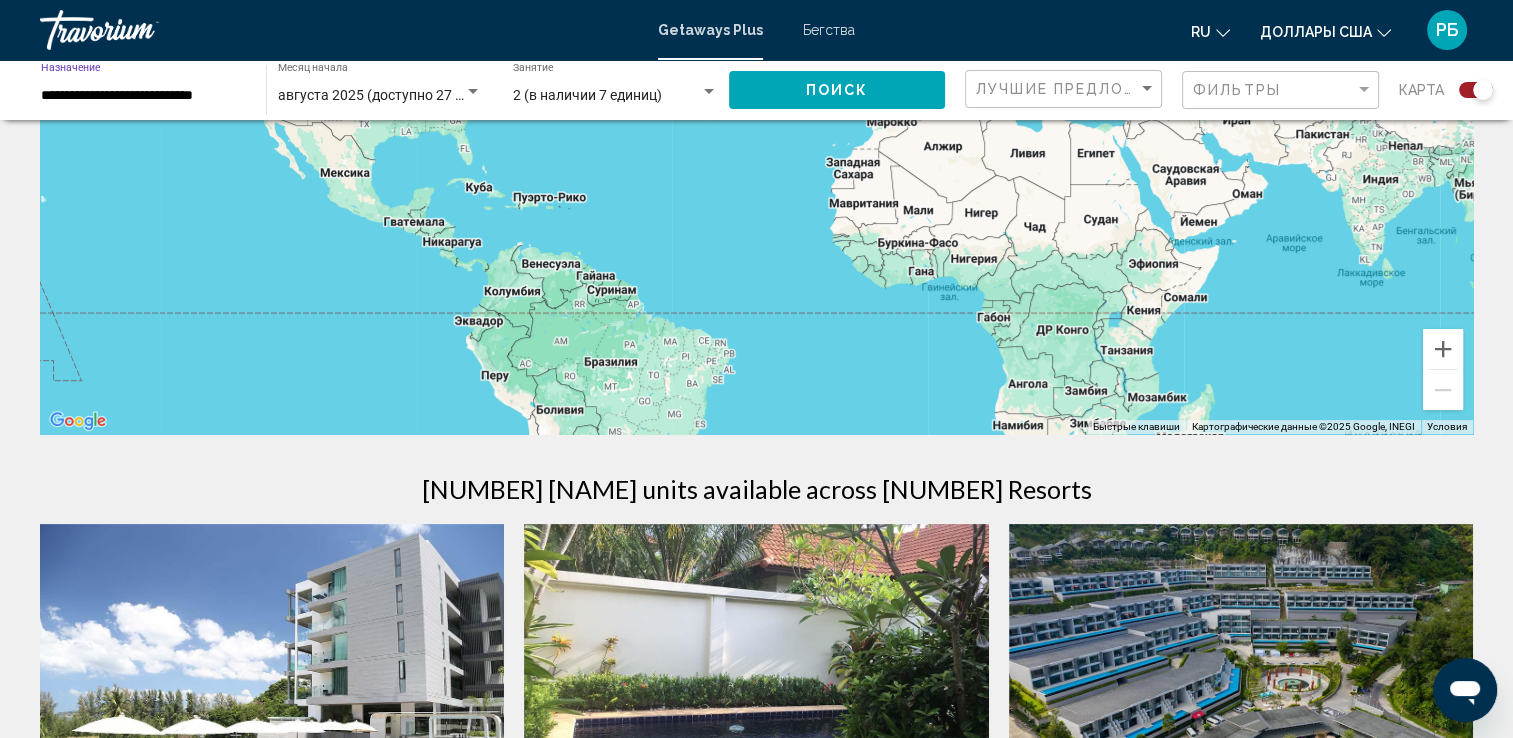 click on "**********" 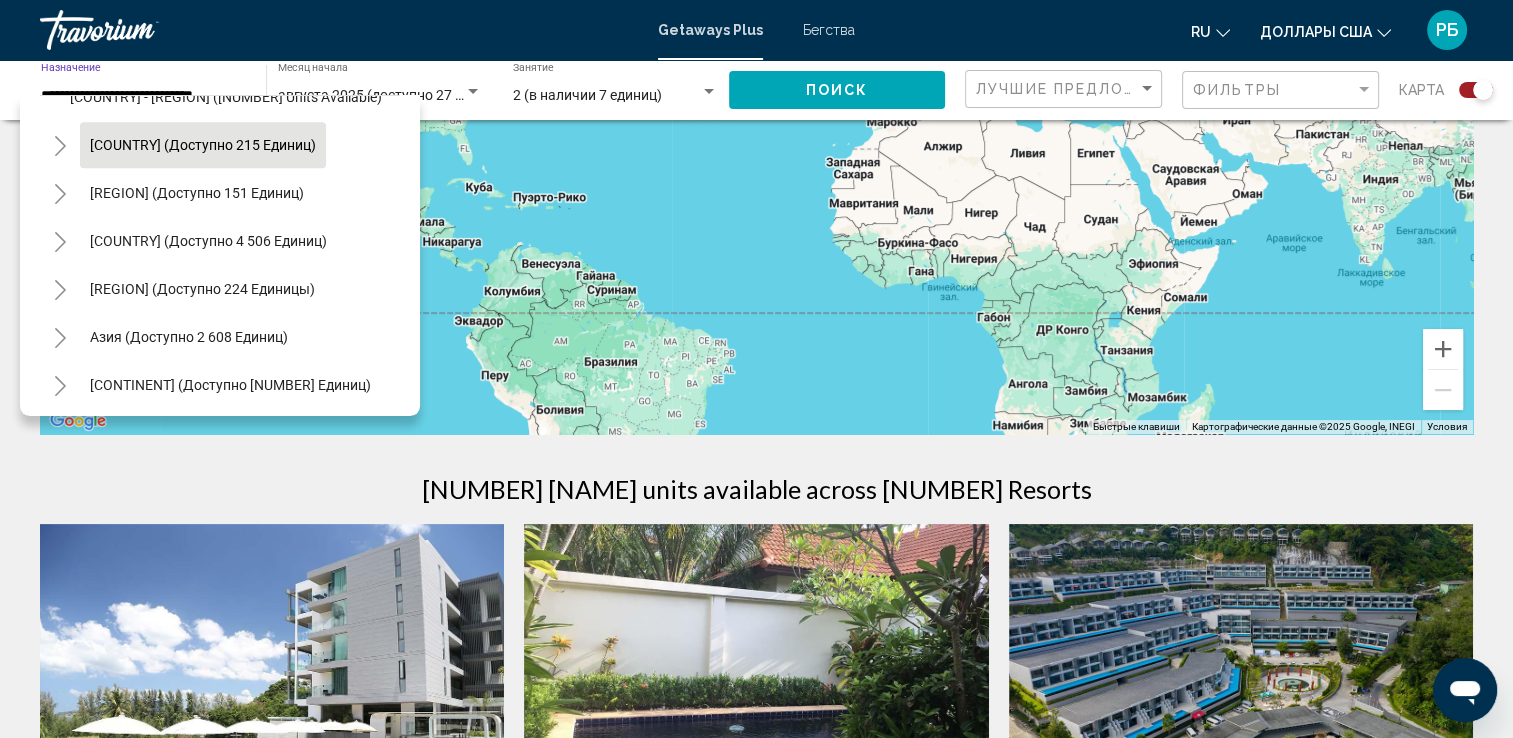 scroll, scrollTop: 1100, scrollLeft: 0, axis: vertical 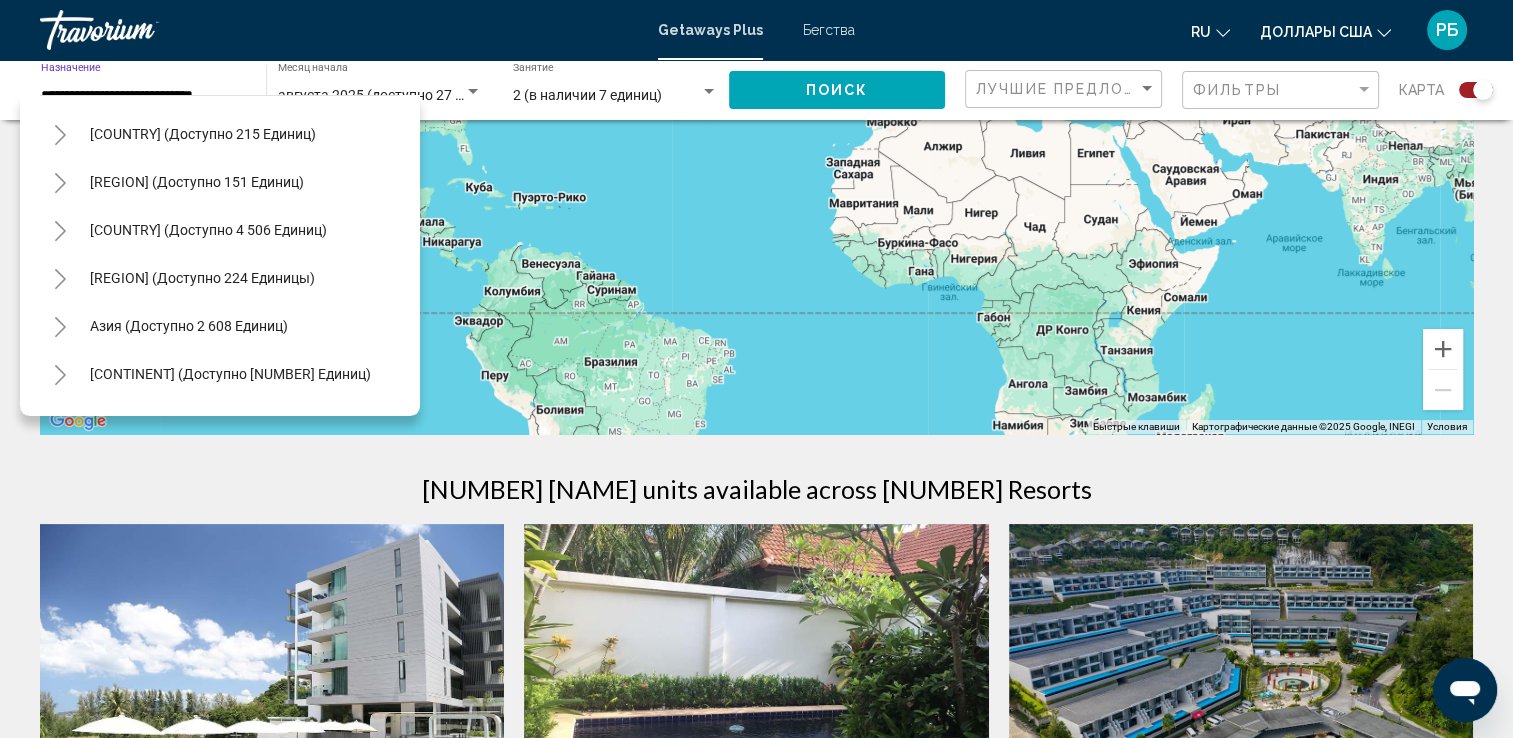 click 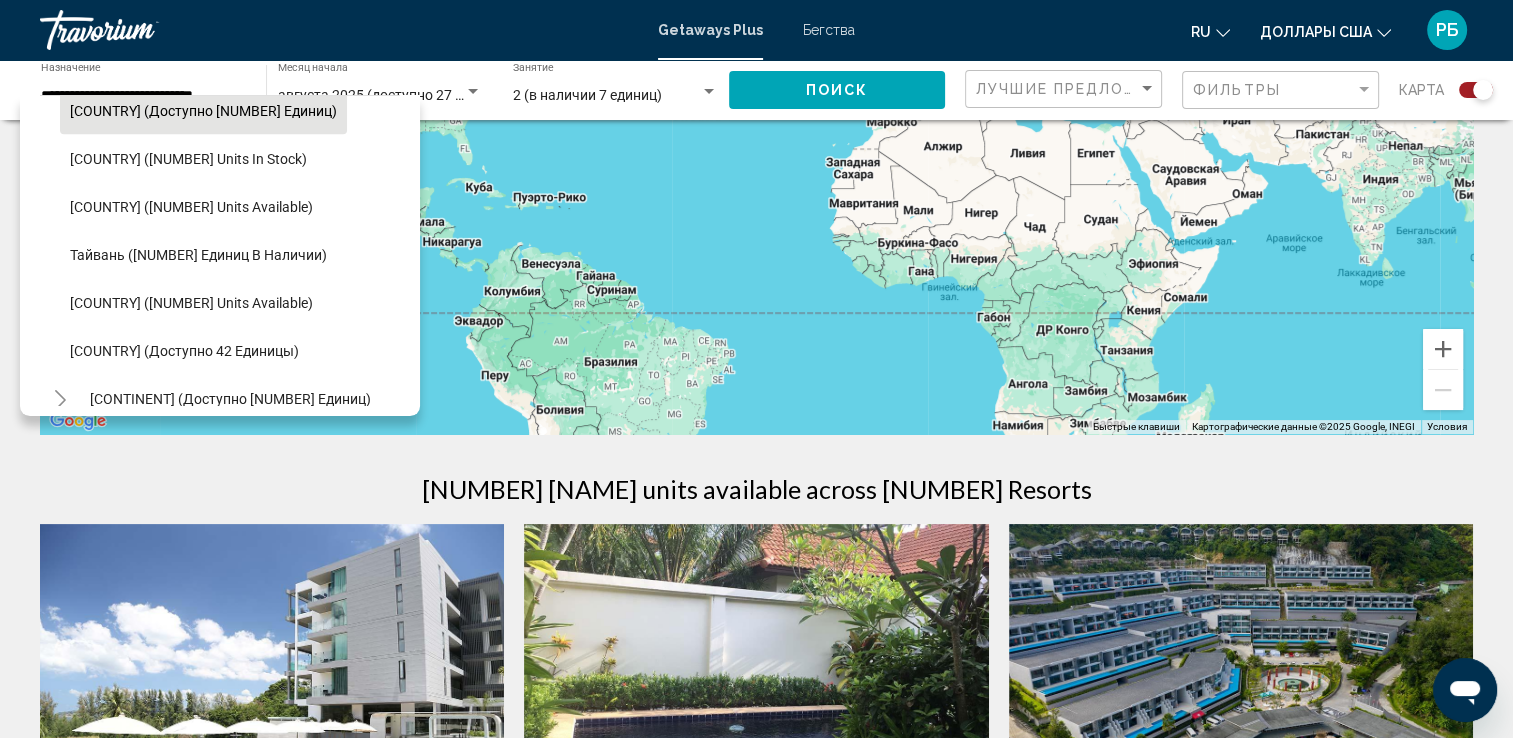 scroll, scrollTop: 1600, scrollLeft: 0, axis: vertical 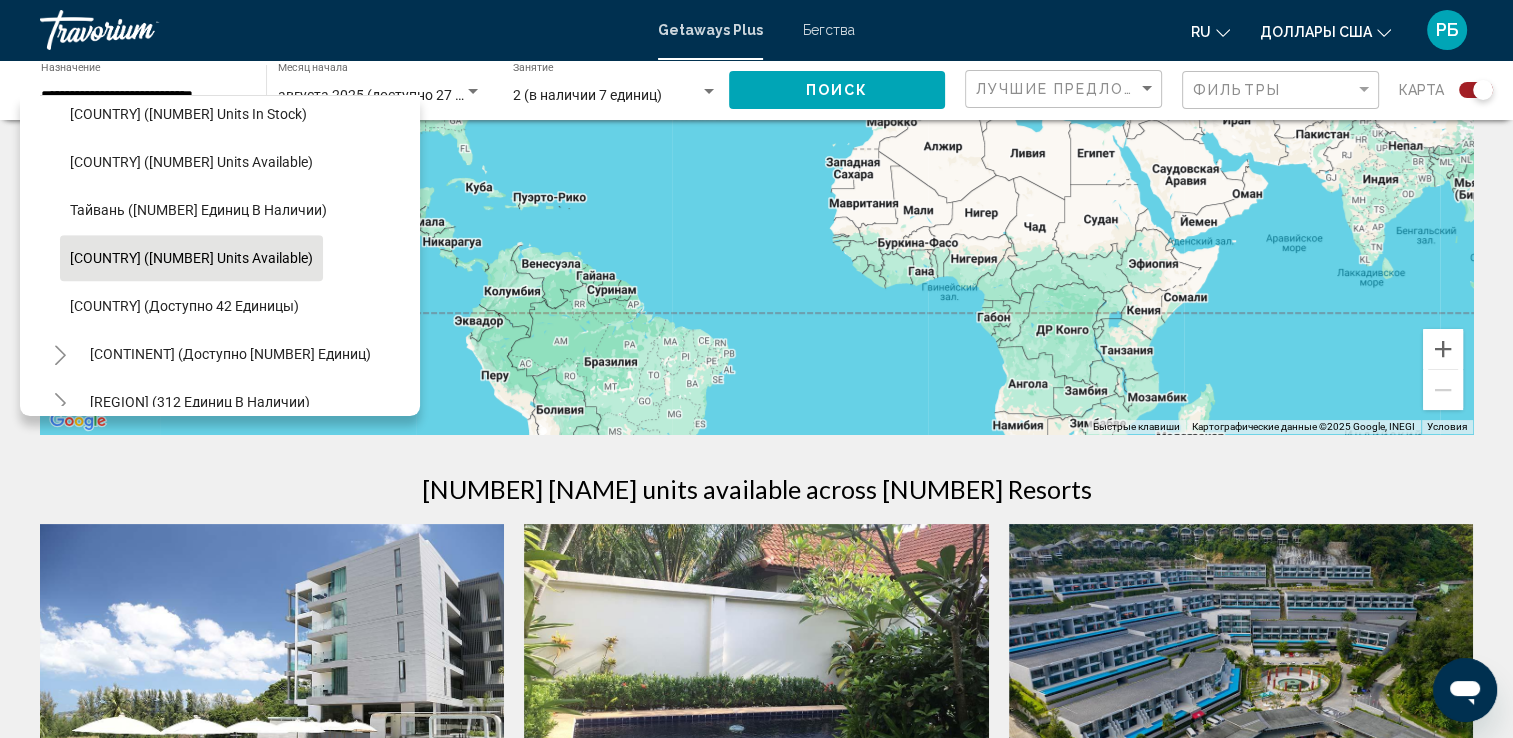 click on "[COUNTRY] ([NUMBER] units available)" 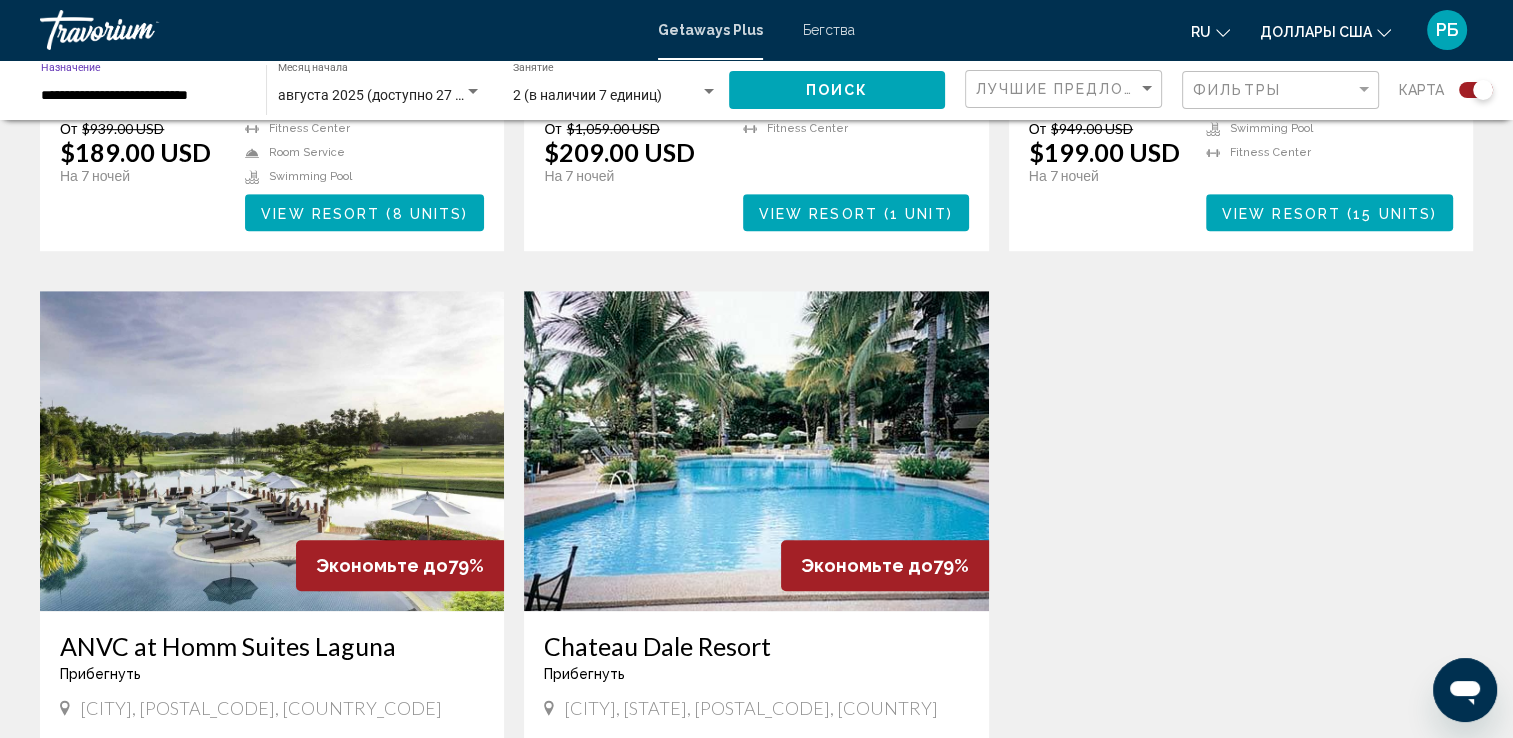scroll, scrollTop: 806, scrollLeft: 0, axis: vertical 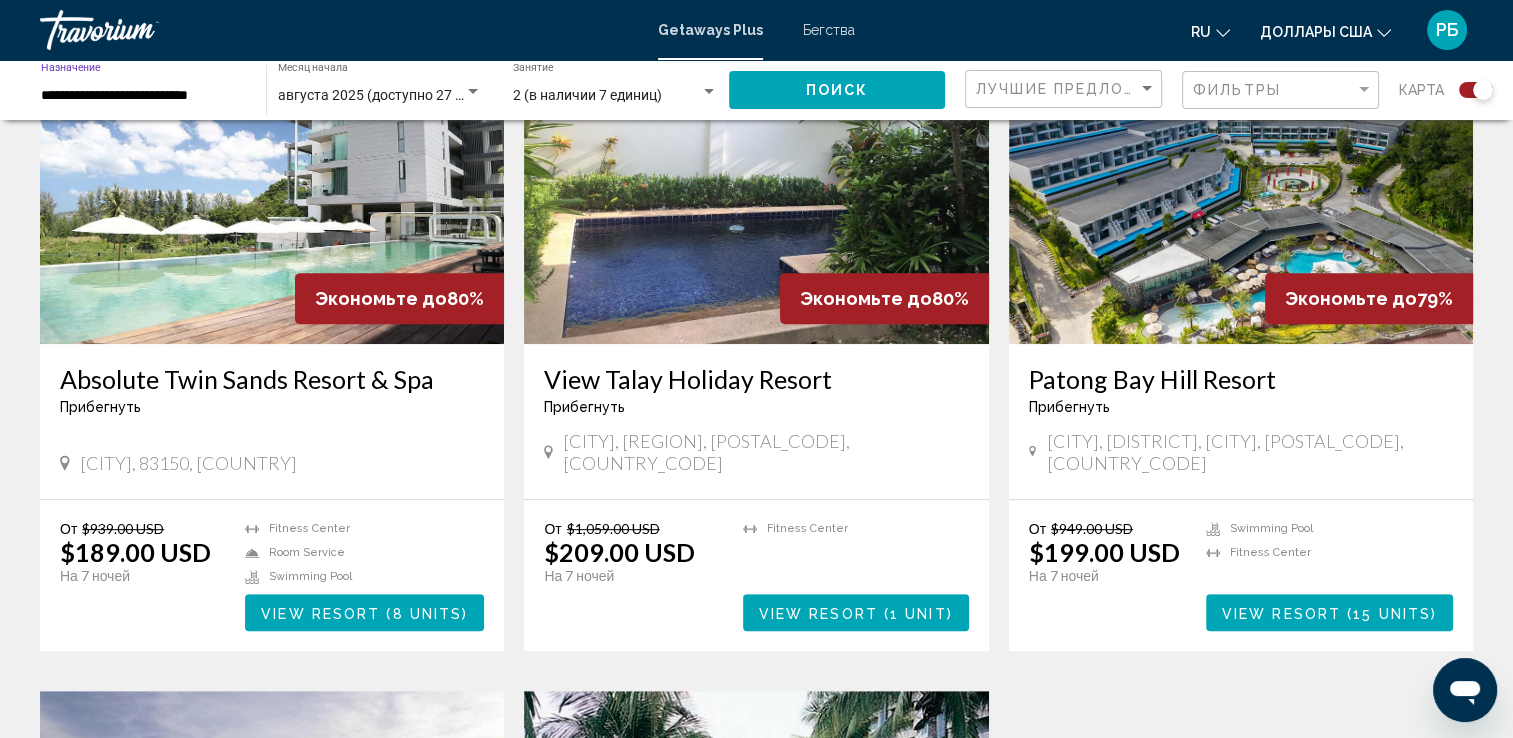 click at bounding box center [1241, 184] 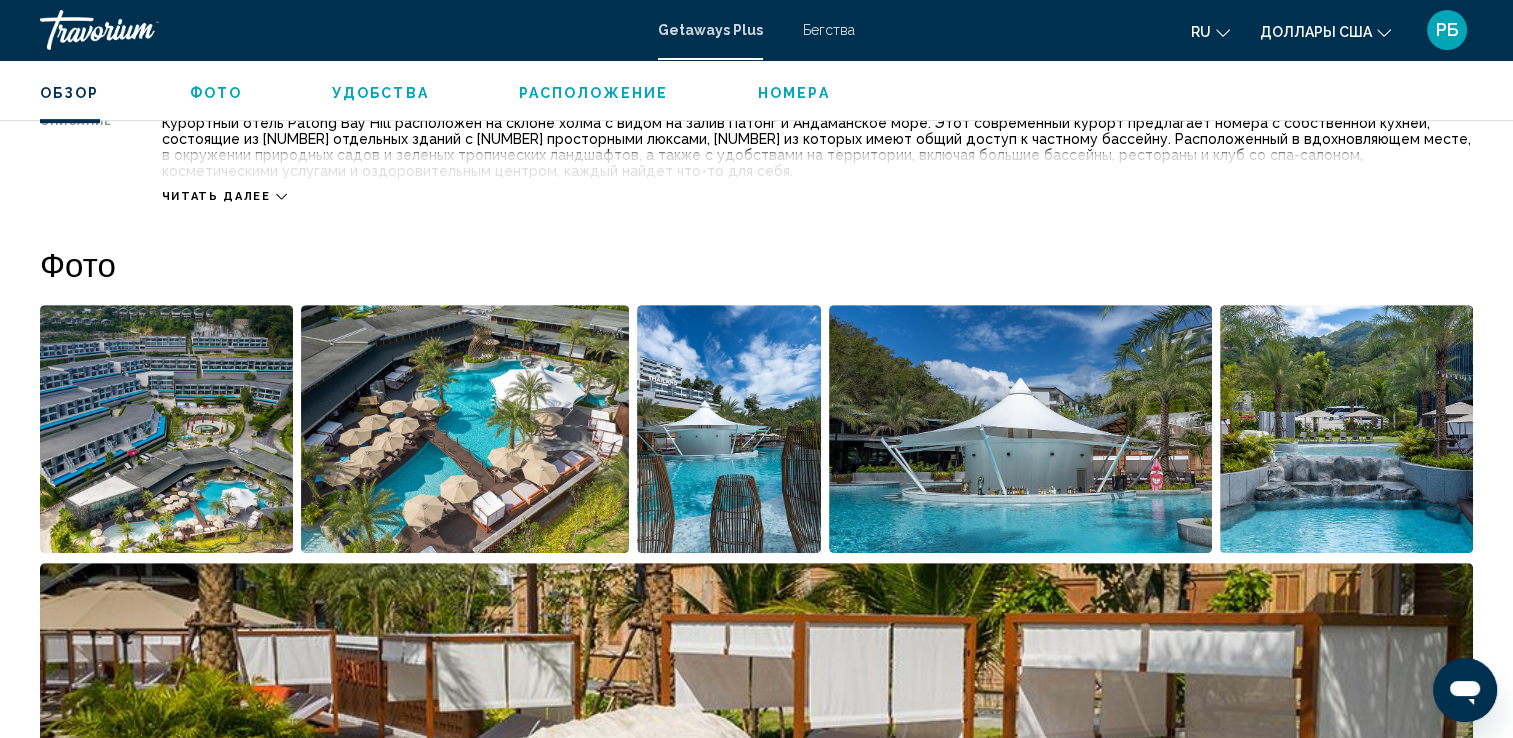 scroll, scrollTop: 700, scrollLeft: 0, axis: vertical 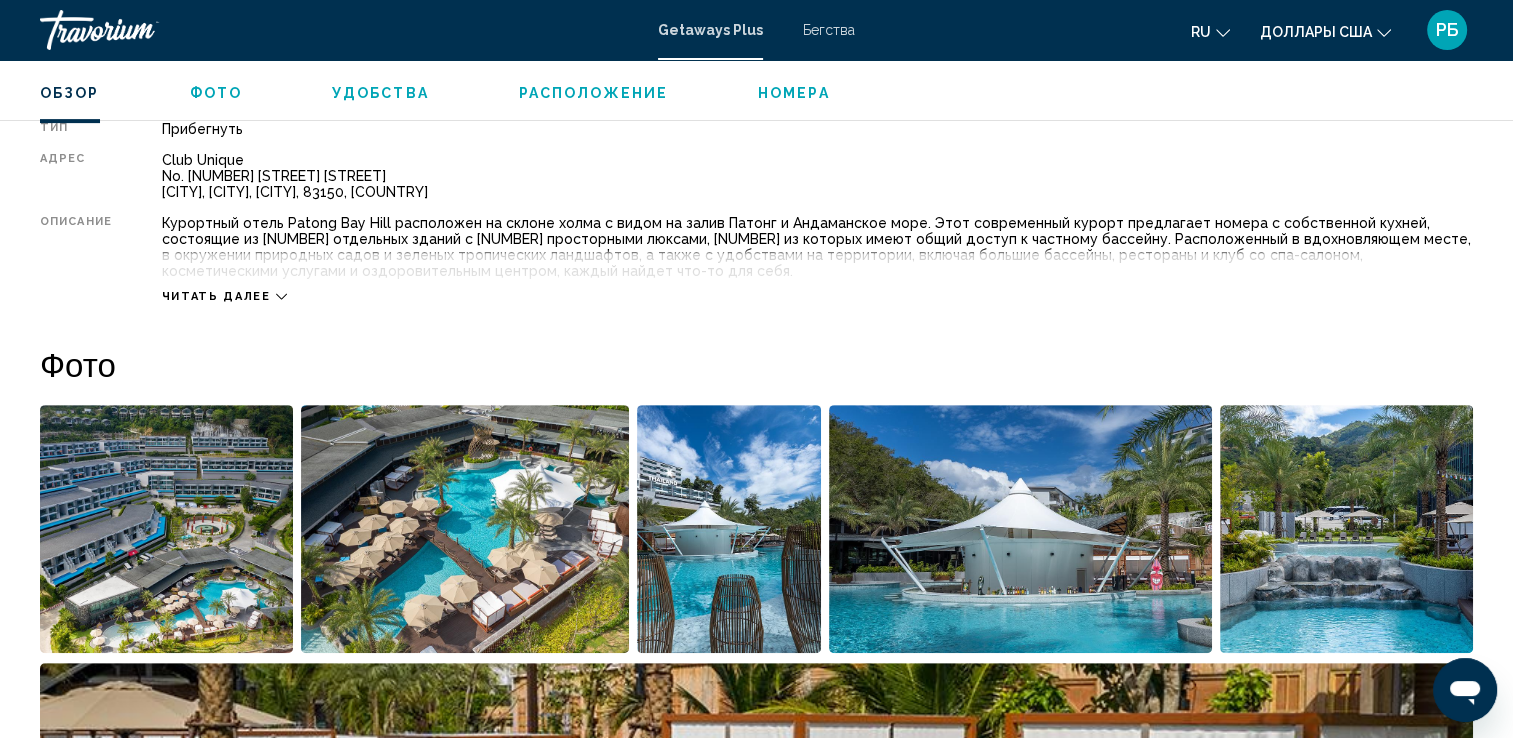 click on "Читать далее" at bounding box center [216, 296] 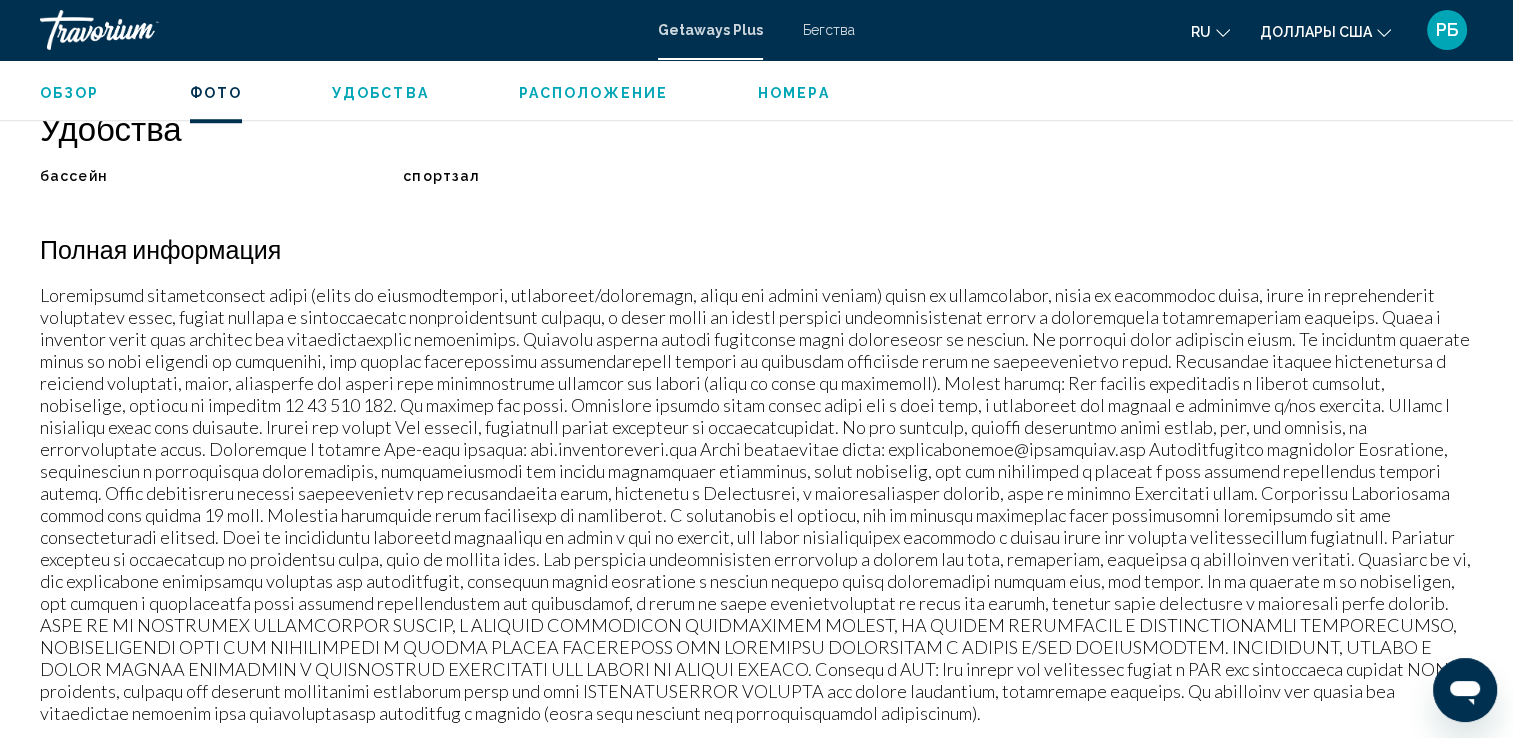 scroll, scrollTop: 1600, scrollLeft: 0, axis: vertical 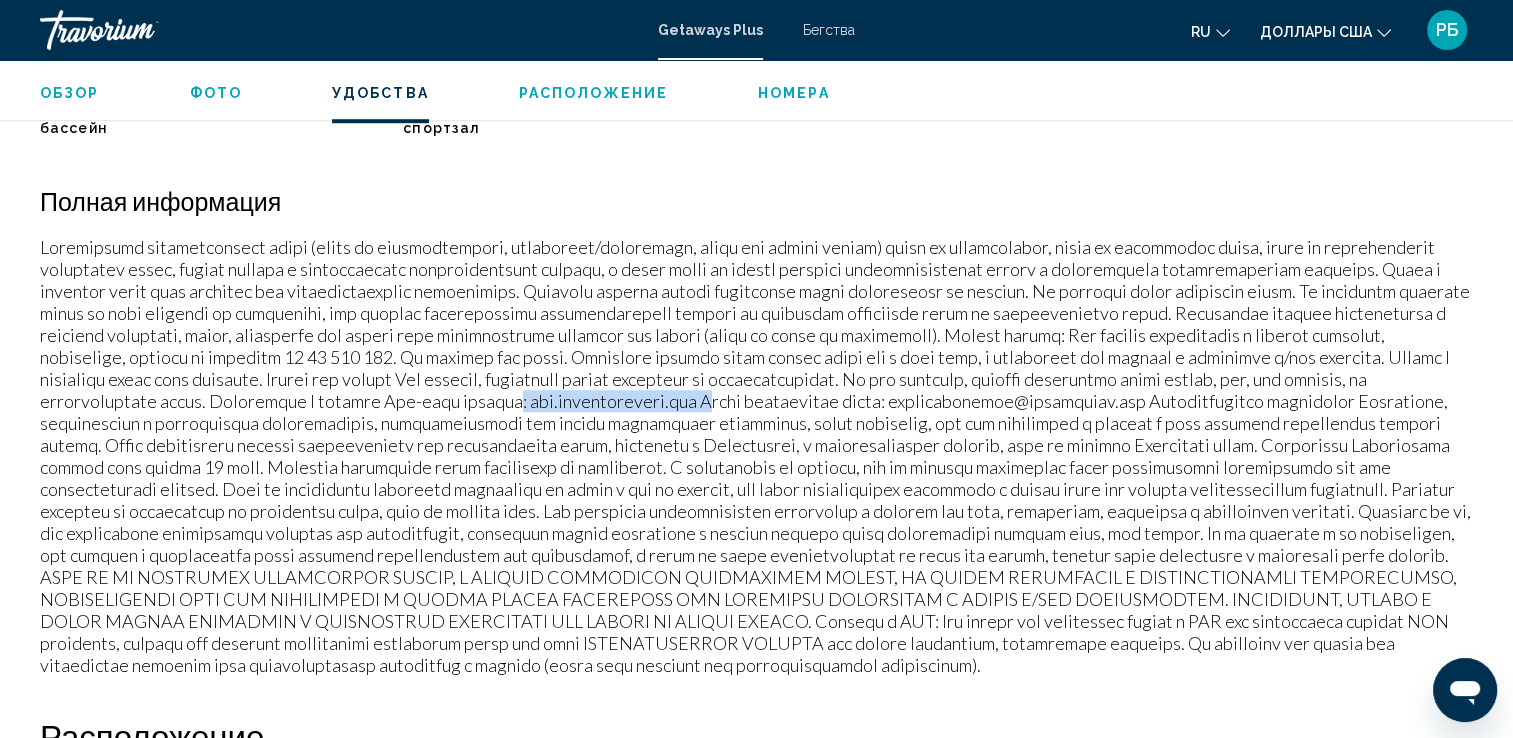 drag, startPoint x: 776, startPoint y: 424, endPoint x: 575, endPoint y: 418, distance: 201.08954 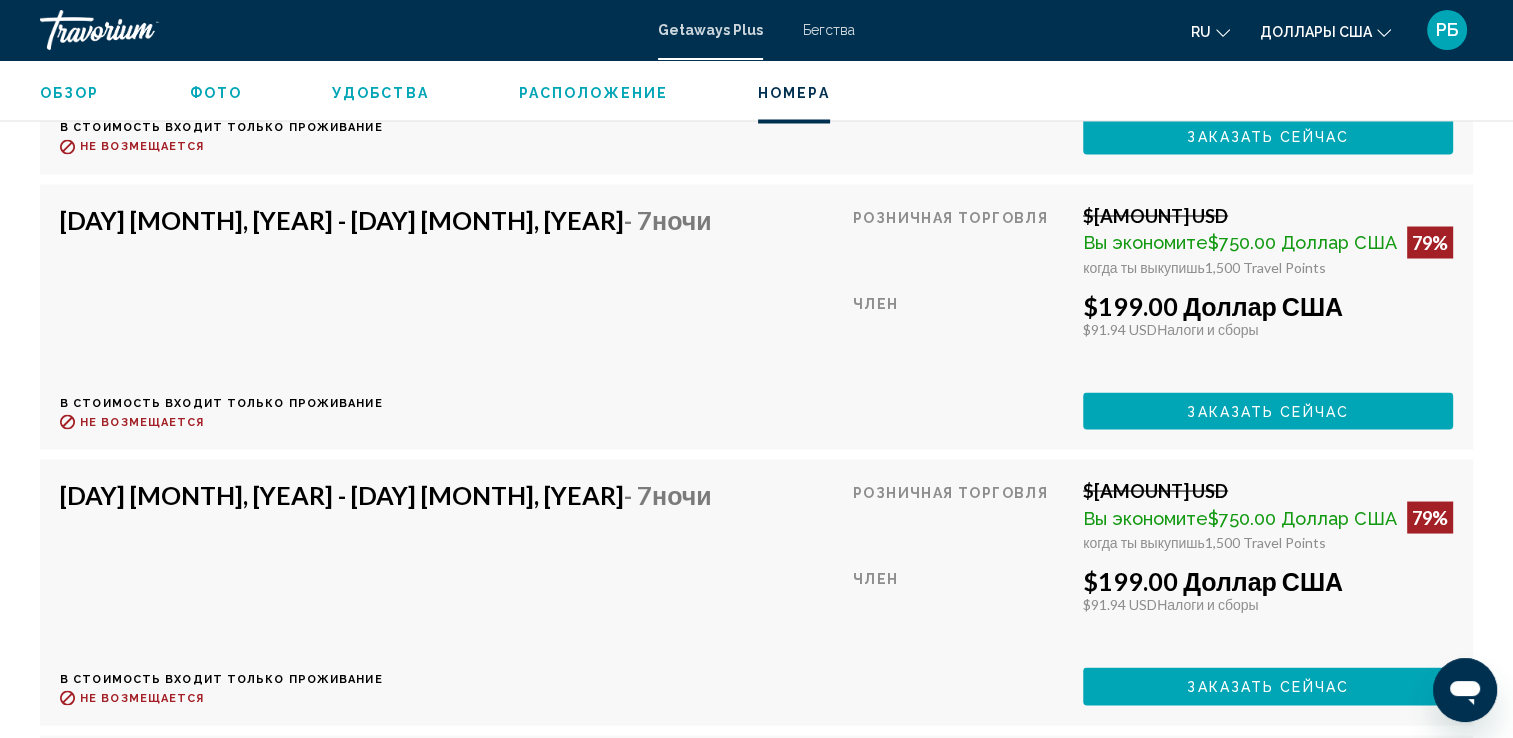 scroll, scrollTop: 3600, scrollLeft: 0, axis: vertical 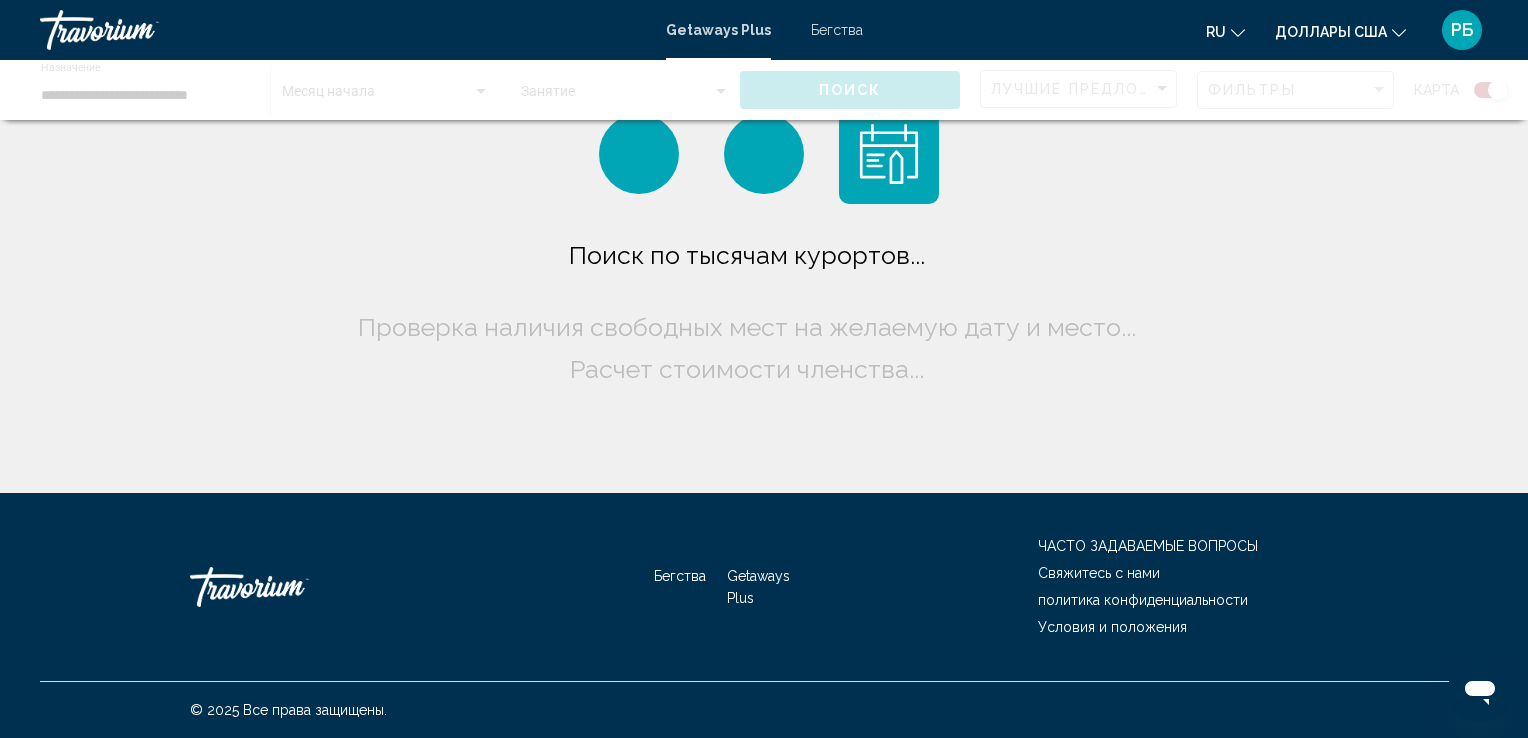 click 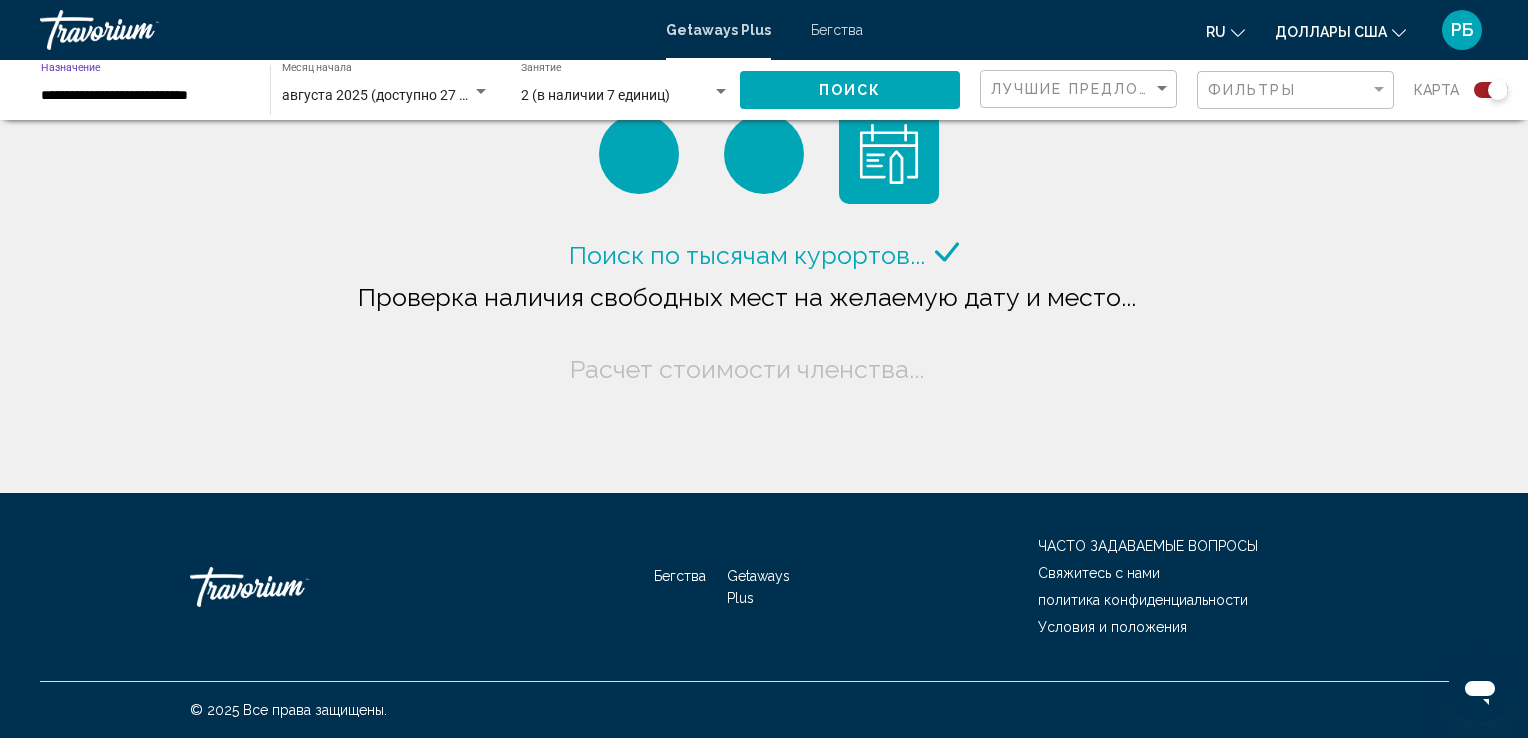 click on "**********" at bounding box center [145, 96] 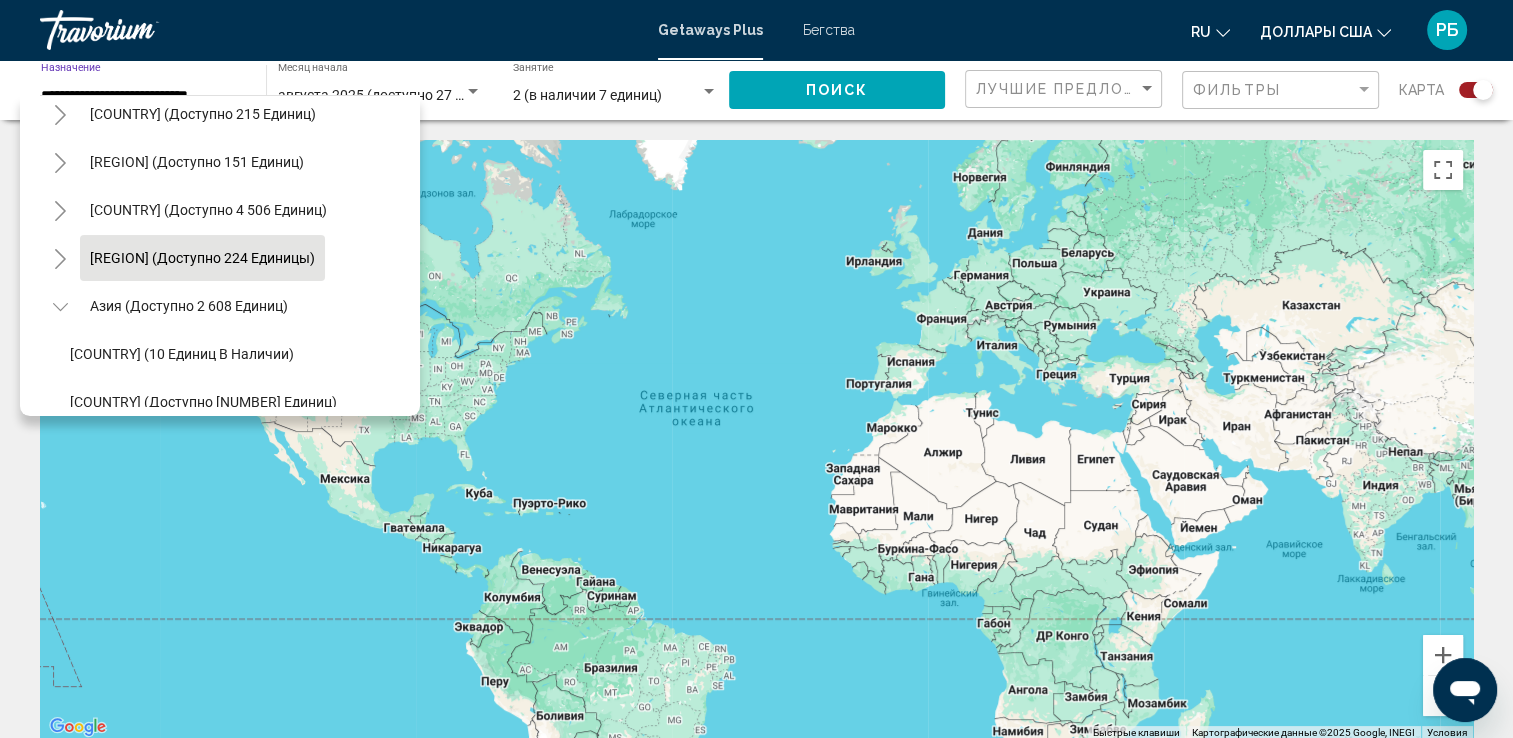 scroll, scrollTop: 198, scrollLeft: 0, axis: vertical 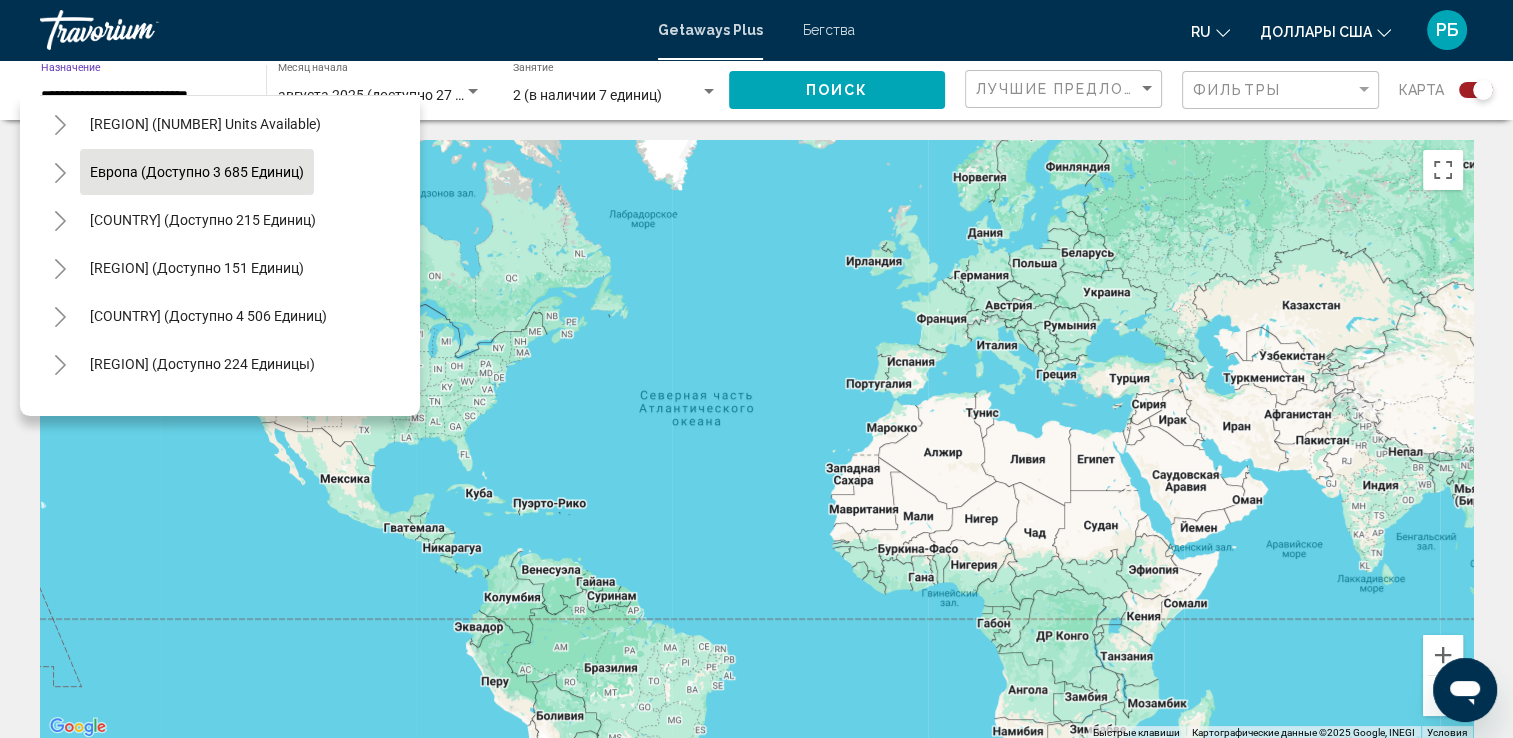 click on "Европа (доступно 3 685 единиц)" at bounding box center (203, 220) 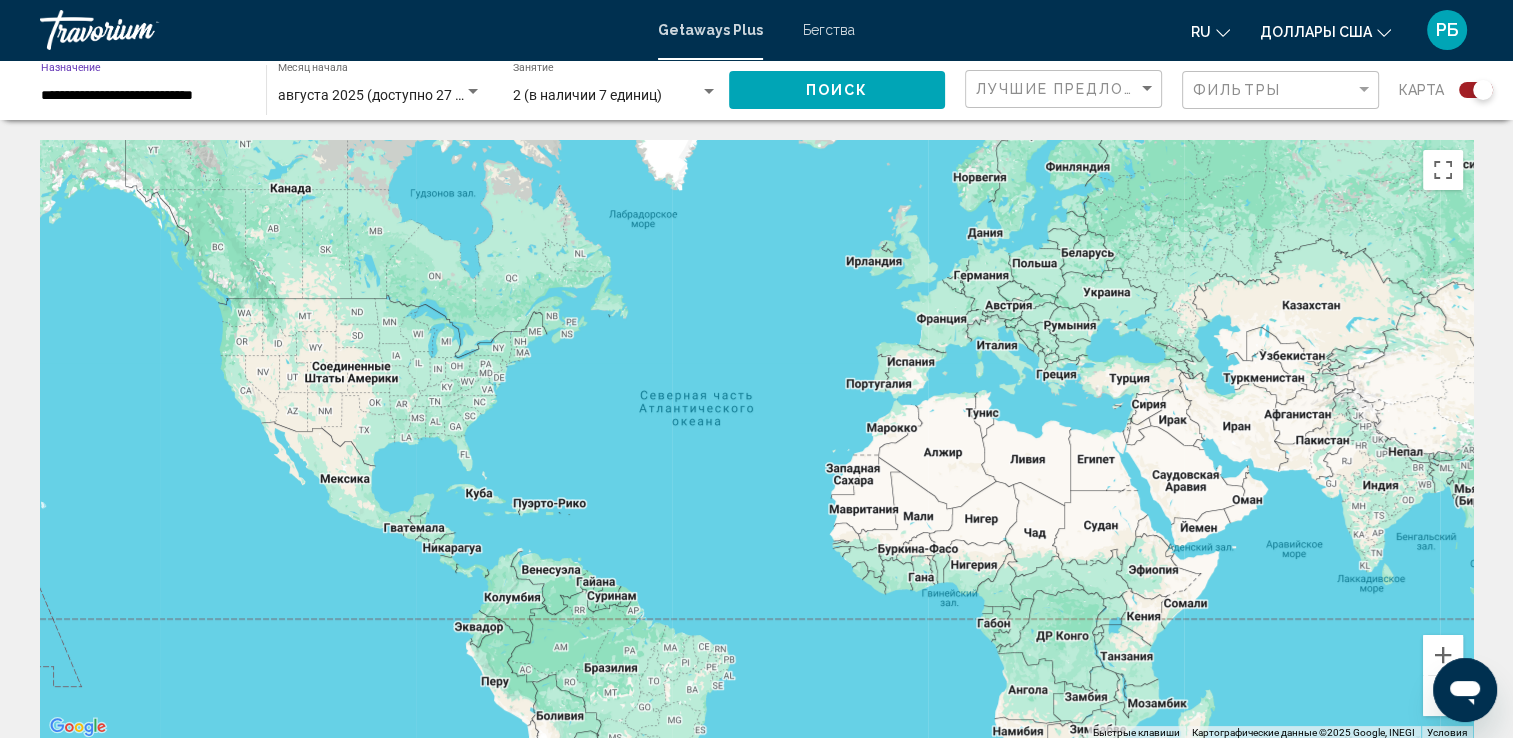 click on "**********" 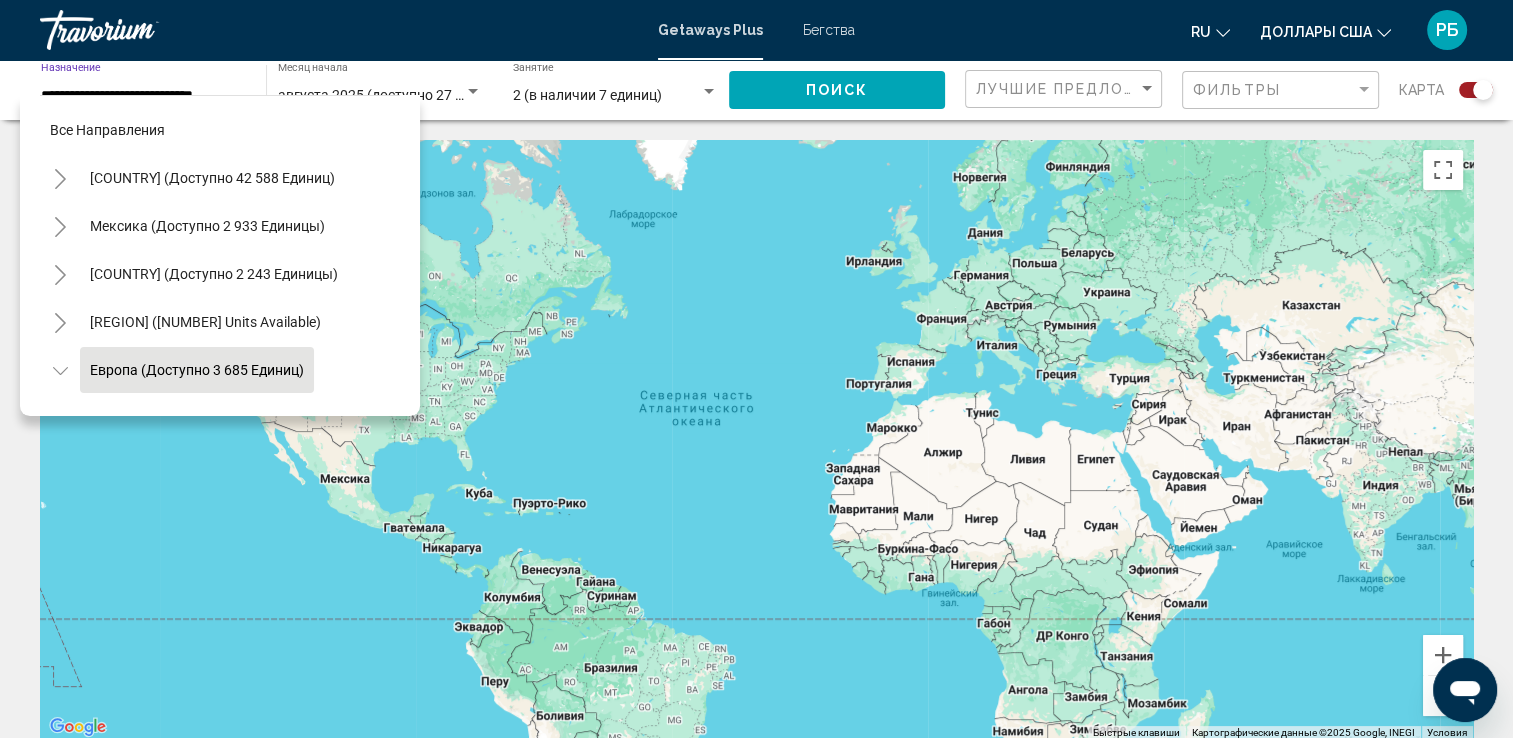 scroll, scrollTop: 126, scrollLeft: 0, axis: vertical 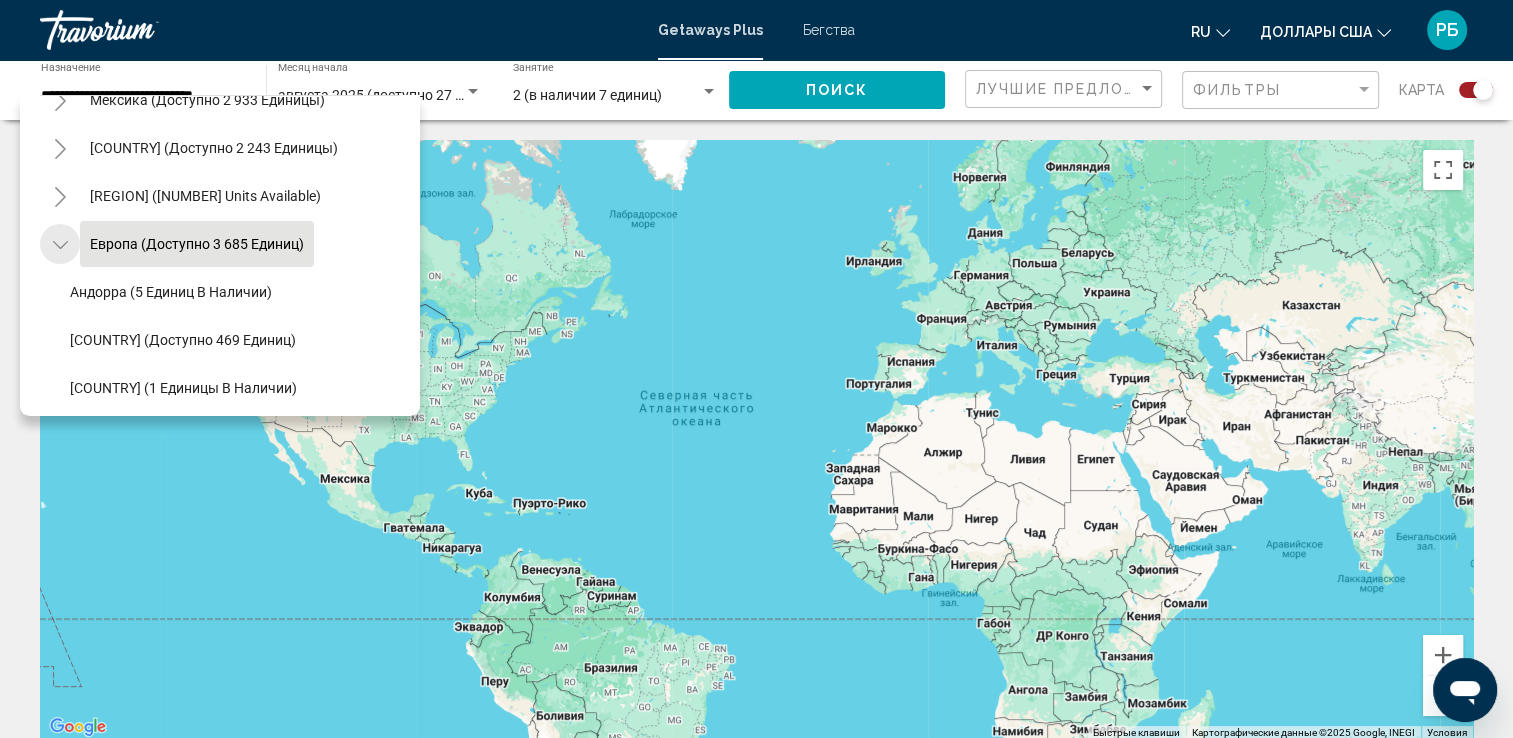 click 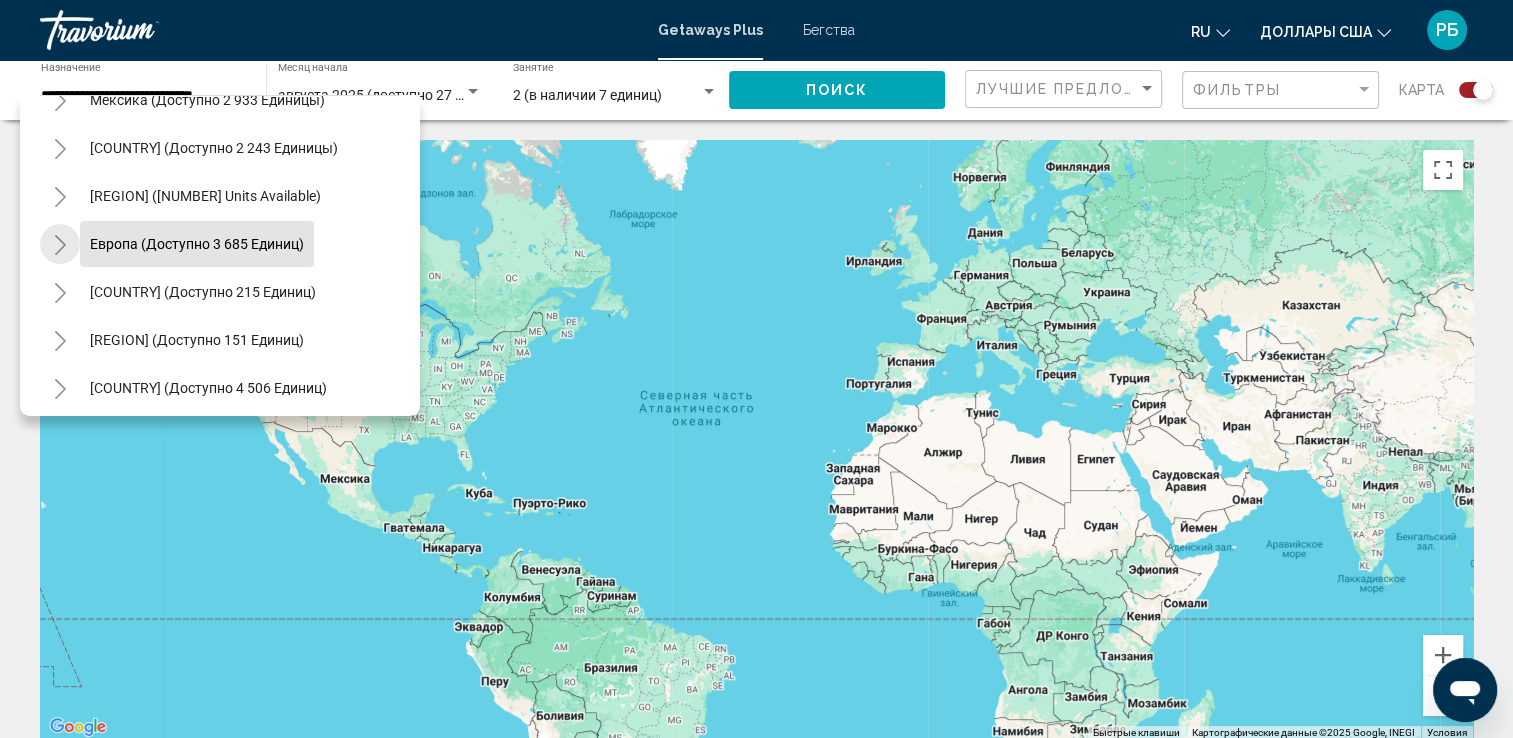 click 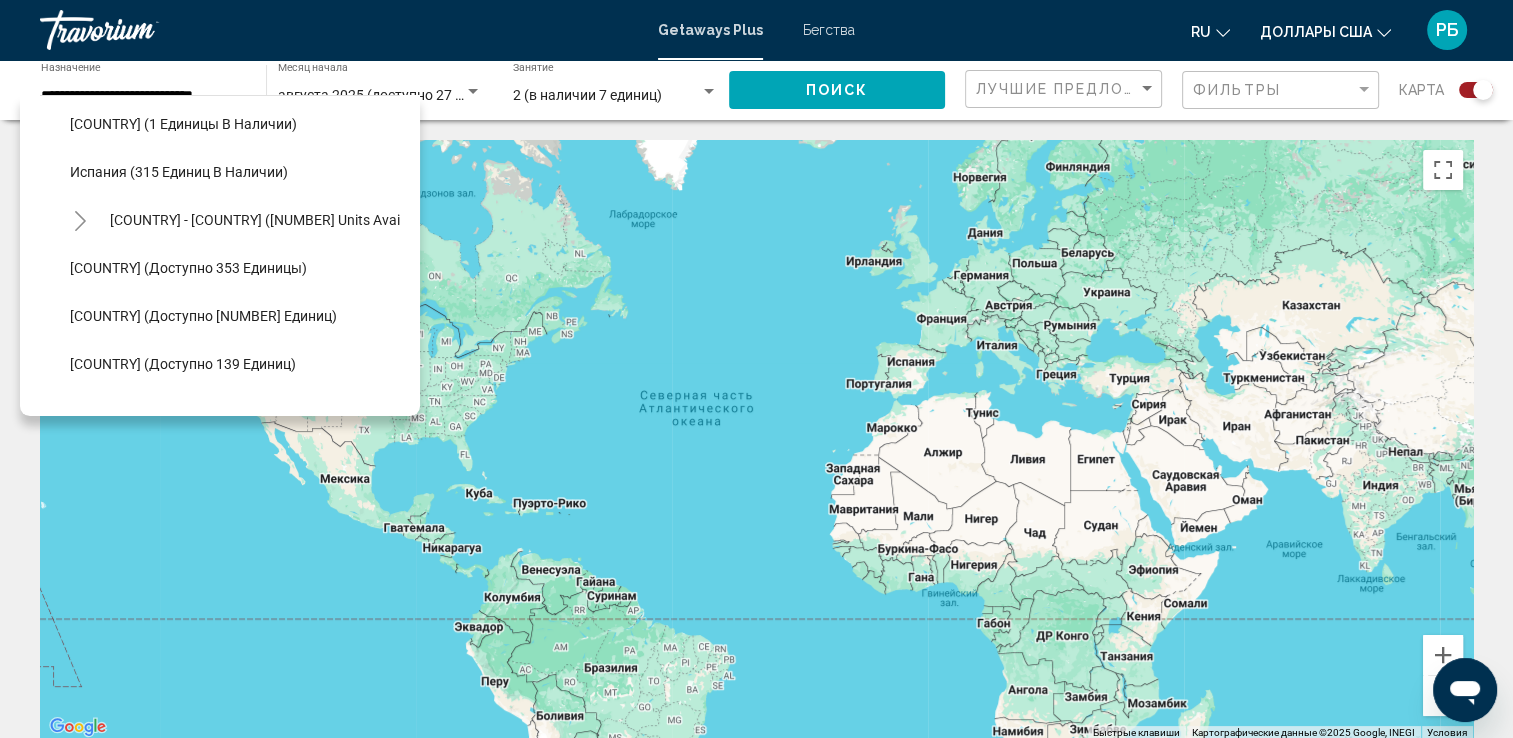 scroll, scrollTop: 826, scrollLeft: 0, axis: vertical 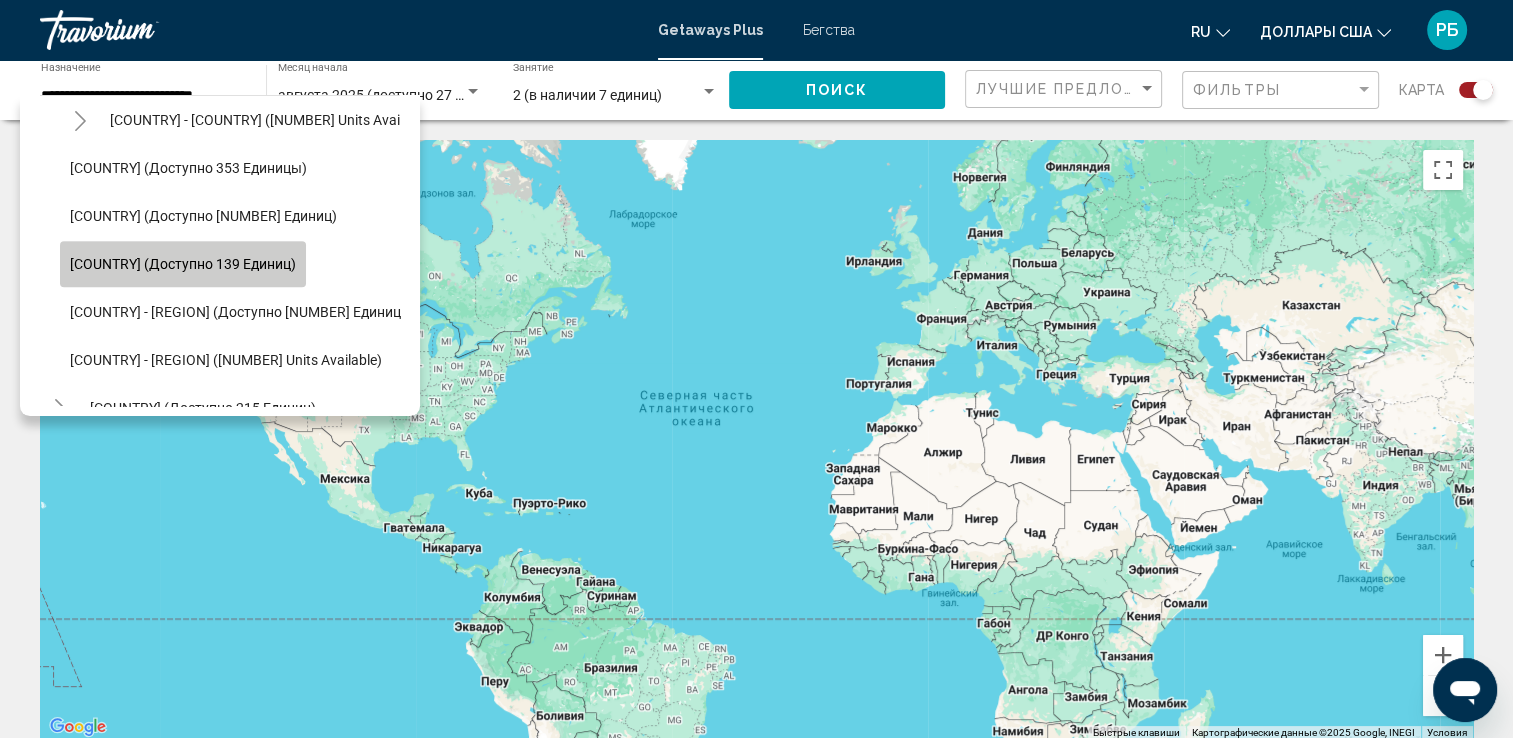 click on "[COUNTRY] (доступно 139 единиц)" 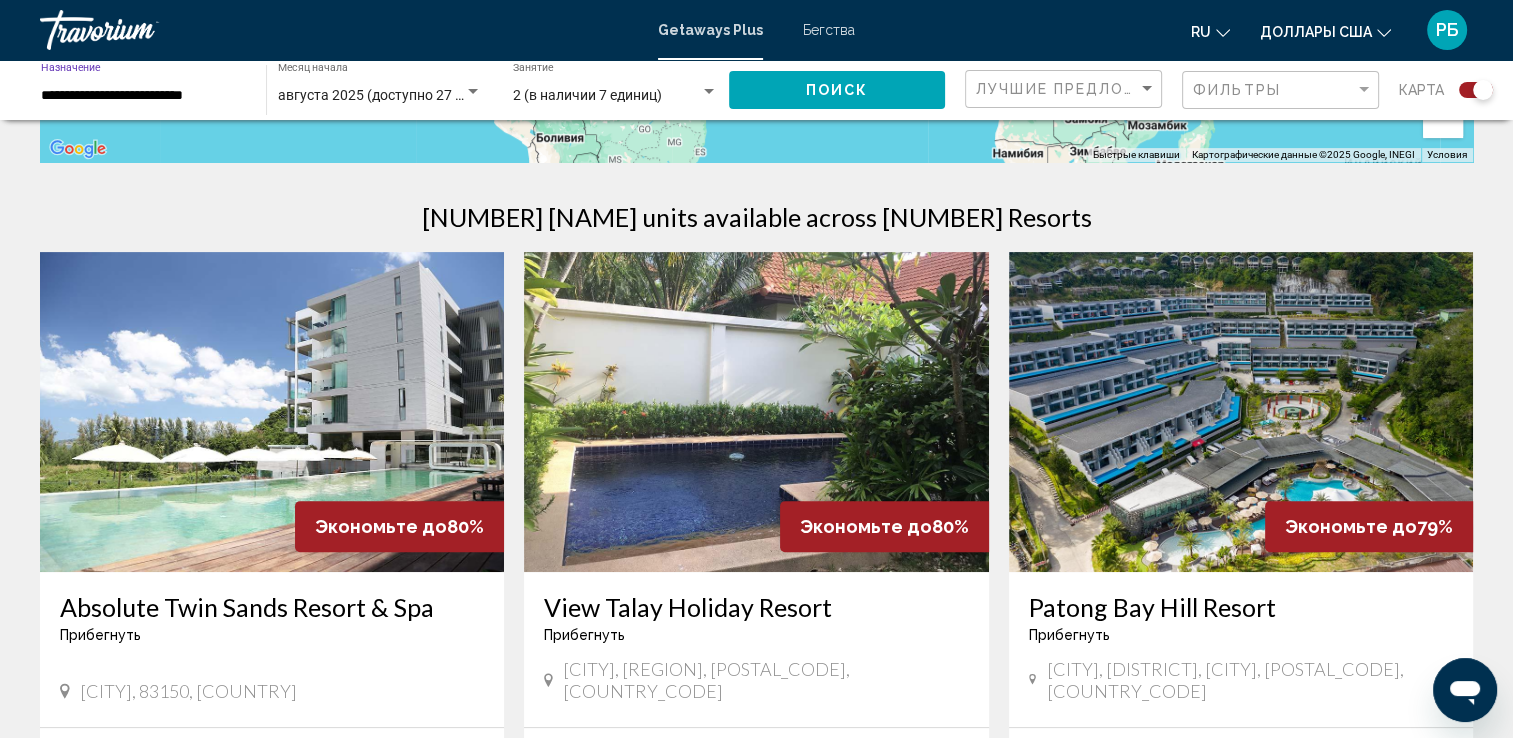 scroll, scrollTop: 300, scrollLeft: 0, axis: vertical 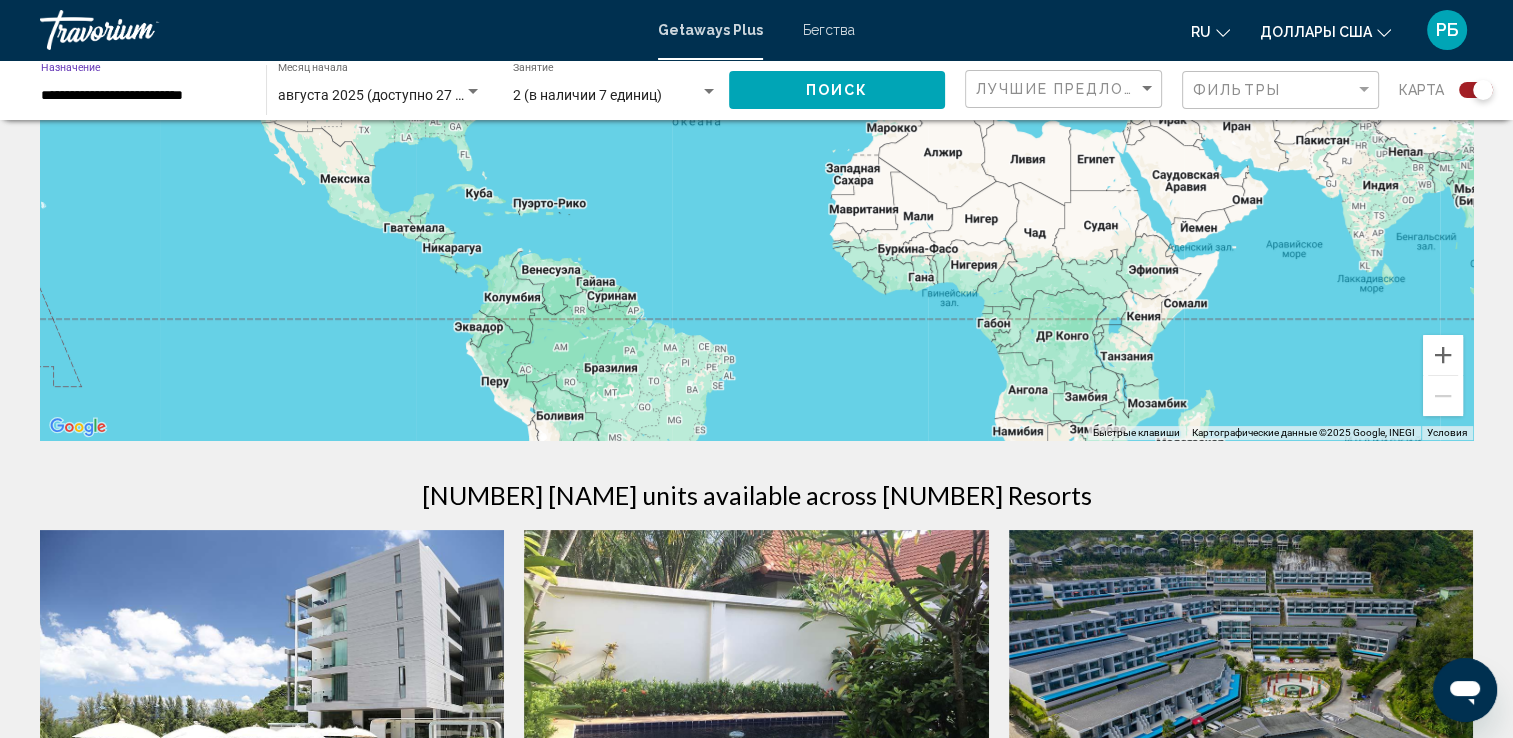 click on "**********" at bounding box center (143, 96) 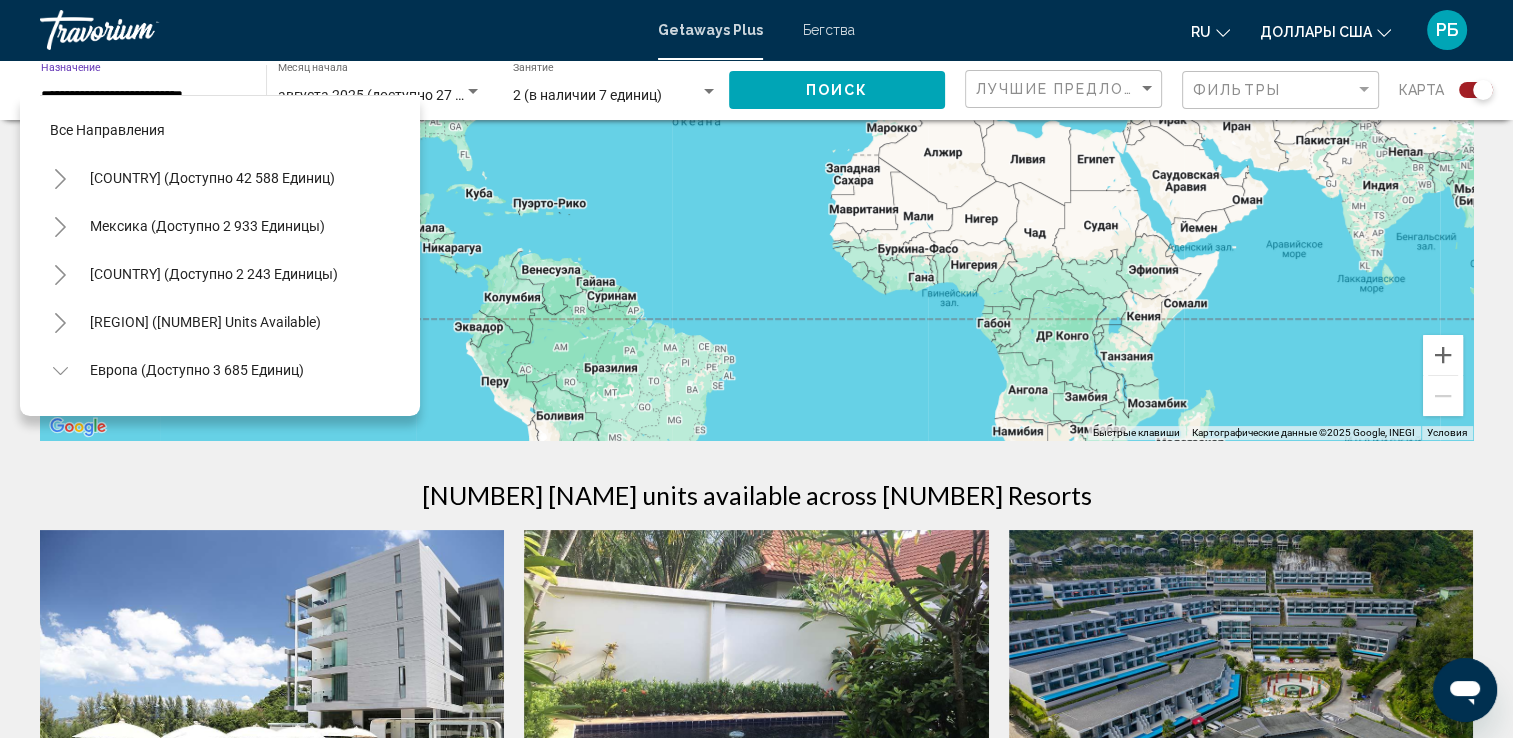 scroll, scrollTop: 846, scrollLeft: 0, axis: vertical 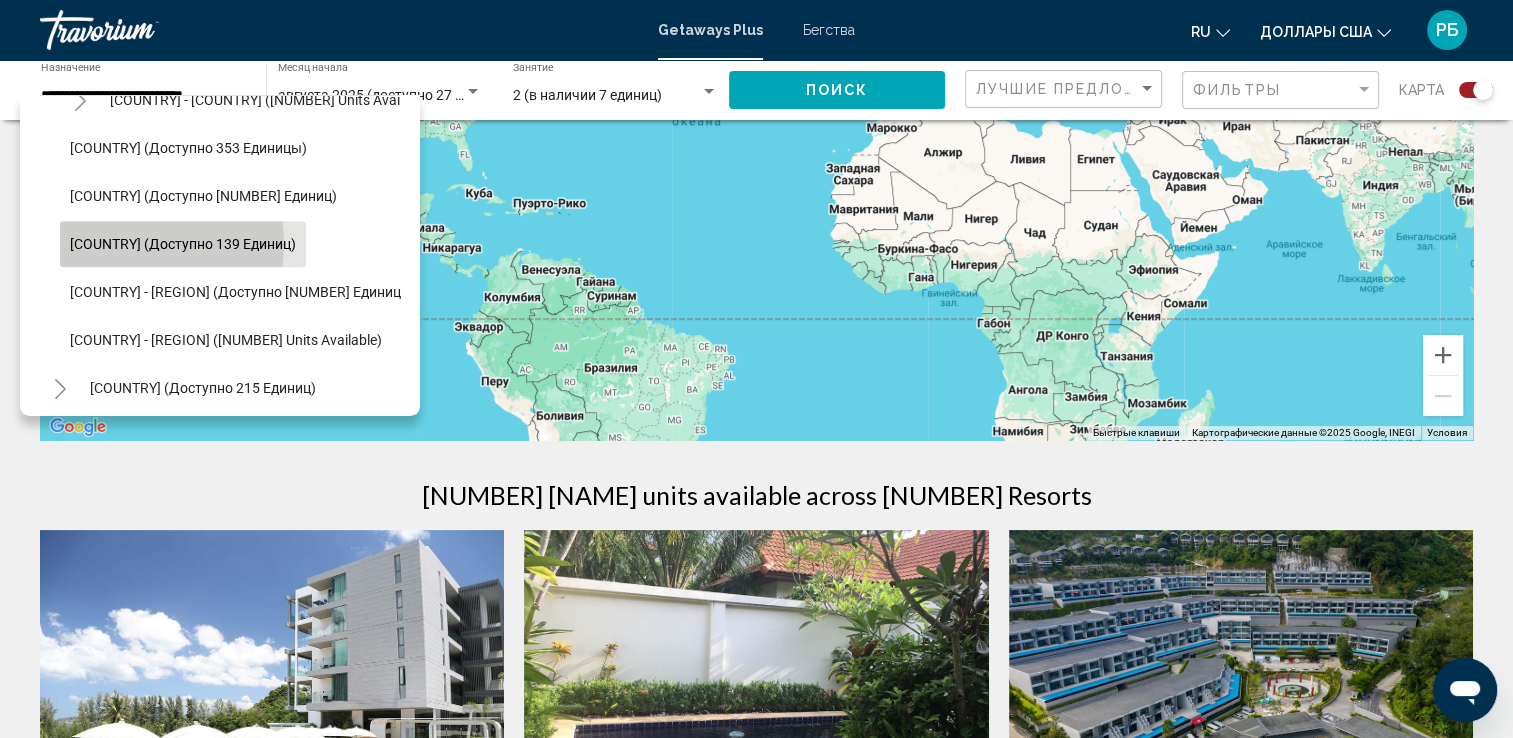 click on "[COUNTRY] (доступно 139 единиц)" 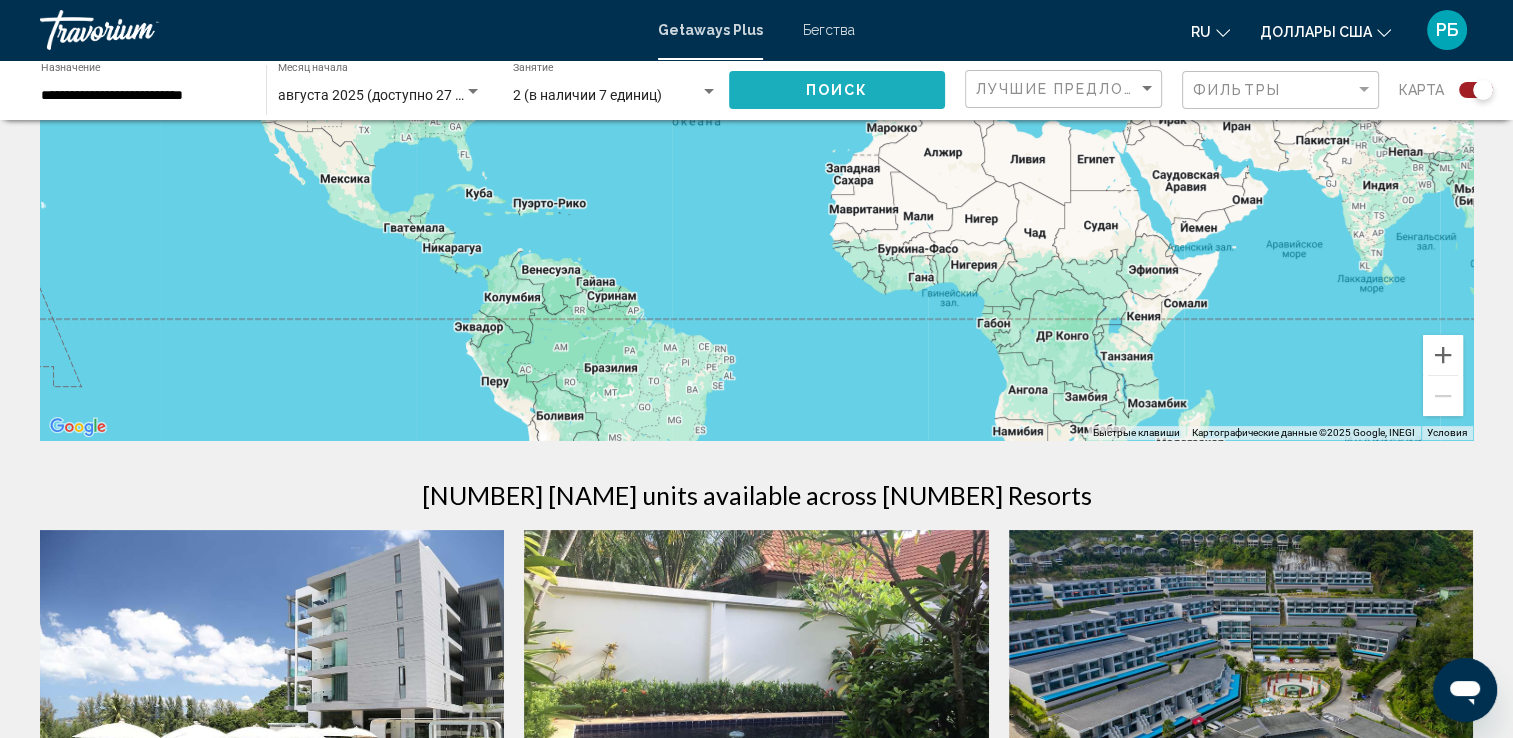 click on "Поиск" 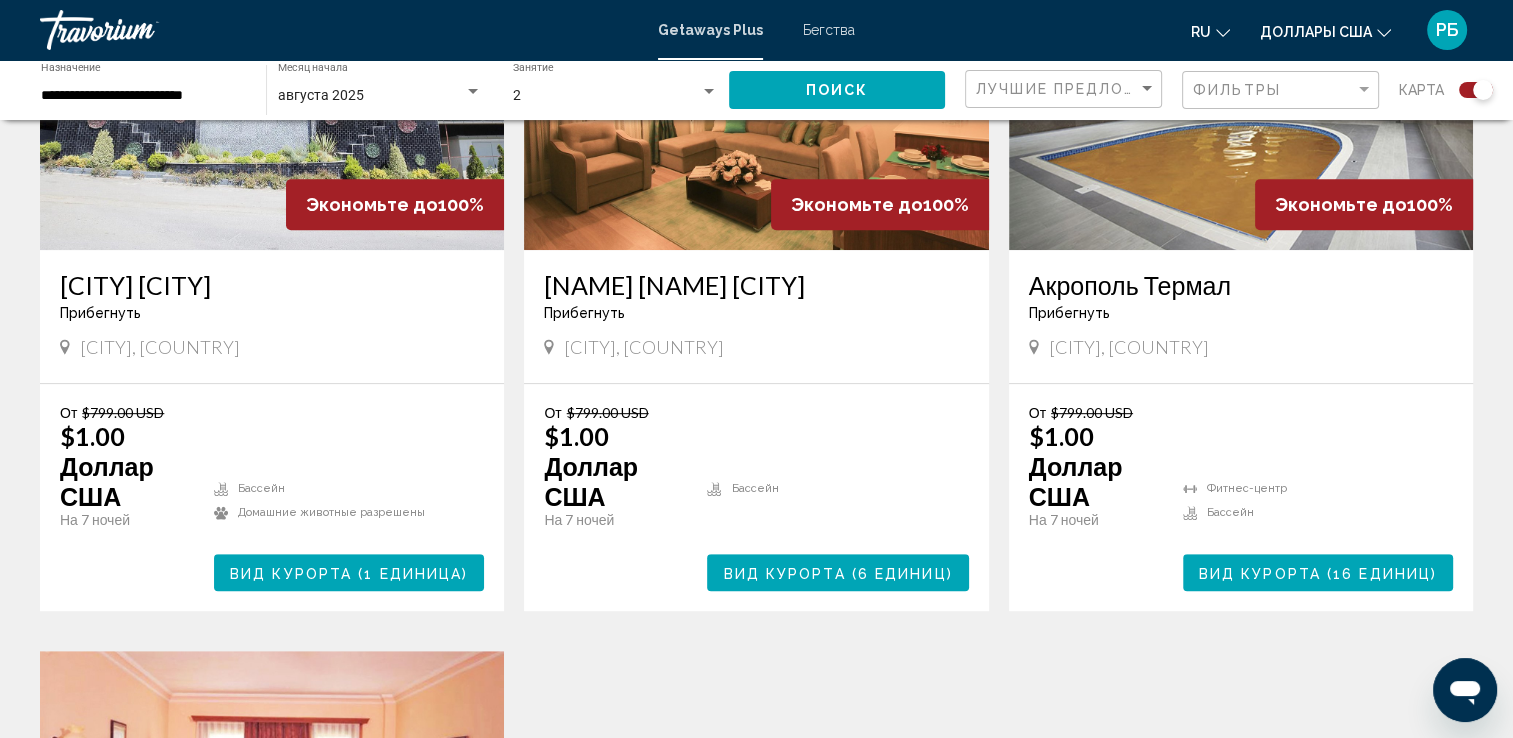 scroll, scrollTop: 800, scrollLeft: 0, axis: vertical 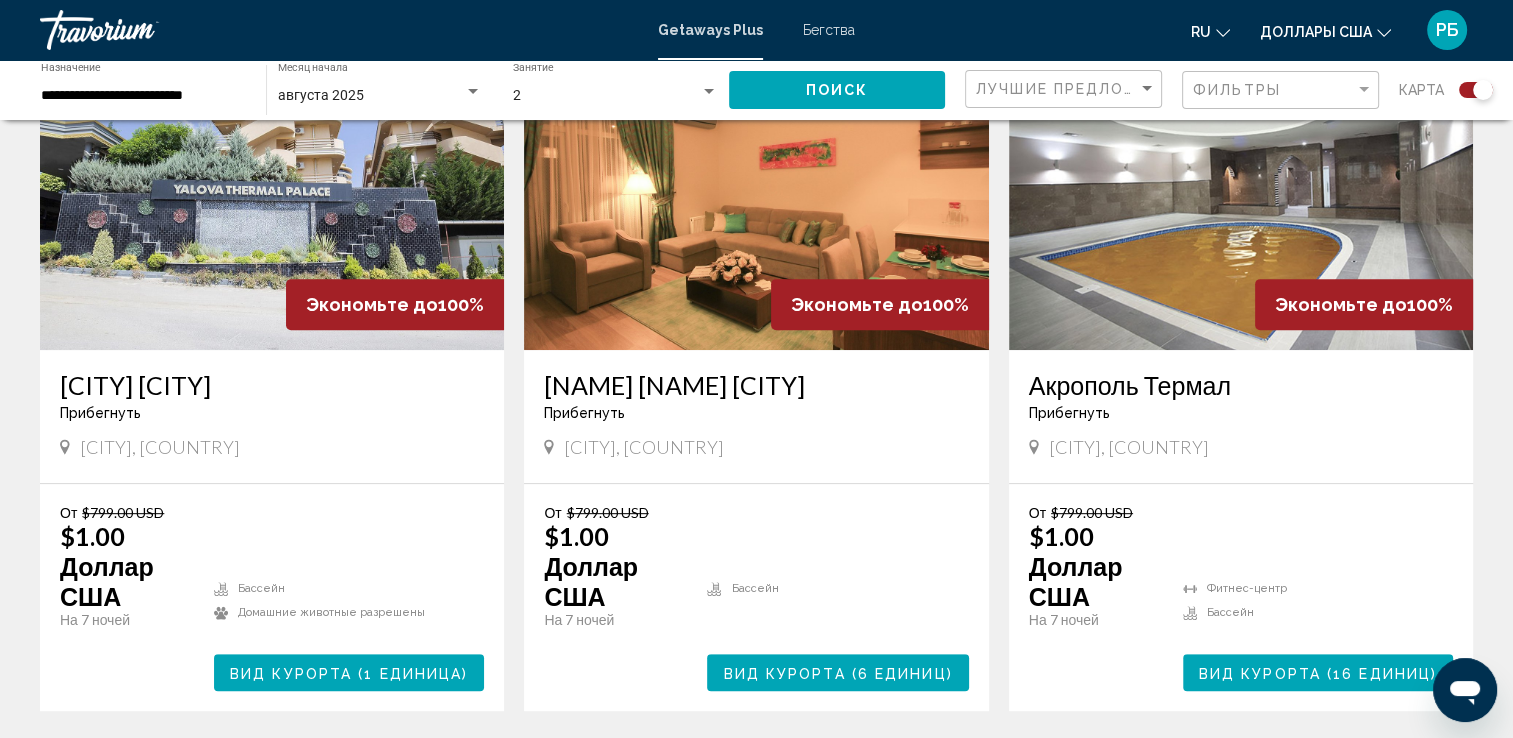 click at bounding box center [756, 190] 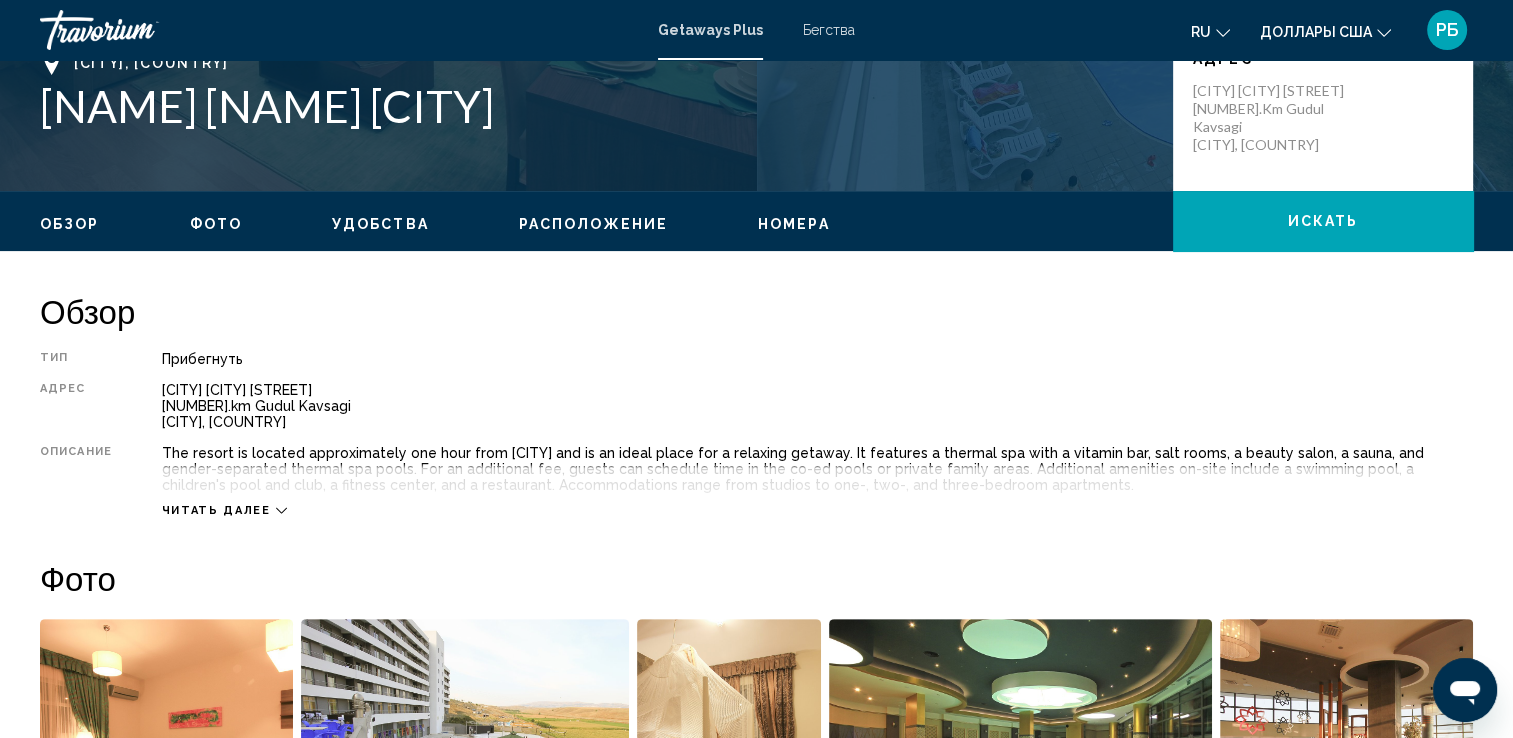 scroll, scrollTop: 500, scrollLeft: 0, axis: vertical 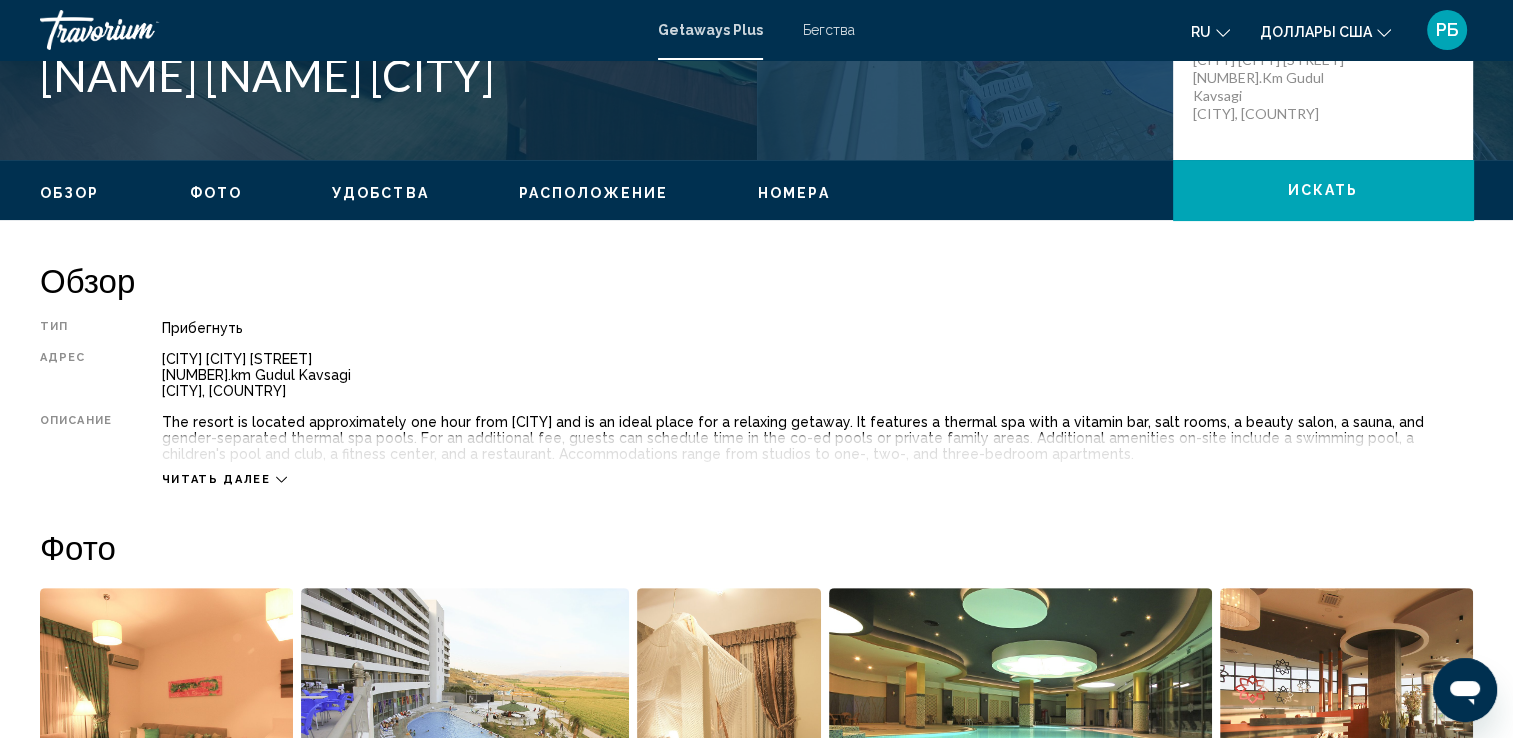 click on "Читать далее" at bounding box center [216, 479] 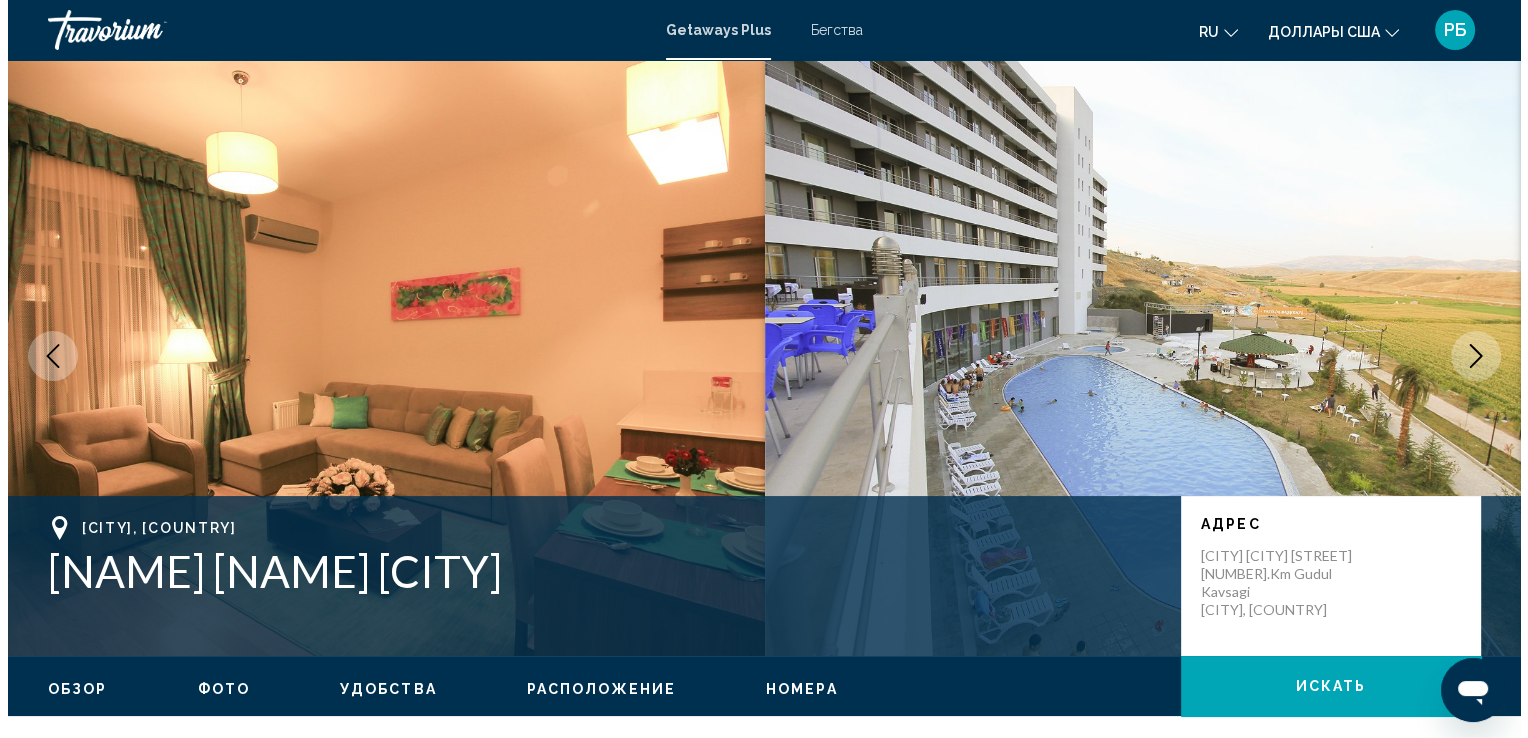 scroll, scrollTop: 0, scrollLeft: 0, axis: both 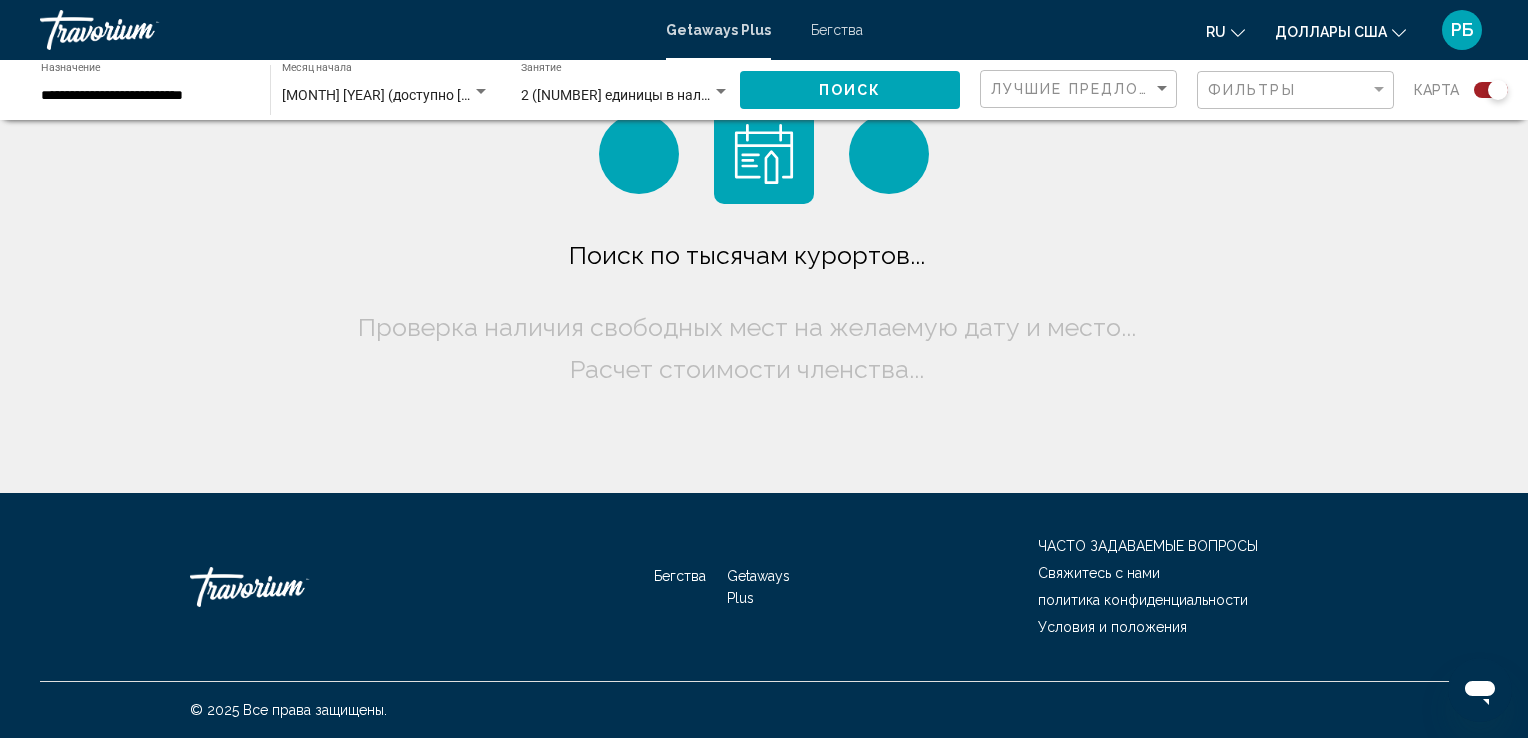 click on "**********" at bounding box center [145, 96] 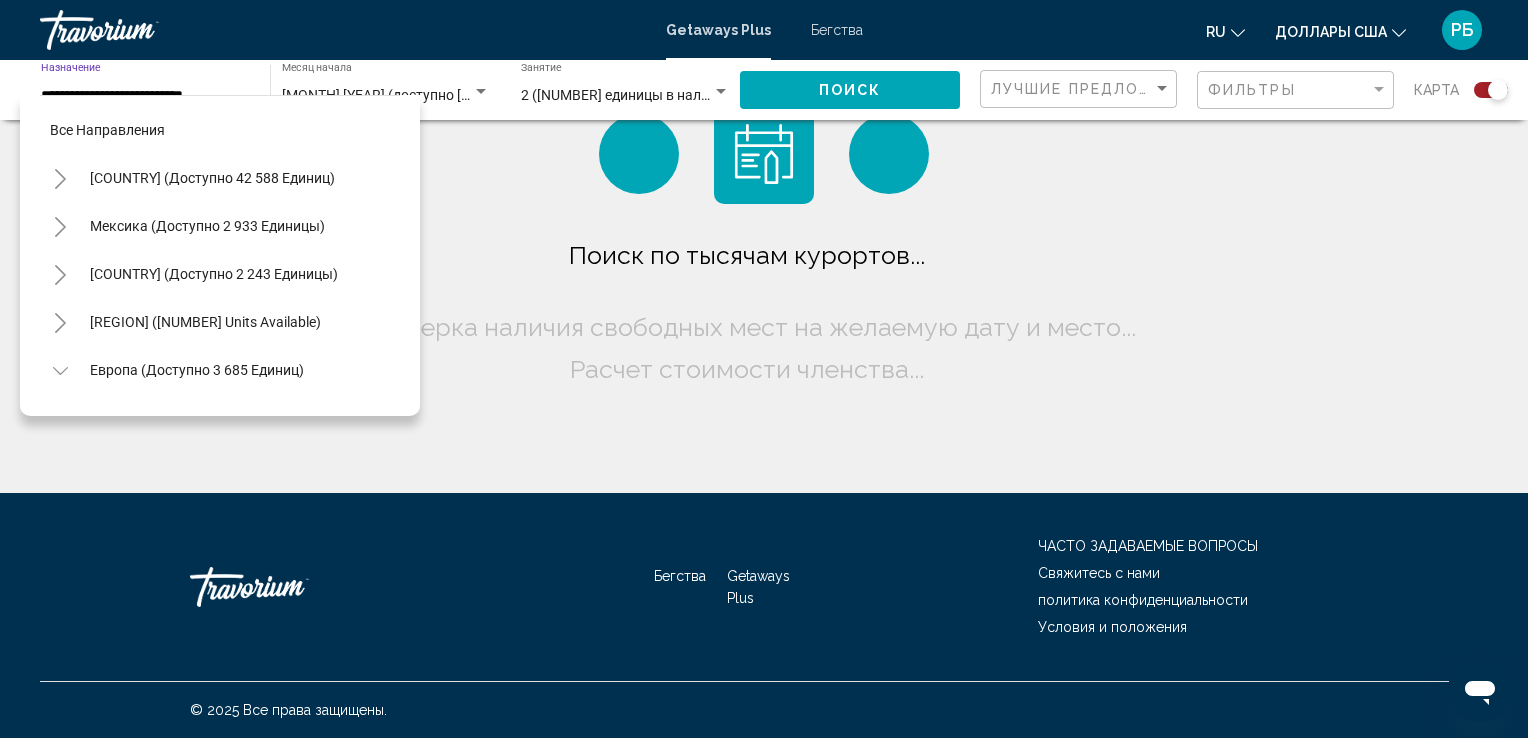 scroll, scrollTop: 846, scrollLeft: 0, axis: vertical 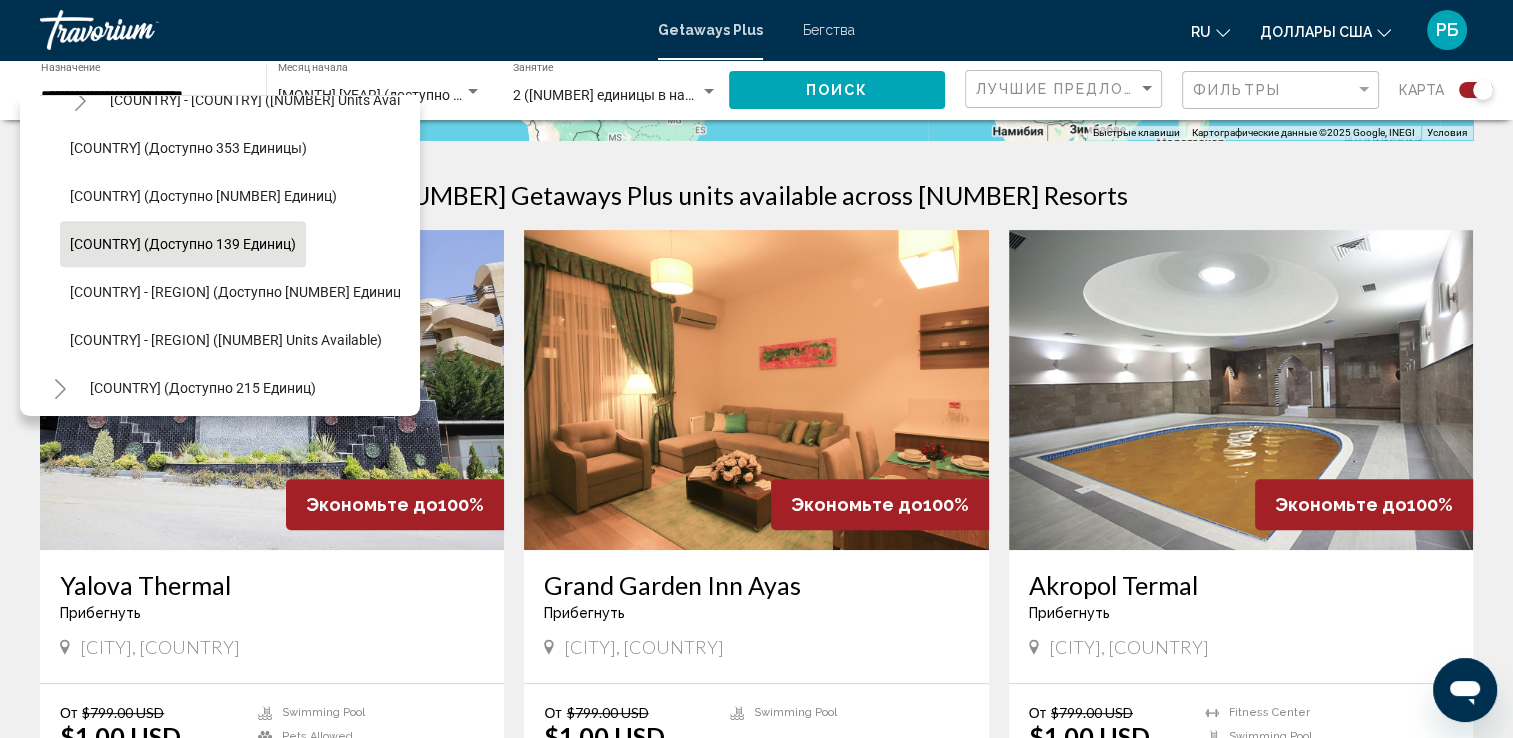 click at bounding box center (1241, 390) 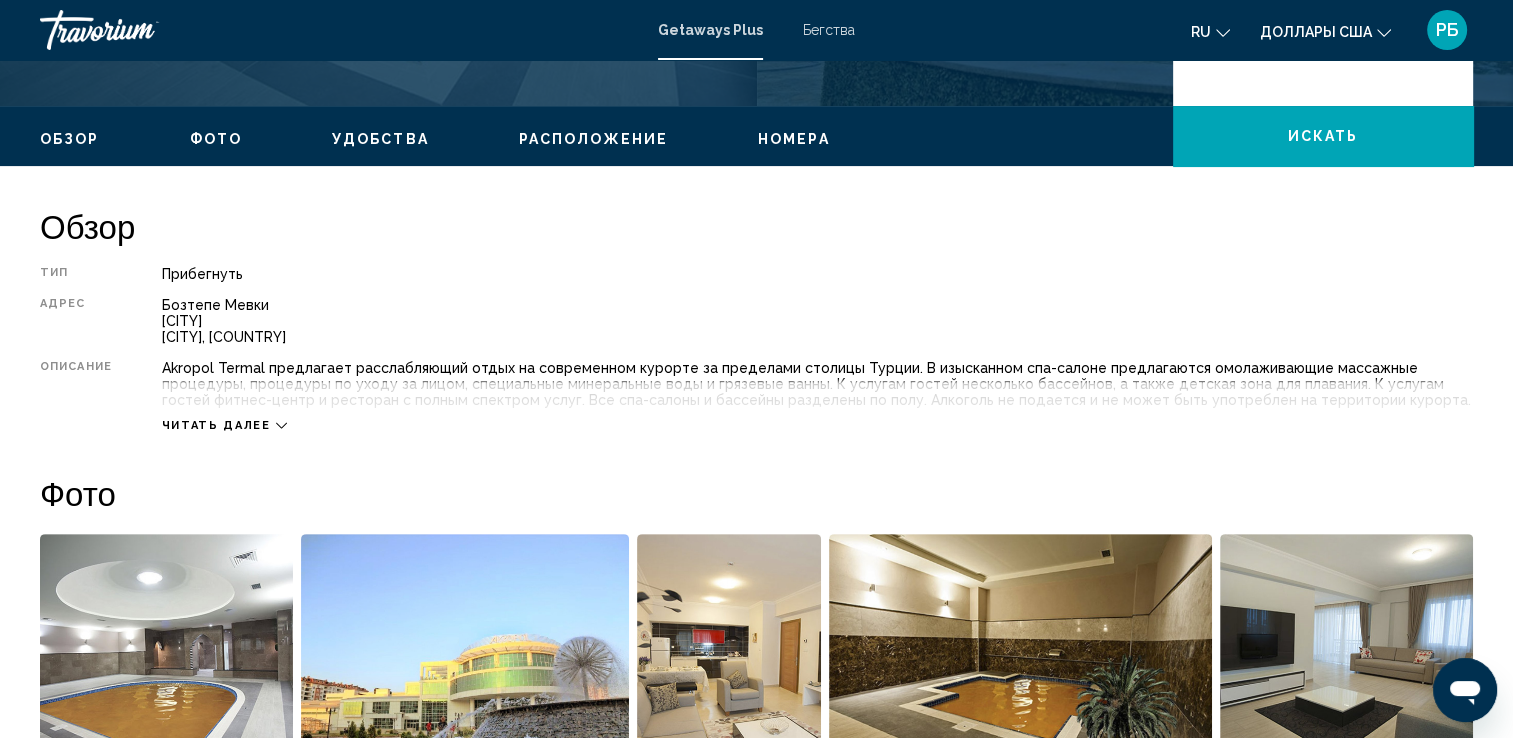 scroll, scrollTop: 600, scrollLeft: 0, axis: vertical 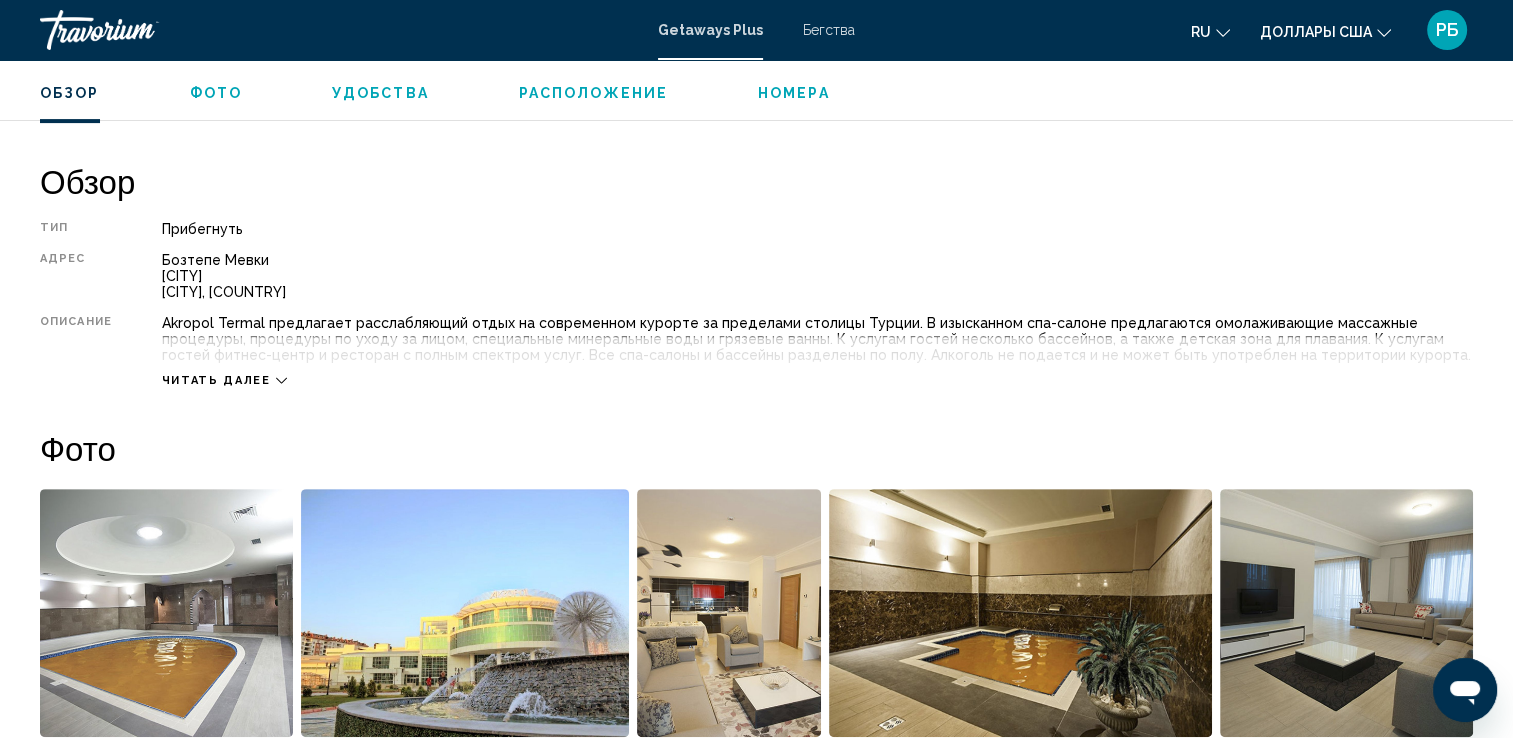 click 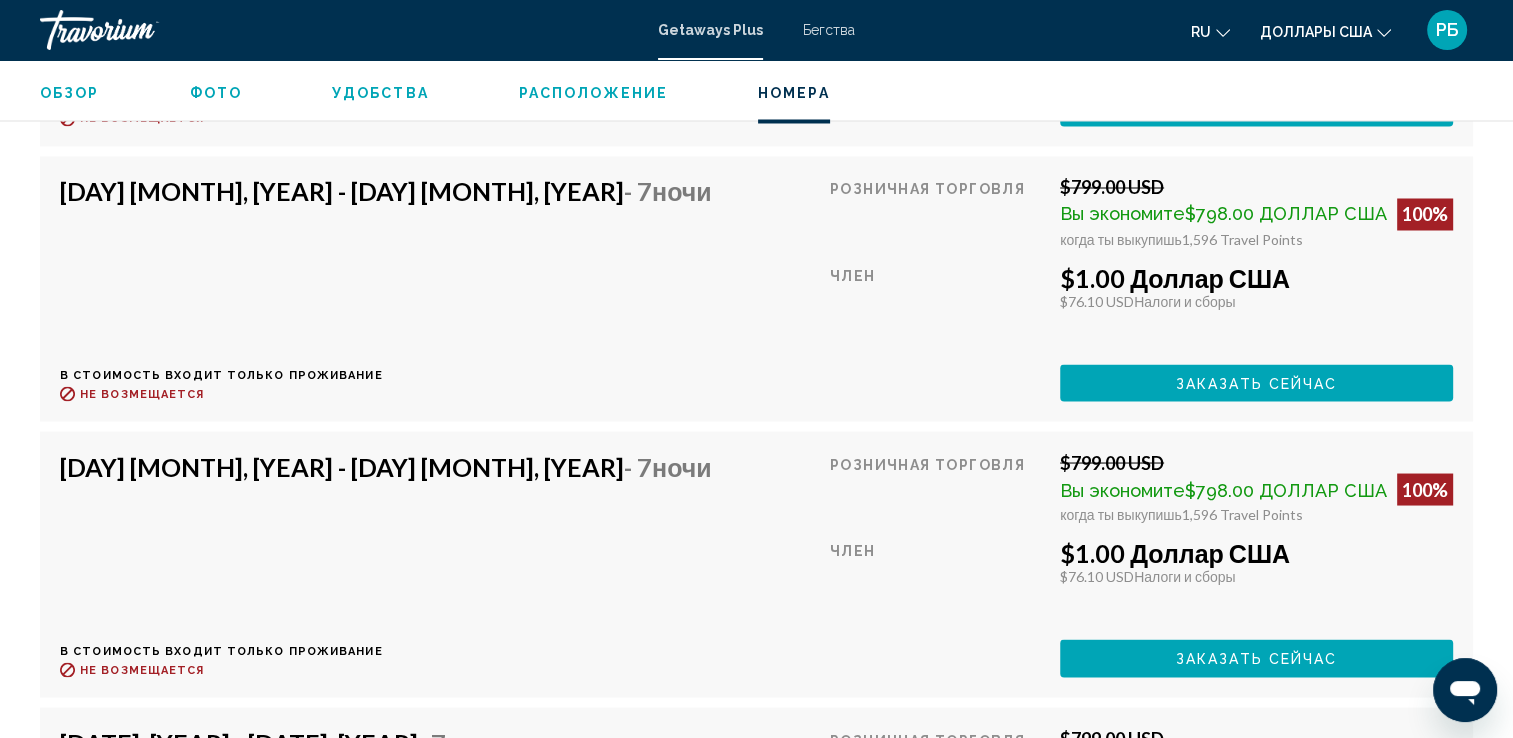 scroll, scrollTop: 3700, scrollLeft: 0, axis: vertical 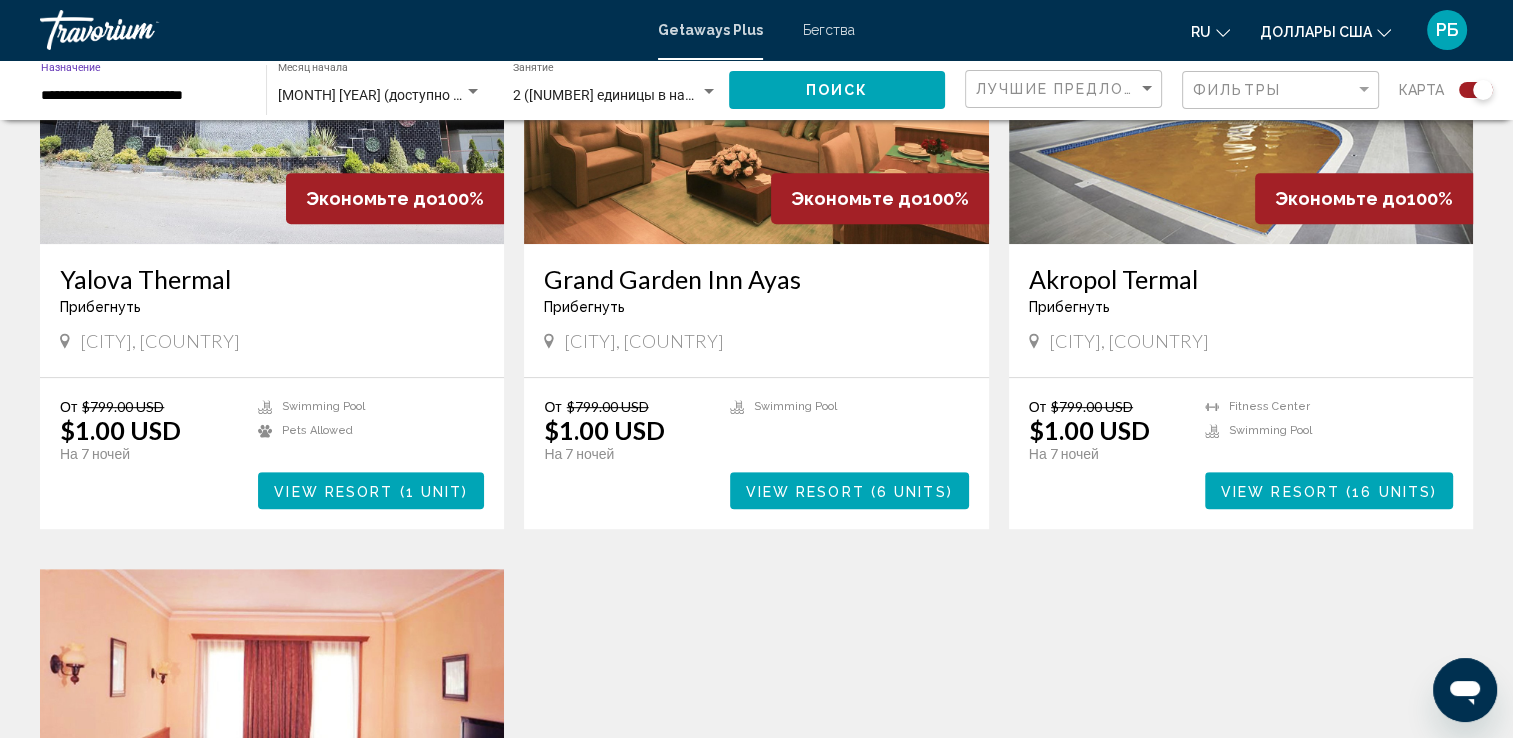 click on "**********" at bounding box center [143, 96] 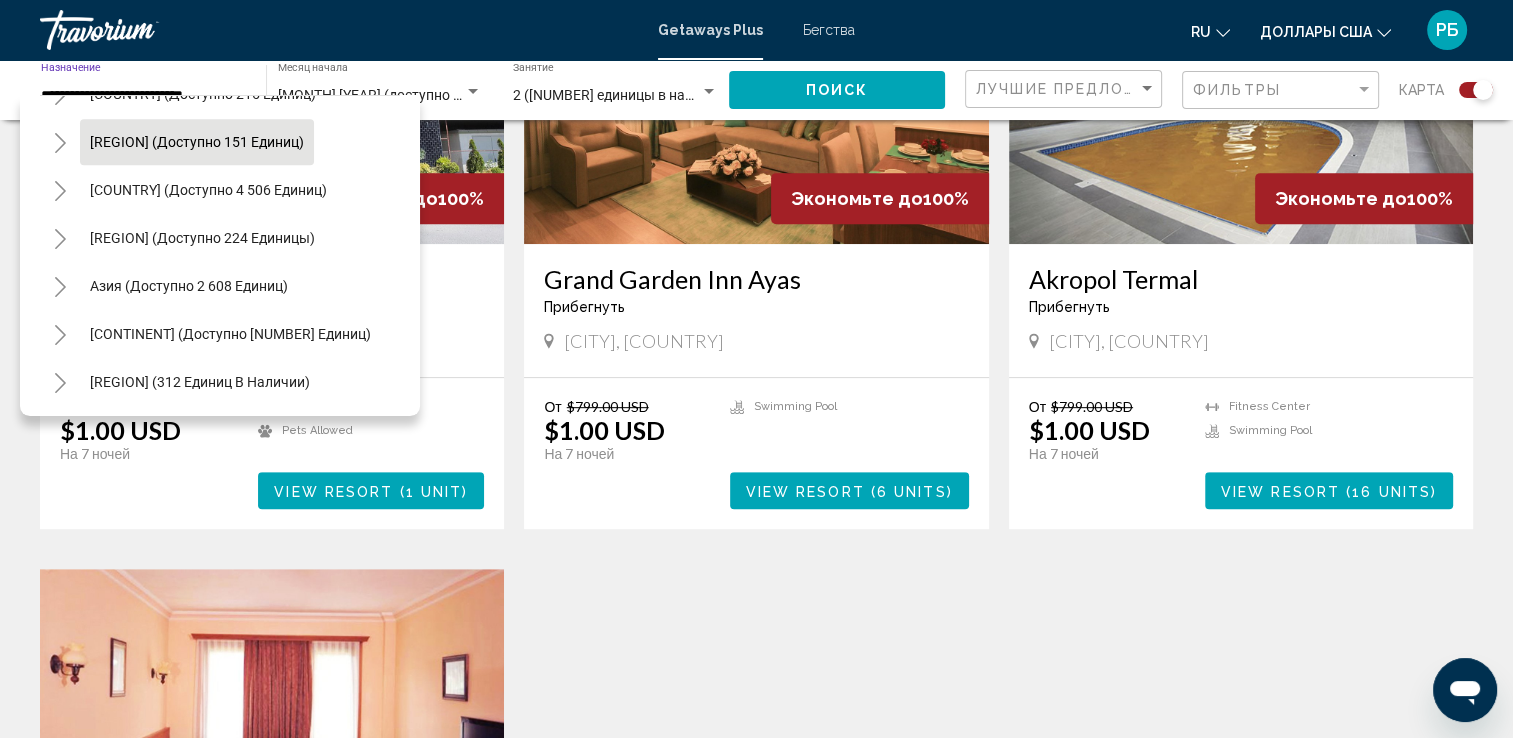 scroll, scrollTop: 1155, scrollLeft: 0, axis: vertical 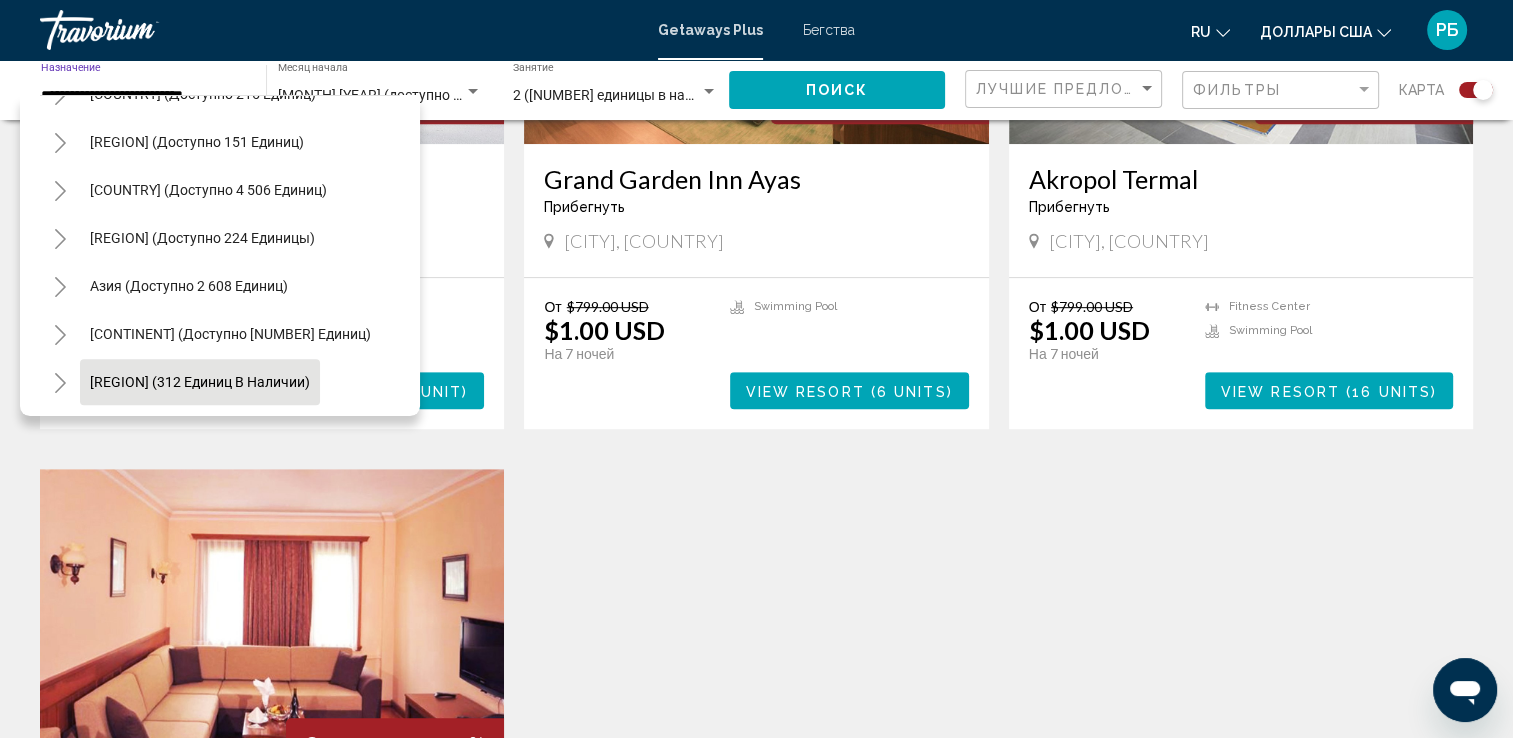 click on "[REGION] (312 единиц в наличии)" 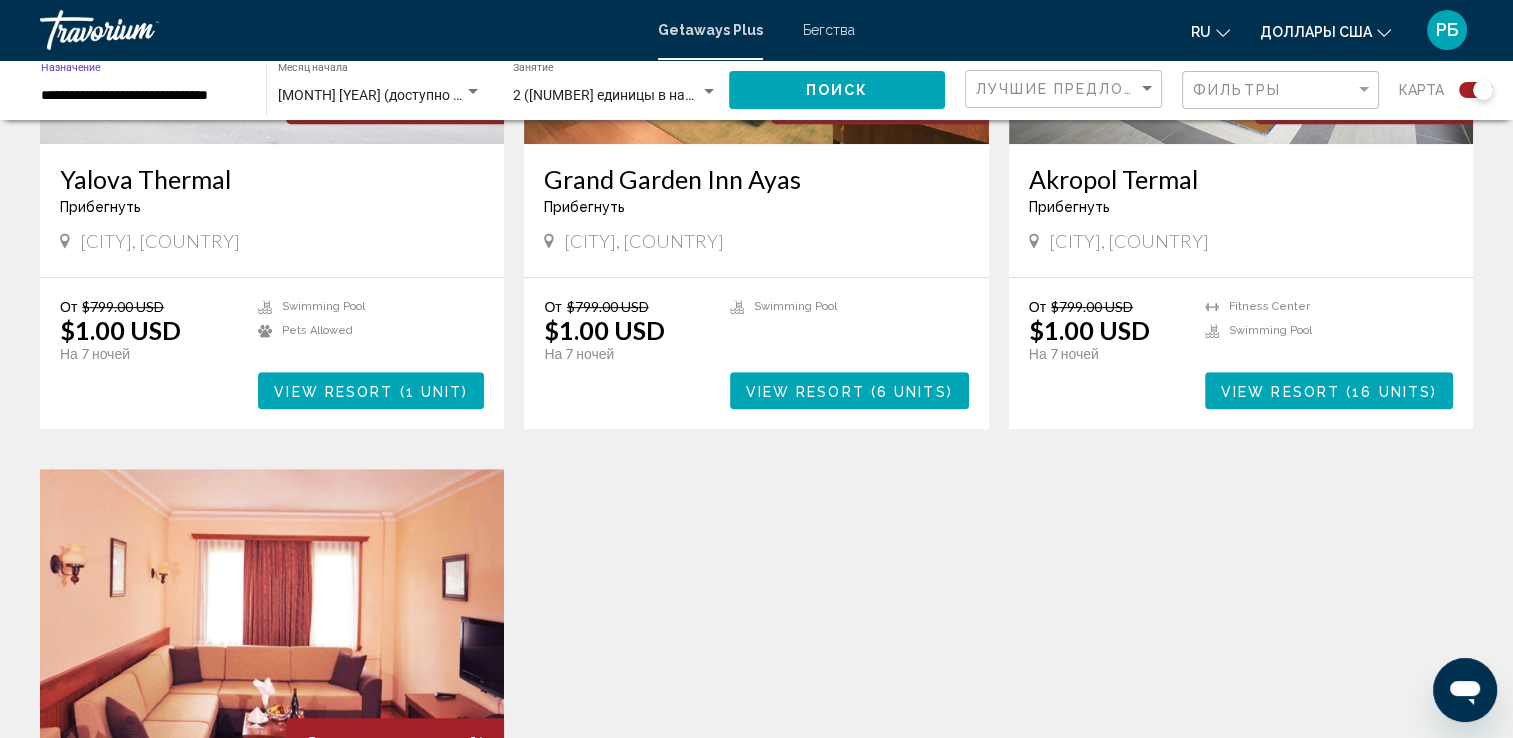 click on "Поиск" 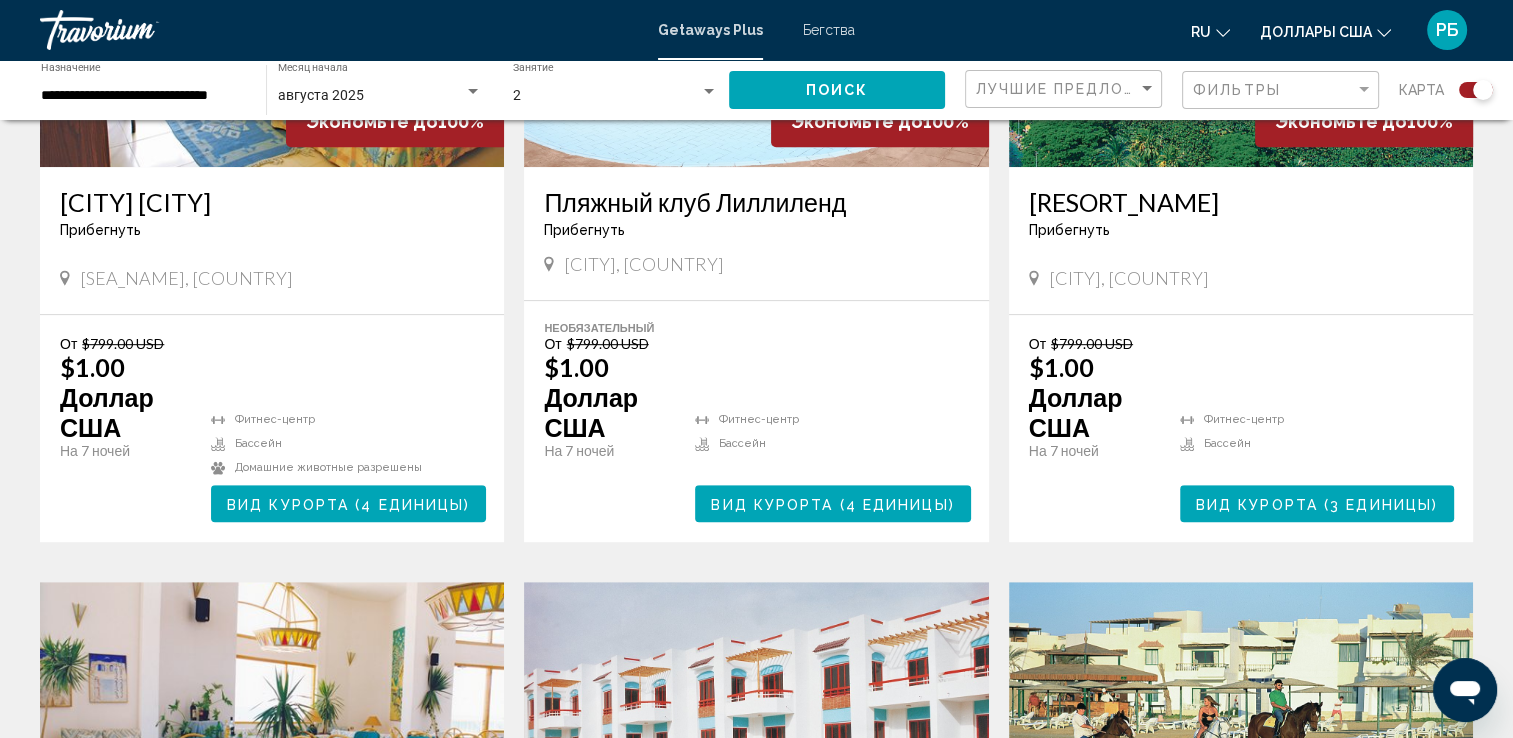scroll, scrollTop: 949, scrollLeft: 0, axis: vertical 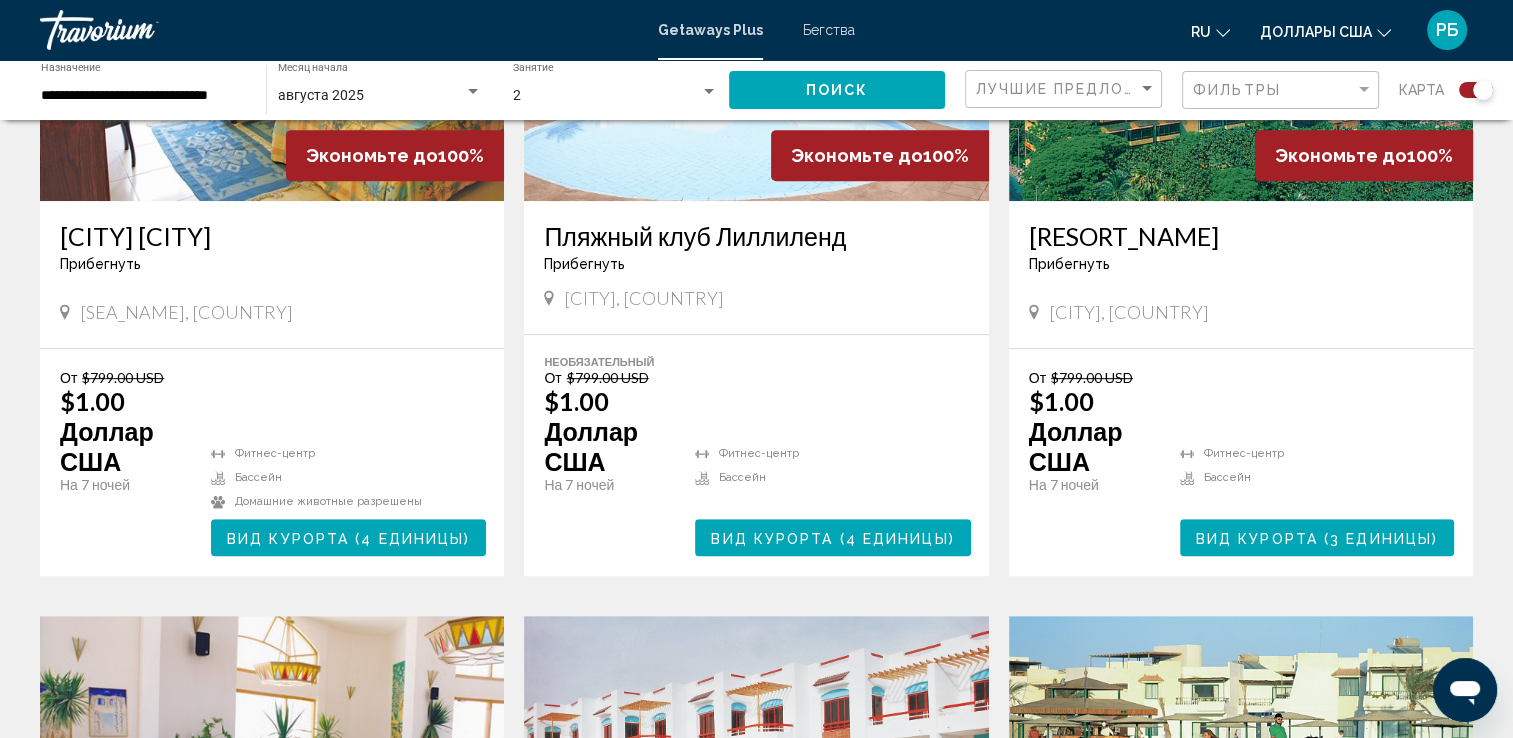 click on "Пляжный клуб Лиллиленд Прибегнуть - Это курорт только для взрослых
[CITY], [COUNTRY]" at bounding box center (756, 267) 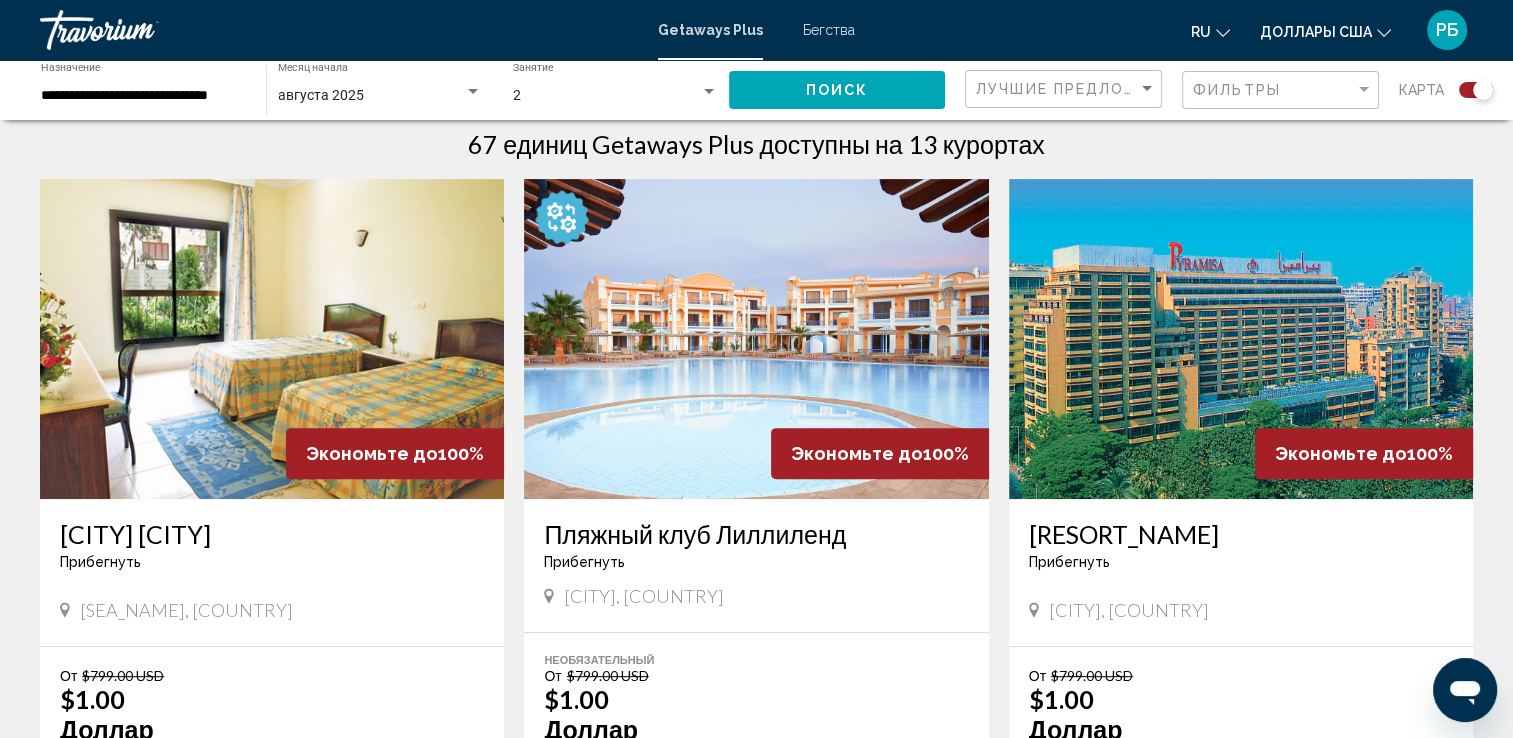 scroll, scrollTop: 649, scrollLeft: 0, axis: vertical 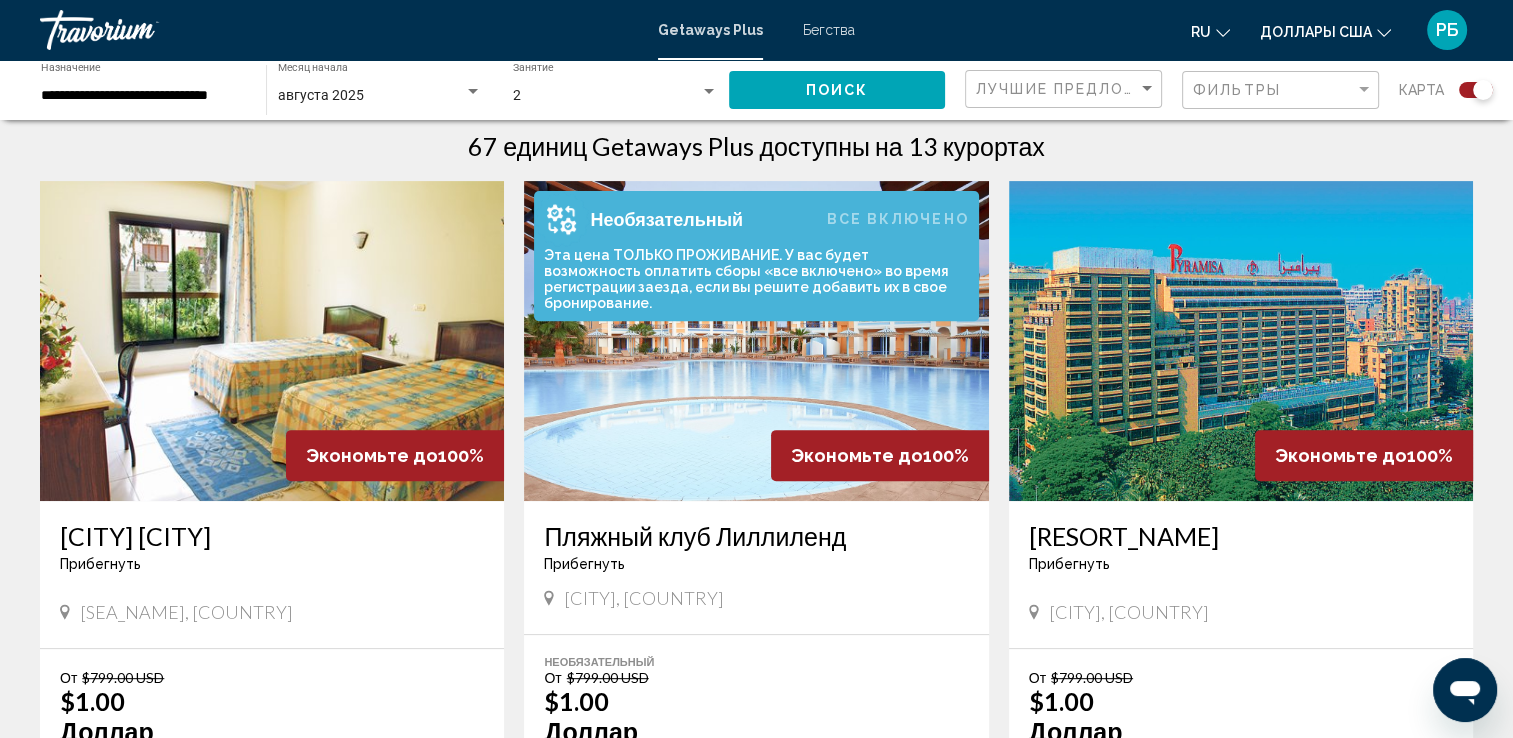 click on "Необязательный" at bounding box center (638, 219) 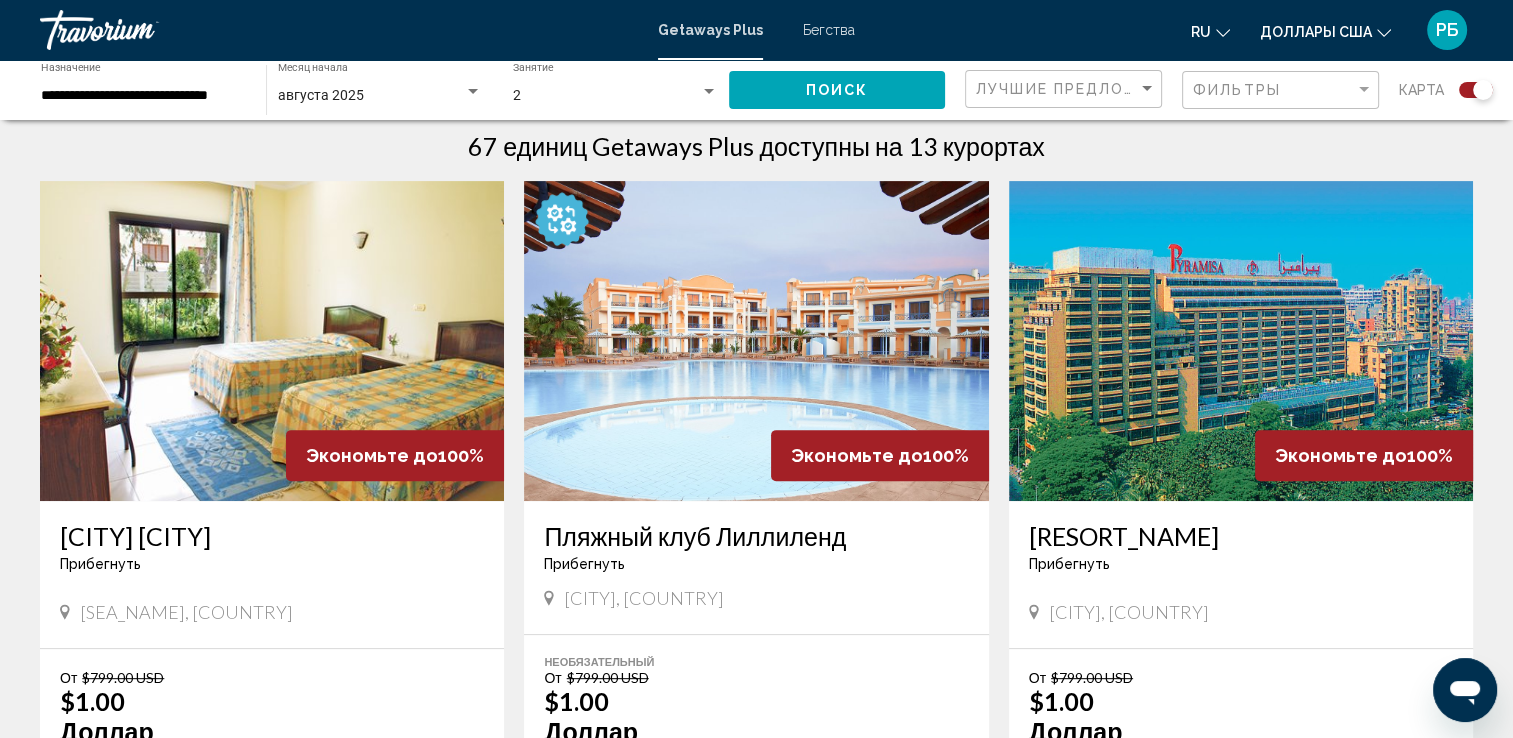 click at bounding box center [756, 341] 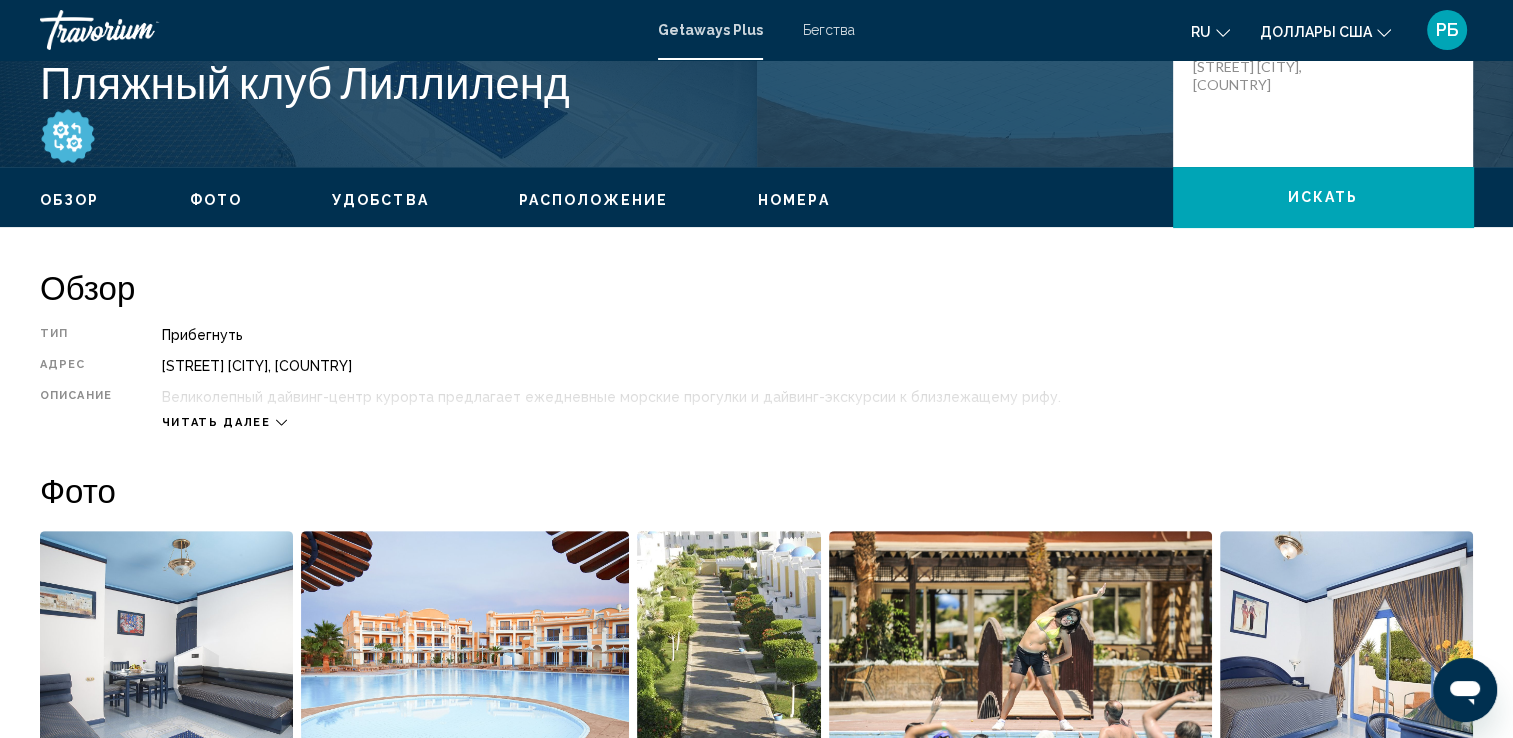 scroll, scrollTop: 500, scrollLeft: 0, axis: vertical 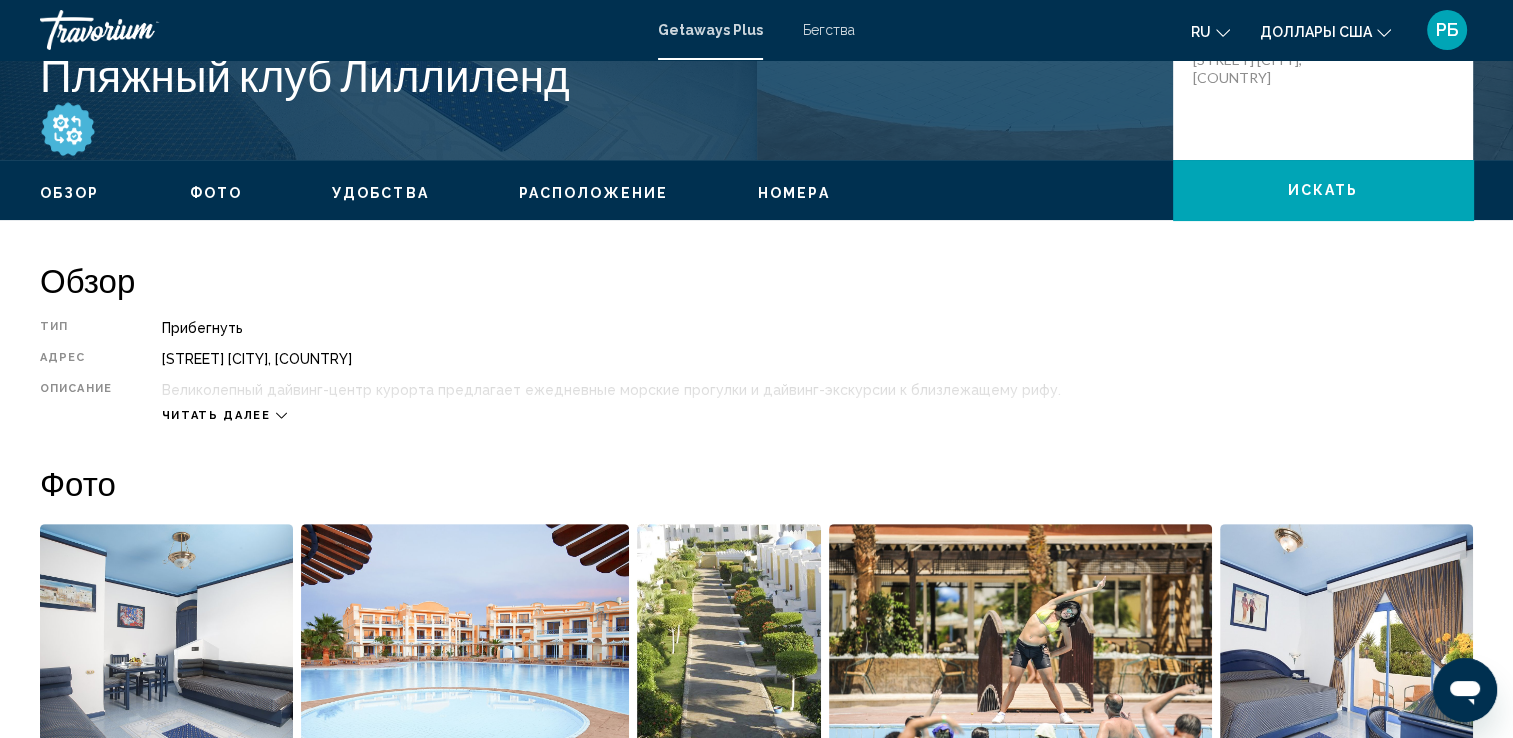 click on "Читать далее" at bounding box center (216, 415) 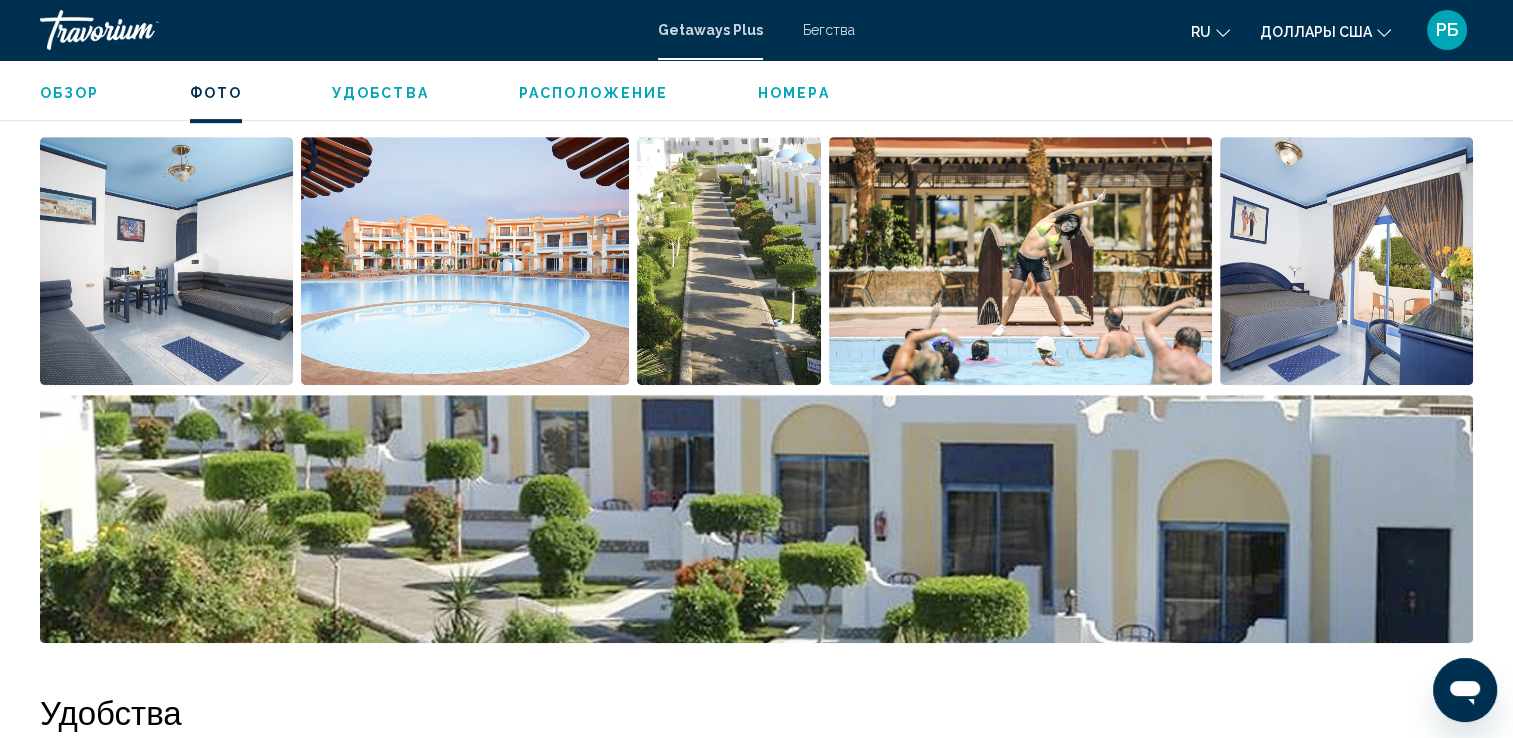 scroll, scrollTop: 1300, scrollLeft: 0, axis: vertical 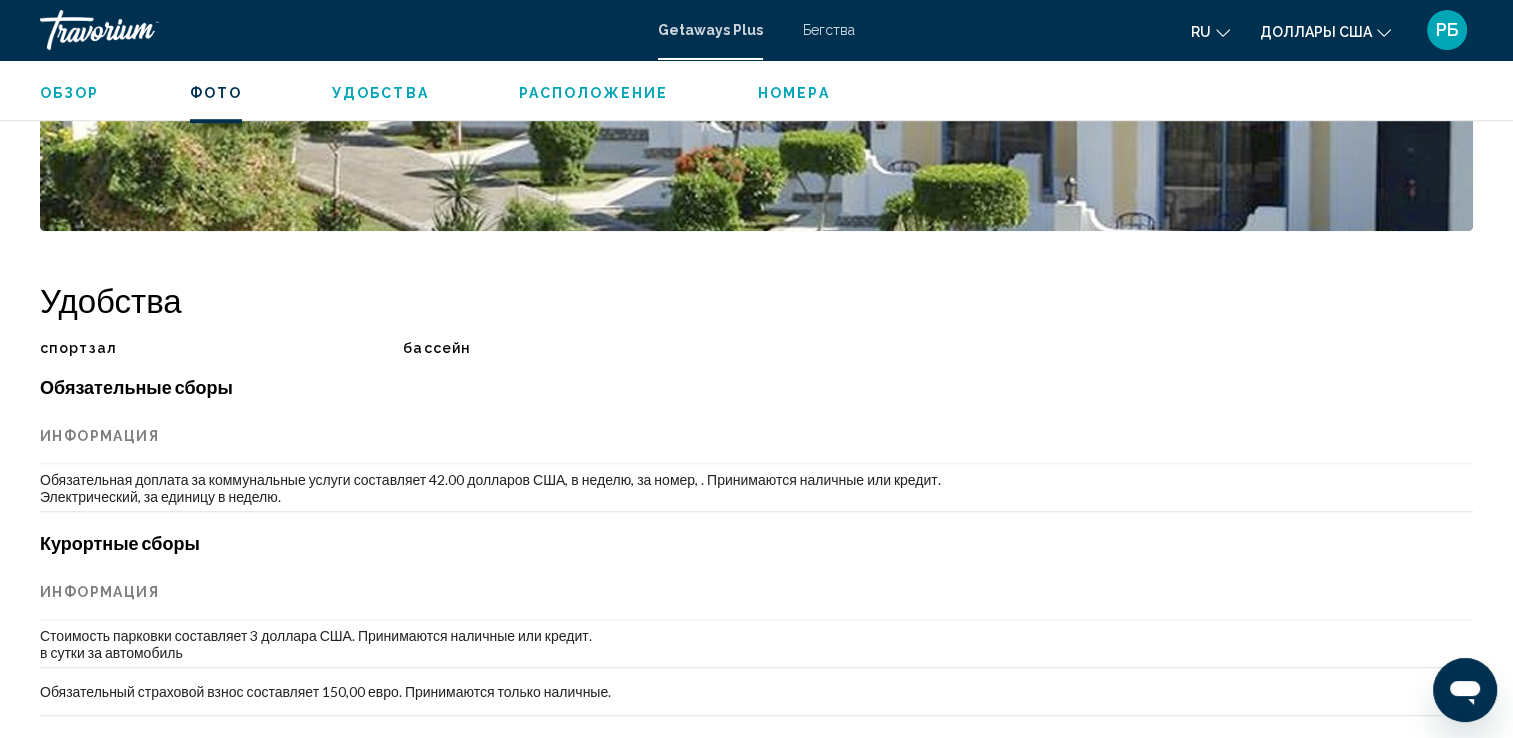 click on "Номера" at bounding box center [794, 93] 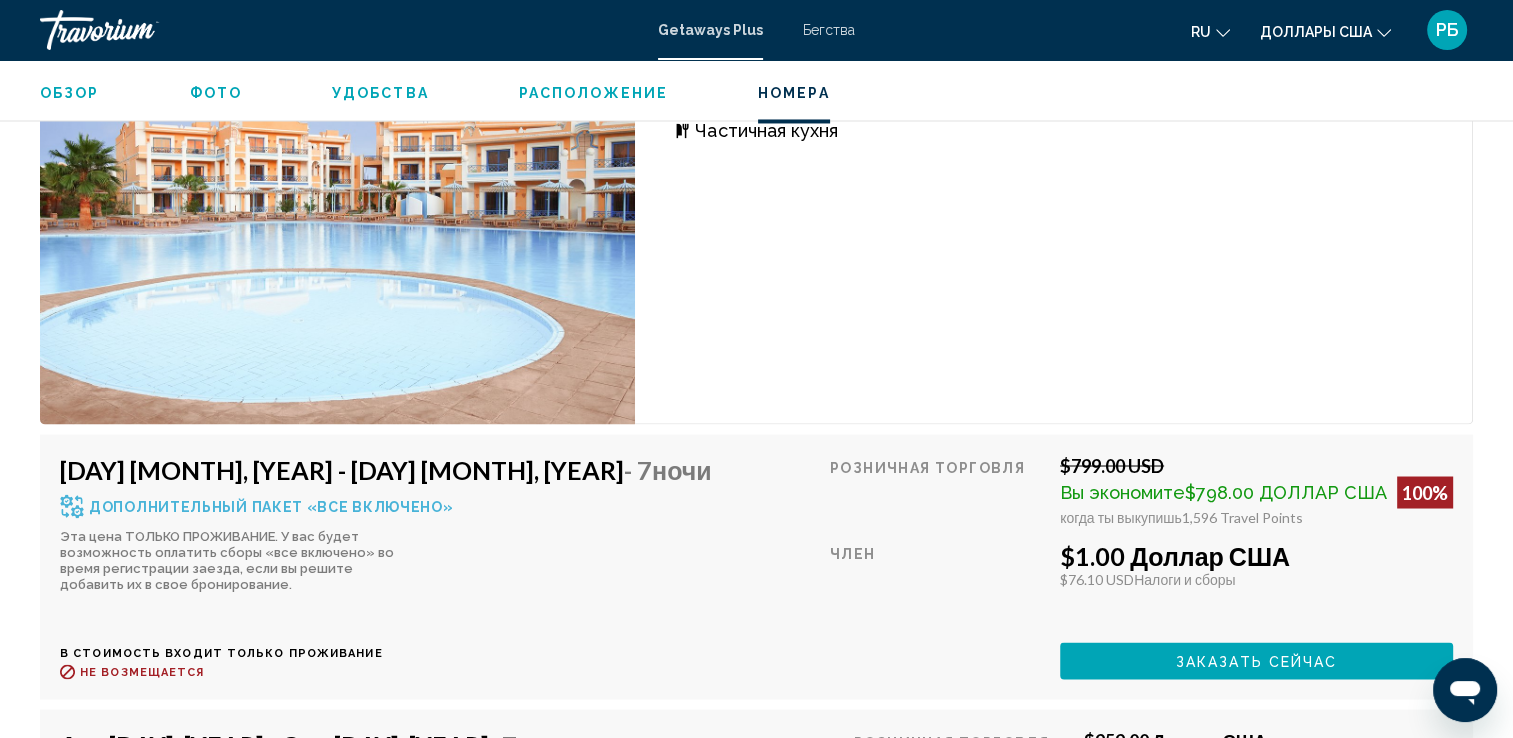 scroll, scrollTop: 3426, scrollLeft: 0, axis: vertical 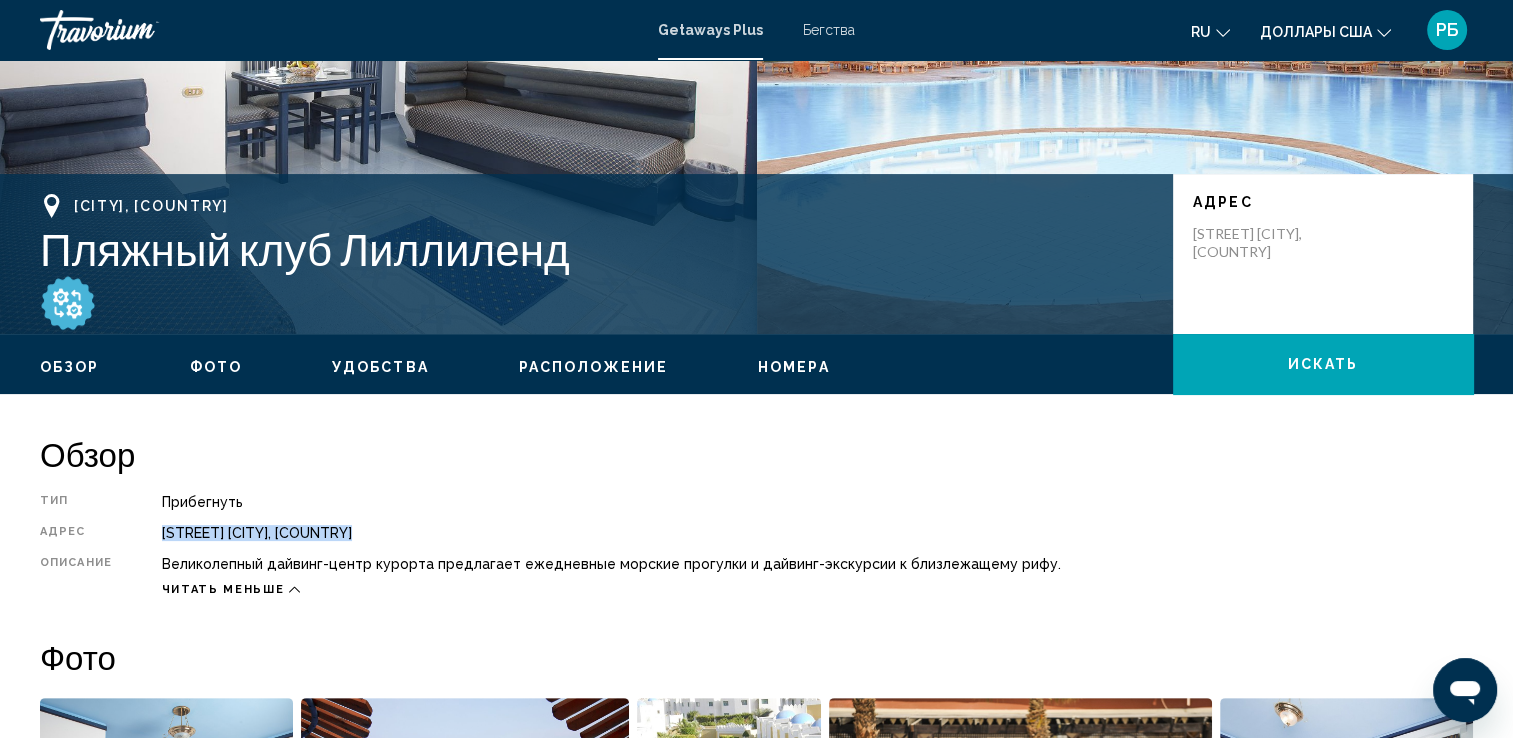 drag, startPoint x: 165, startPoint y: 530, endPoint x: 351, endPoint y: 521, distance: 186.21762 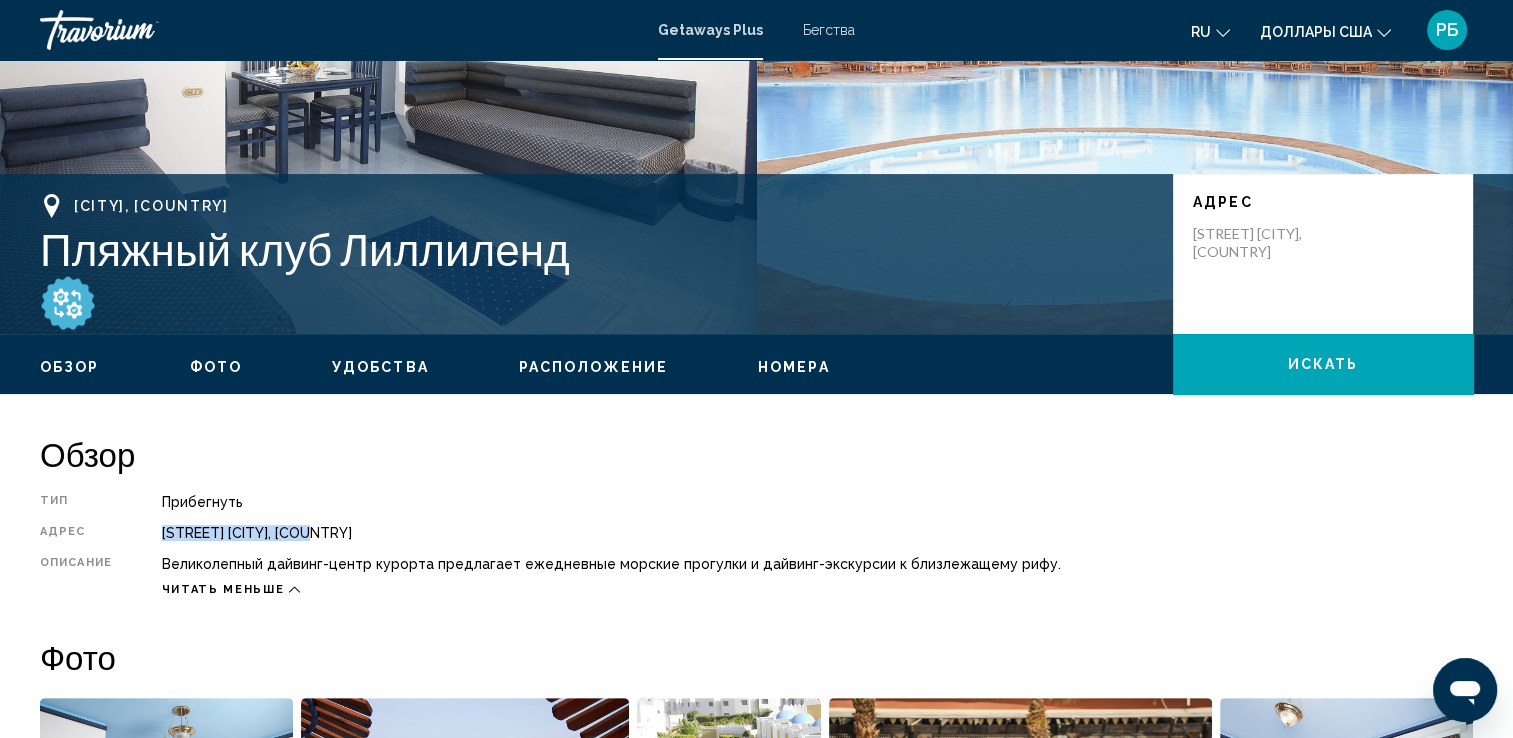 drag, startPoint x: 310, startPoint y: 533, endPoint x: 156, endPoint y: 519, distance: 154.63506 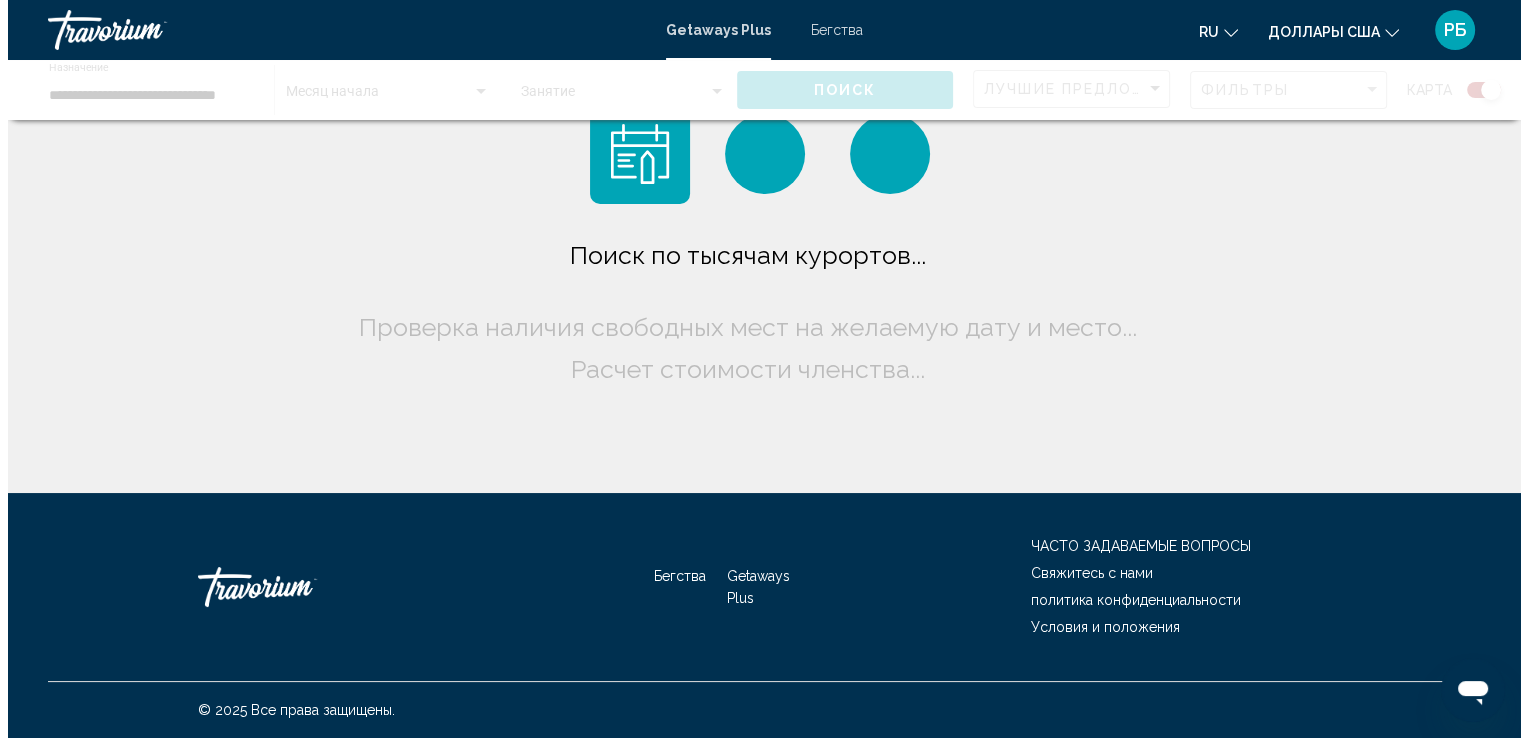 scroll, scrollTop: 0, scrollLeft: 0, axis: both 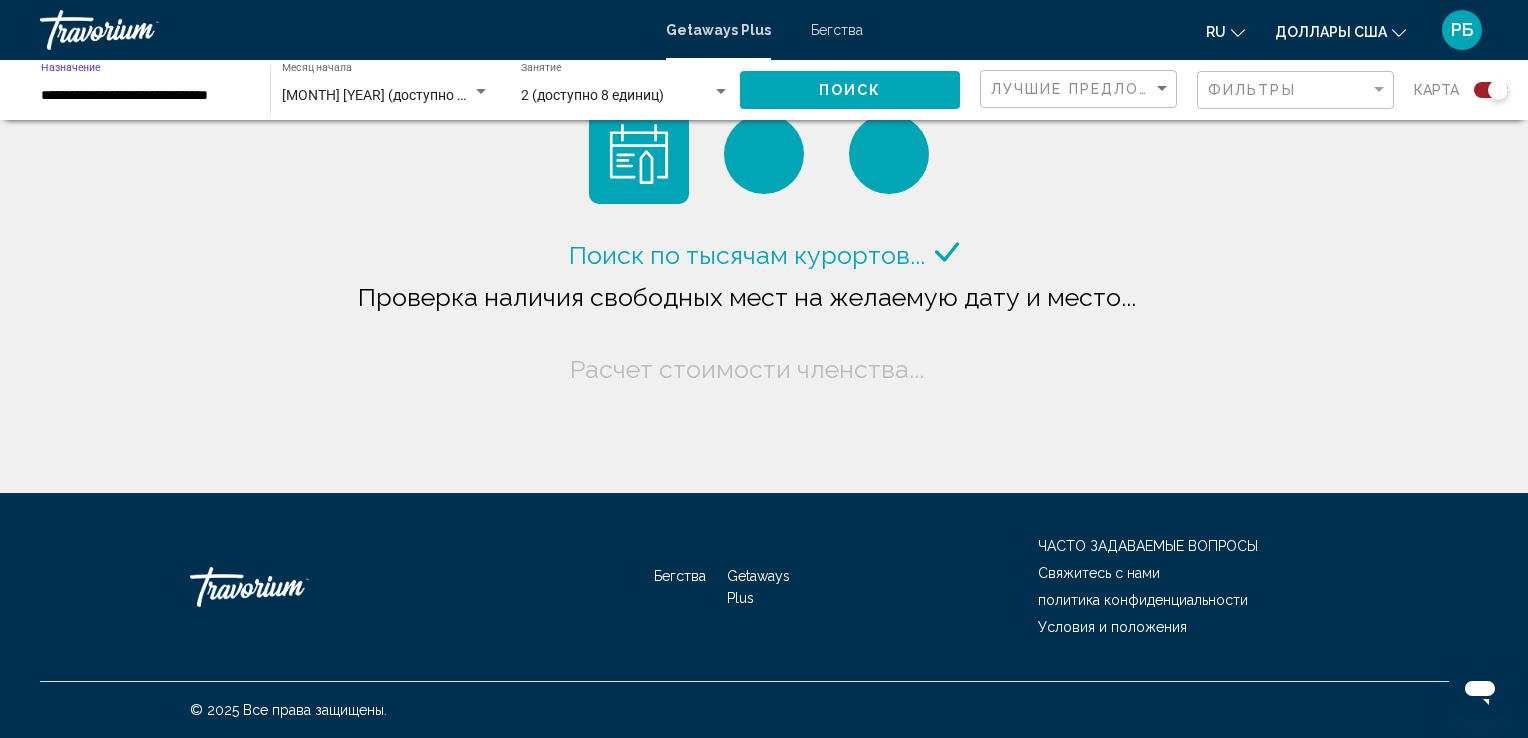 click on "**********" at bounding box center (145, 96) 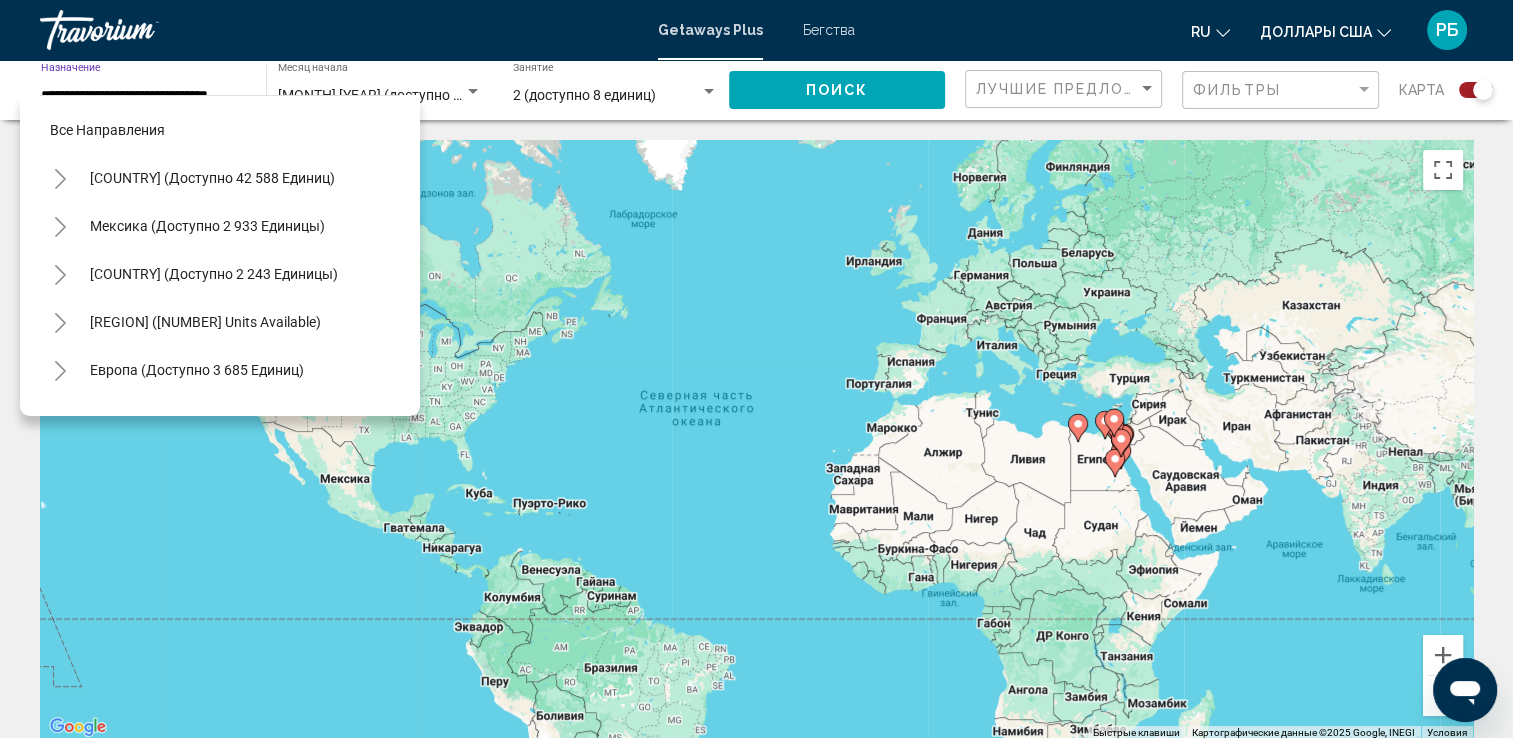 scroll, scrollTop: 100, scrollLeft: 0, axis: vertical 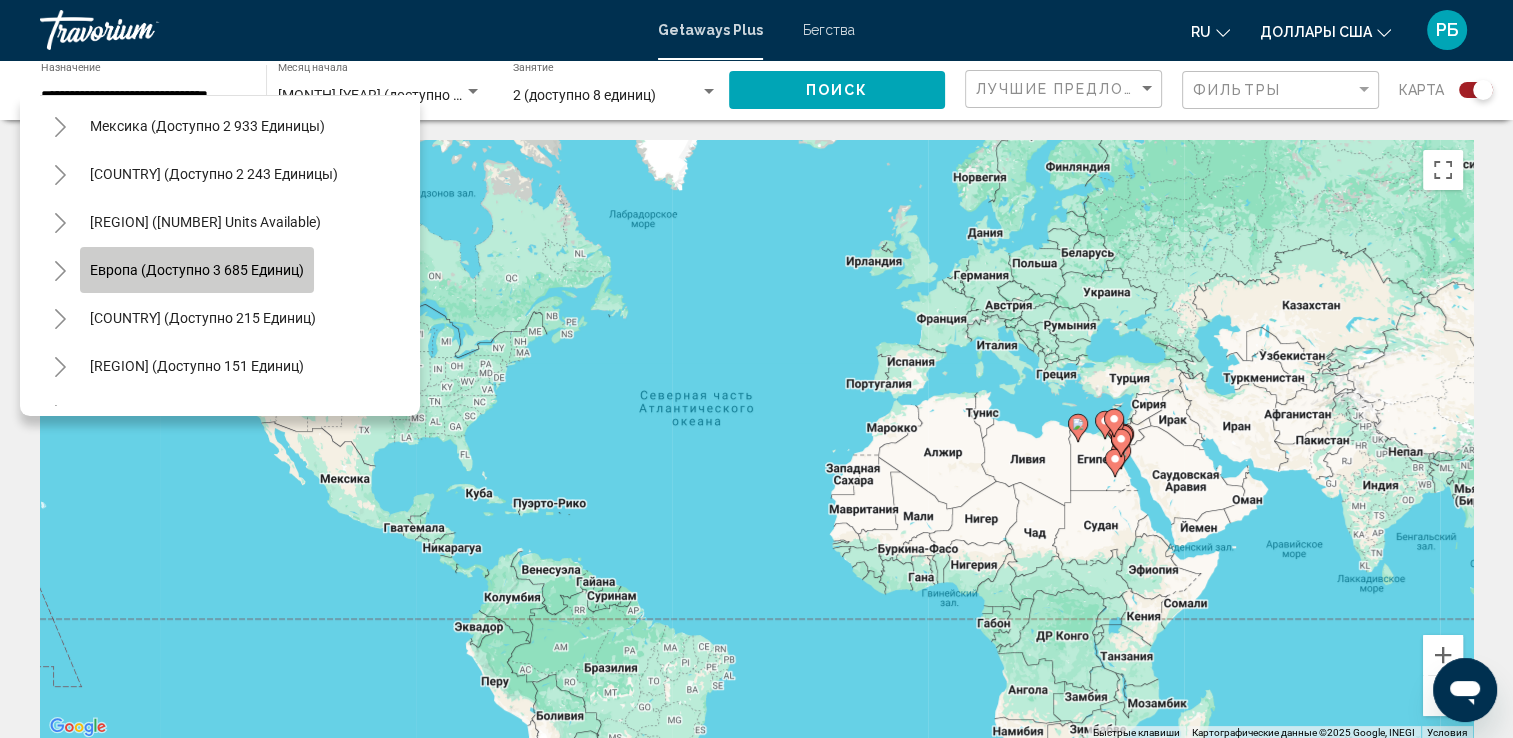 click on "Европа (доступно 3 685 единиц)" 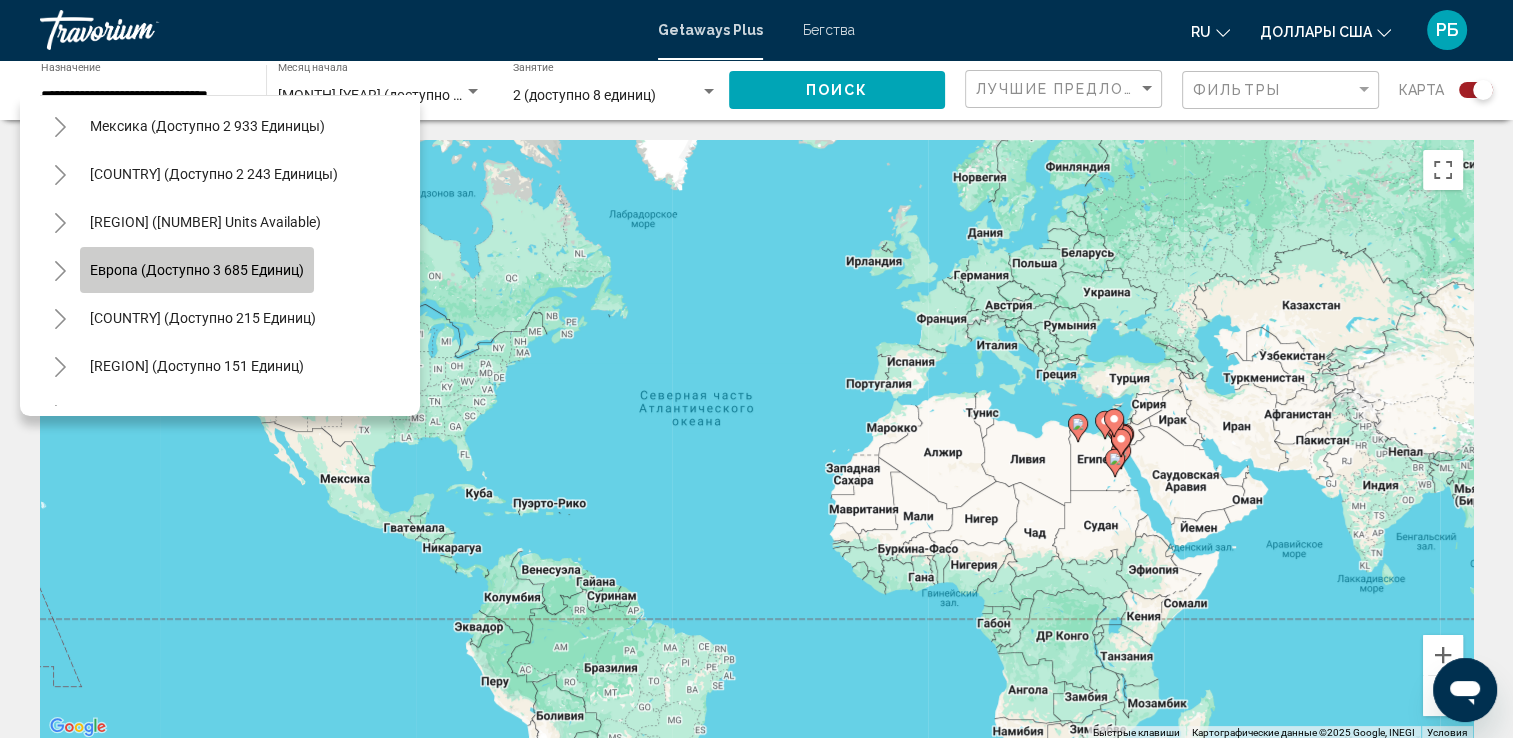 type on "**********" 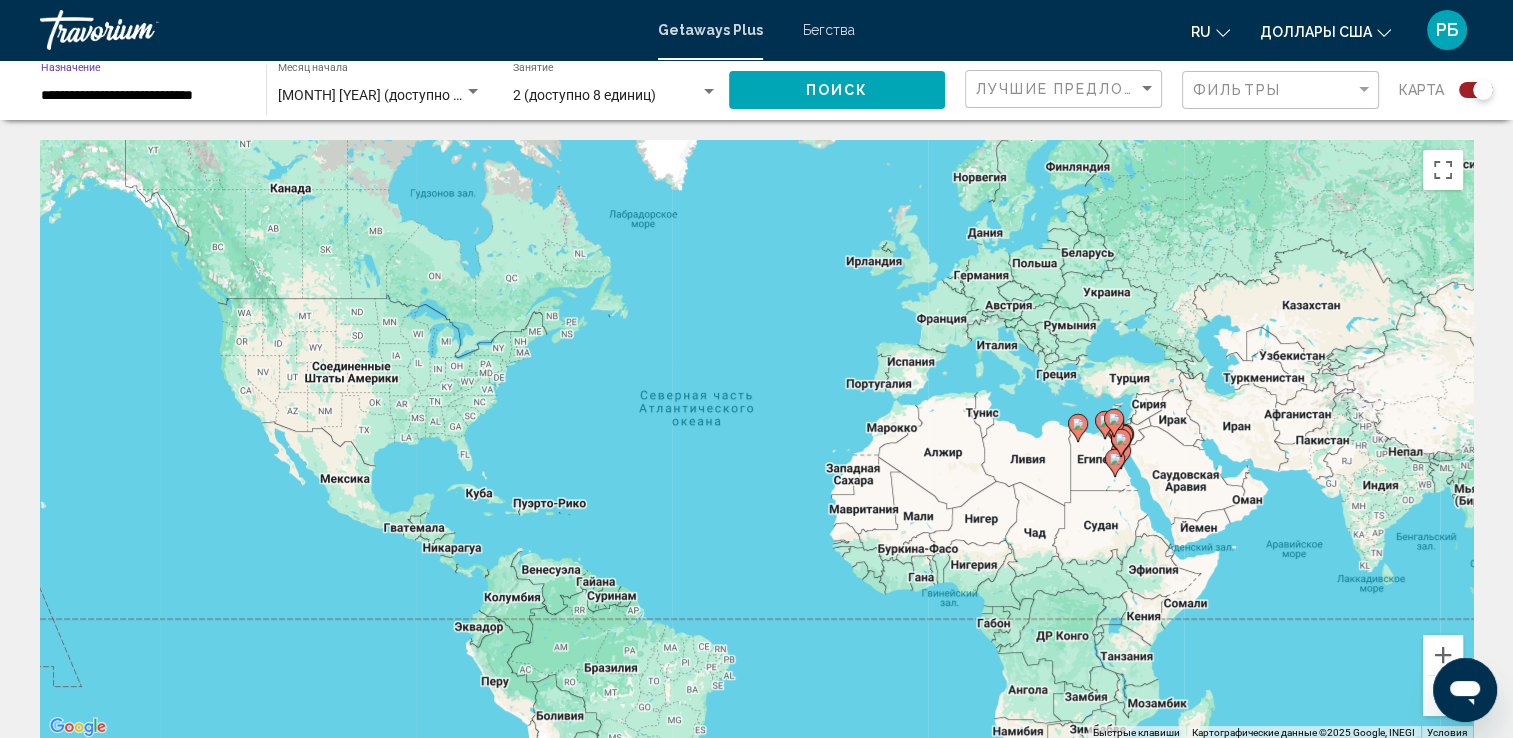 click on "**********" at bounding box center (143, 96) 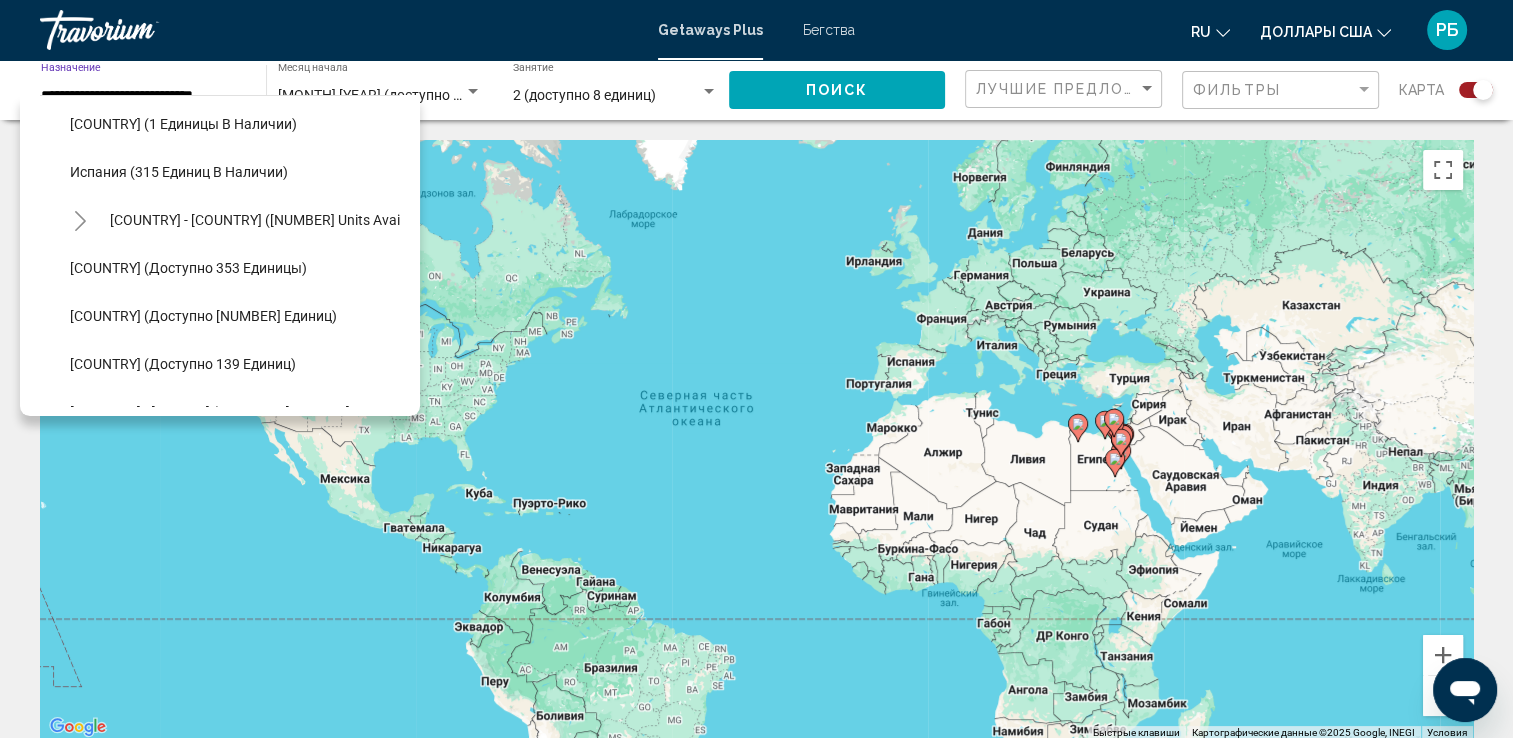 scroll, scrollTop: 826, scrollLeft: 0, axis: vertical 